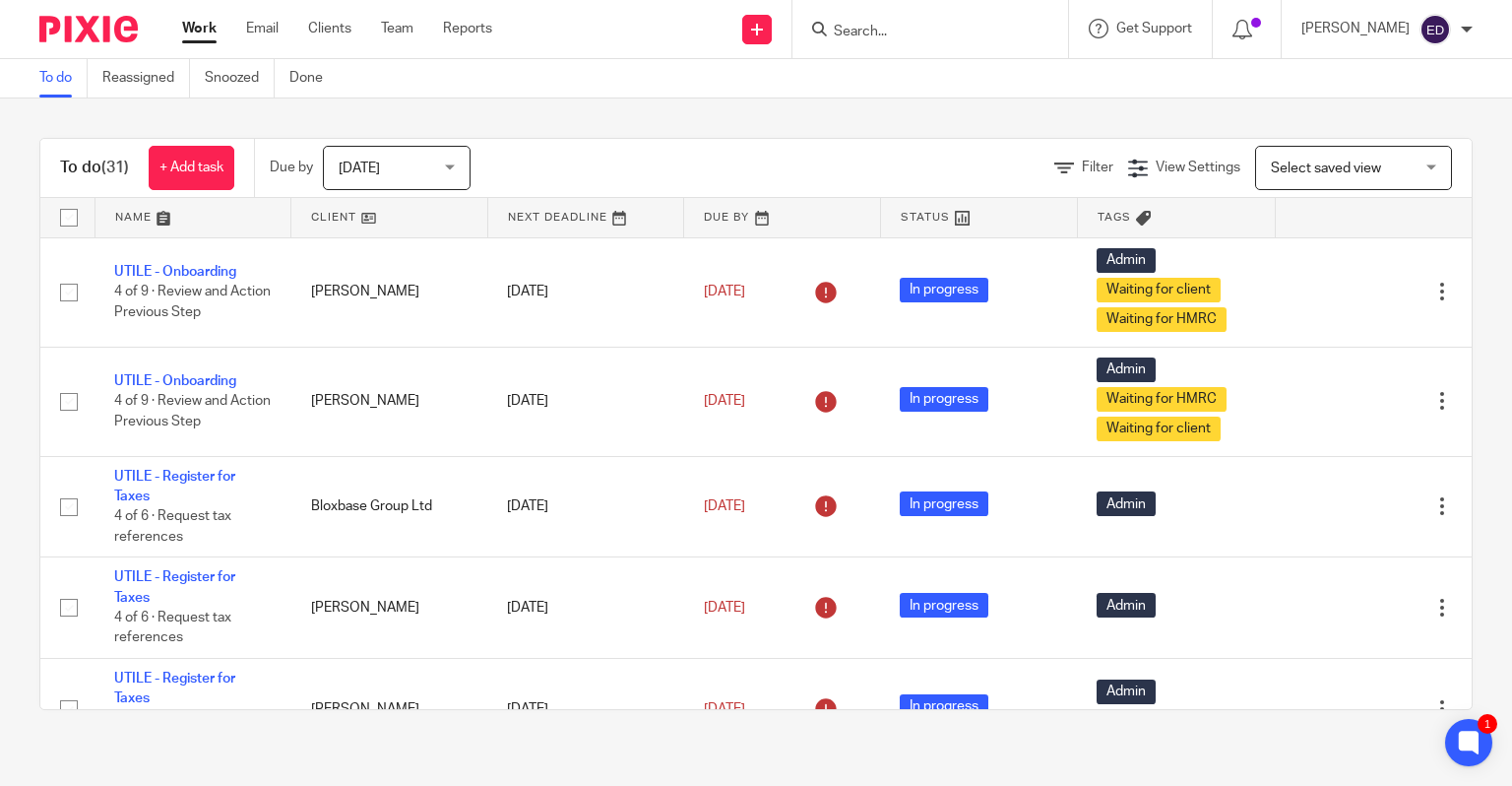 scroll, scrollTop: 0, scrollLeft: 0, axis: both 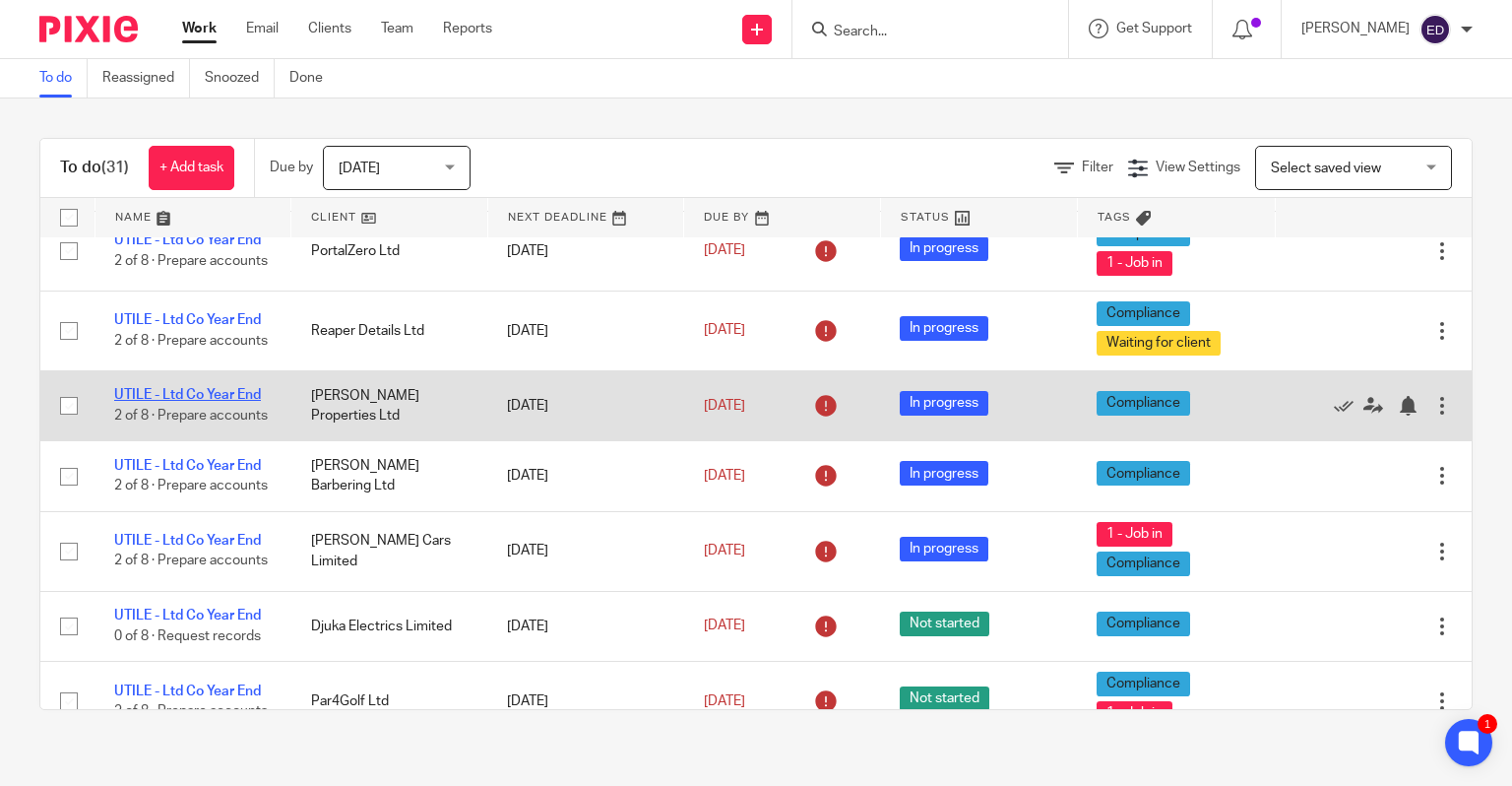 click on "UTILE - Ltd Co Year End" at bounding box center [187, 395] 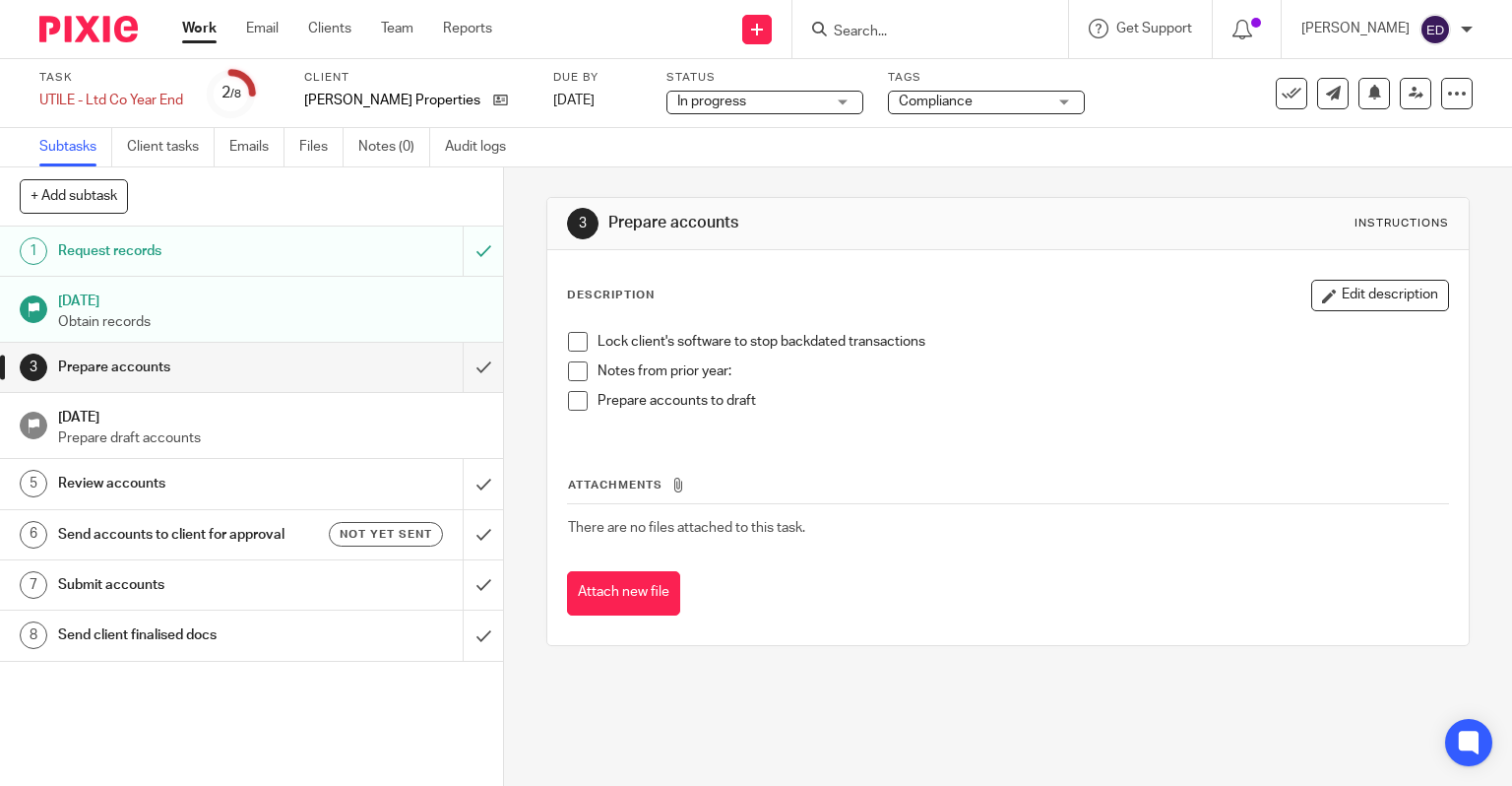 scroll, scrollTop: 0, scrollLeft: 0, axis: both 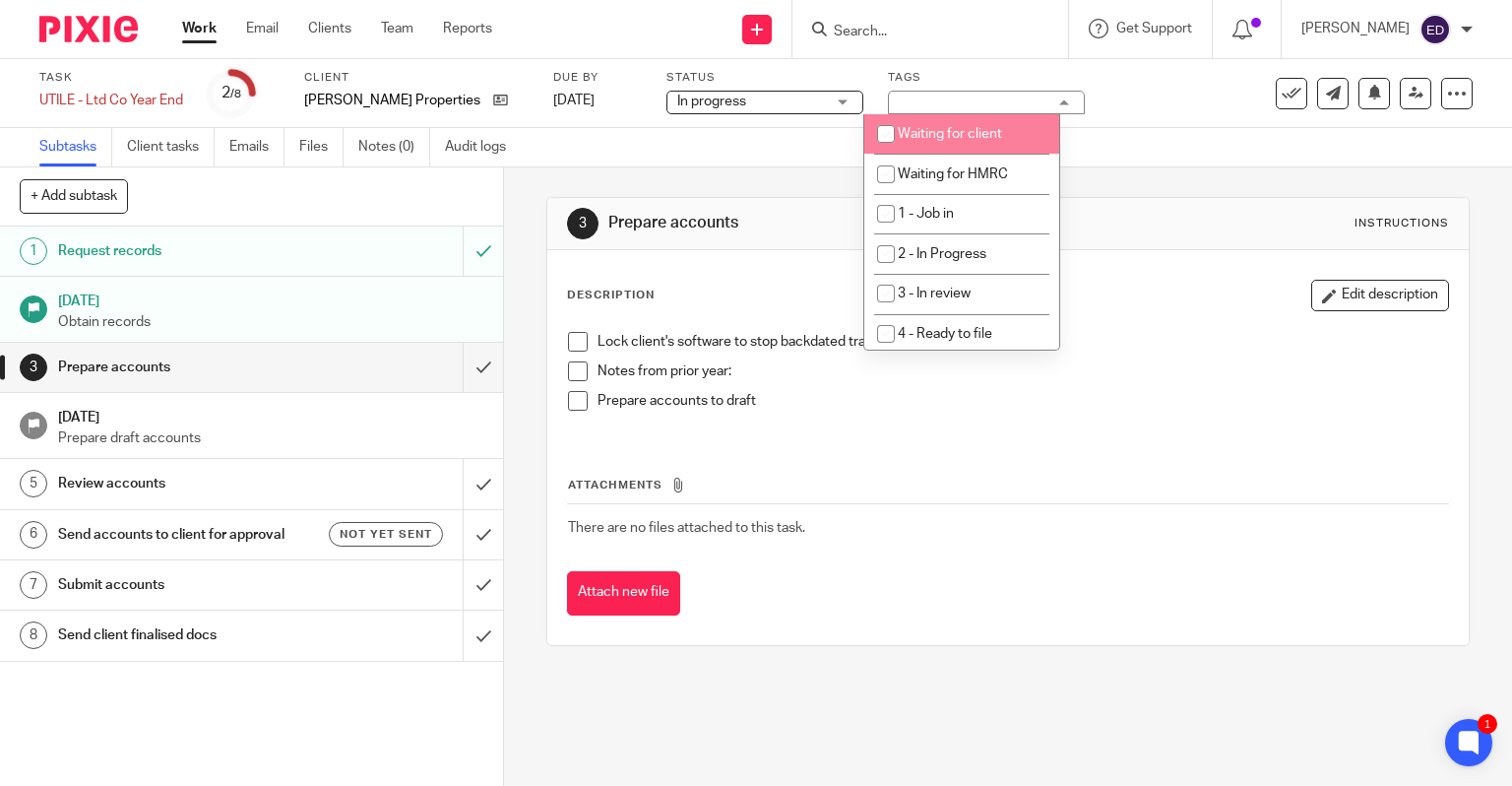 click on "Waiting for client" at bounding box center (950, 134) 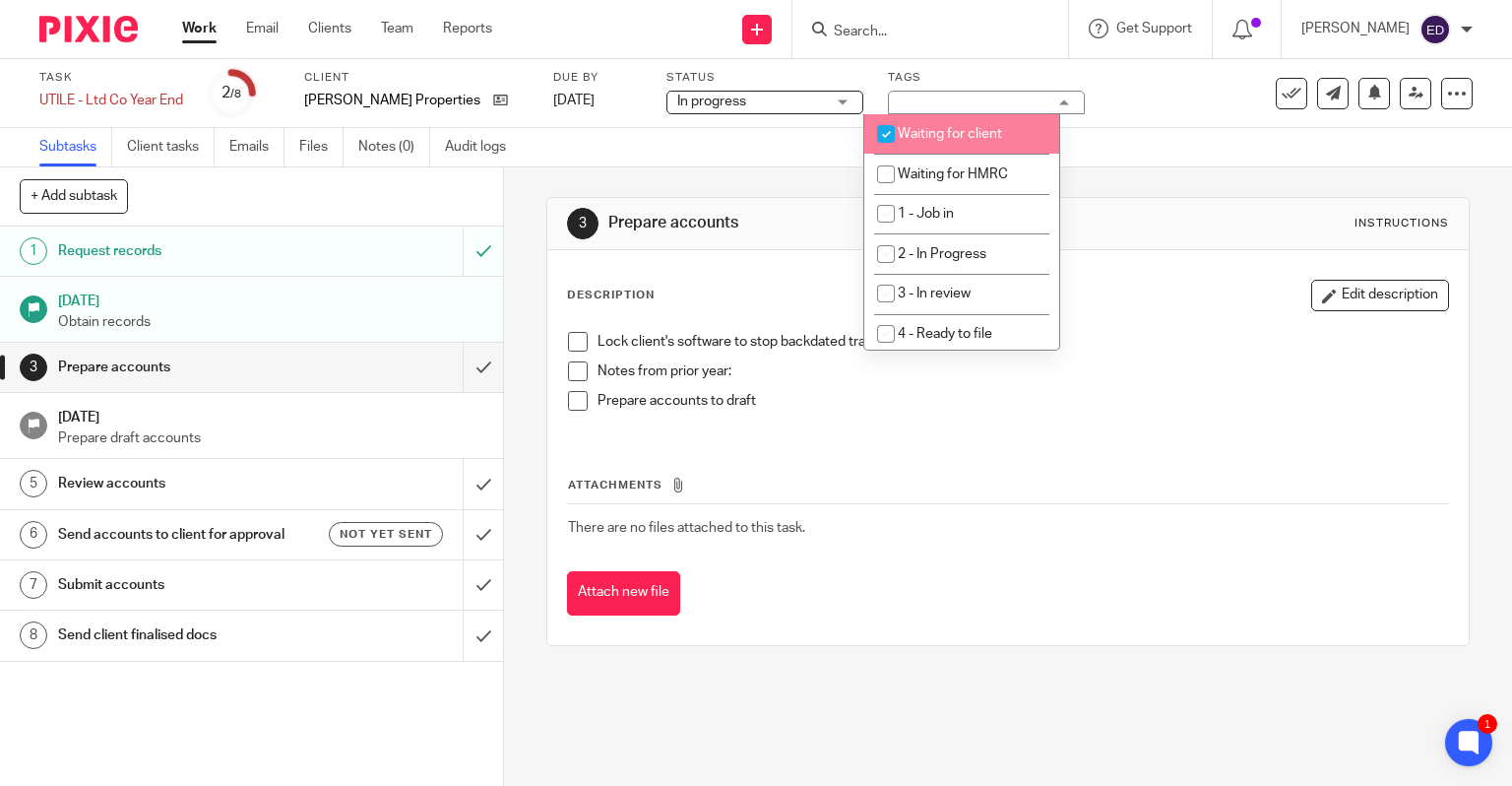 checkbox on "true" 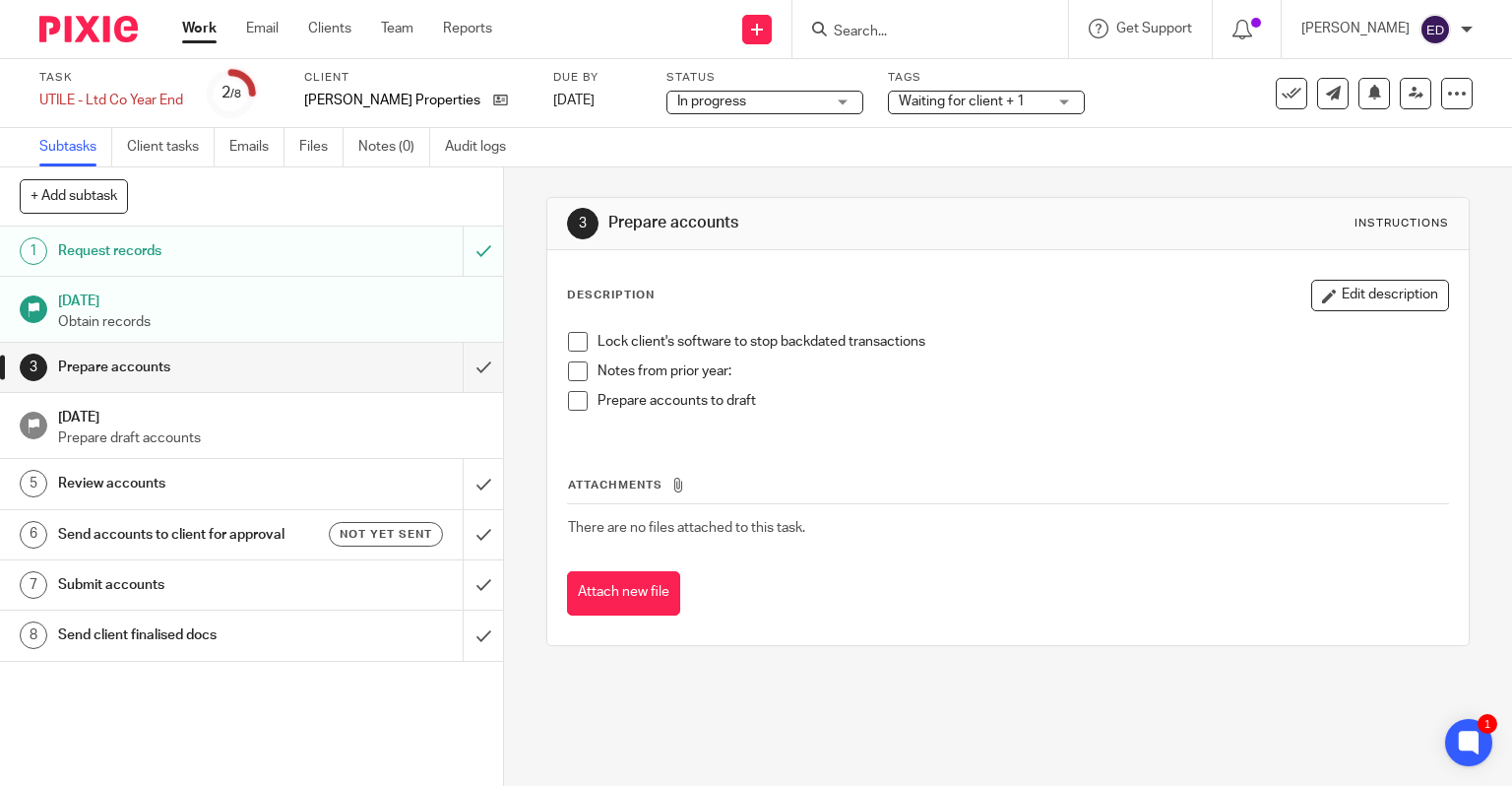 click on "Work" at bounding box center (199, 29) 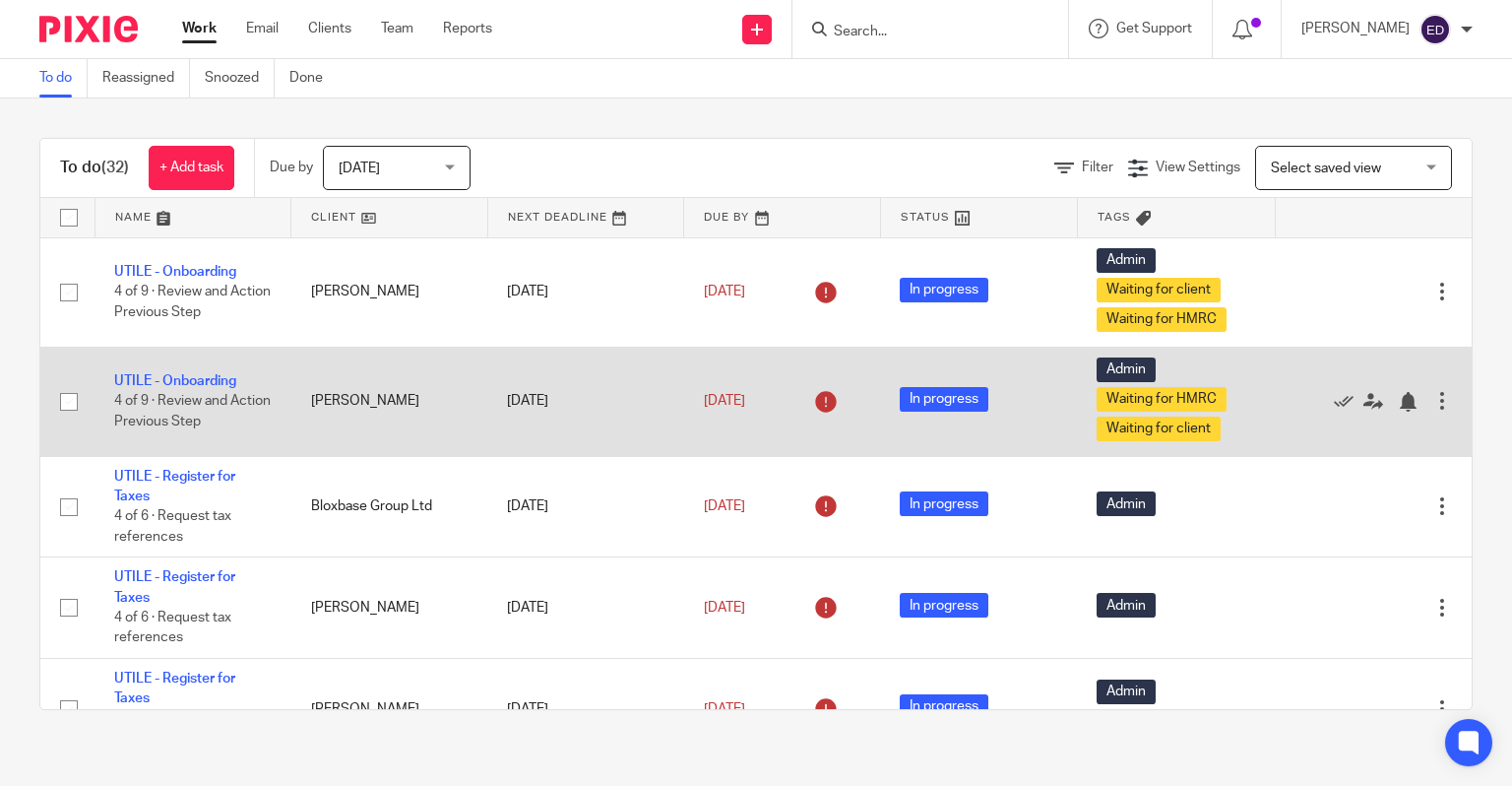 scroll, scrollTop: 0, scrollLeft: 0, axis: both 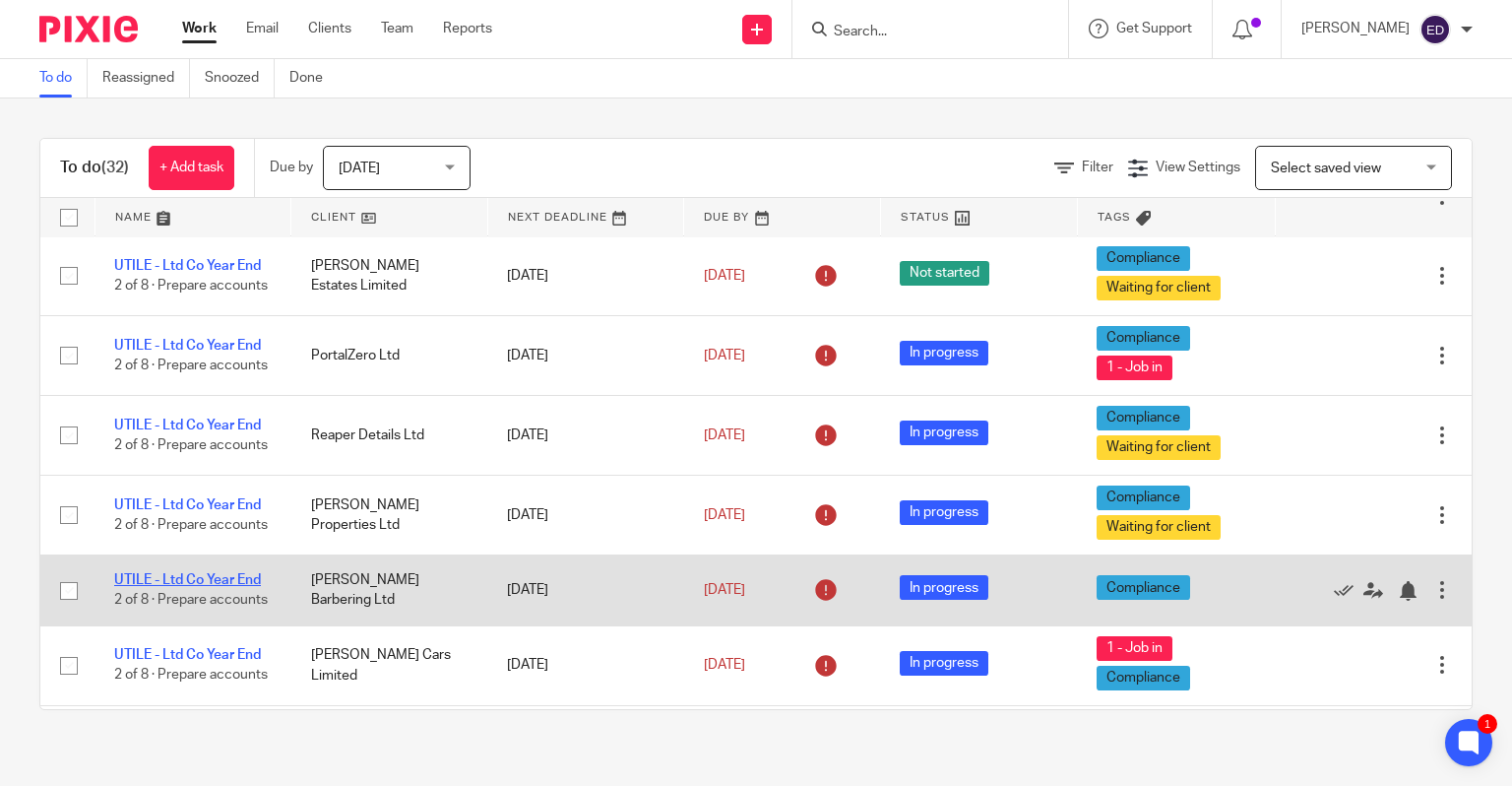 click on "UTILE - Ltd Co Year End" at bounding box center [187, 580] 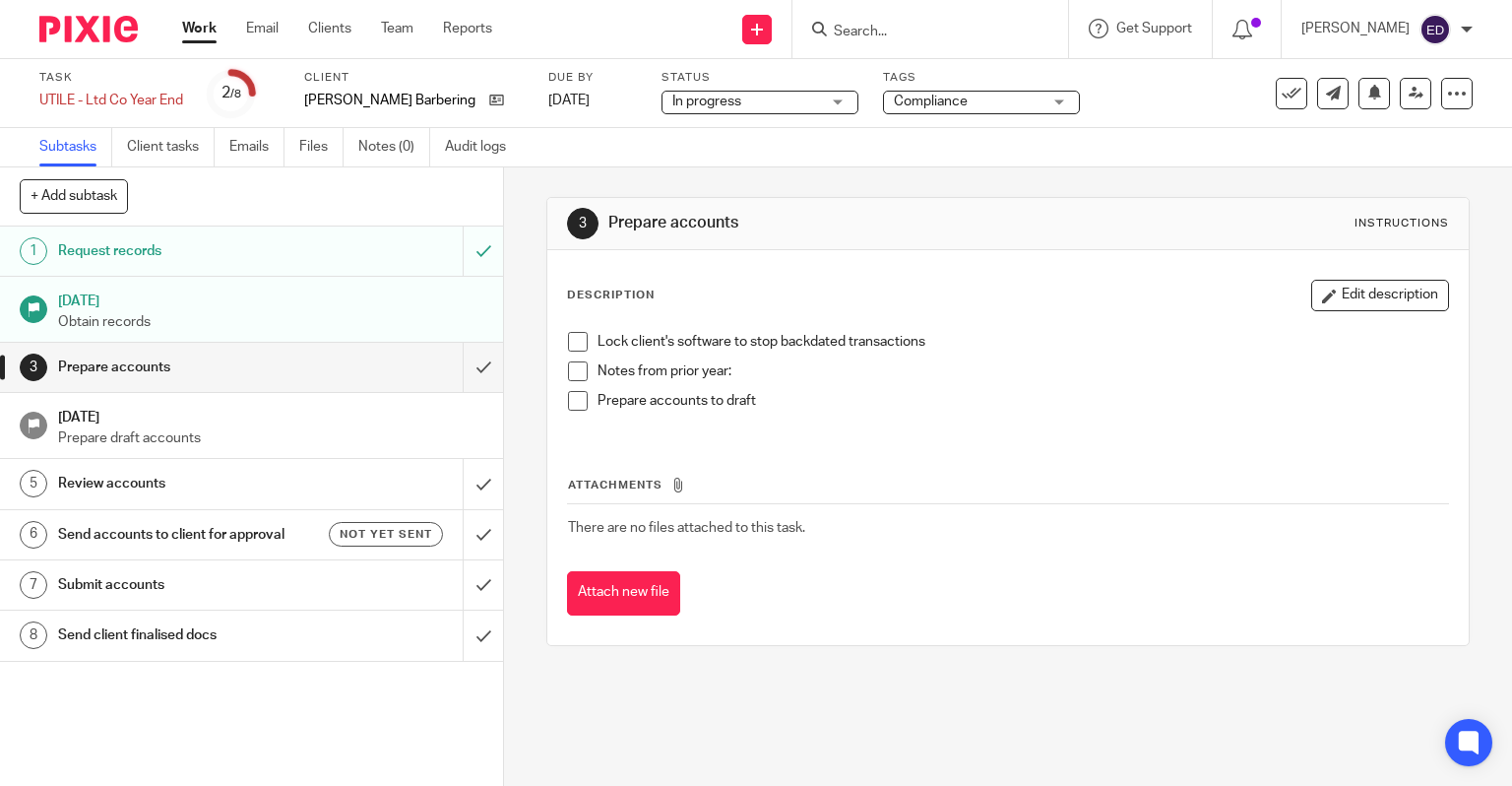 scroll, scrollTop: 0, scrollLeft: 0, axis: both 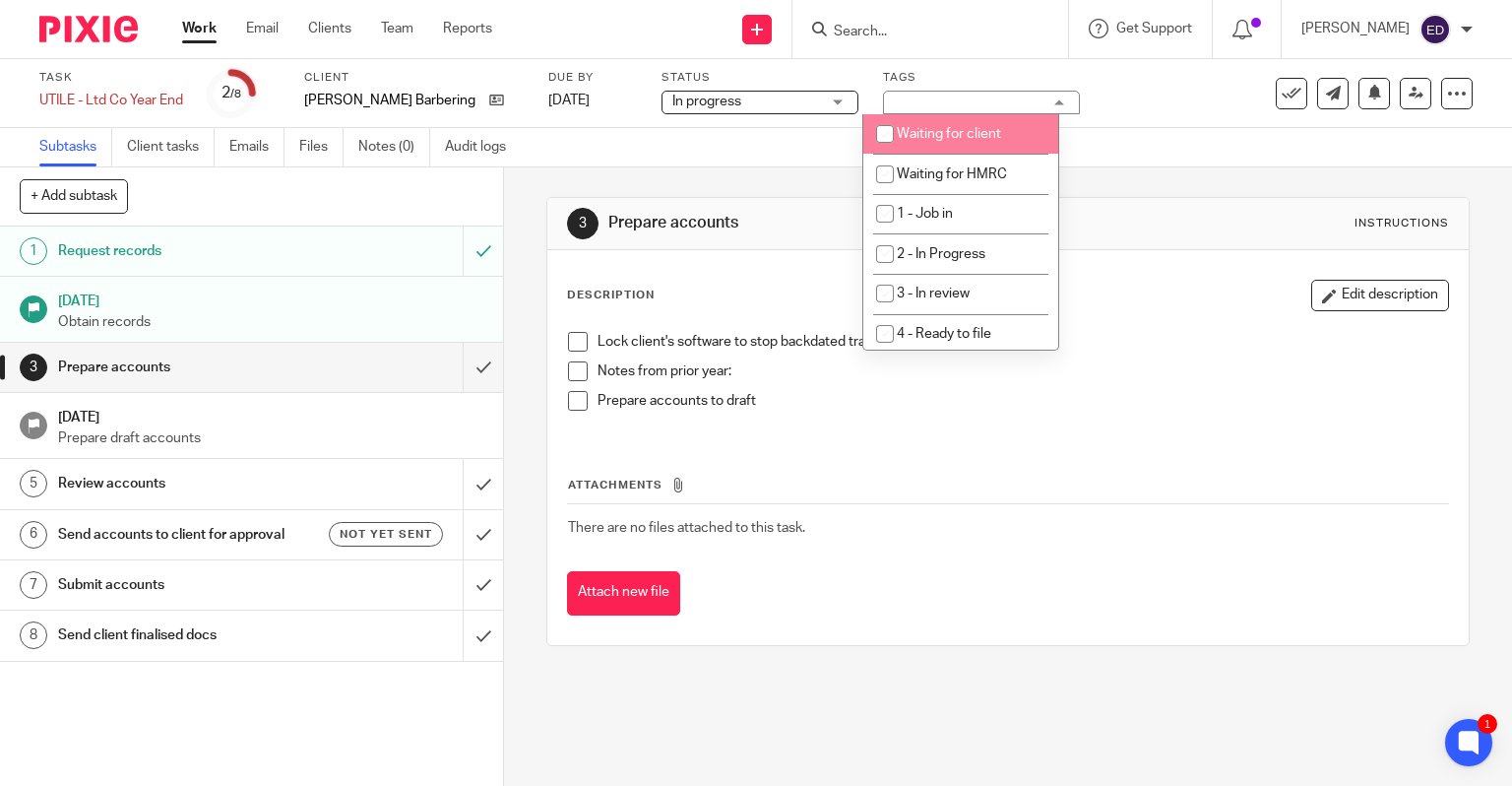 click at bounding box center [885, 134] 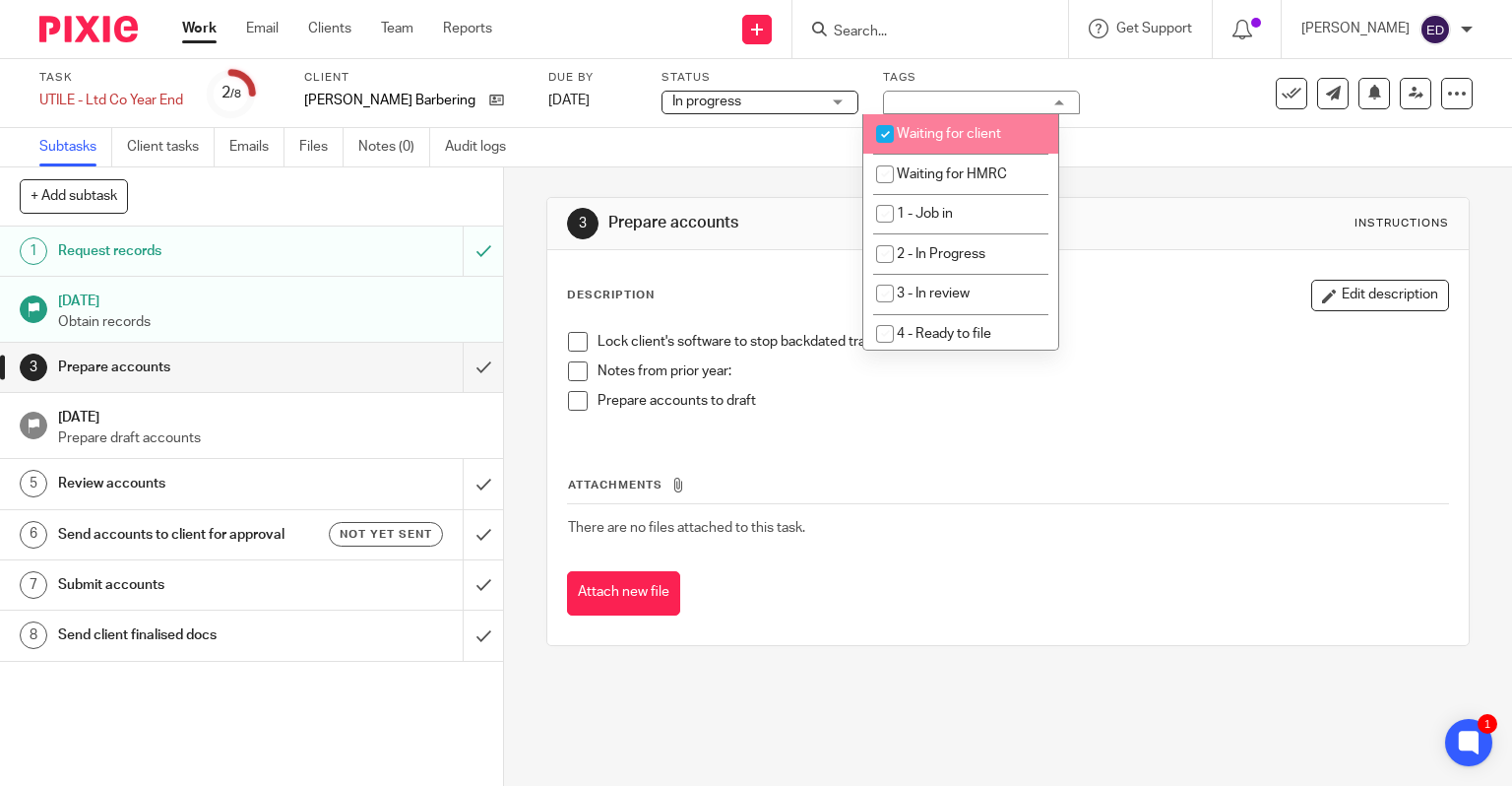 checkbox on "true" 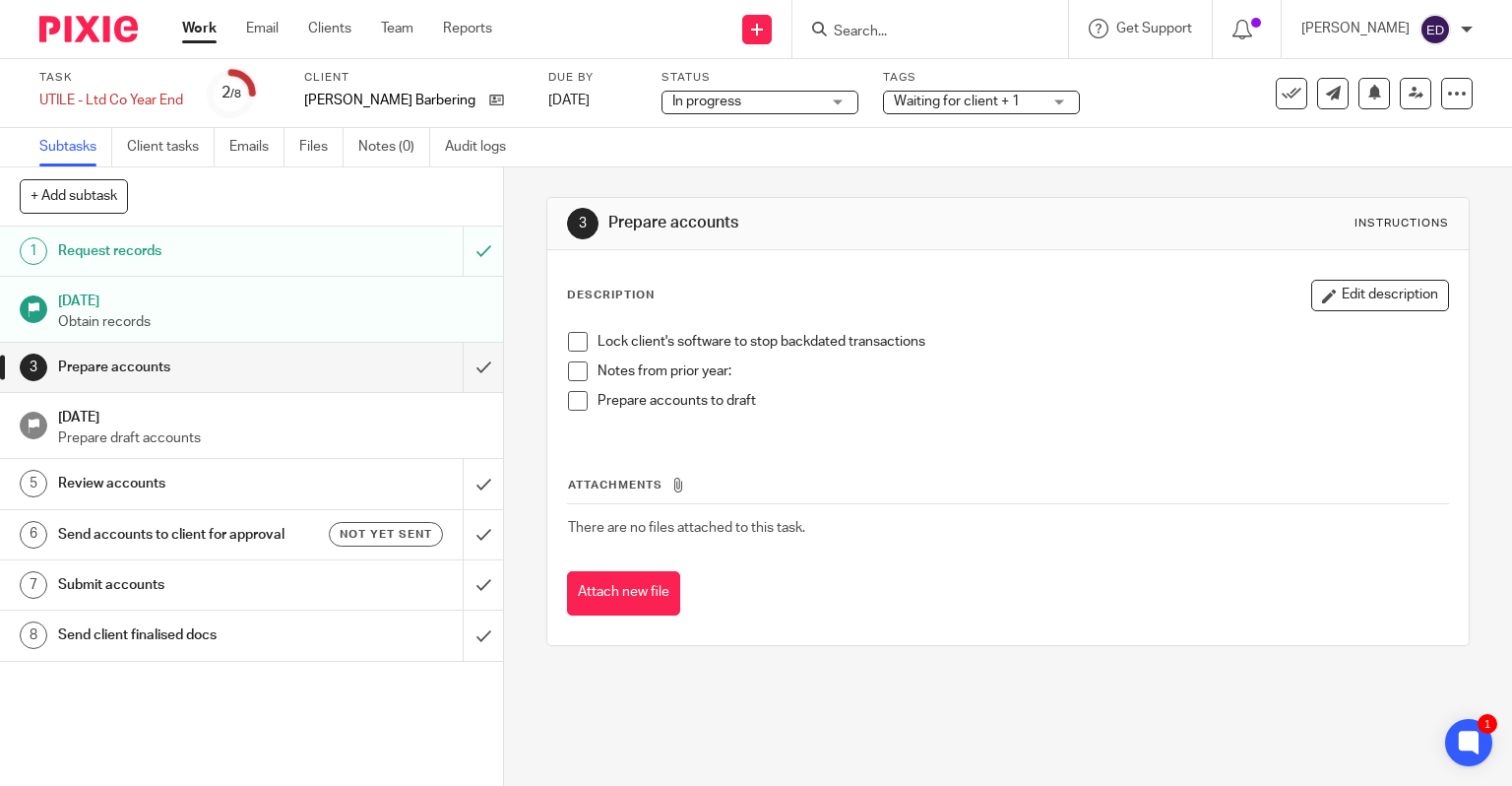 click on "Work" at bounding box center (199, 29) 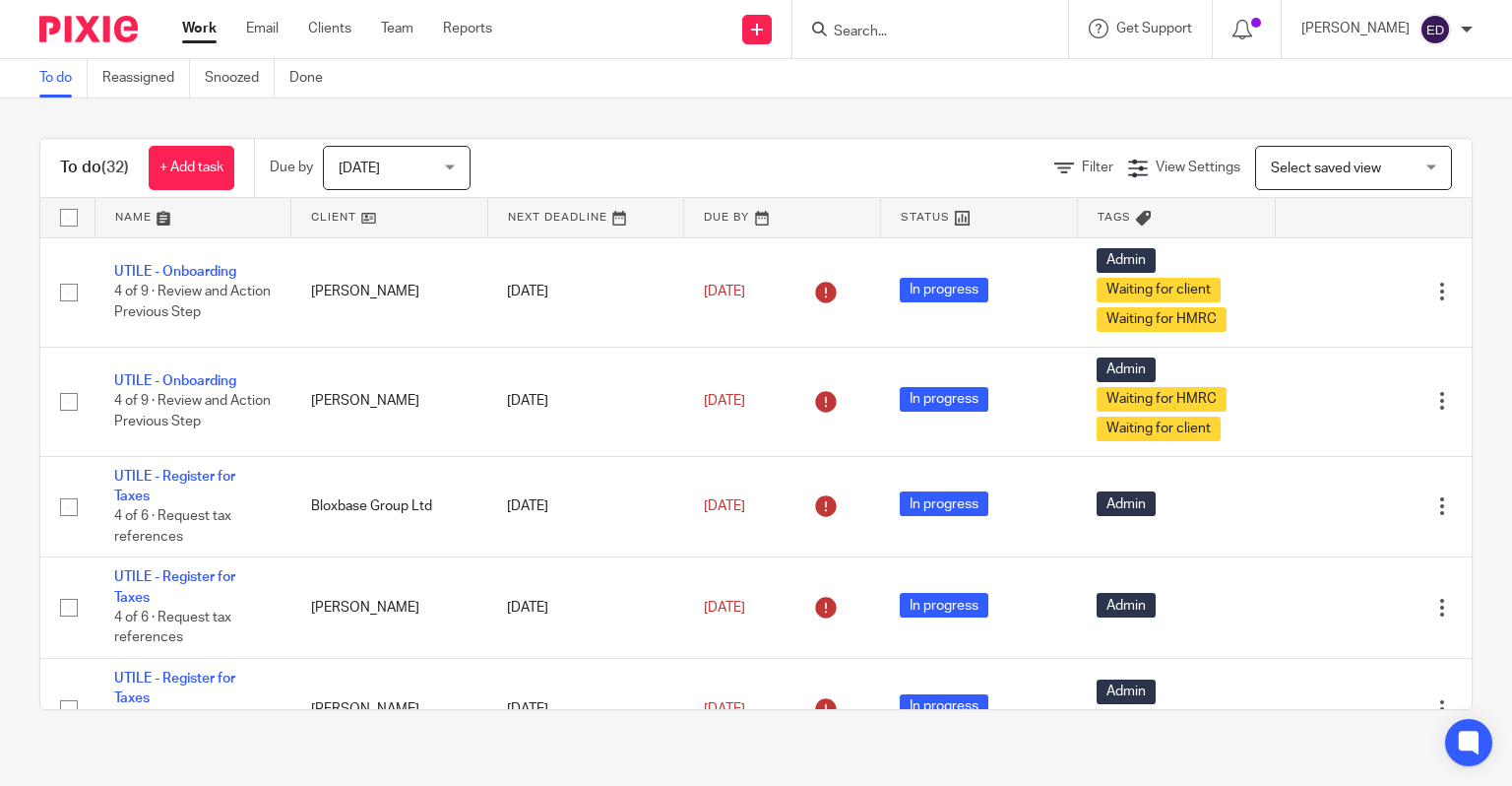 scroll, scrollTop: 0, scrollLeft: 0, axis: both 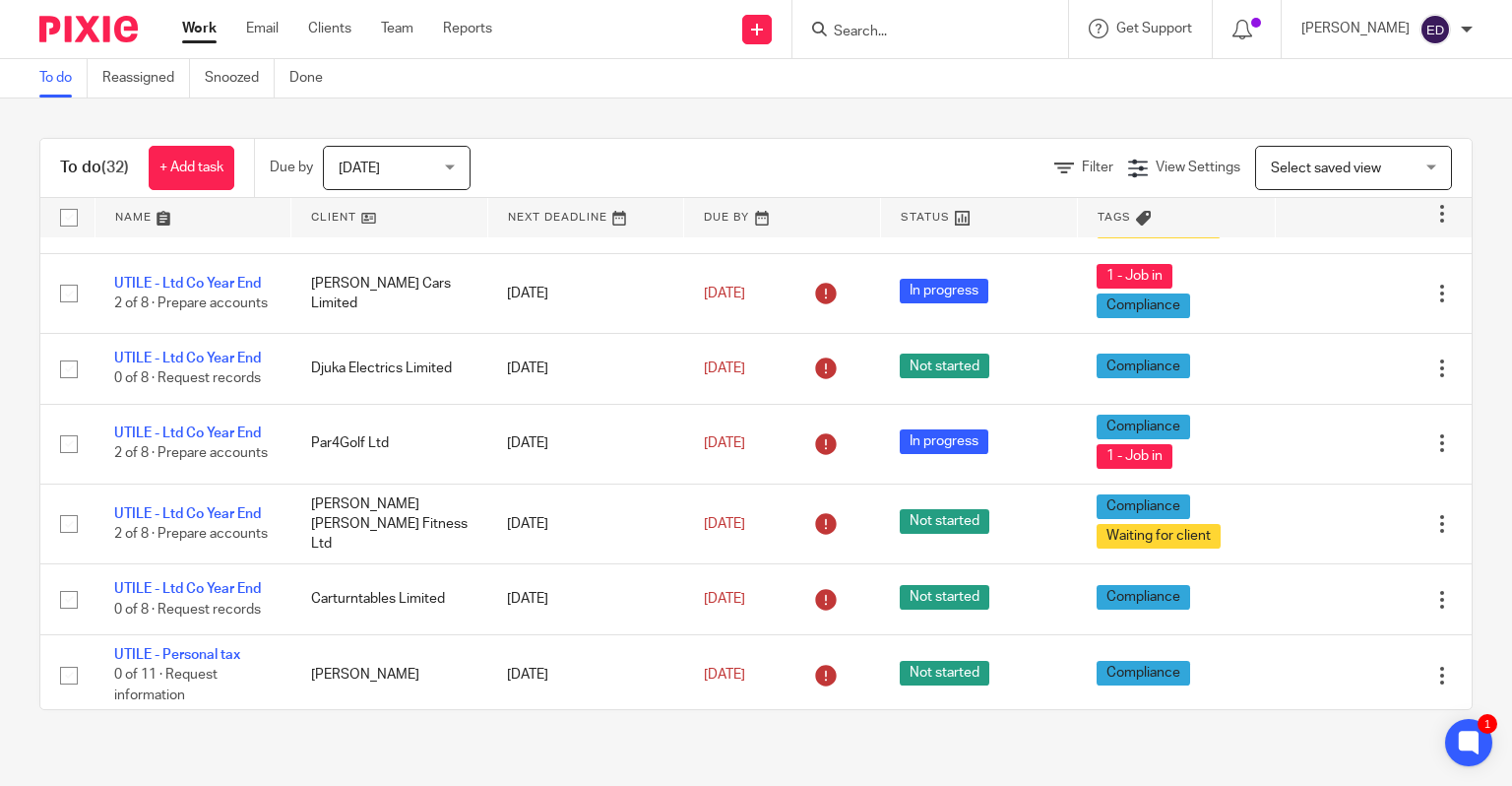 click at bounding box center (936, 29) 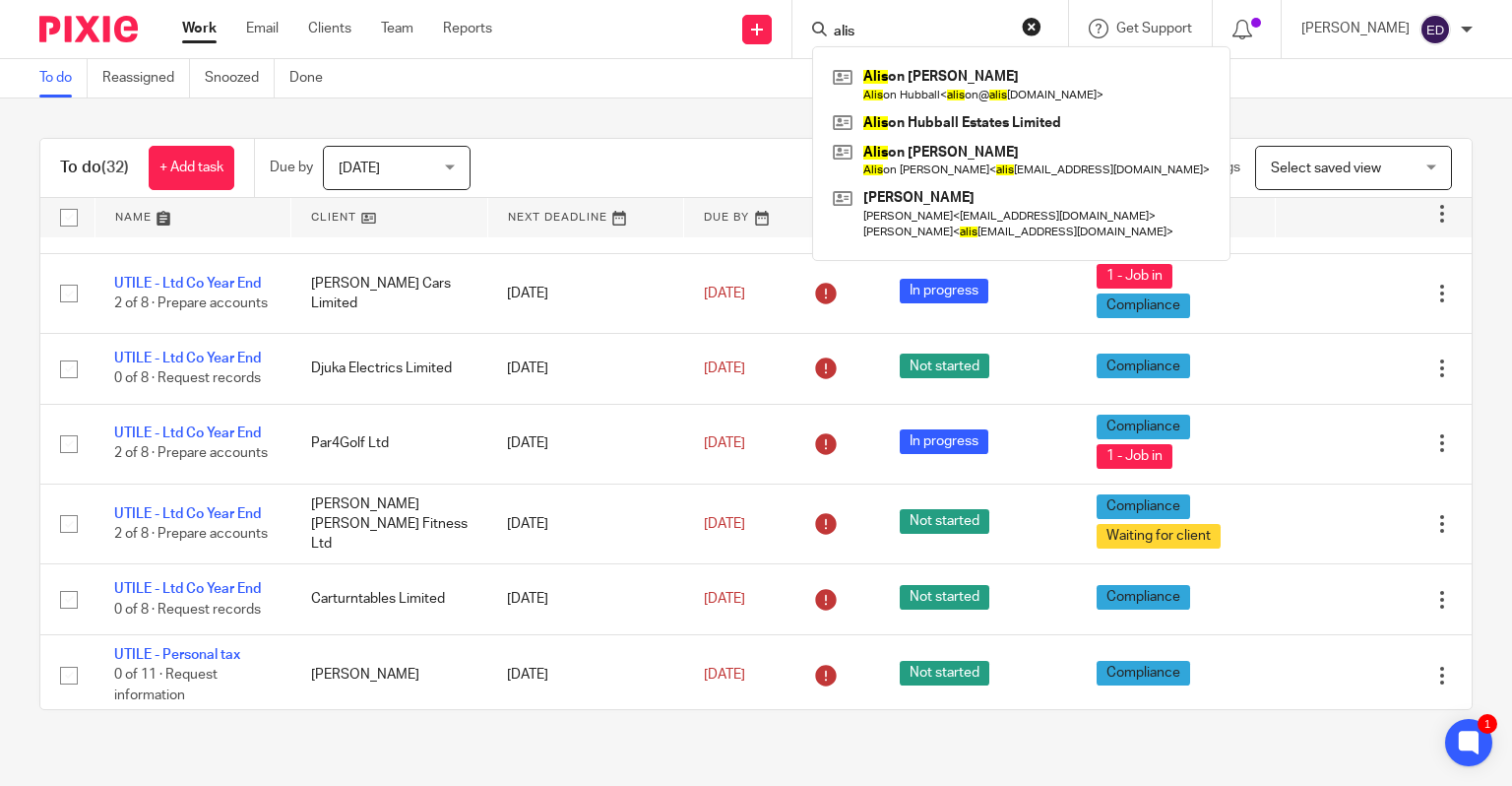 type on "alis" 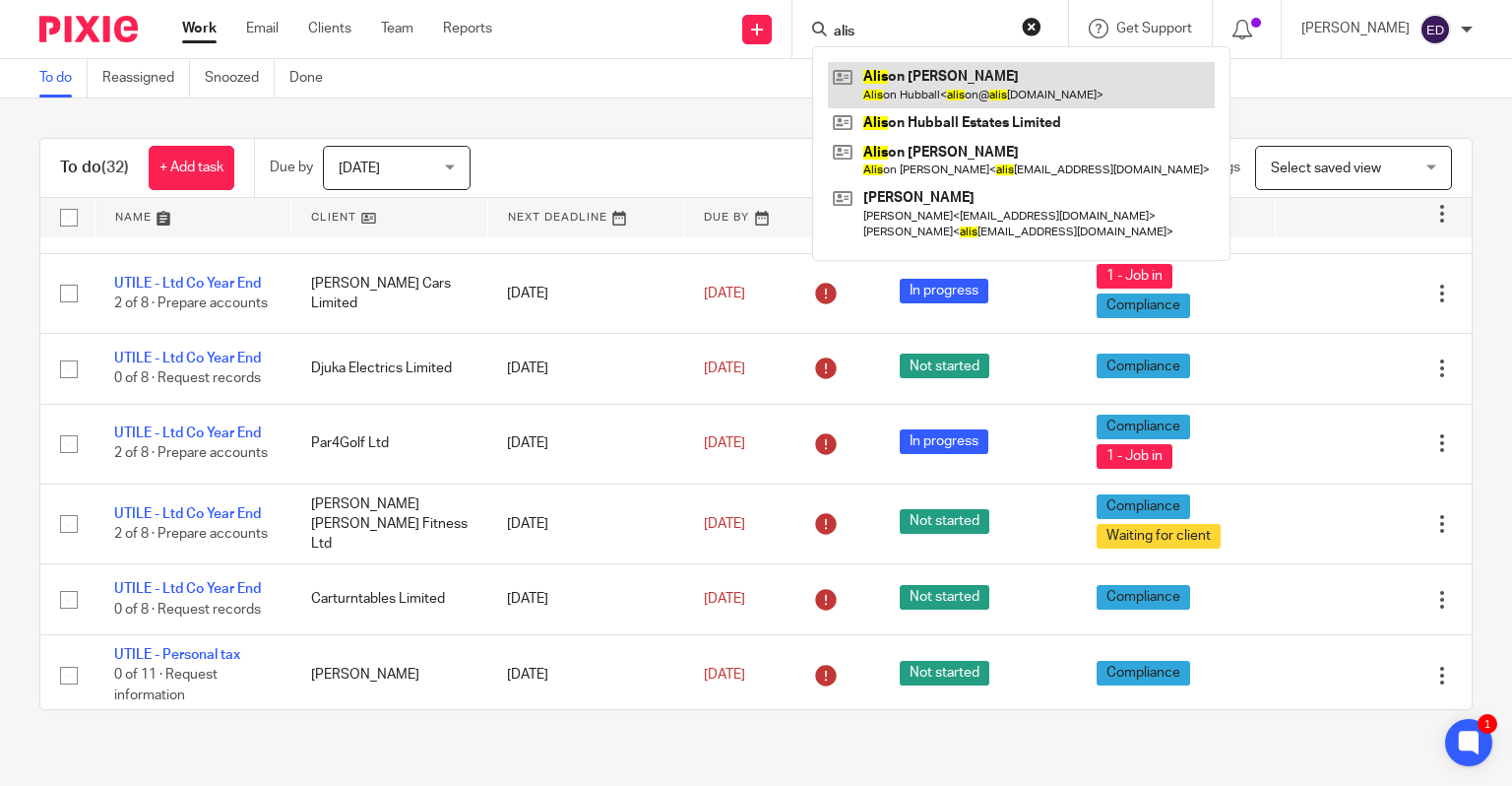 click at bounding box center (1021, 85) 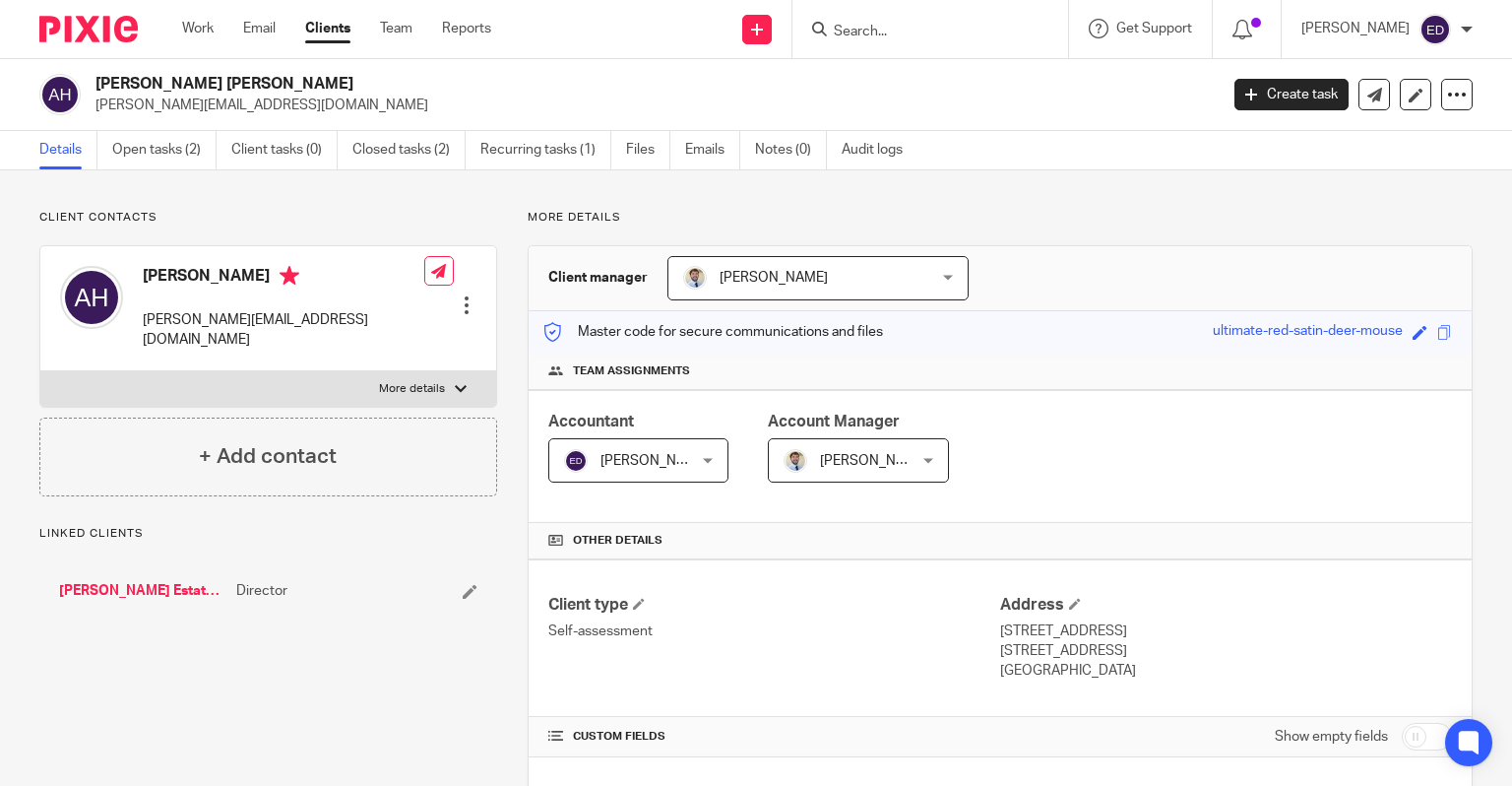 scroll, scrollTop: 0, scrollLeft: 0, axis: both 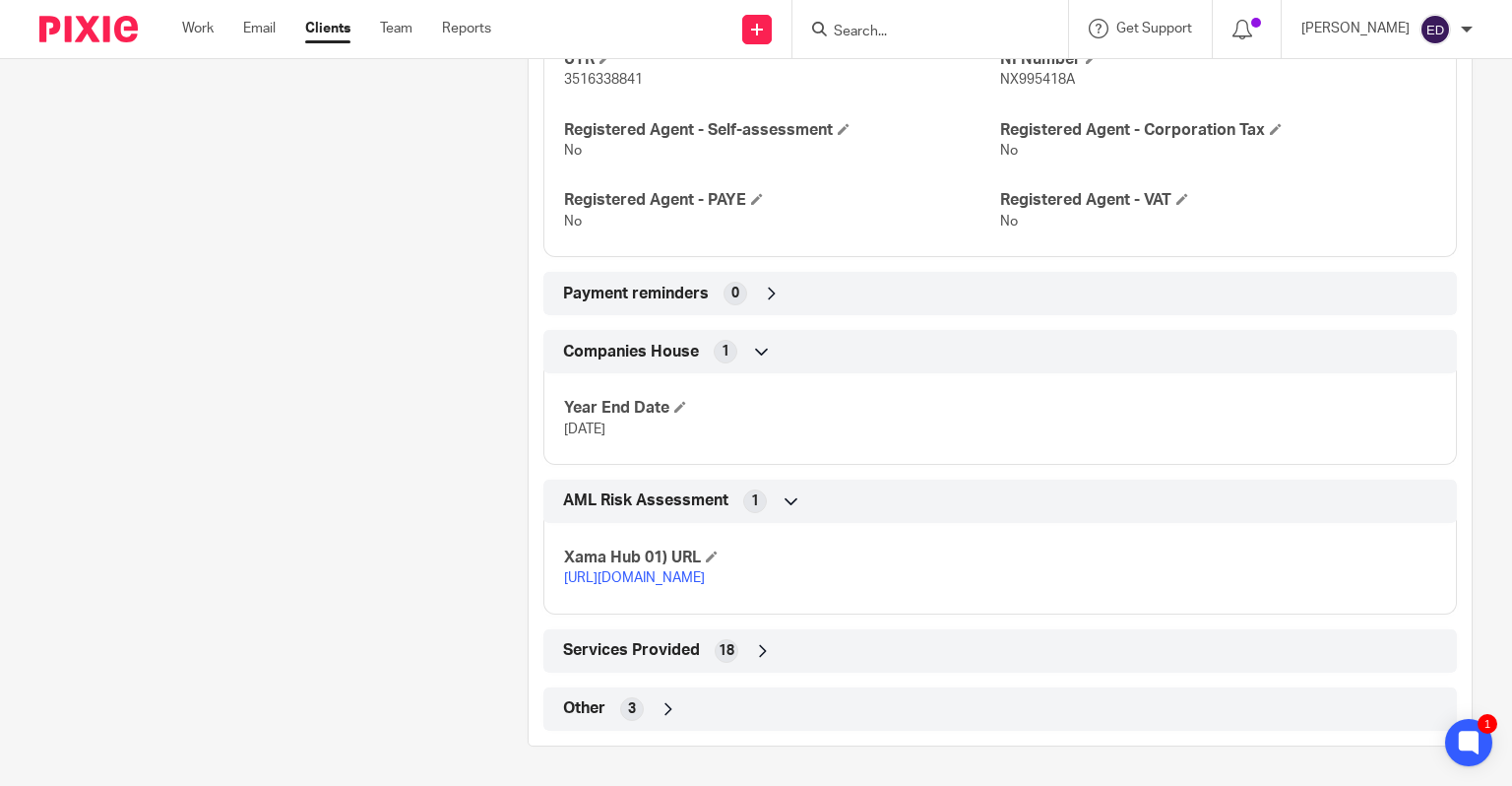 click on "Client type
Self-assessment
Address
[STREET_ADDRESS]
[STREET_ADDRESS]
[GEOGRAPHIC_DATA]
CUSTOM FIELDS
Show empty fields
Client Internal Reference
HUB001   Payroll   4     HMRC   6
UTR
3516338841
NI Number
NX995418A
Registered Agent - Self-assessment
No
Registered Agent - Corporation Tax
No
Registered Agent - PAYE
No
Registered Agent - VAT
No   Payment reminders   0     VAT   3     Companies House   1
Year End Date
[DATE]   Bookkeeping   6     AML Risk Assessment   1
Xama Hub 01) URL
App links" at bounding box center [1000, 199] 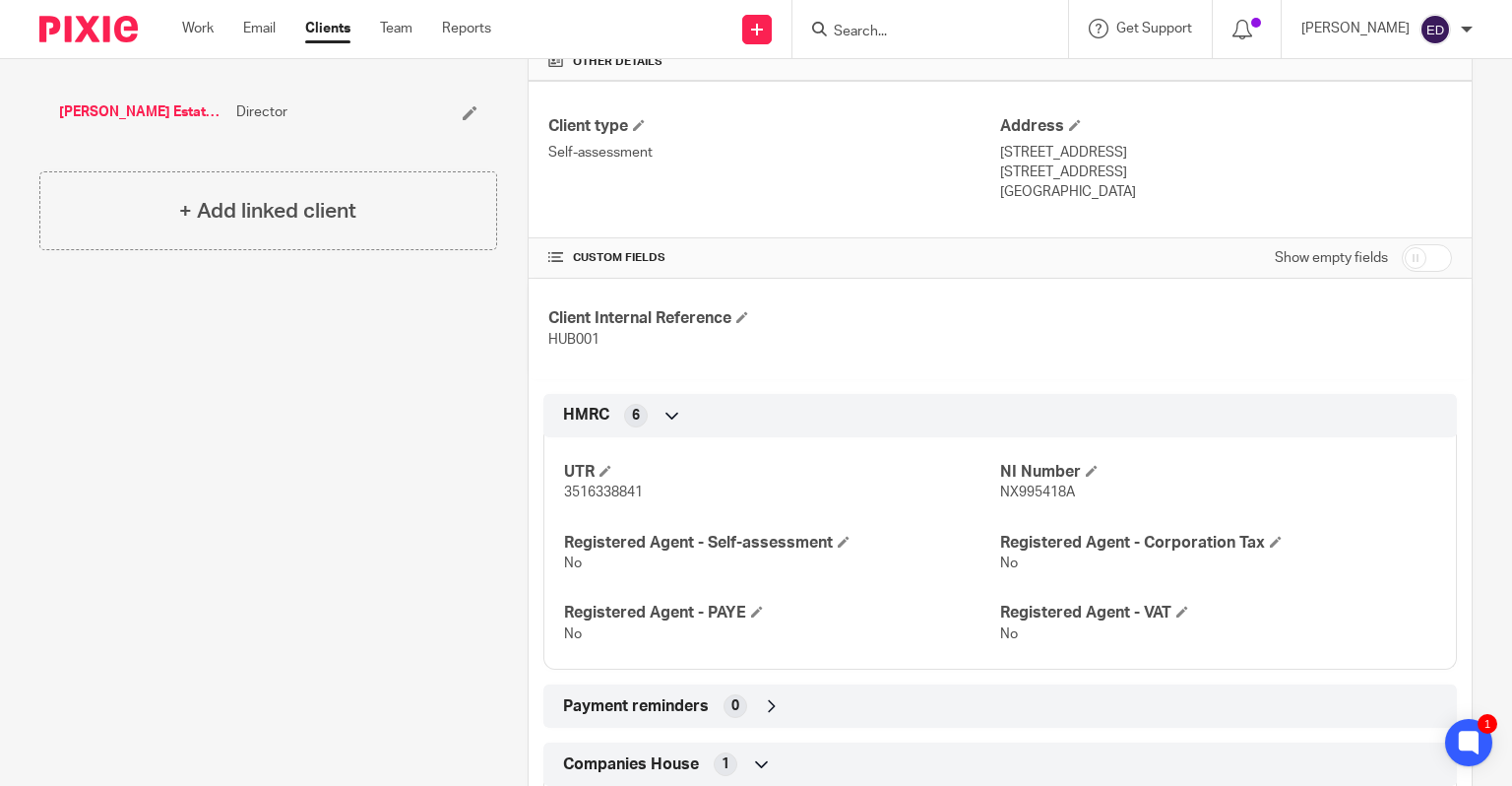 scroll, scrollTop: 0, scrollLeft: 0, axis: both 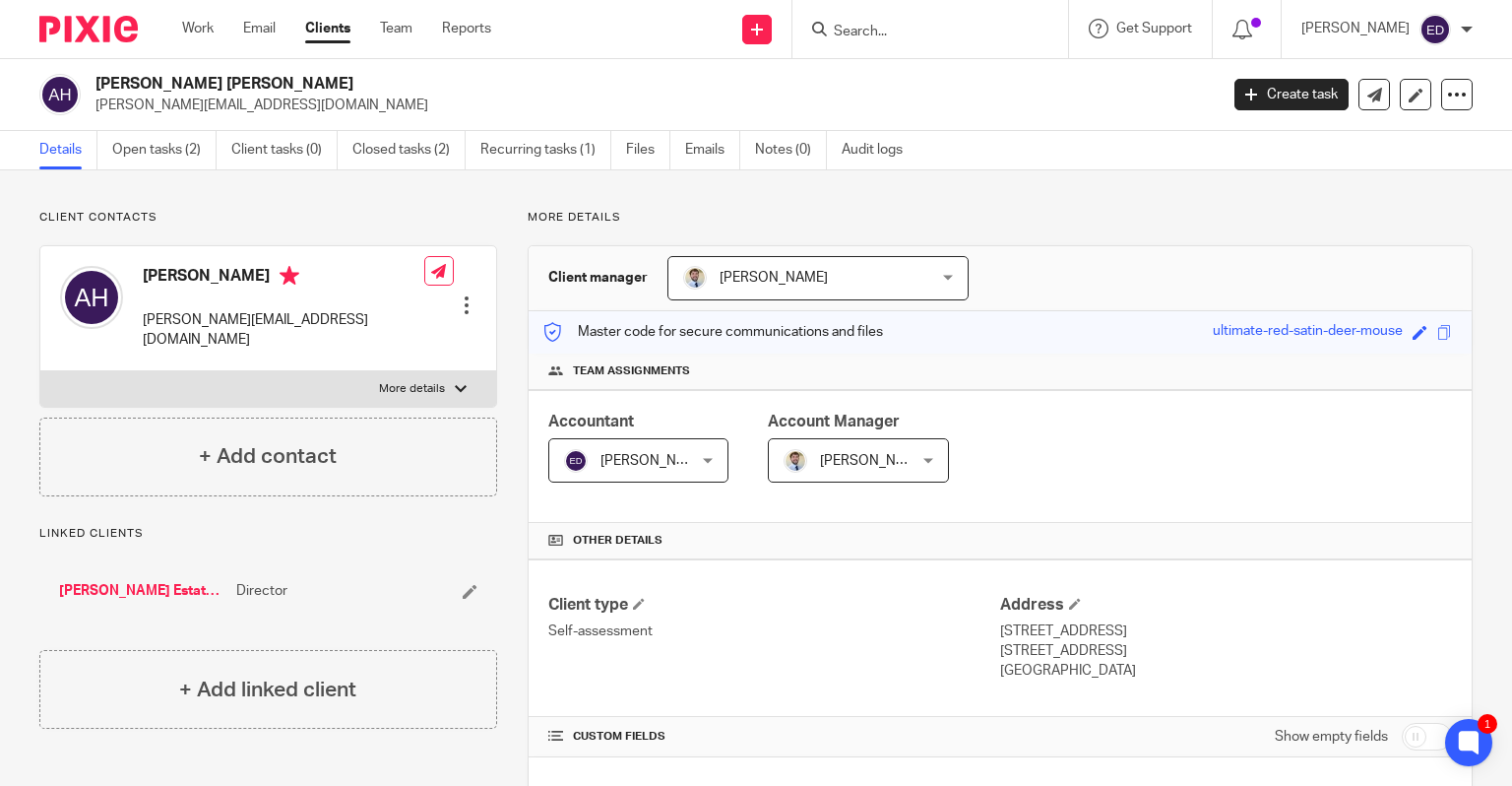 click at bounding box center (930, 29) 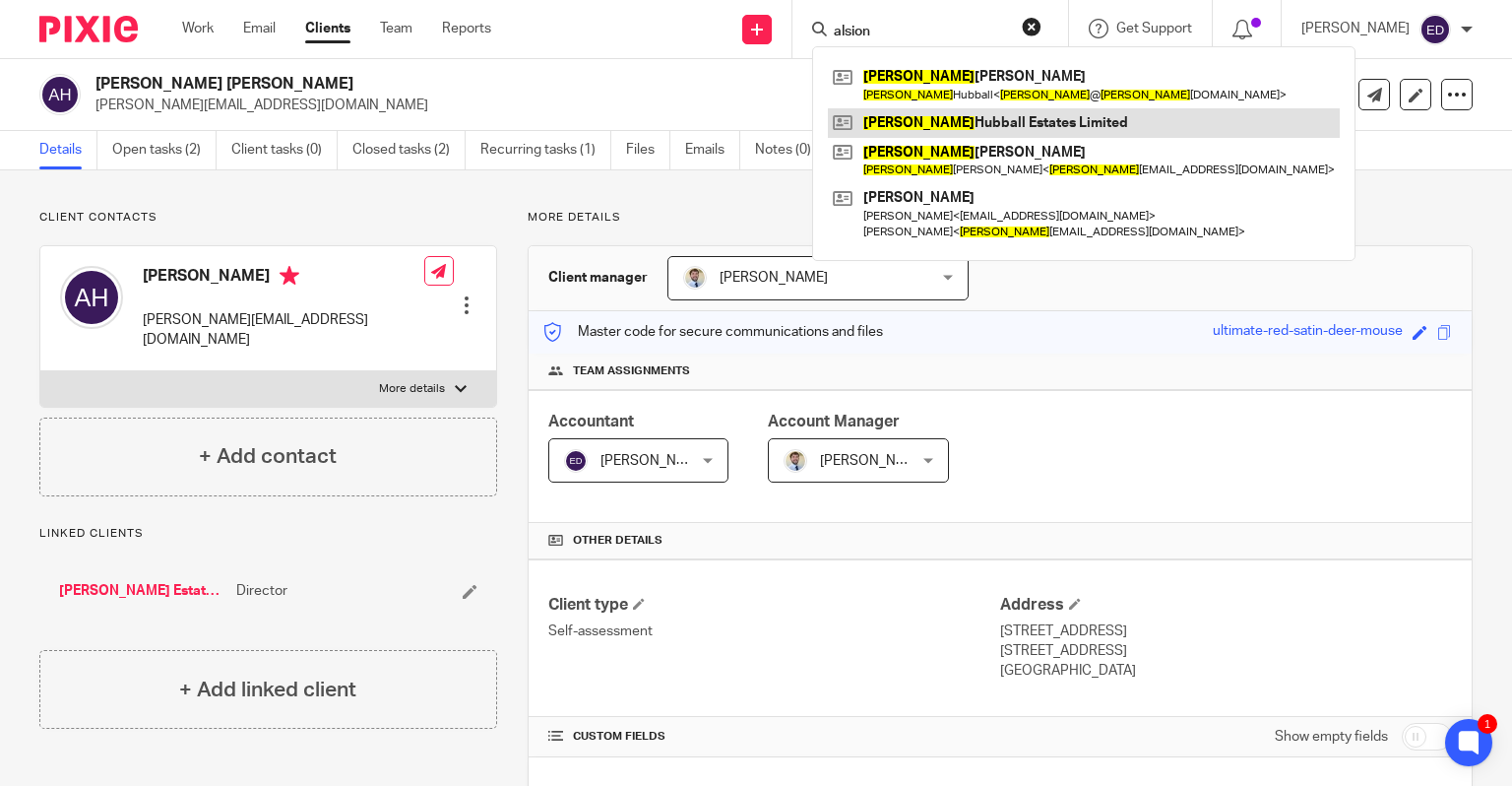 type on "alsion" 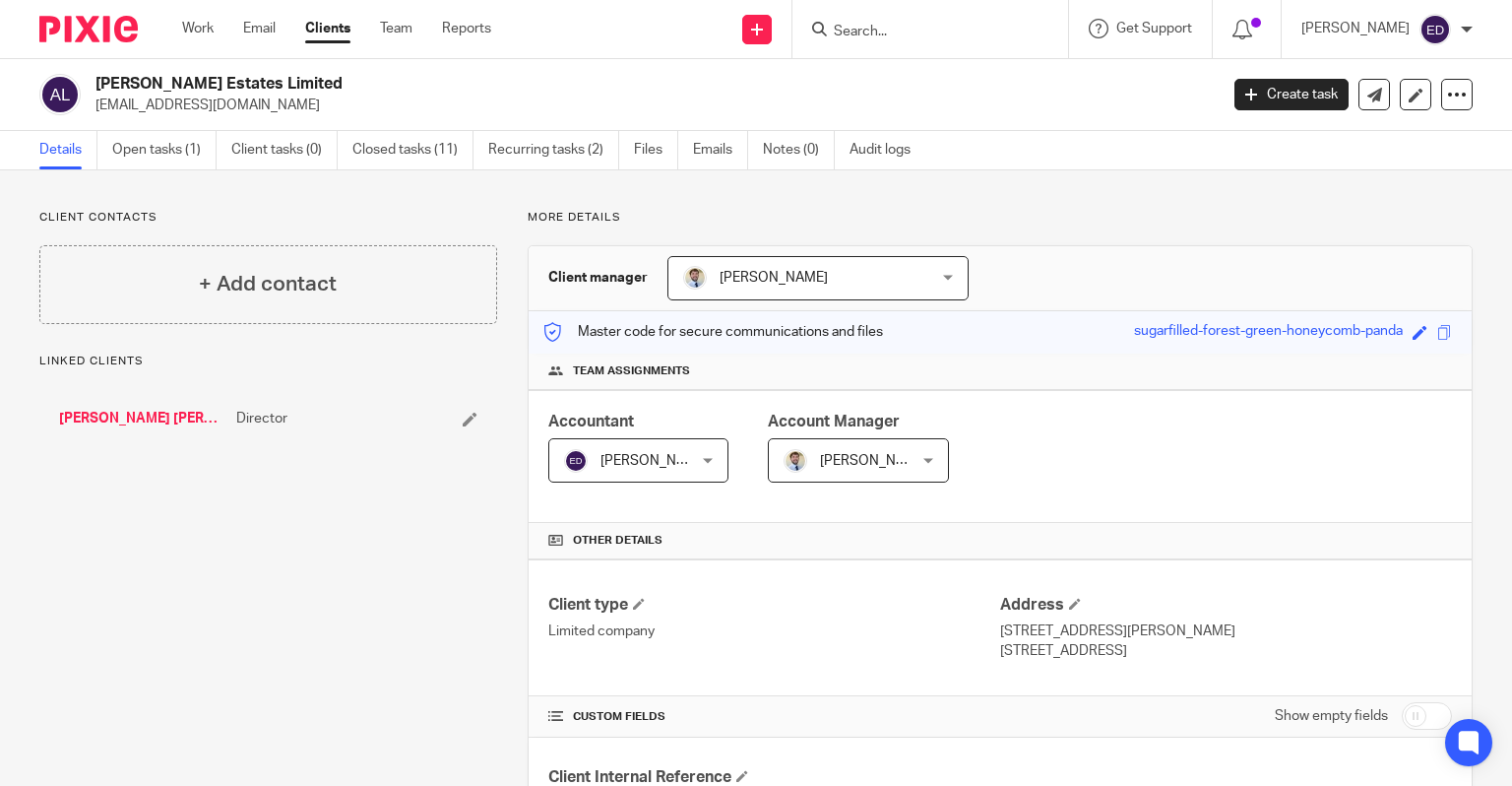 scroll, scrollTop: 0, scrollLeft: 0, axis: both 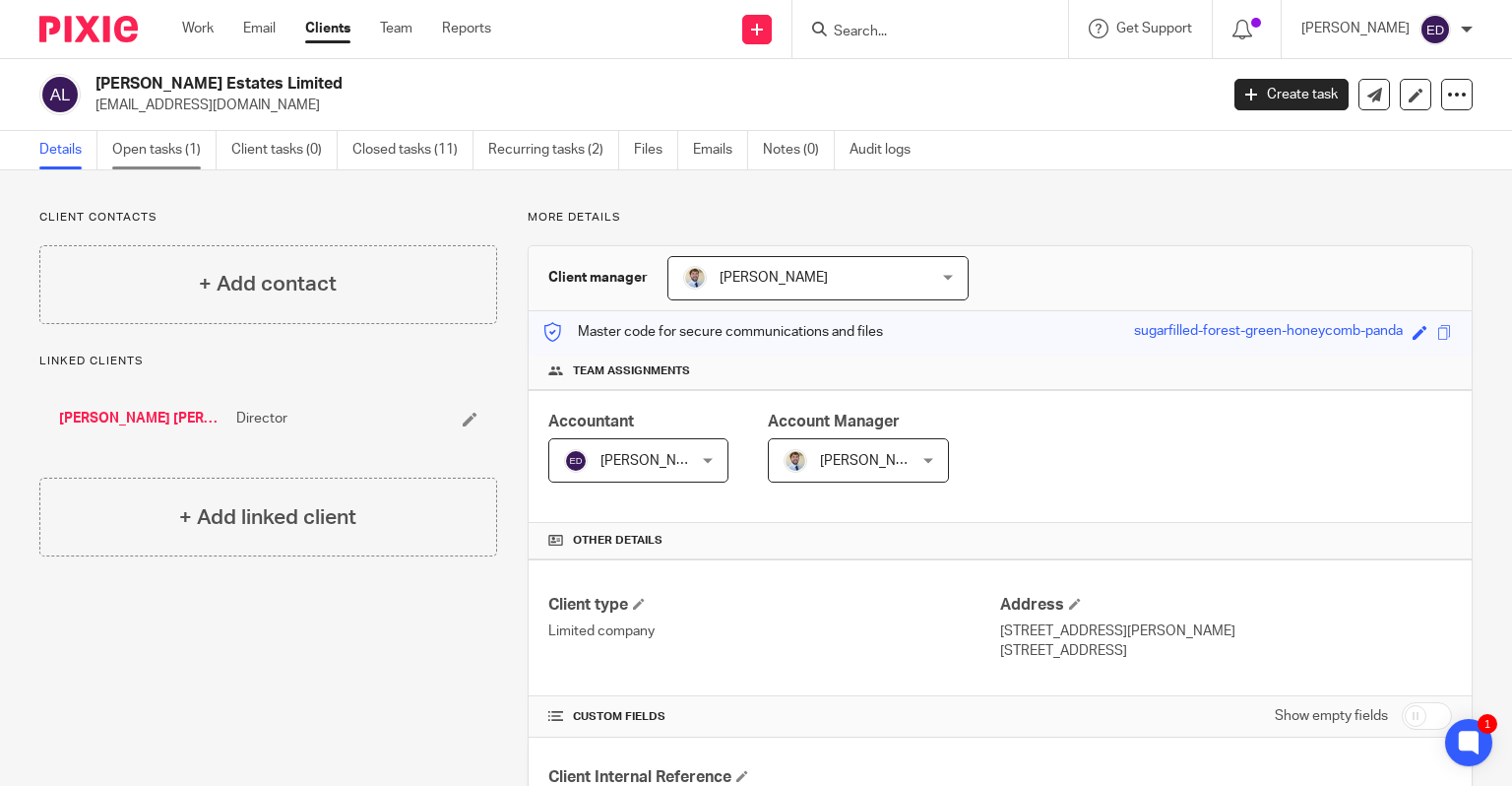 click on "Open tasks (1)" at bounding box center (164, 150) 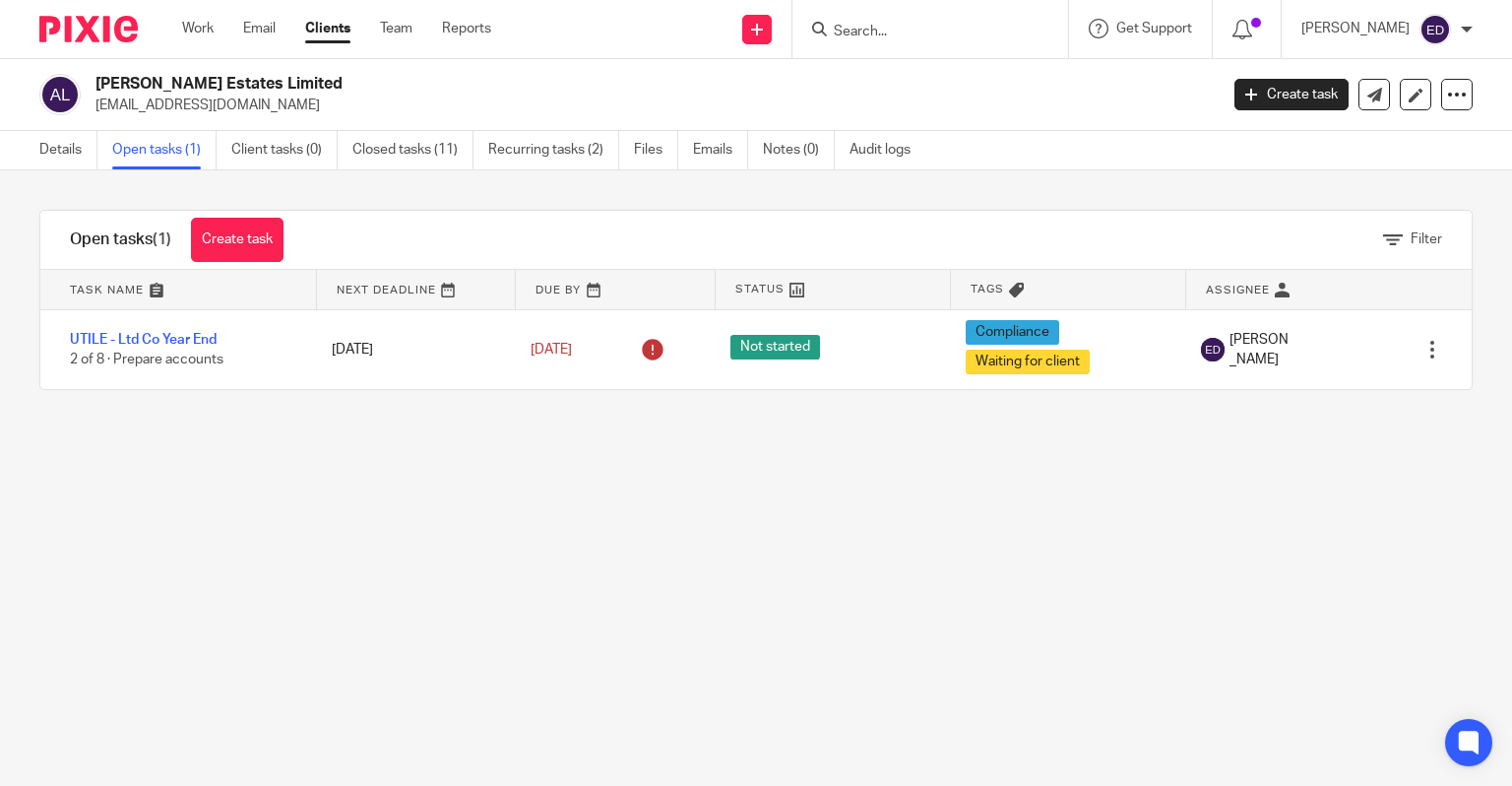 scroll, scrollTop: 0, scrollLeft: 0, axis: both 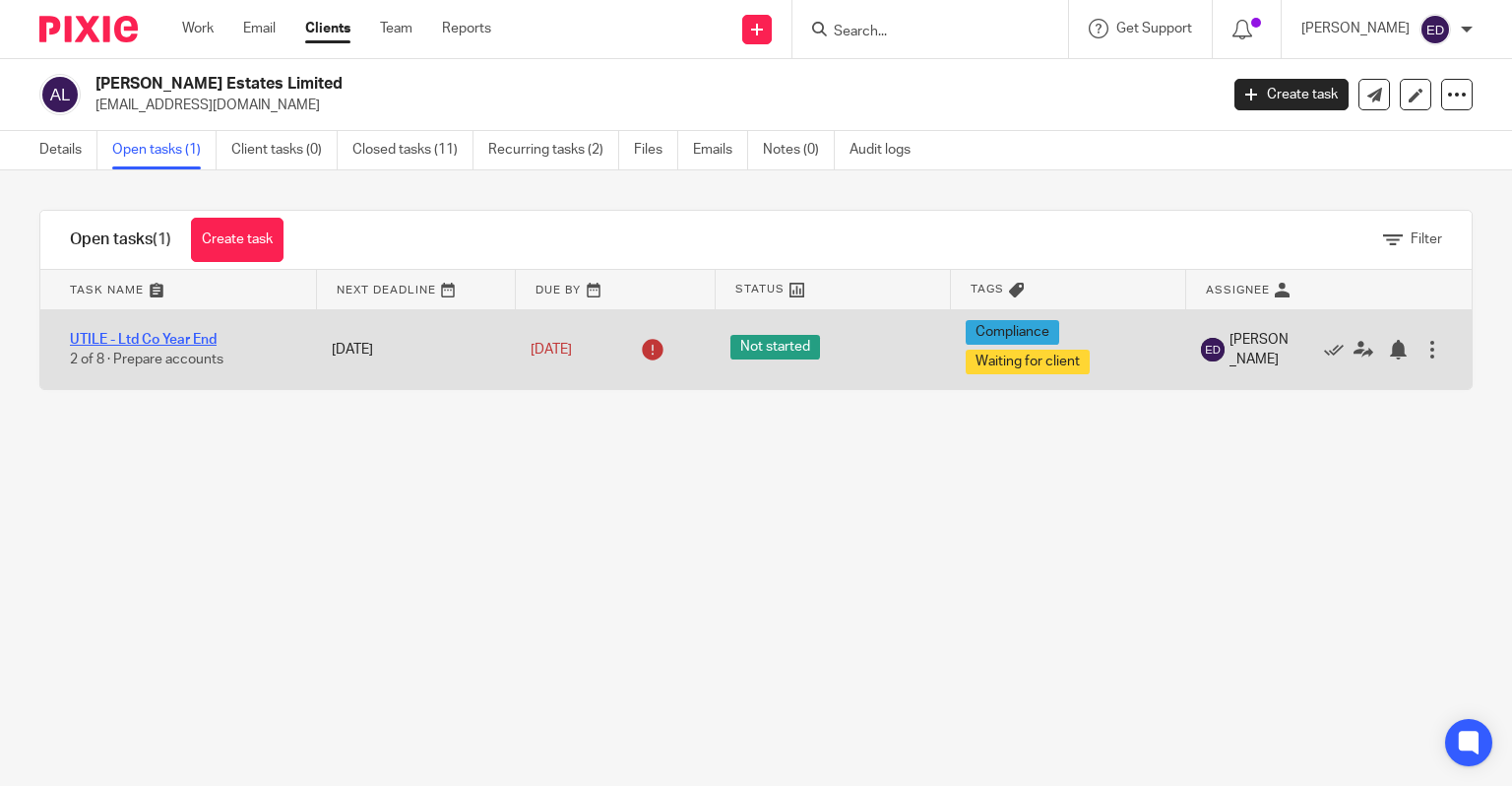 click on "UTILE - Ltd Co Year End" at bounding box center (143, 340) 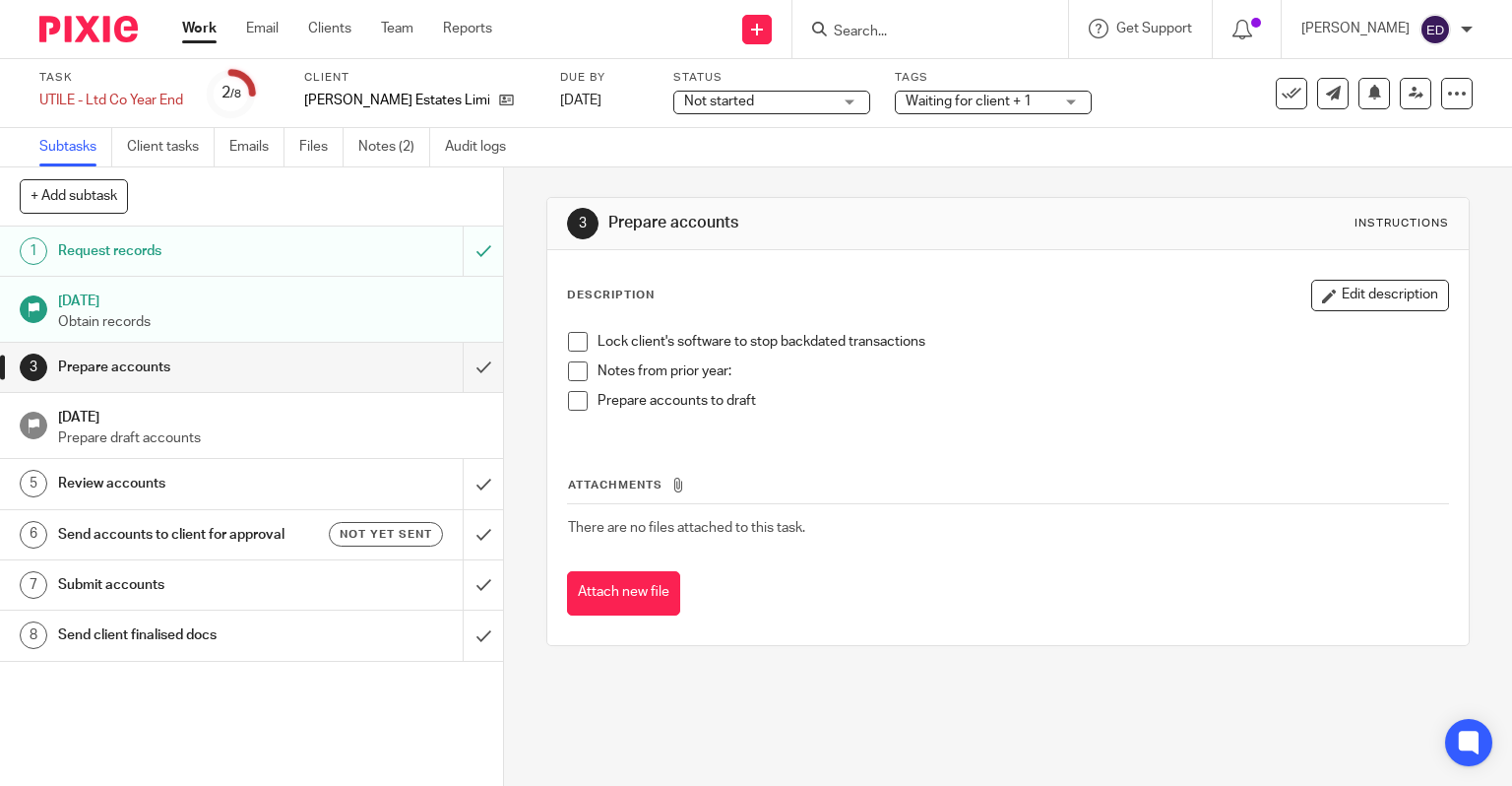scroll, scrollTop: 0, scrollLeft: 0, axis: both 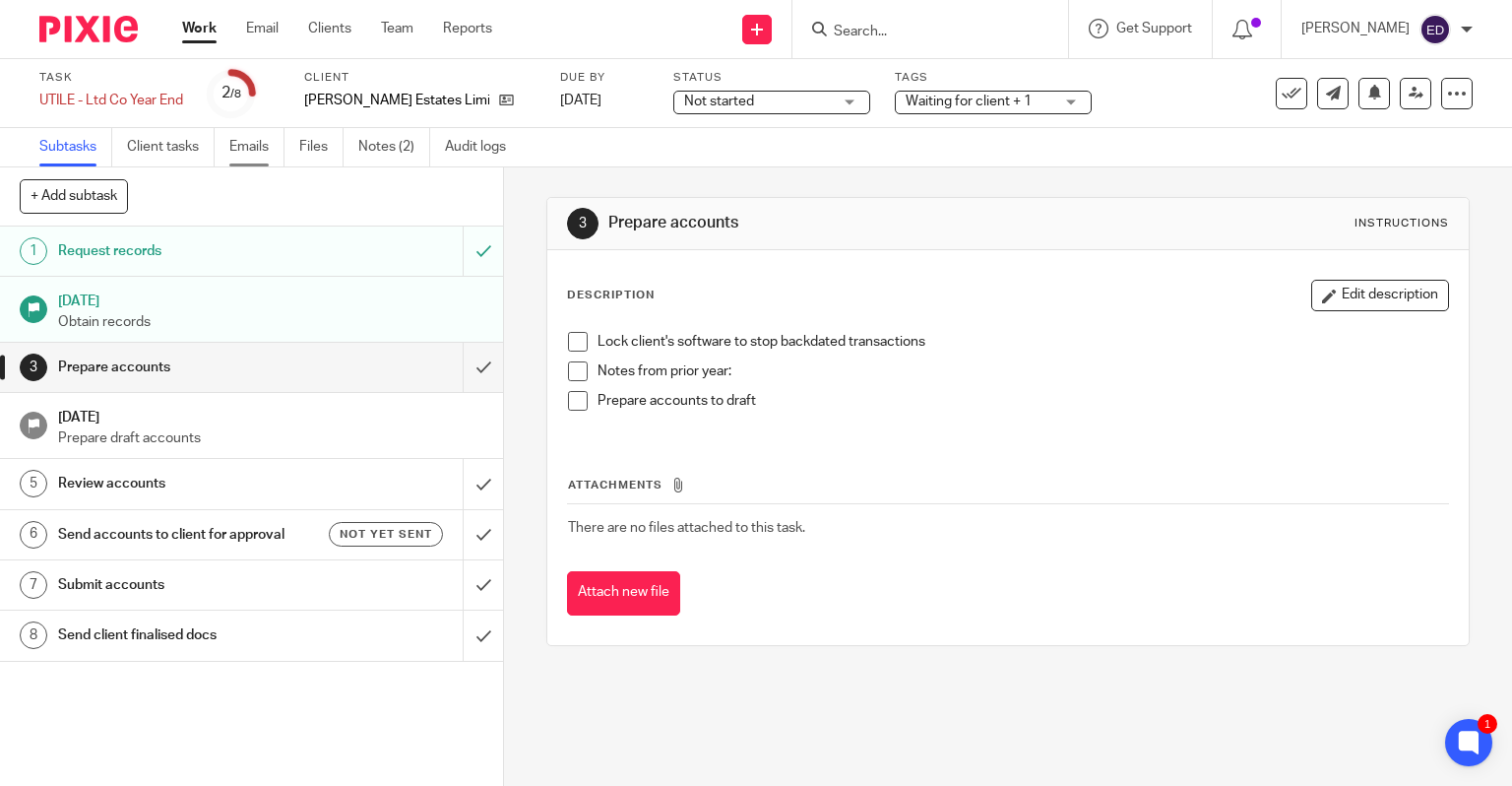 click on "Emails" at bounding box center (257, 147) 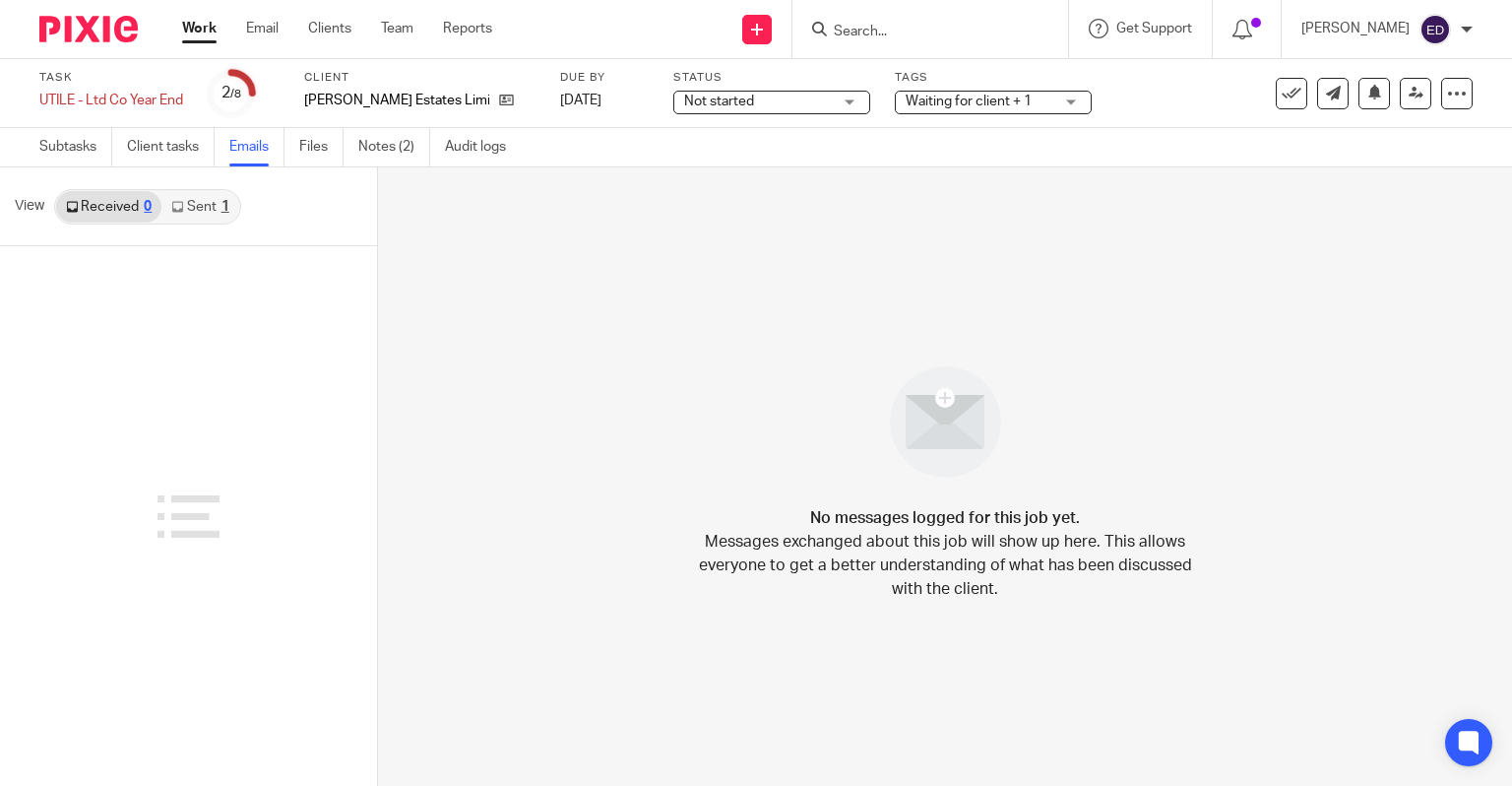 scroll, scrollTop: 0, scrollLeft: 0, axis: both 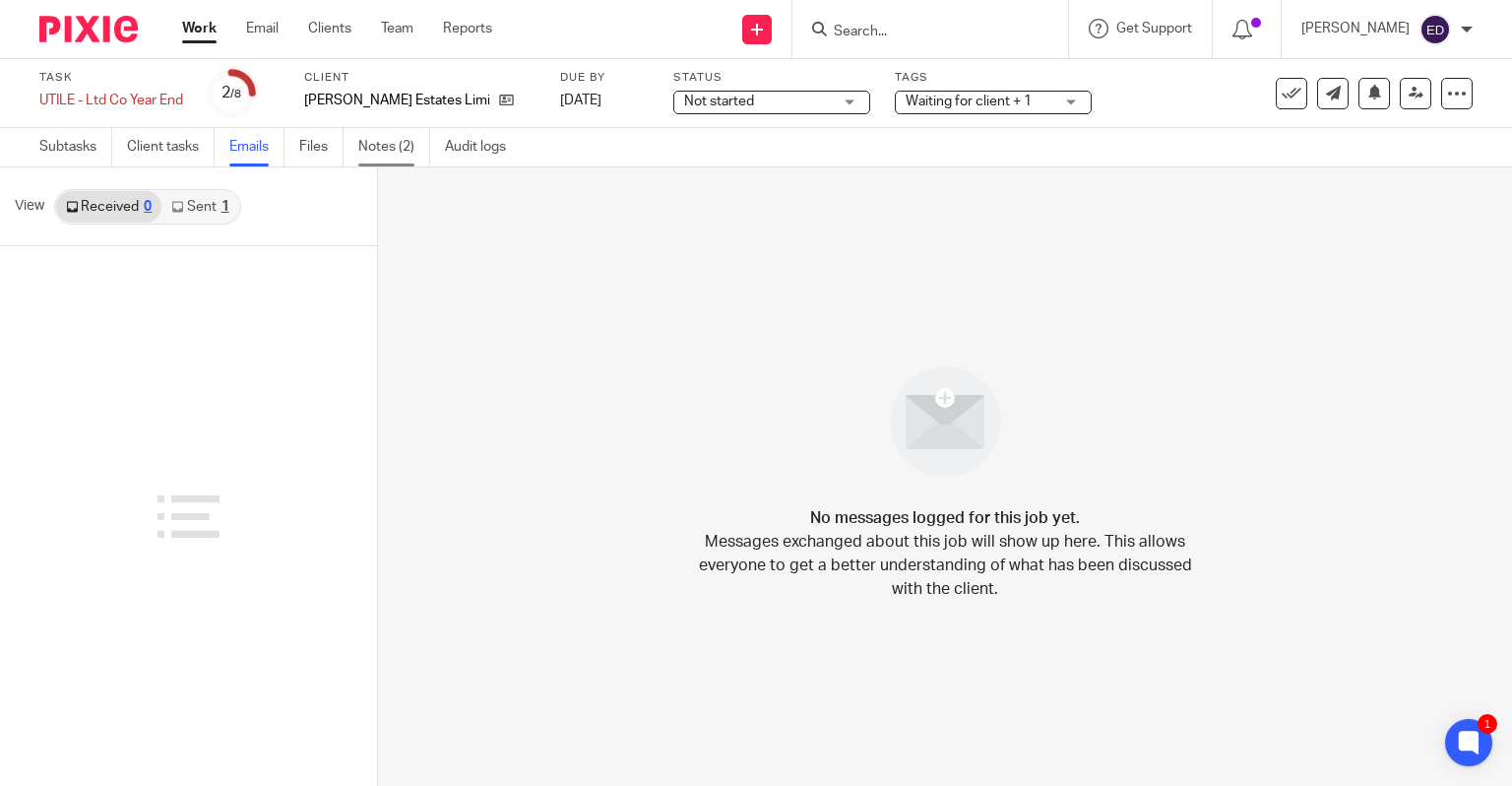 click on "Notes (2)" at bounding box center [394, 147] 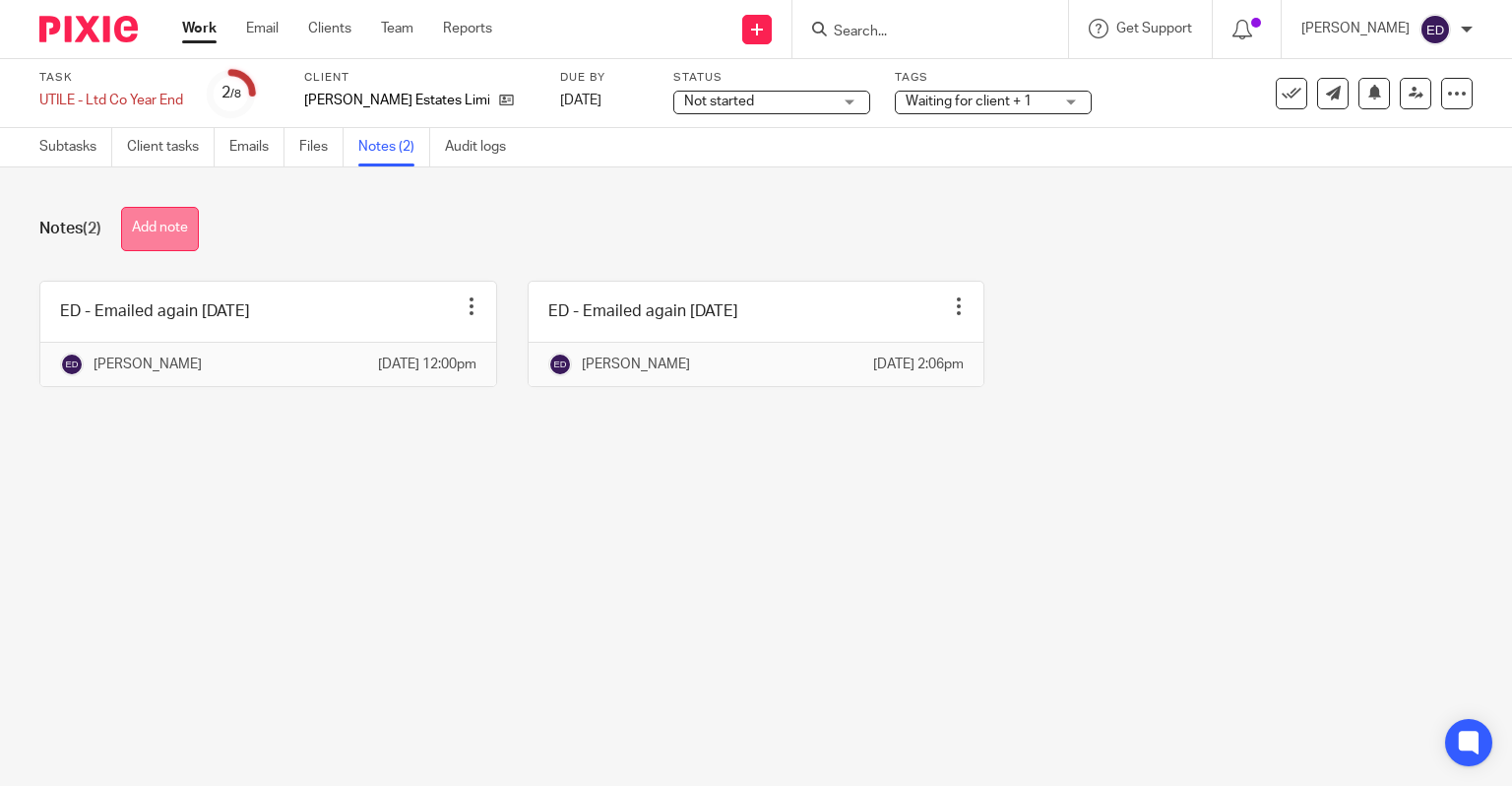 scroll, scrollTop: 0, scrollLeft: 0, axis: both 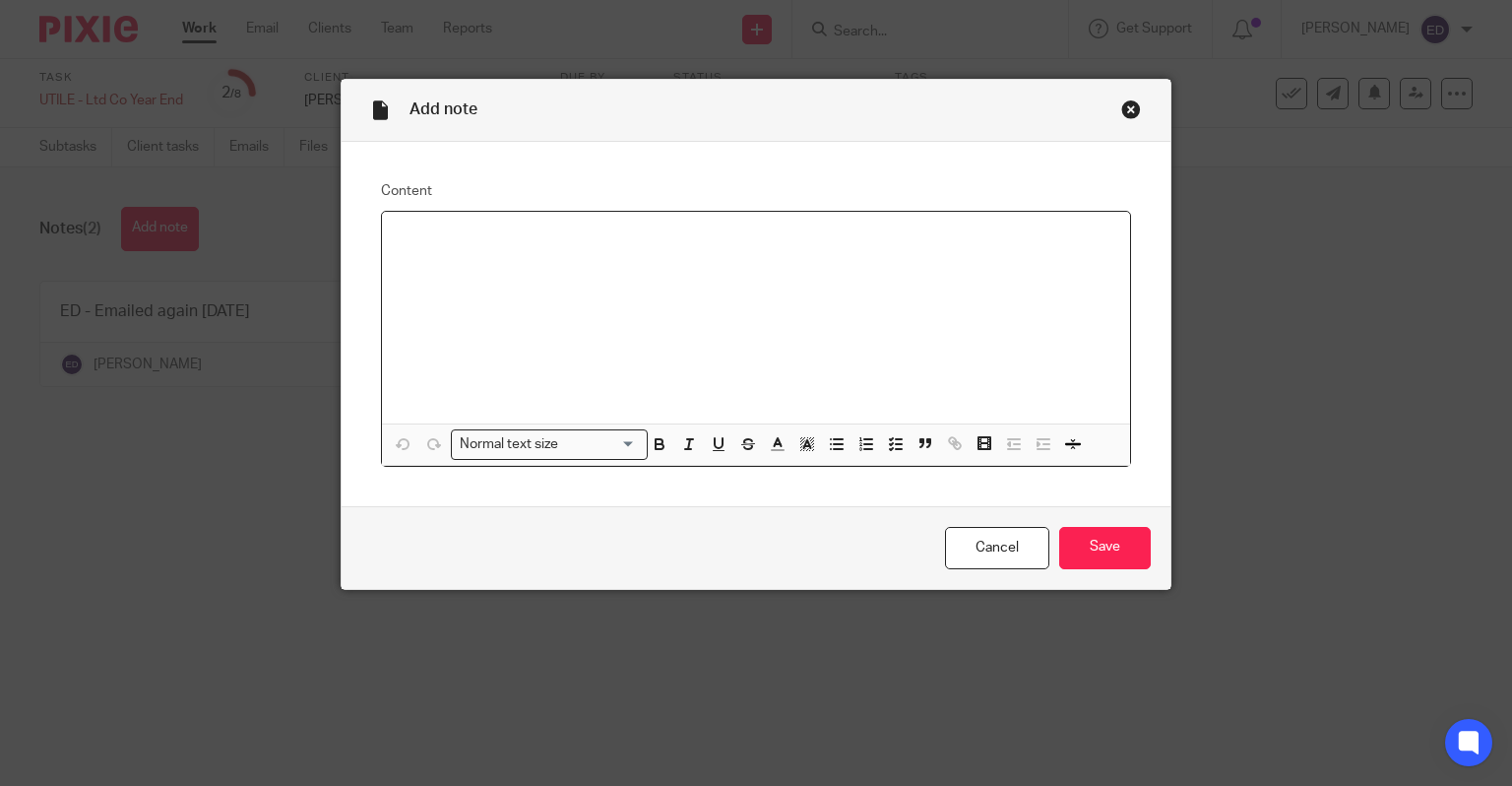 type 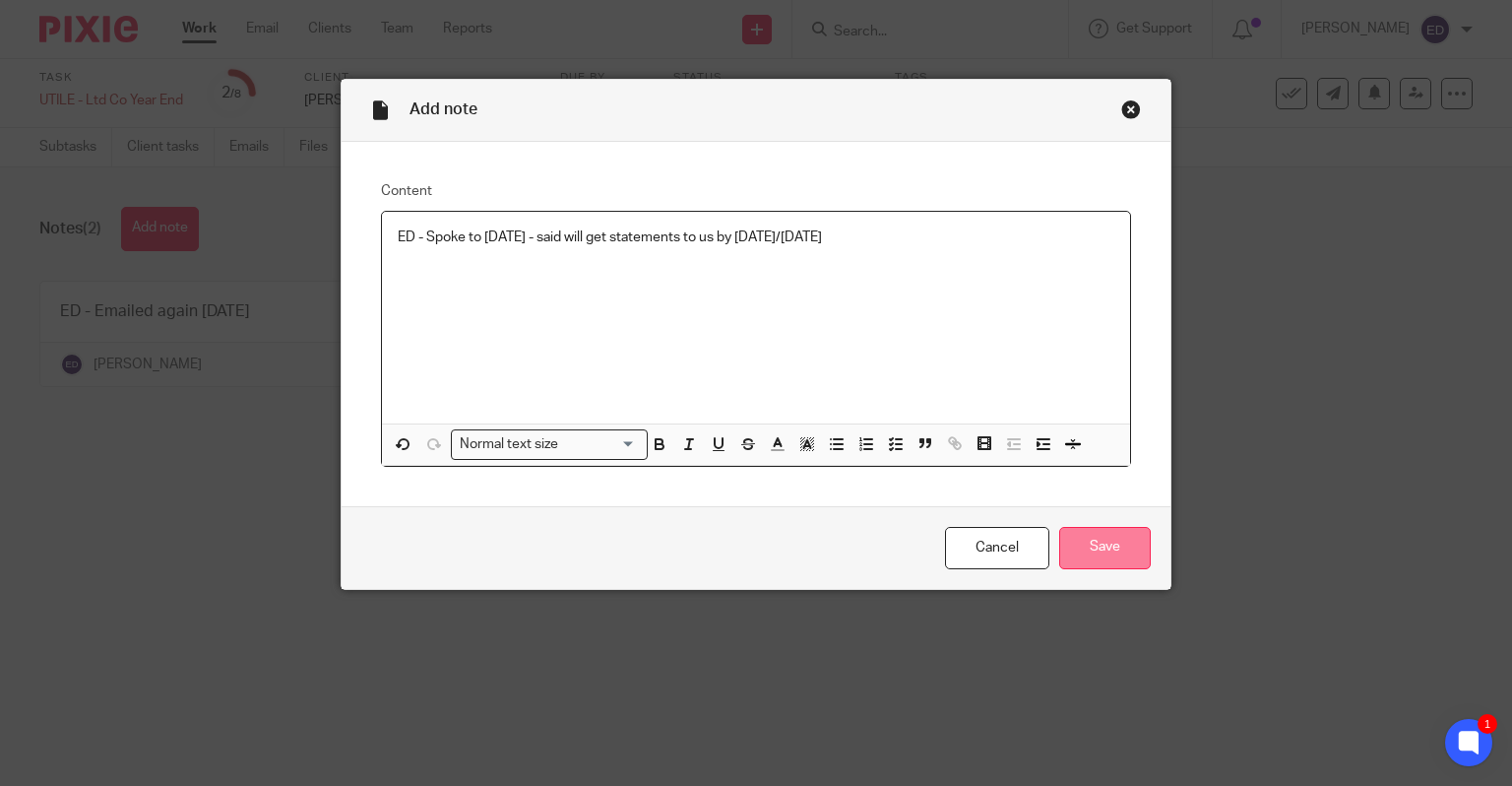 click on "Save" at bounding box center (1104, 548) 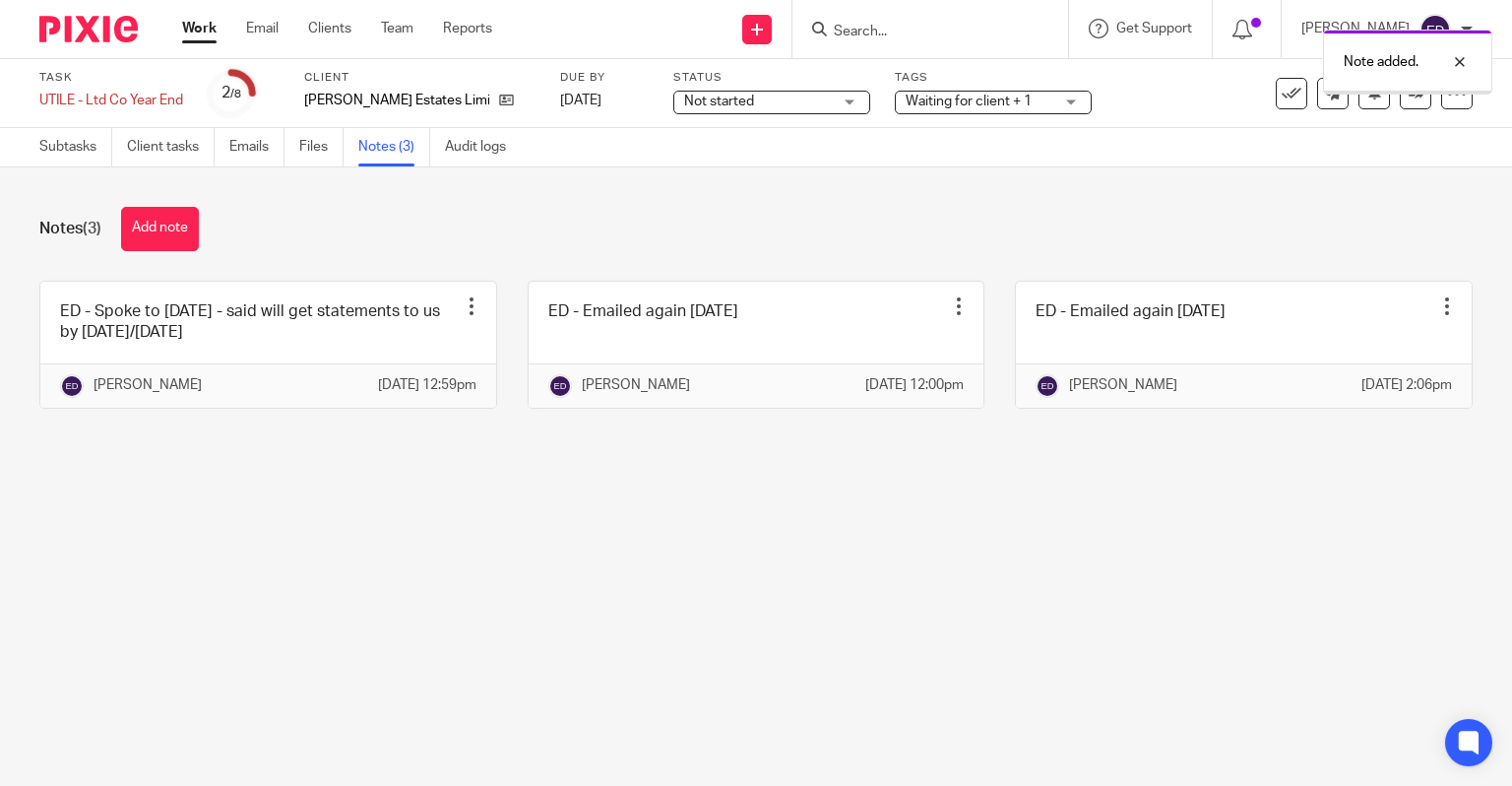 scroll, scrollTop: 0, scrollLeft: 0, axis: both 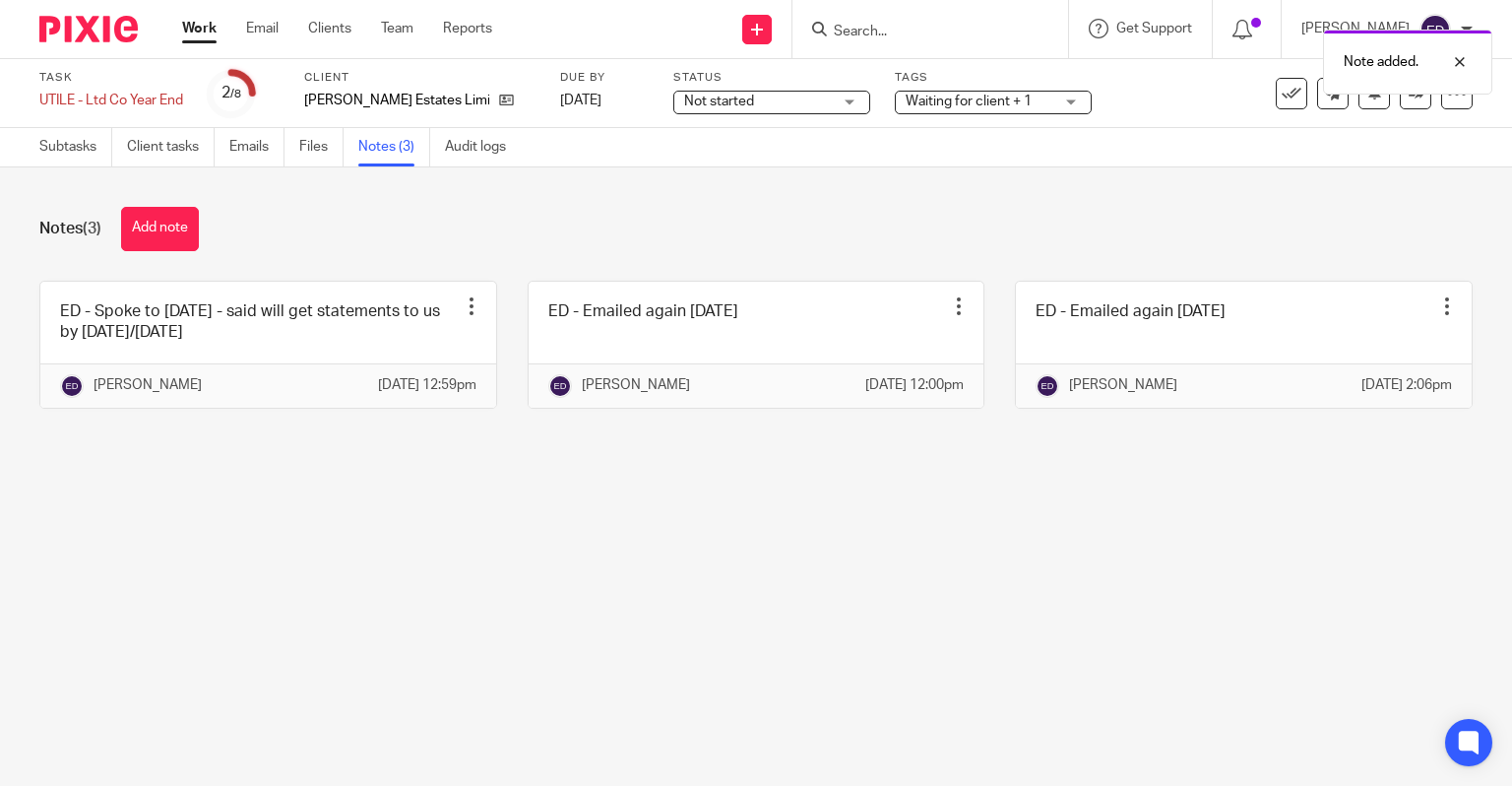 click on "Note added." at bounding box center (1124, 57) 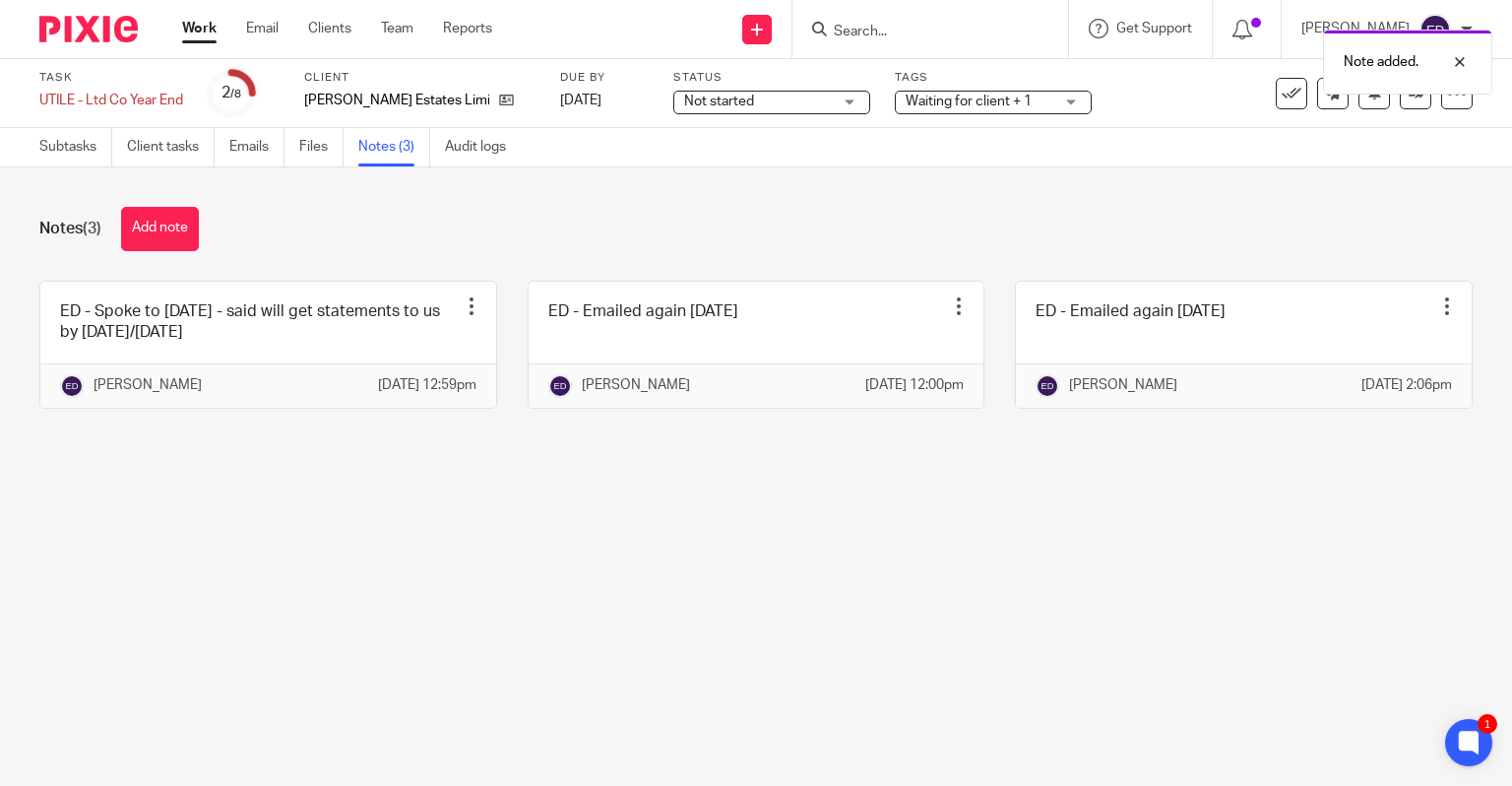 click on "Note added." at bounding box center (1124, 57) 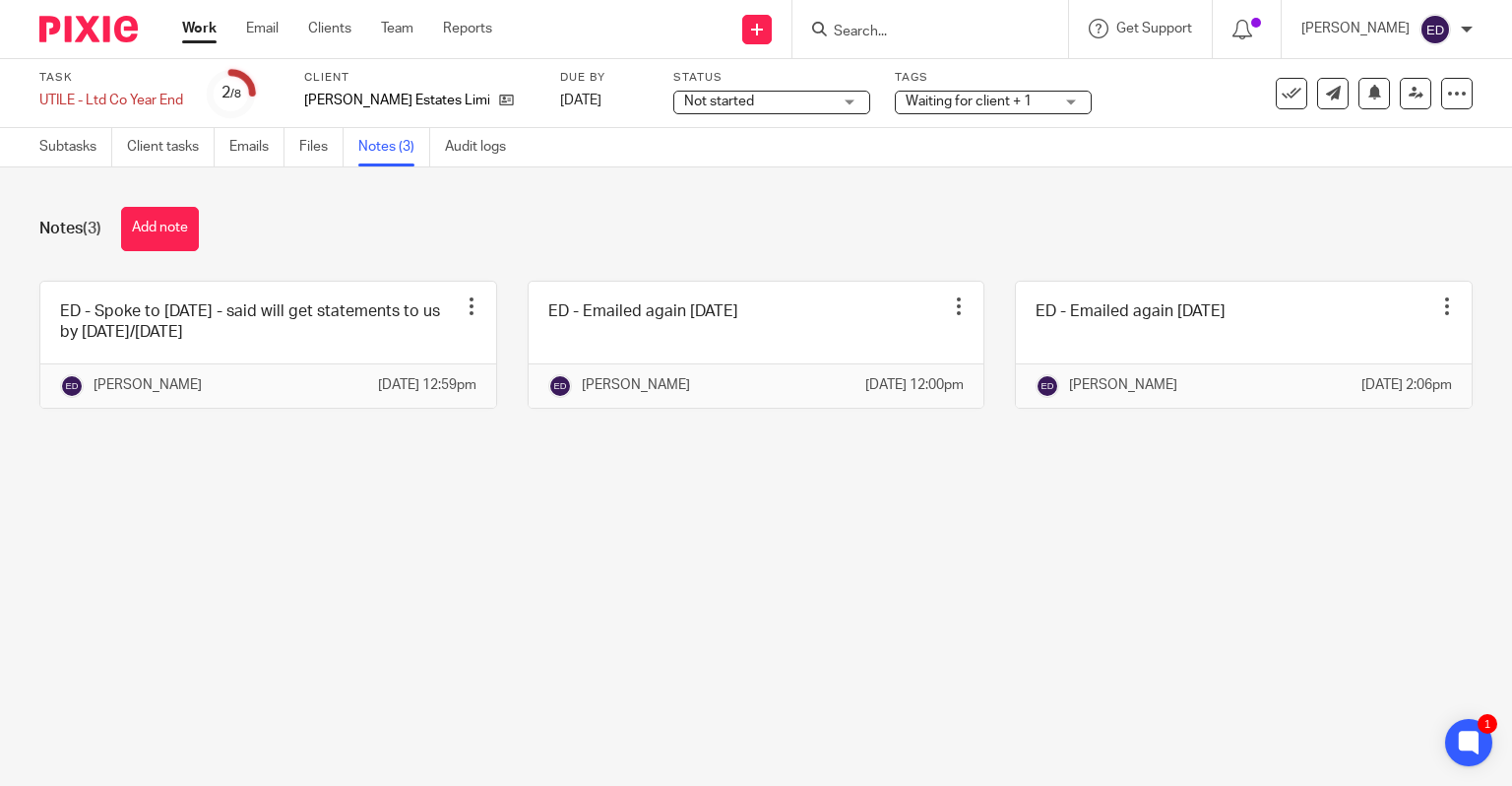 click at bounding box center (936, 29) 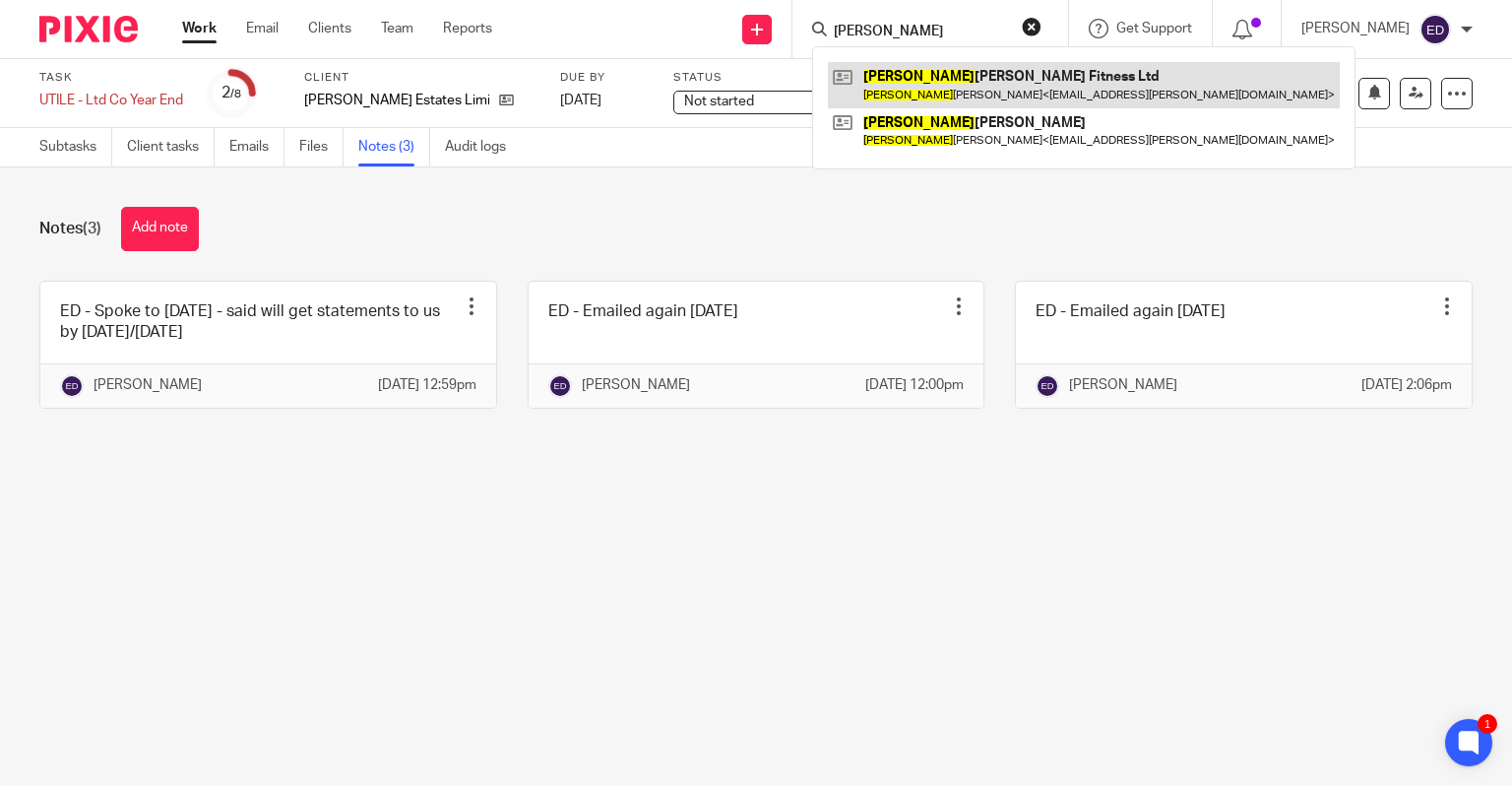 type on "rachel" 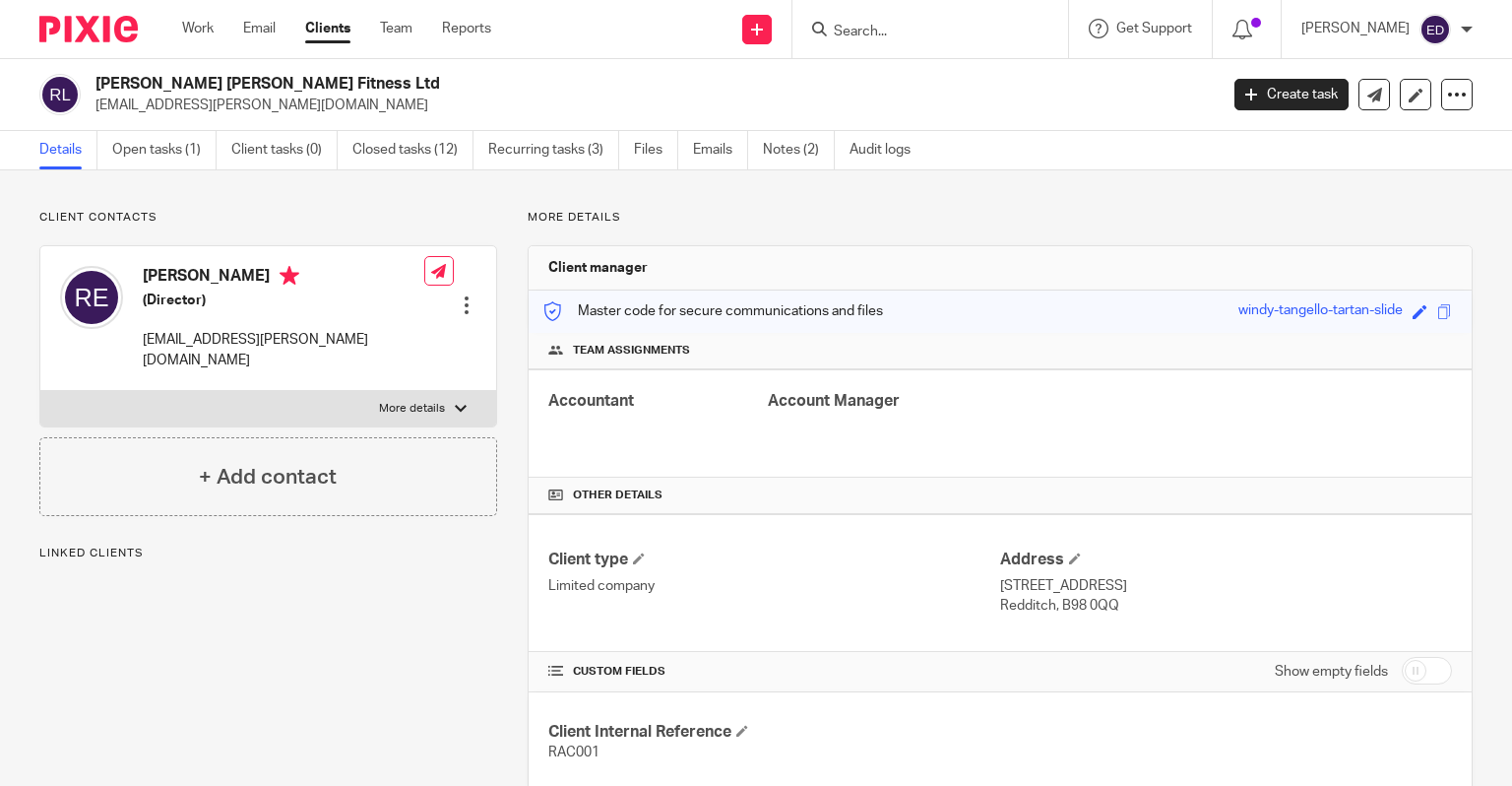 scroll, scrollTop: 0, scrollLeft: 0, axis: both 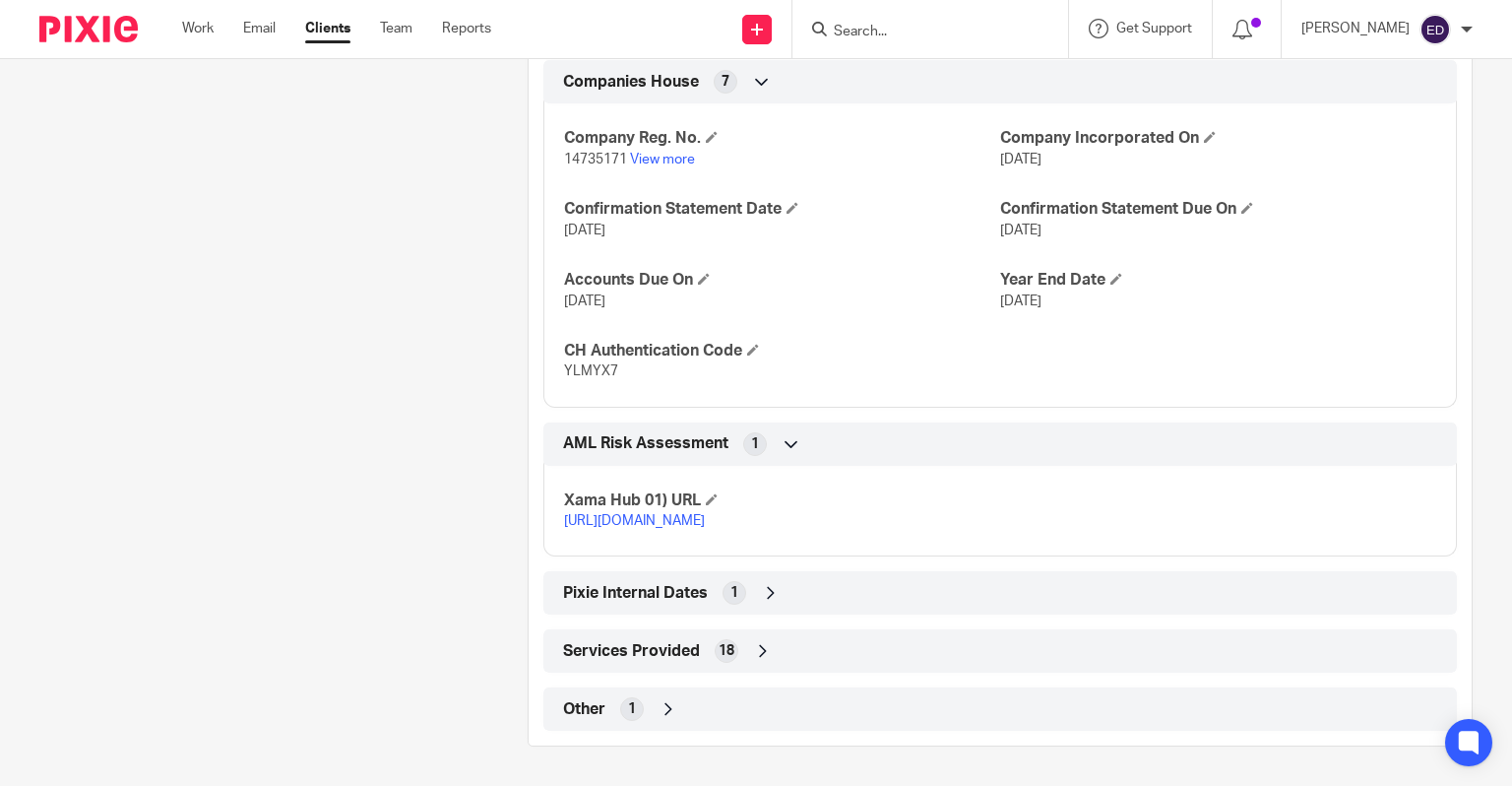 click at bounding box center [668, 709] 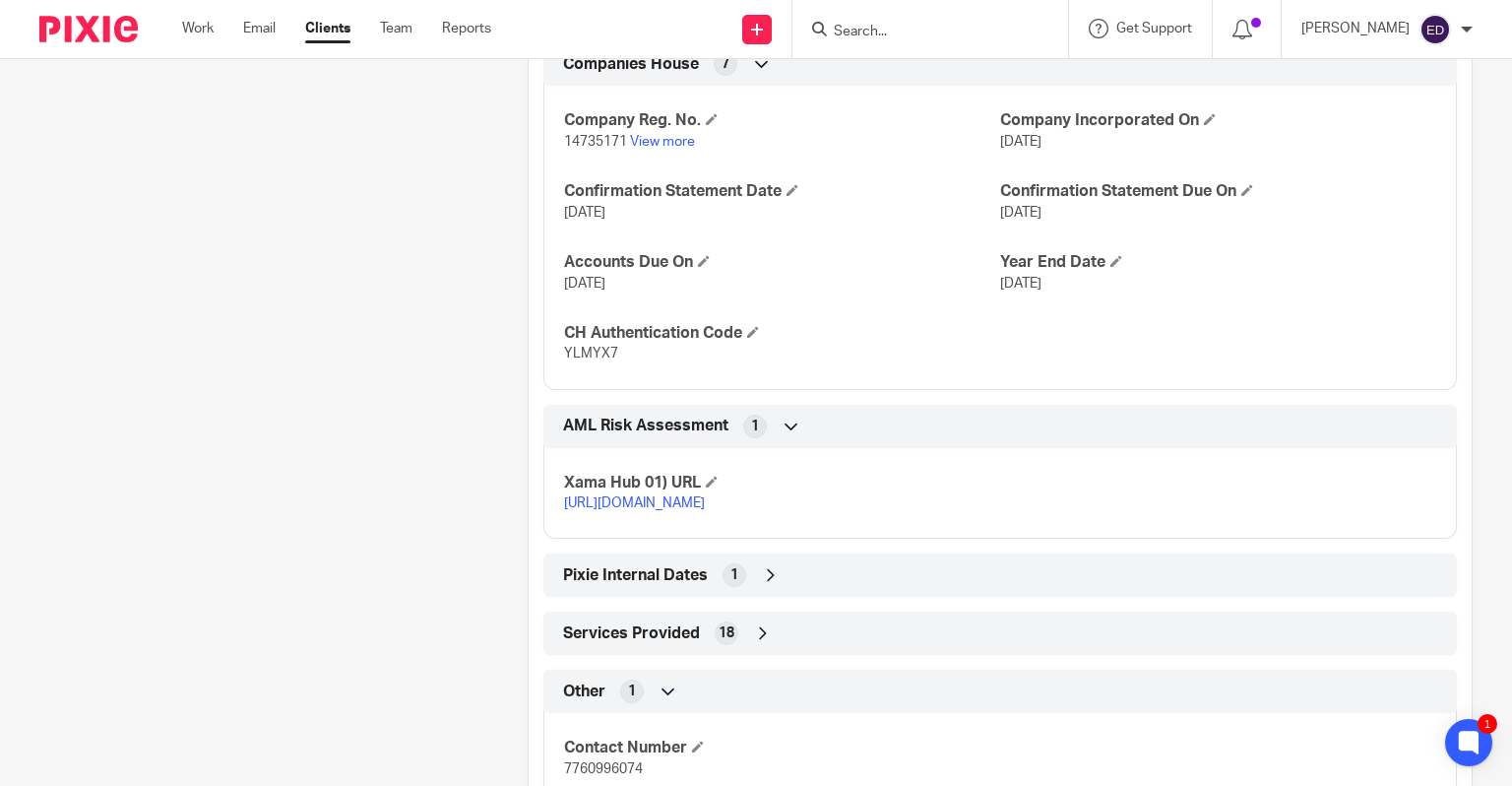 scroll, scrollTop: 1470, scrollLeft: 0, axis: vertical 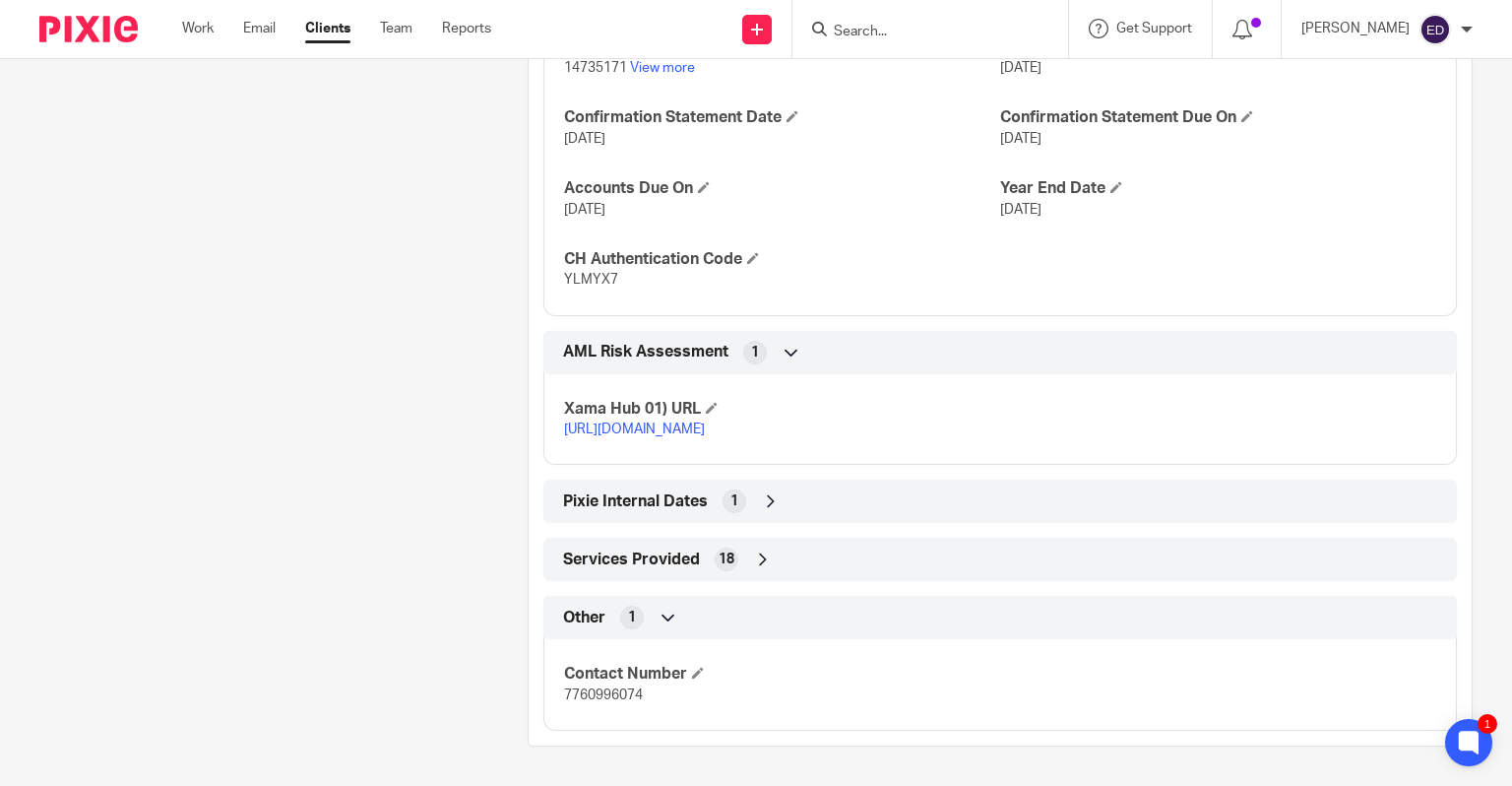 click at bounding box center (936, 29) 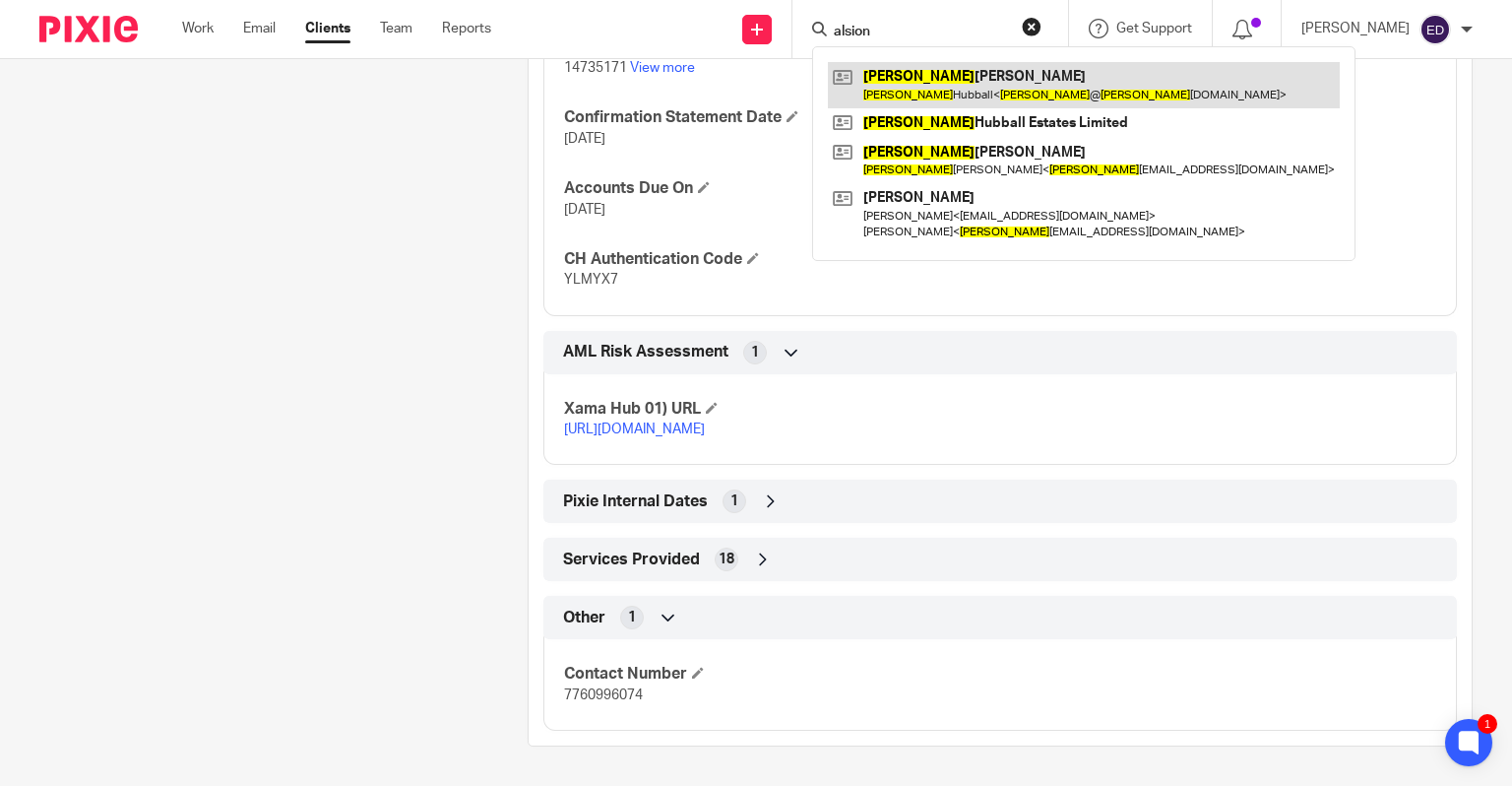 type on "alsion" 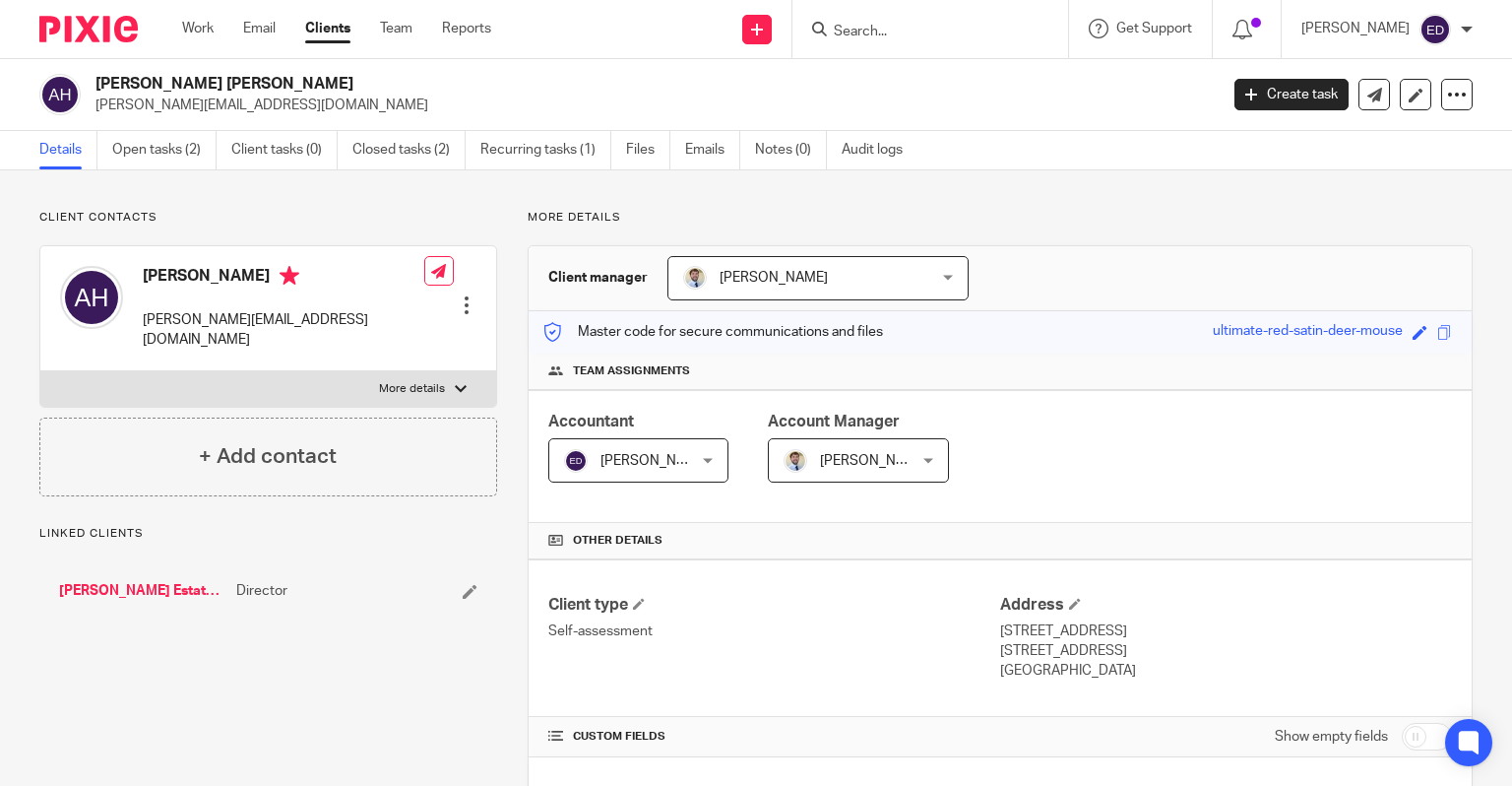 scroll, scrollTop: 0, scrollLeft: 0, axis: both 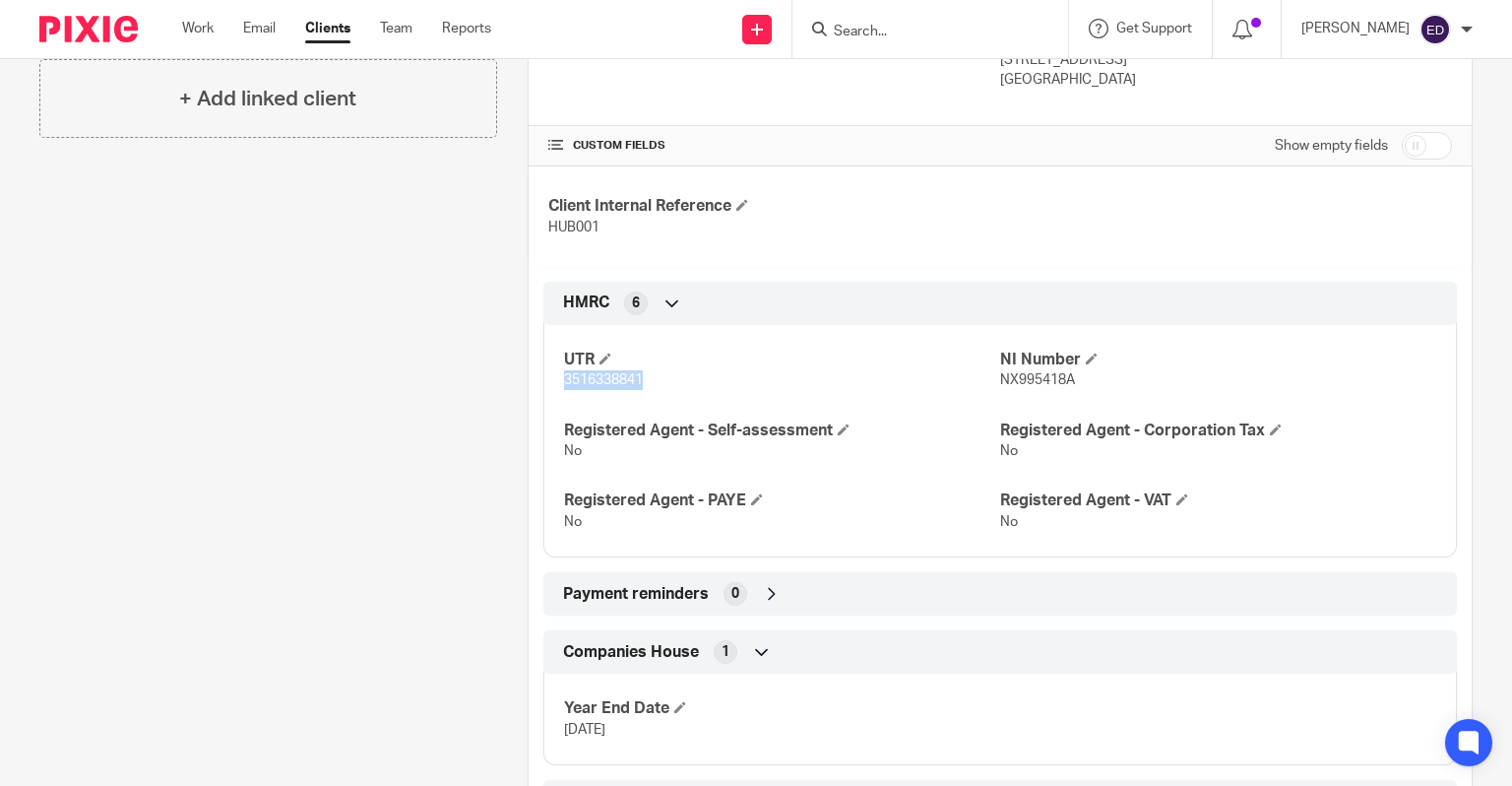 drag, startPoint x: 641, startPoint y: 381, endPoint x: 528, endPoint y: 381, distance: 113 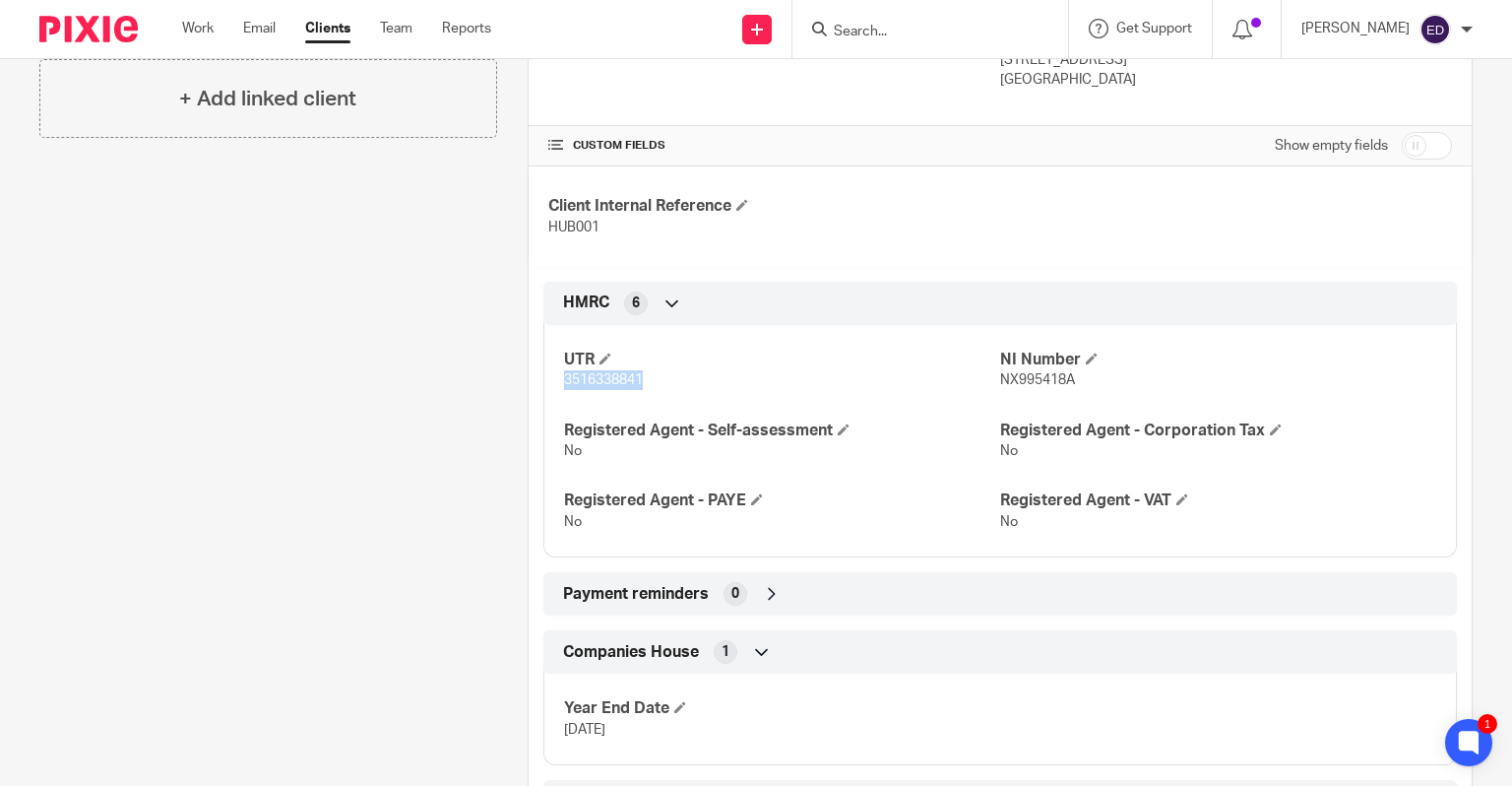 copy on "3516338841" 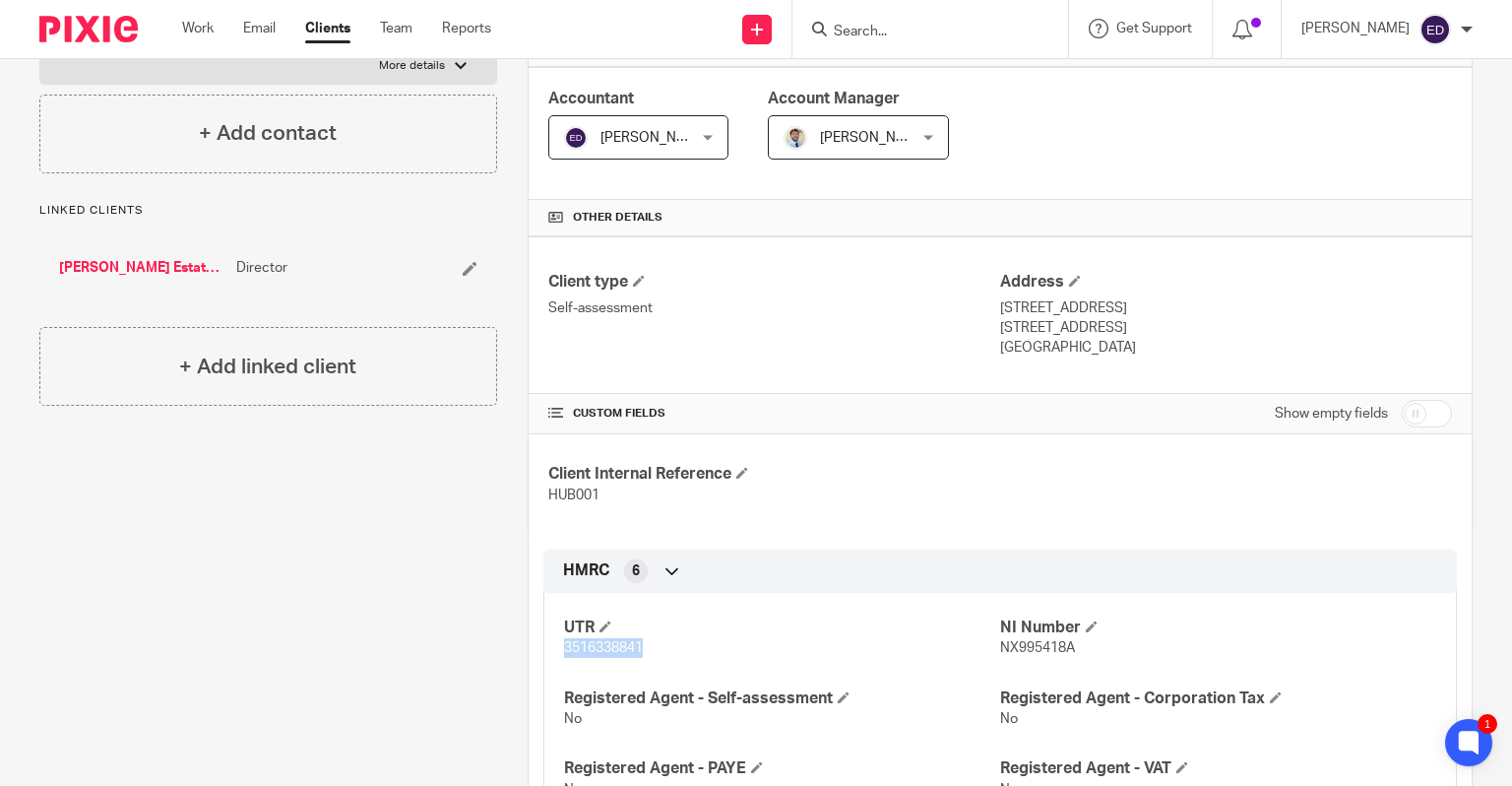 scroll, scrollTop: 0, scrollLeft: 0, axis: both 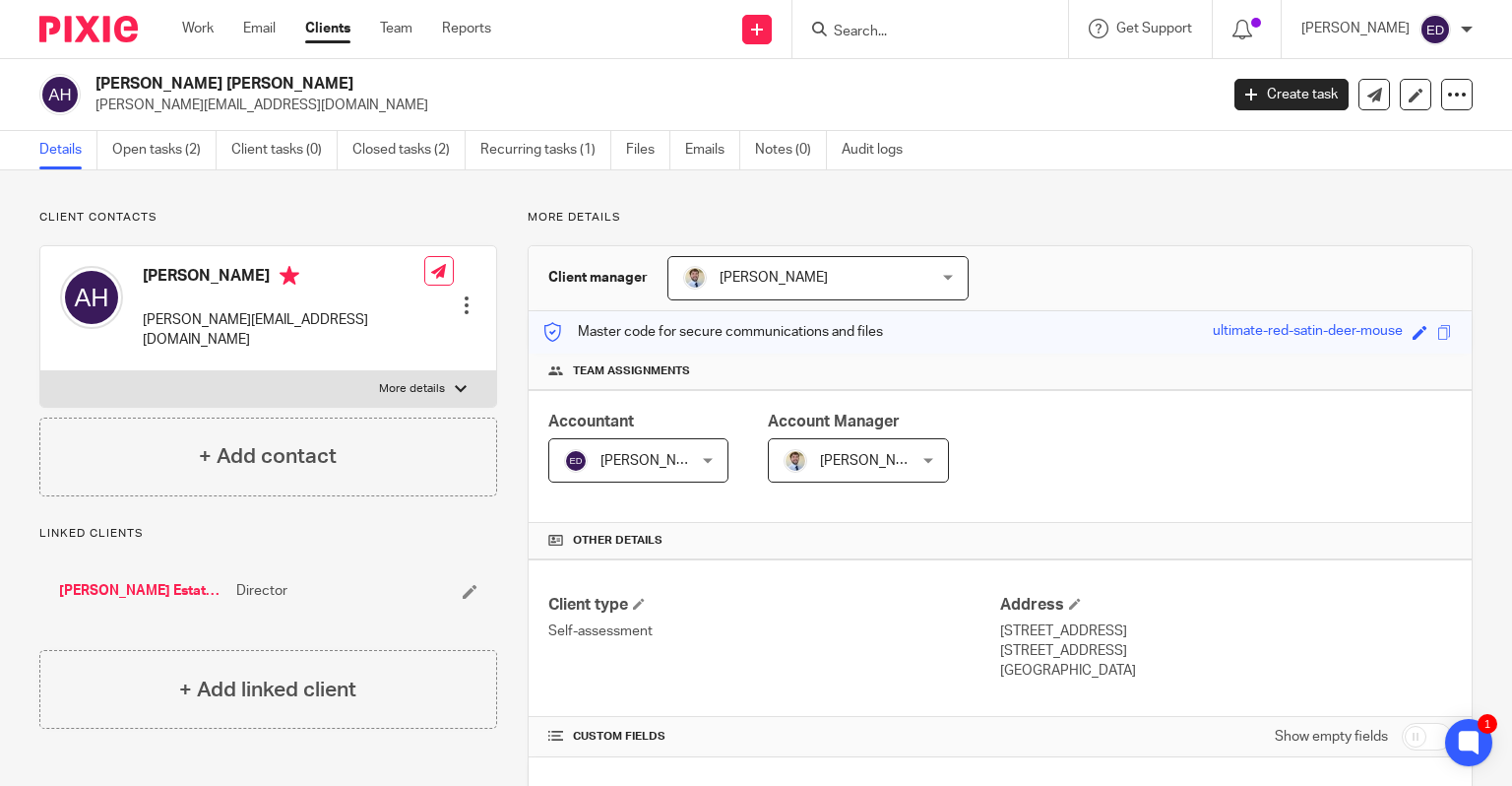 click at bounding box center [930, 29] 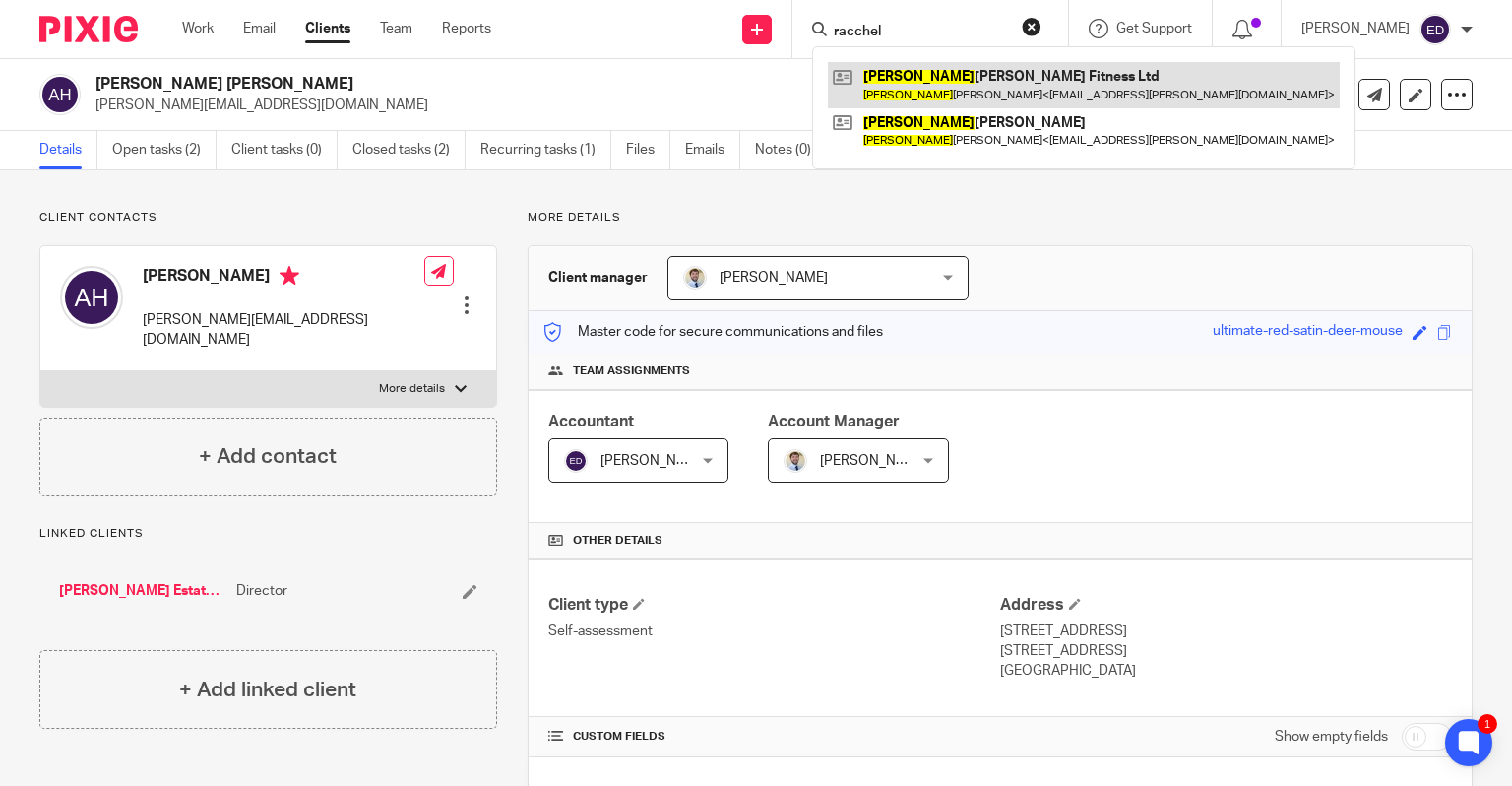 type on "racchel" 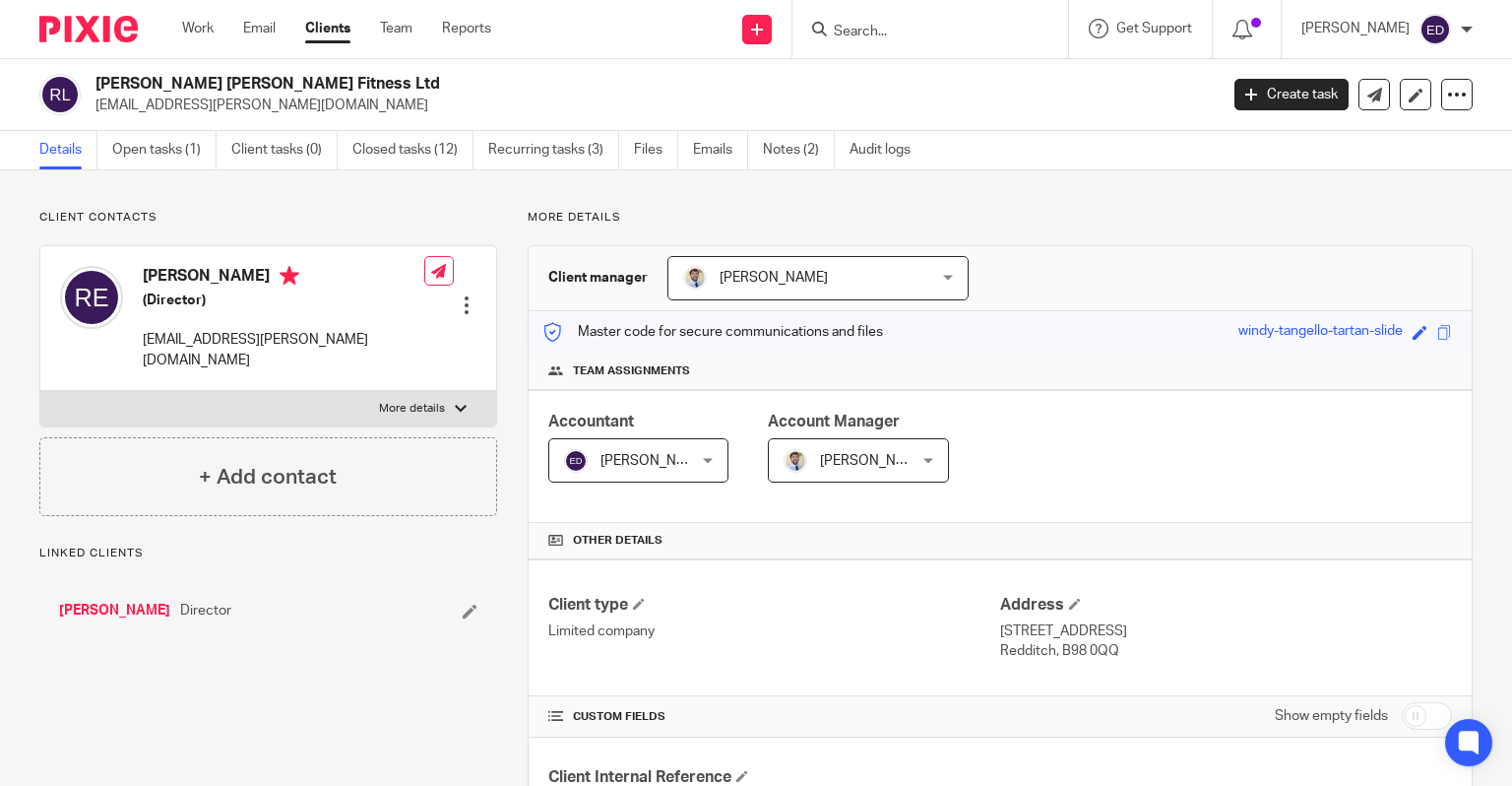scroll, scrollTop: 0, scrollLeft: 0, axis: both 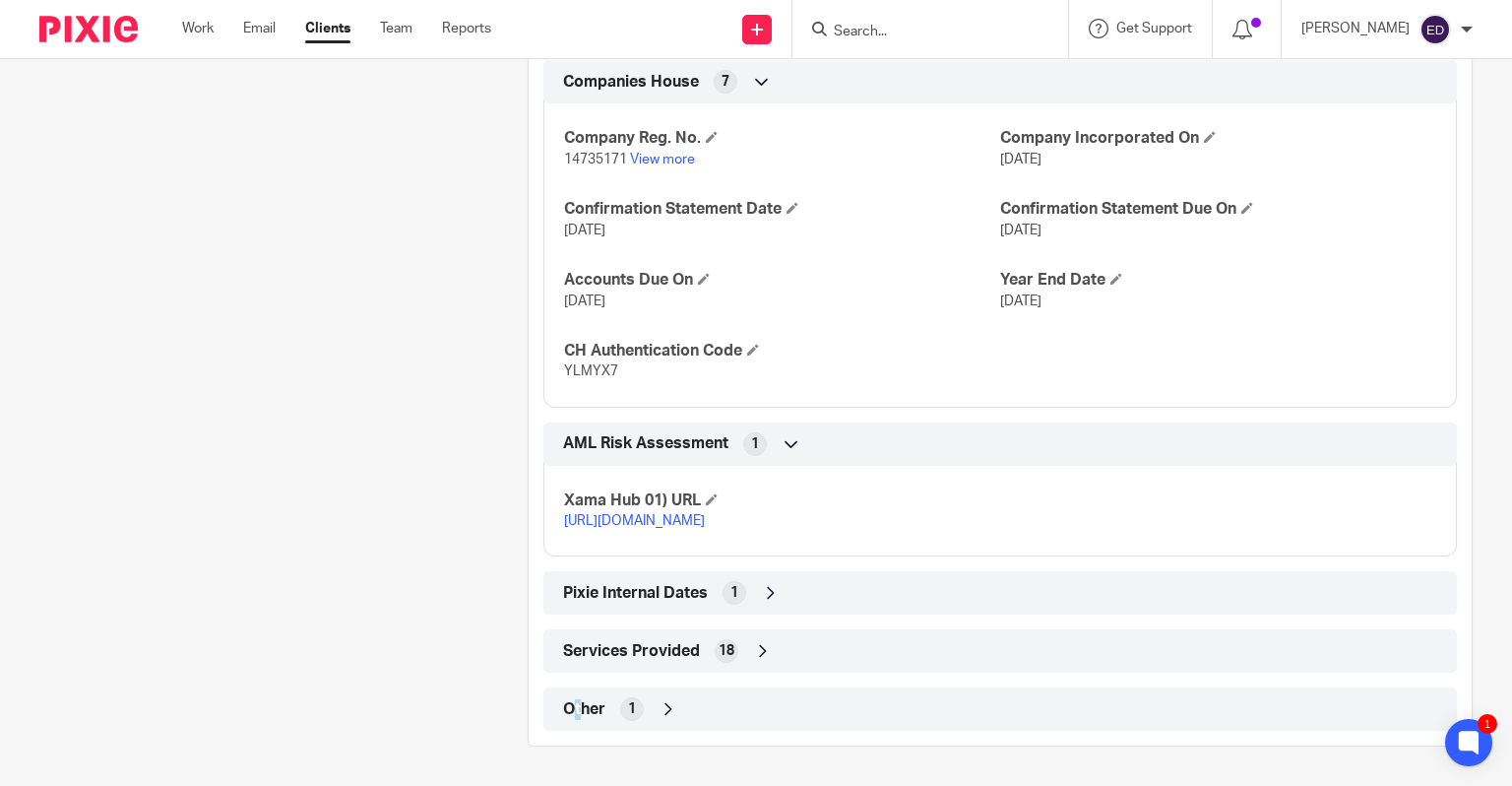 click on "Other   1" at bounding box center [1000, 709] 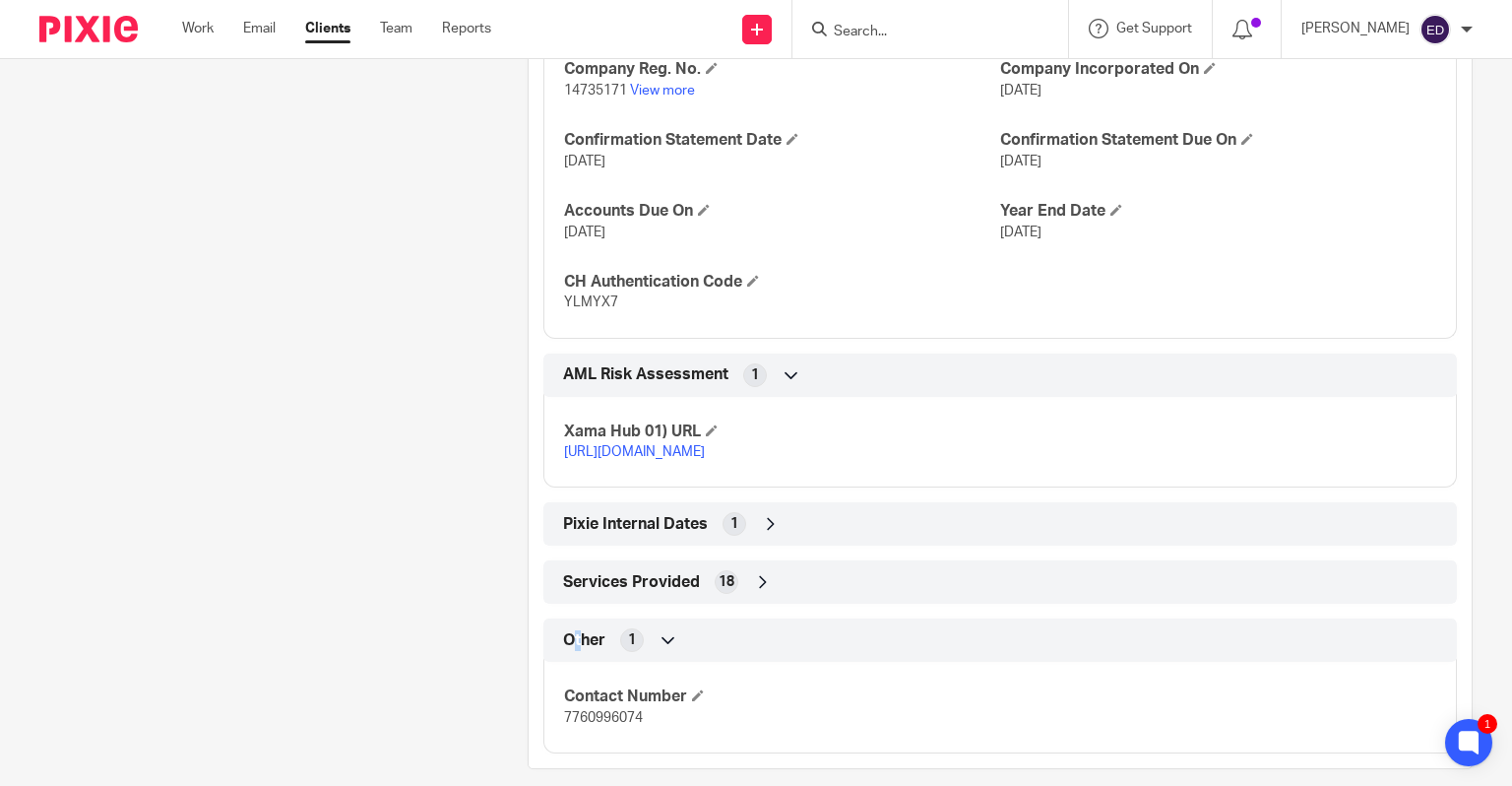 scroll, scrollTop: 1470, scrollLeft: 0, axis: vertical 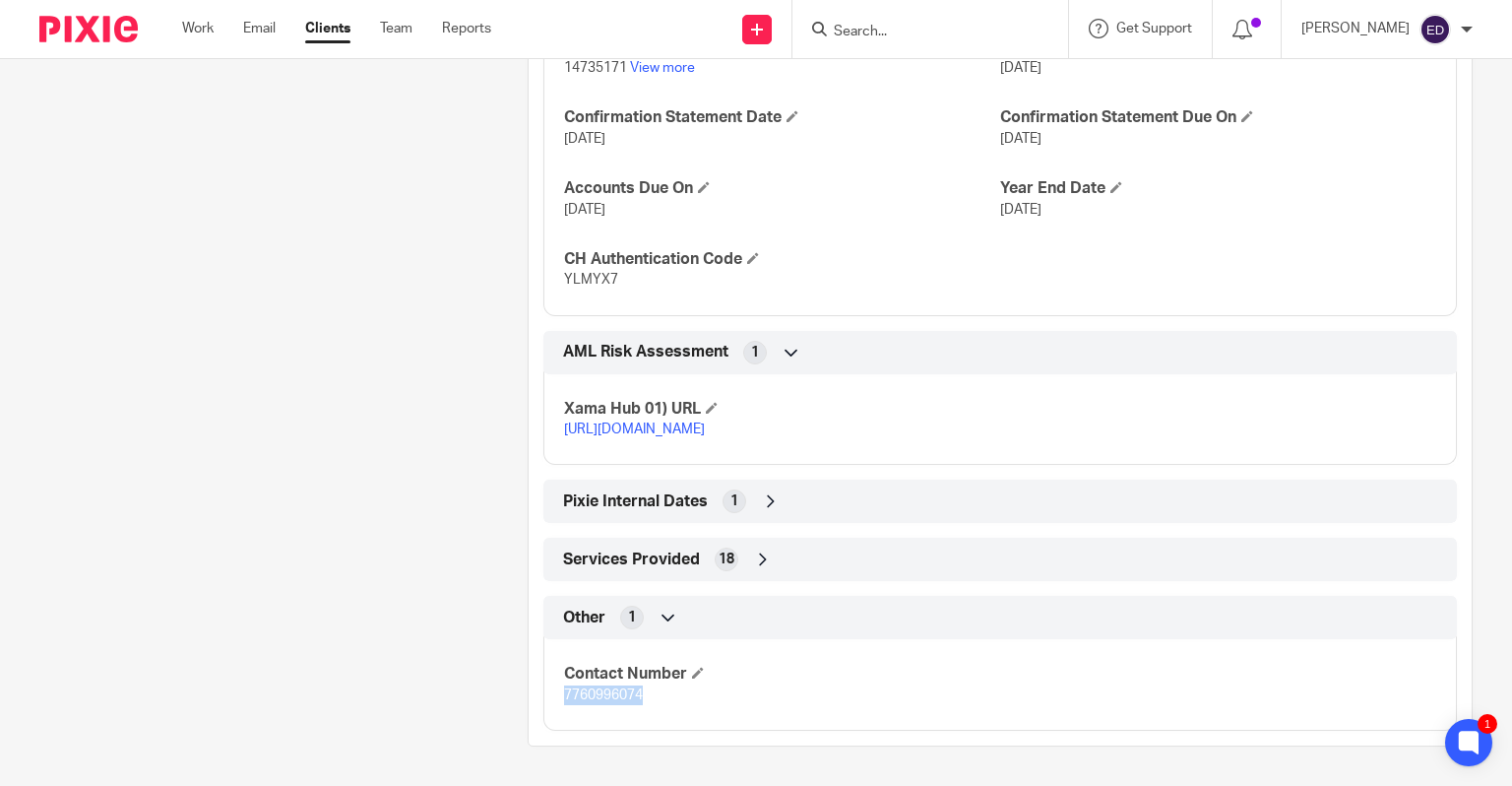 drag, startPoint x: 647, startPoint y: 696, endPoint x: 549, endPoint y: 705, distance: 98.4124 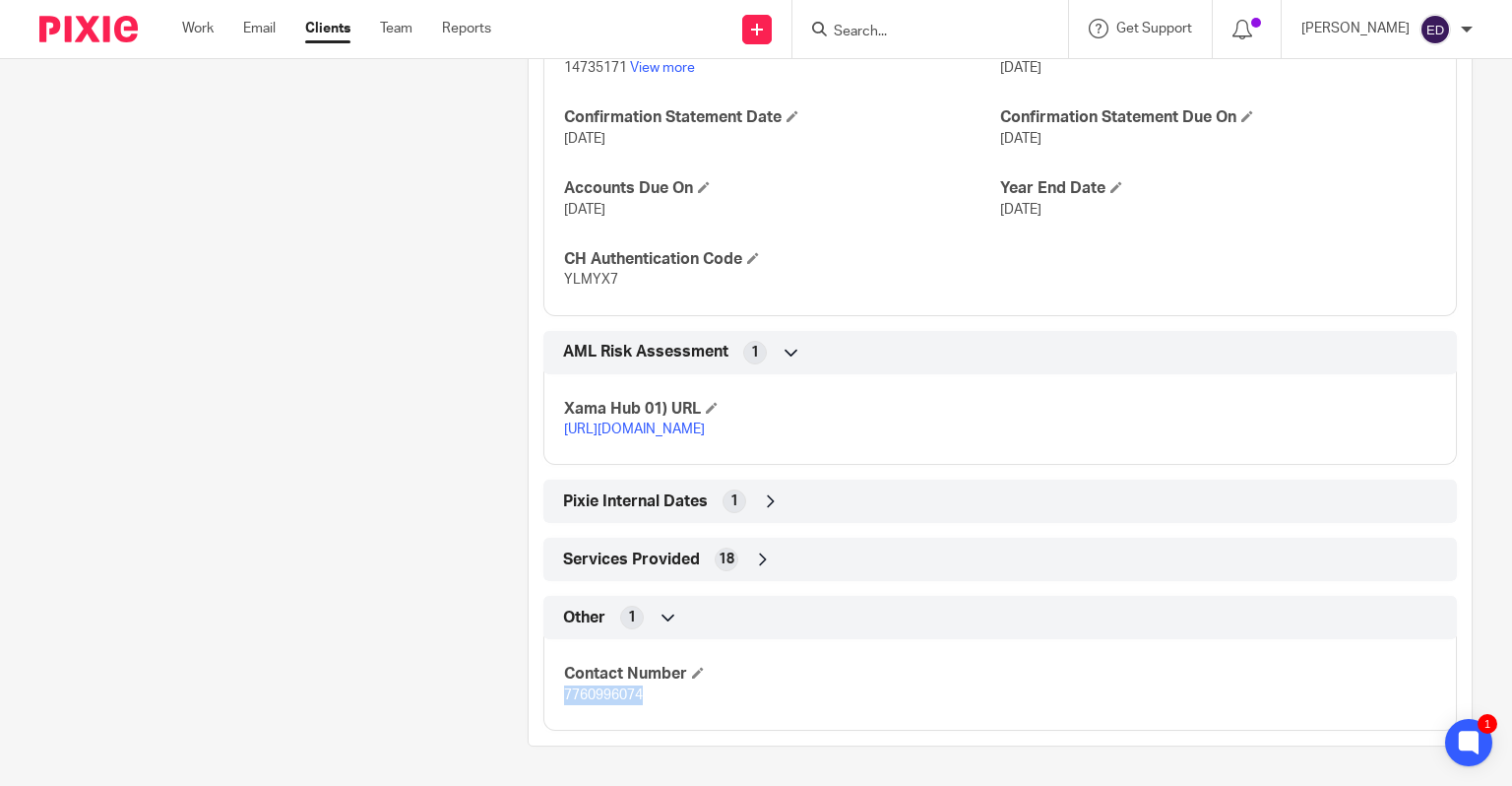 copy on "7760996074" 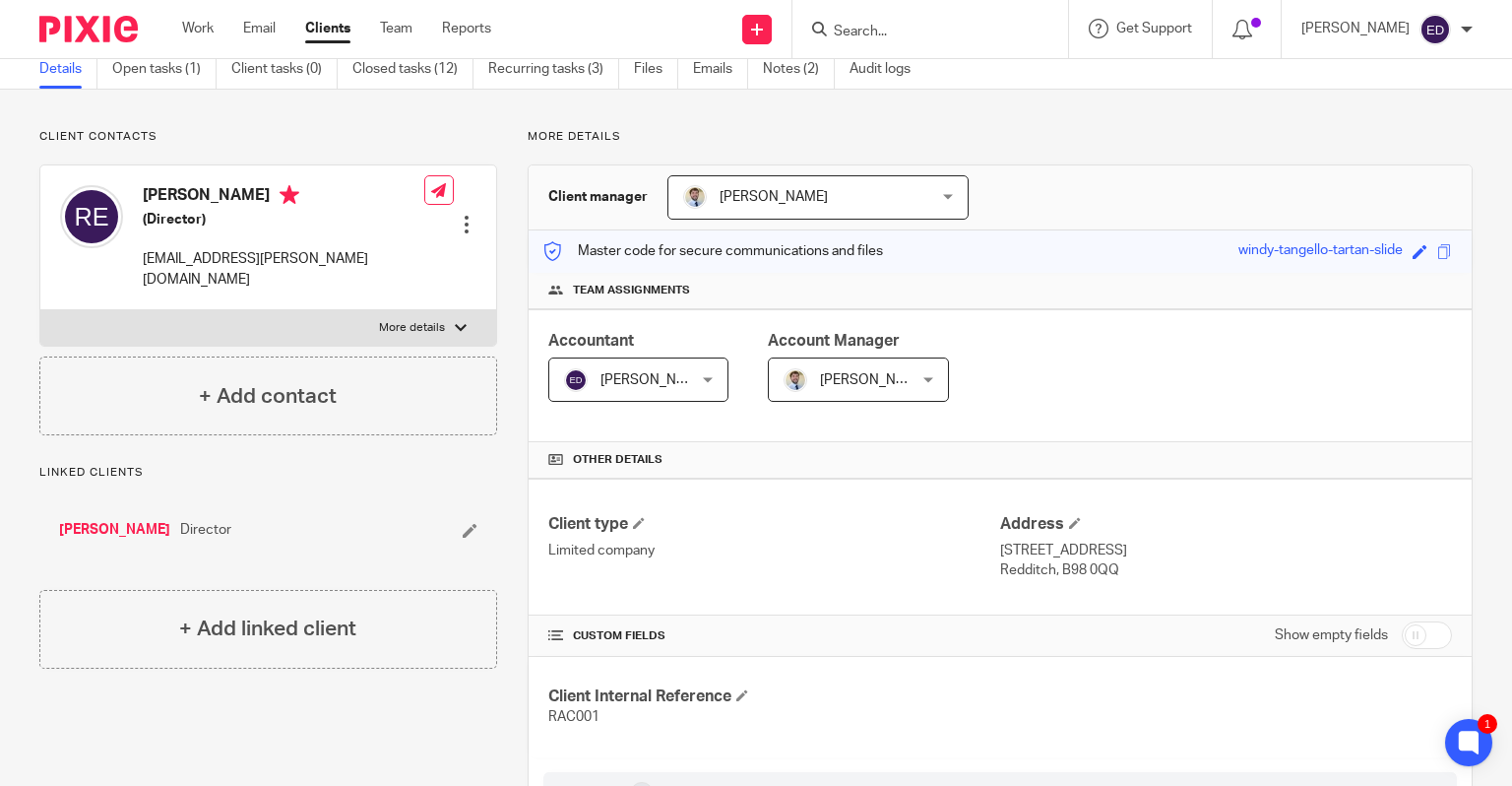 scroll, scrollTop: 0, scrollLeft: 0, axis: both 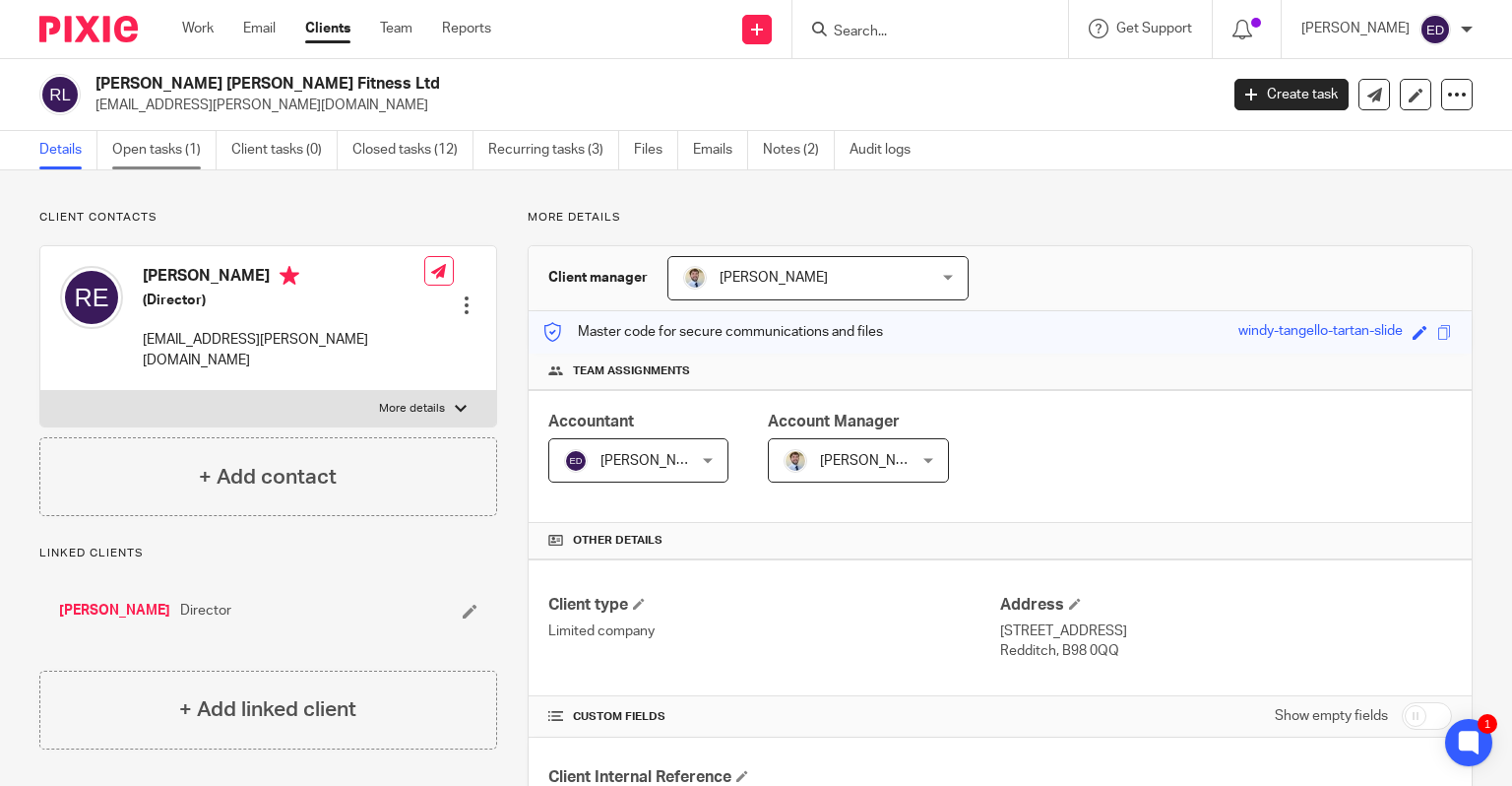 click on "Open tasks (1)" at bounding box center (164, 150) 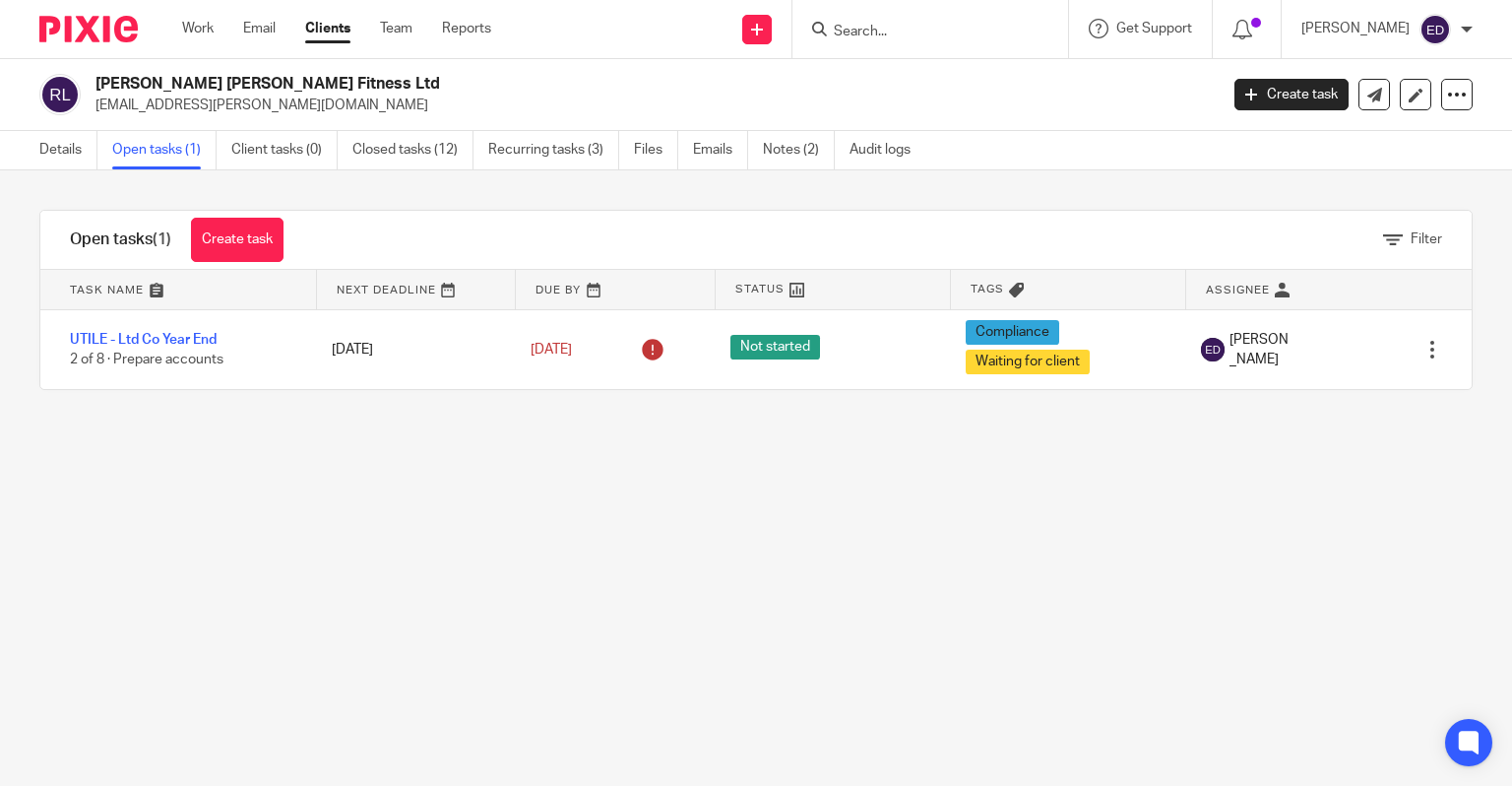 scroll, scrollTop: 0, scrollLeft: 0, axis: both 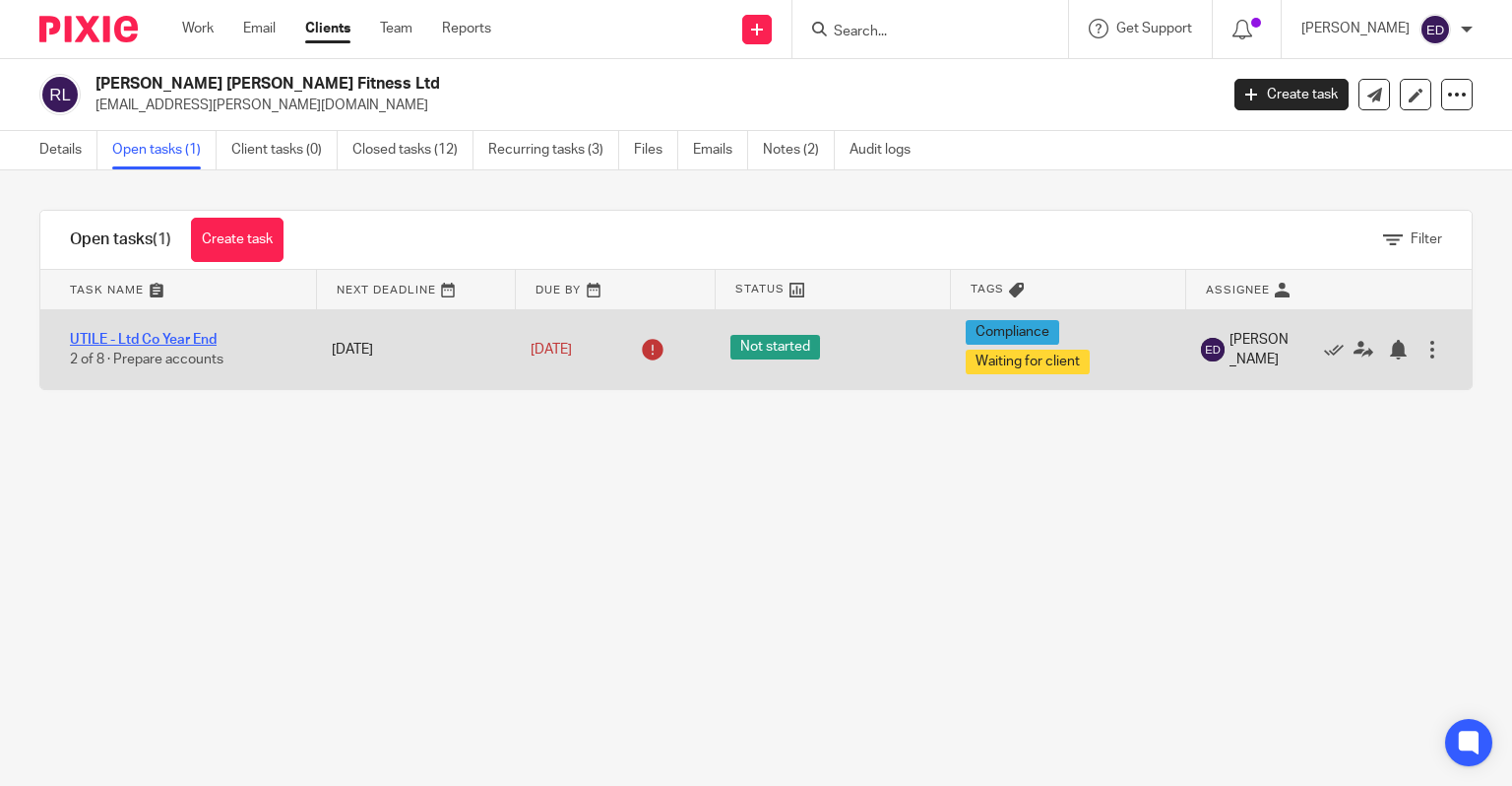 click on "UTILE - Ltd Co Year End" at bounding box center [143, 340] 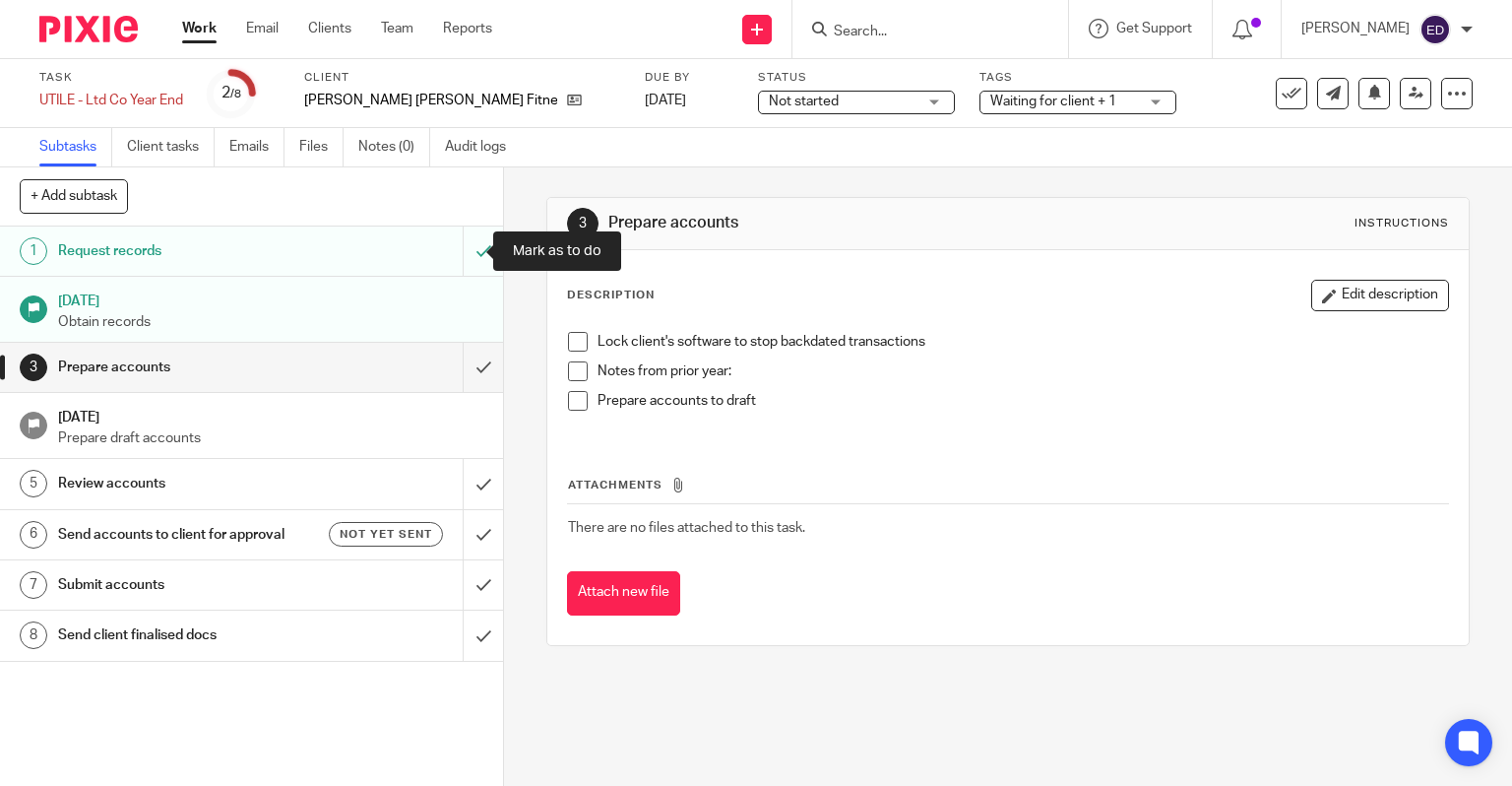 scroll, scrollTop: 0, scrollLeft: 0, axis: both 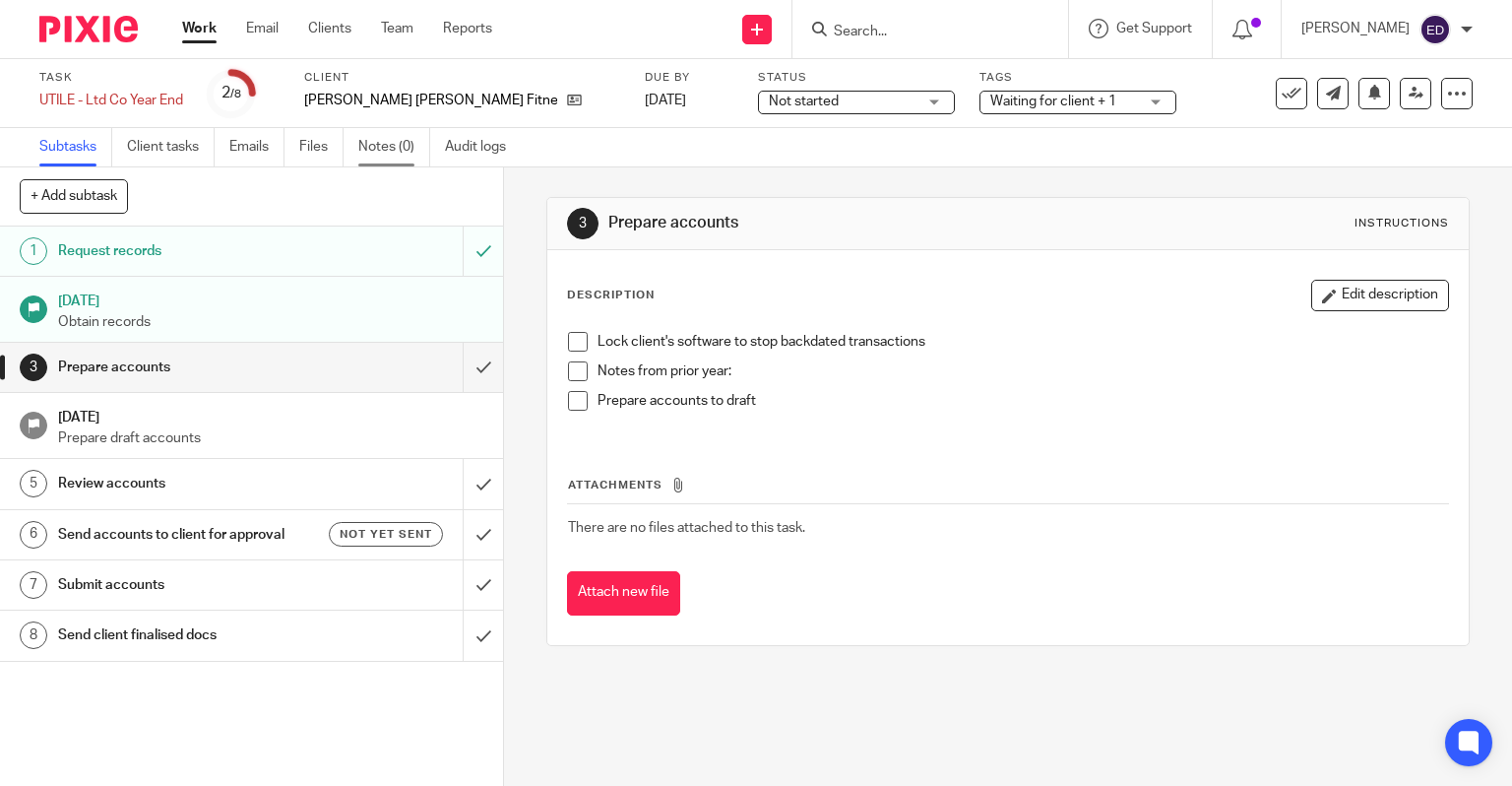 click on "Notes (0)" at bounding box center (394, 147) 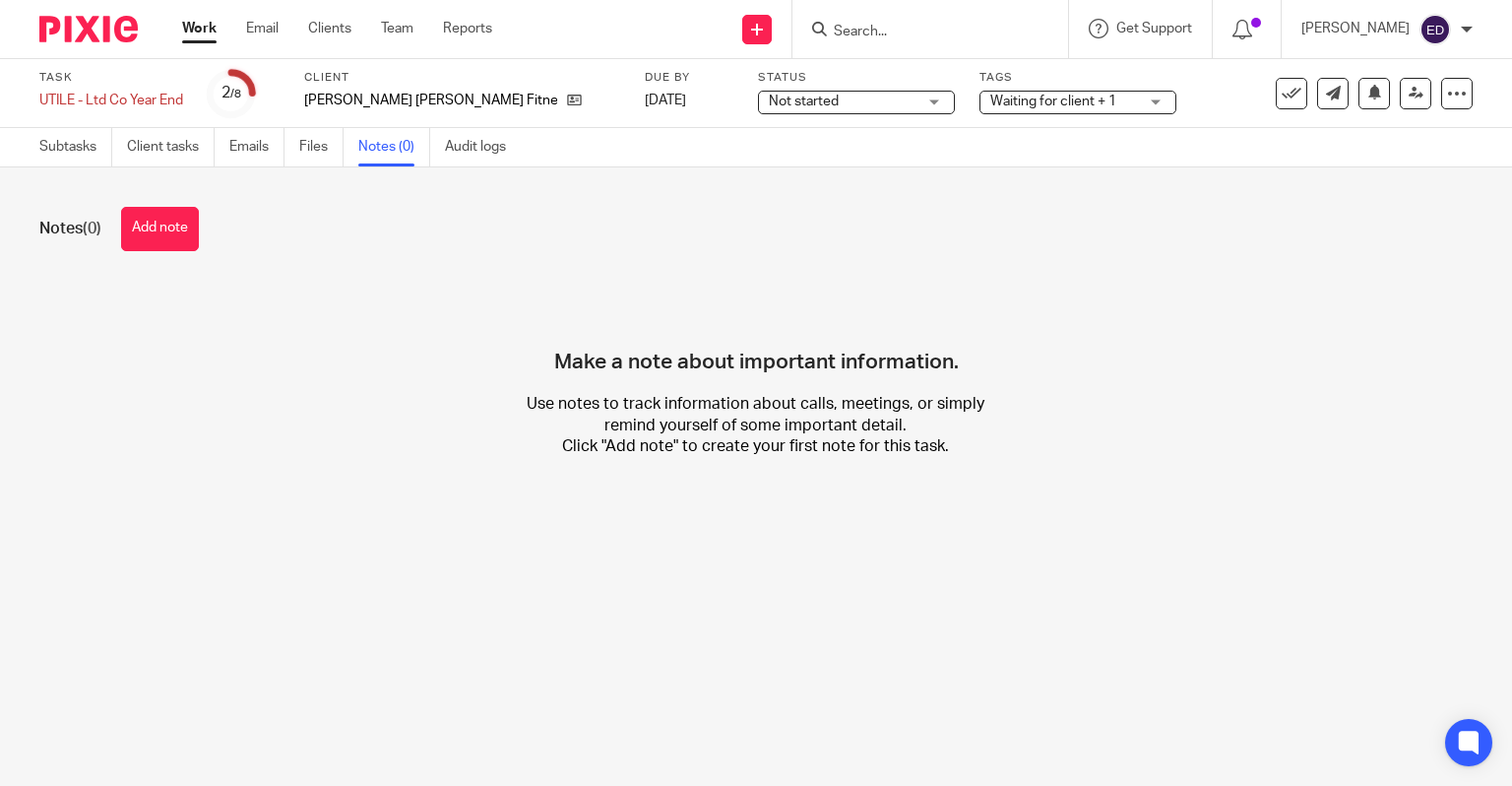 scroll, scrollTop: 0, scrollLeft: 0, axis: both 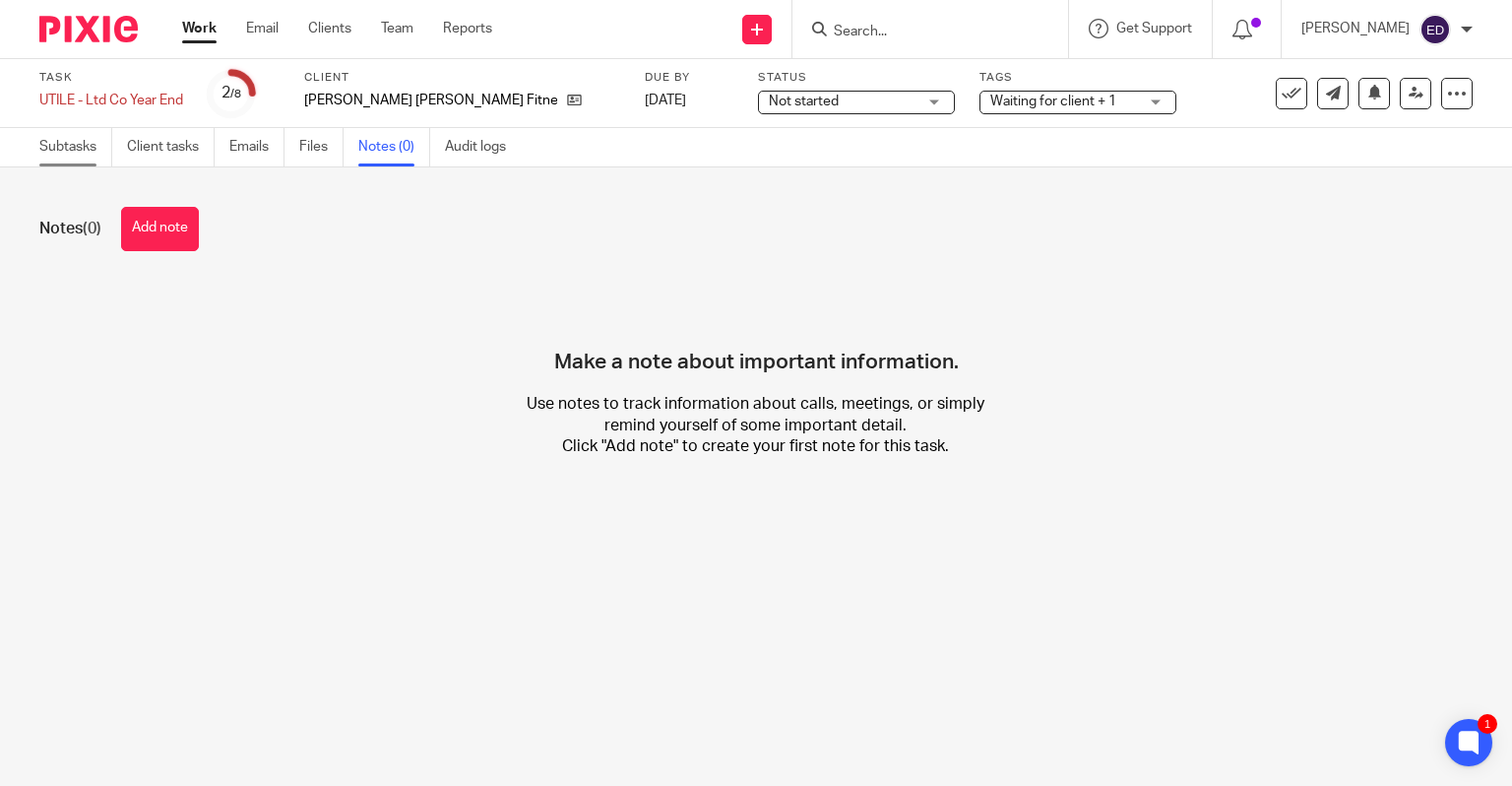 click on "Subtasks" at bounding box center (76, 147) 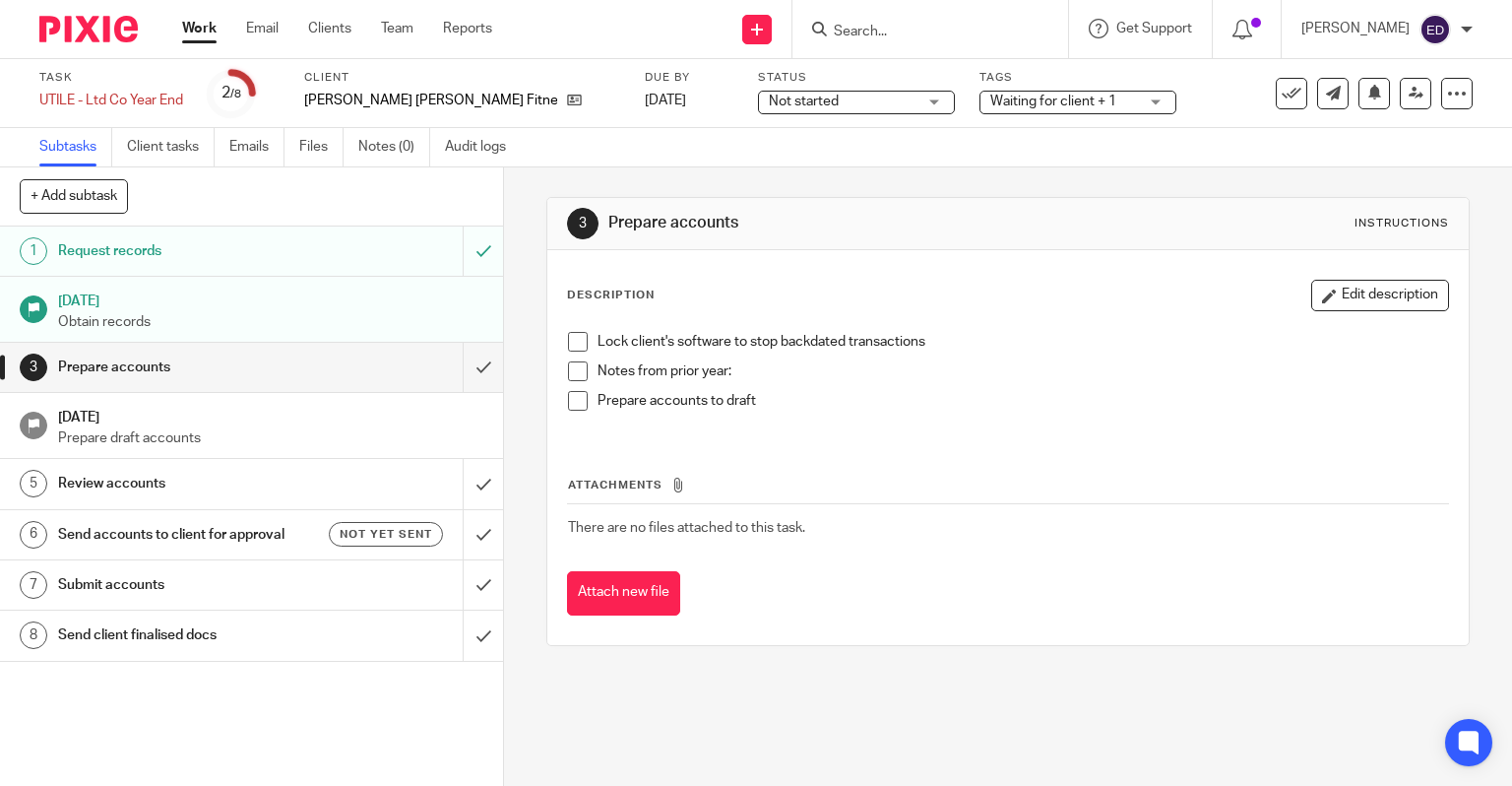scroll, scrollTop: 0, scrollLeft: 0, axis: both 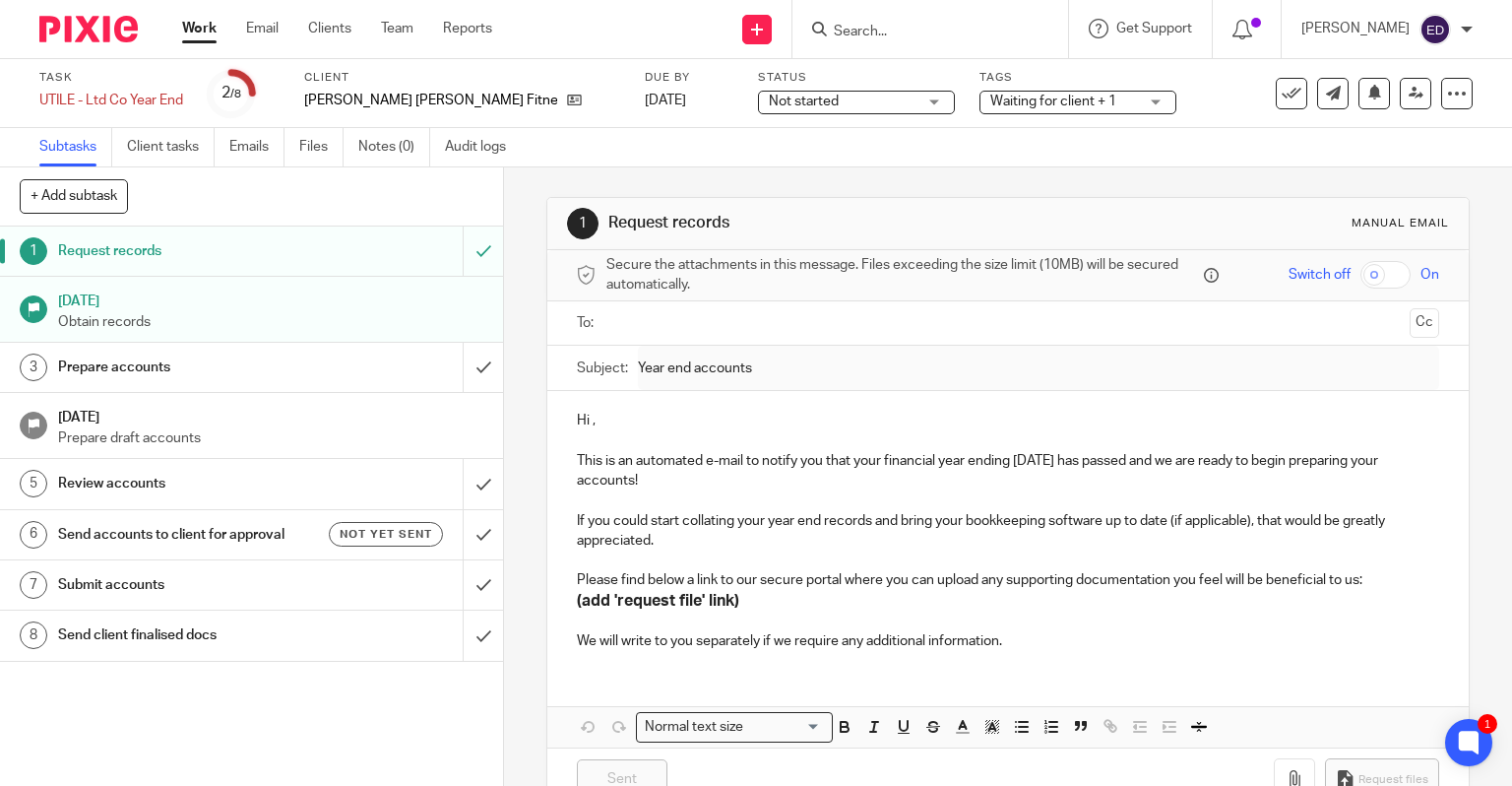 click at bounding box center [1007, 323] 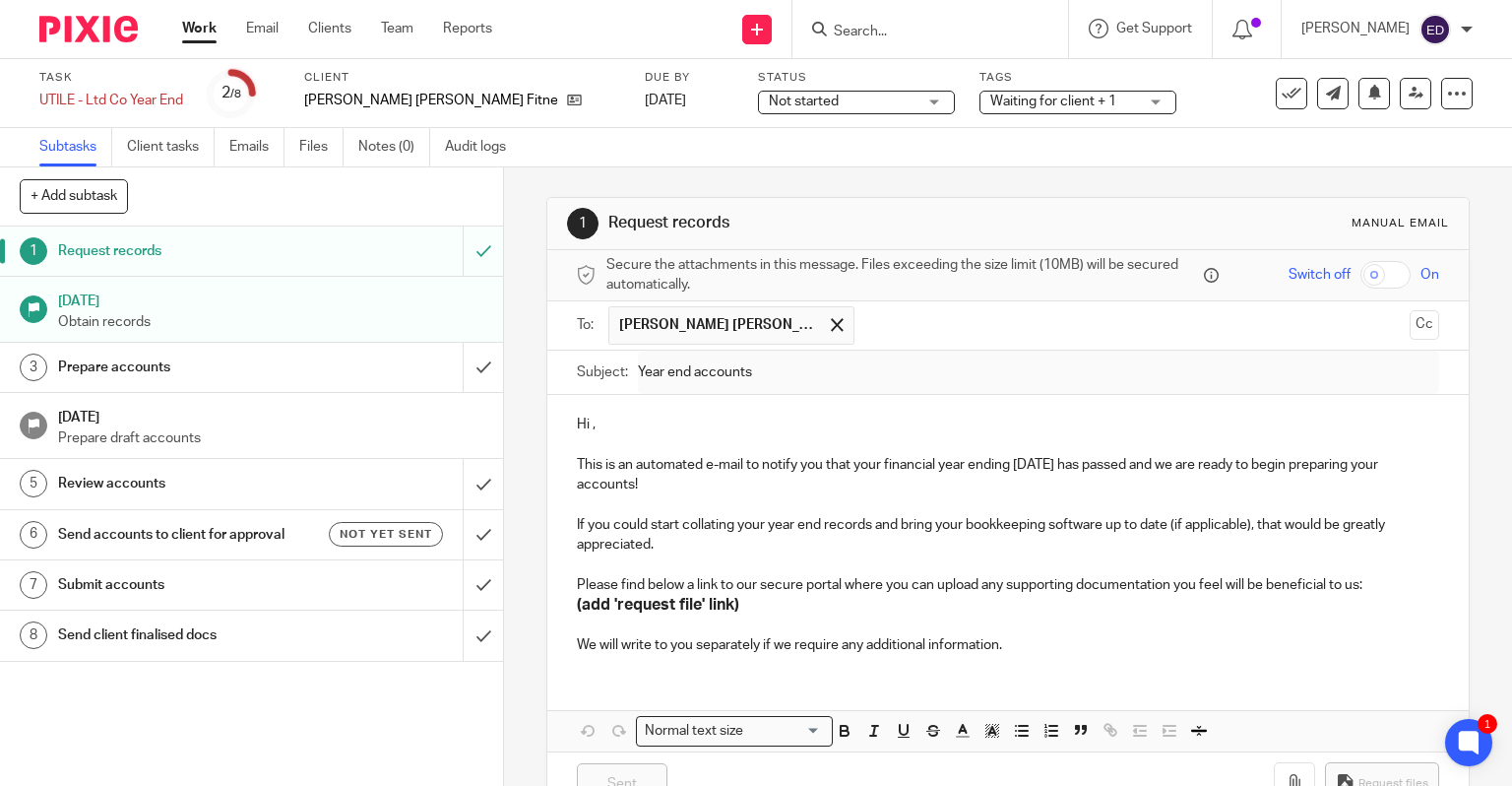 scroll, scrollTop: 57, scrollLeft: 0, axis: vertical 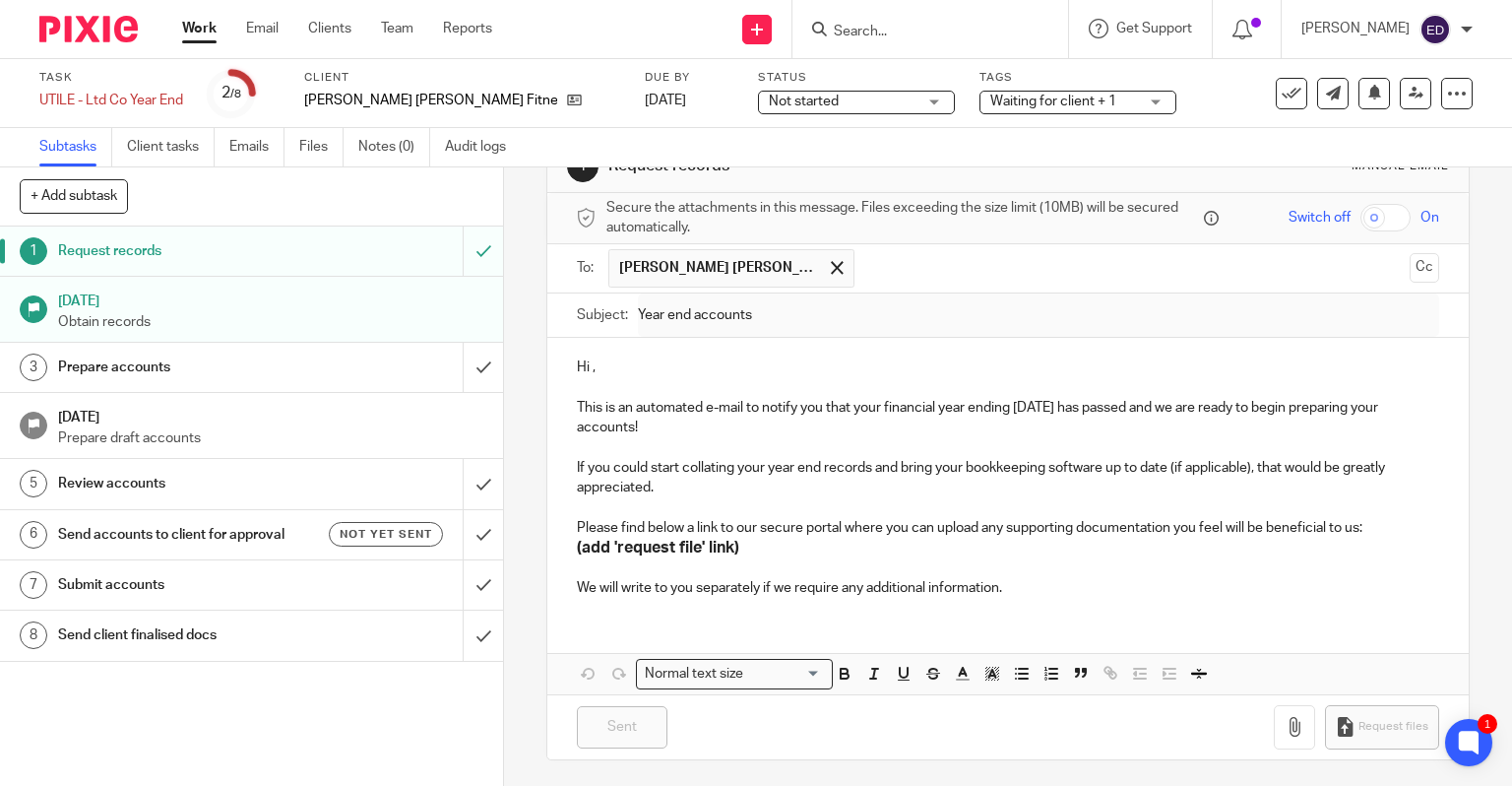 click on "Hi , This is an automated e-mail to notify you that your financial year ending 31 Mar 2025 has passed and we are ready to begin preparing your accounts! If you could start collating your year end records and bring your bookkeeping software up to date (if applicable), that would be greatly appreciated. Please find below a link to our secure portal where you can upload any supporting documentation you feel will be beneficial to us: (add 'request file' link) We will write to you separately if we require any additional information." at bounding box center (1008, 475) 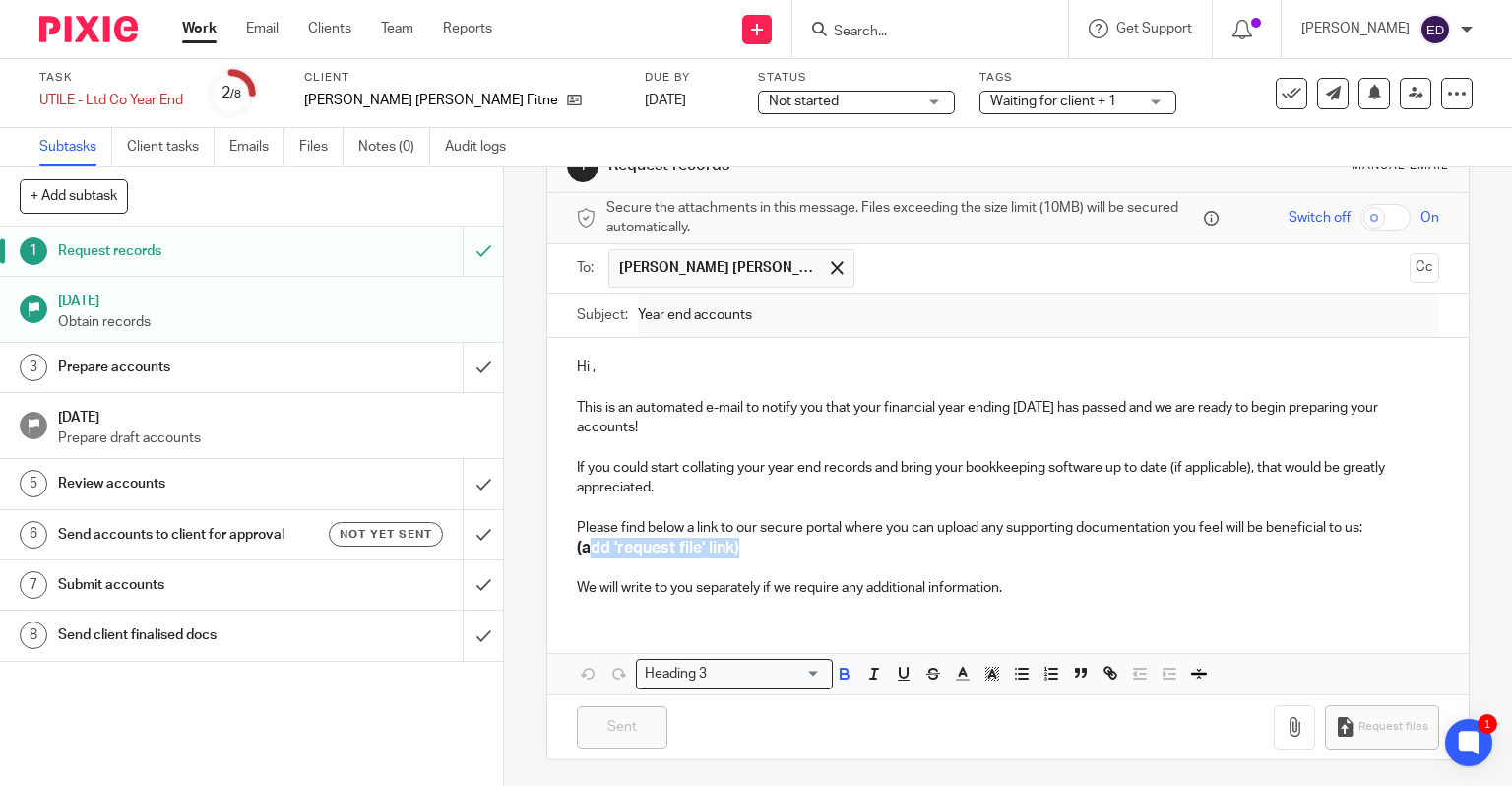 drag, startPoint x: 736, startPoint y: 538, endPoint x: 586, endPoint y: 542, distance: 150.05332 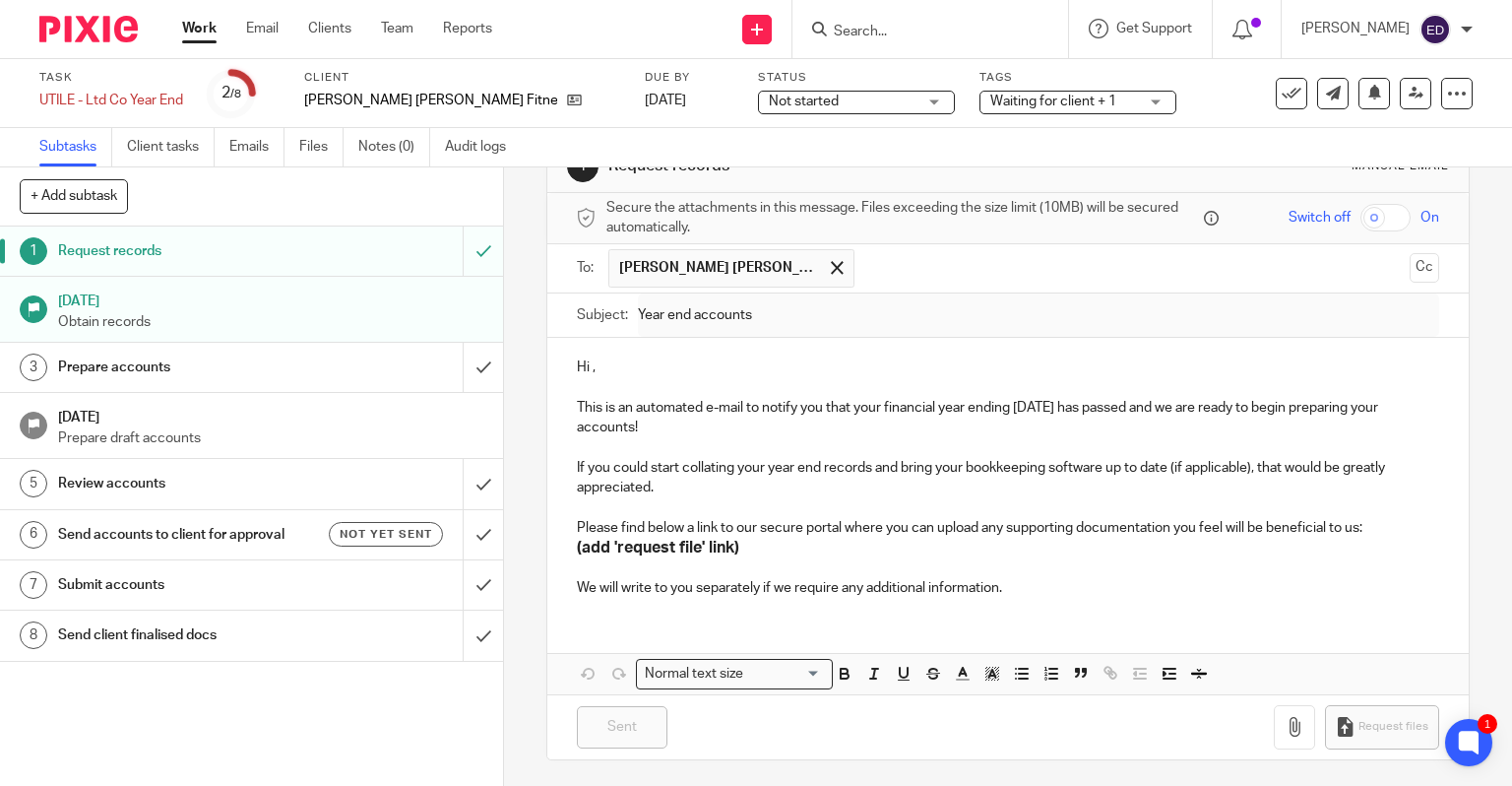 click at bounding box center (1008, 447) 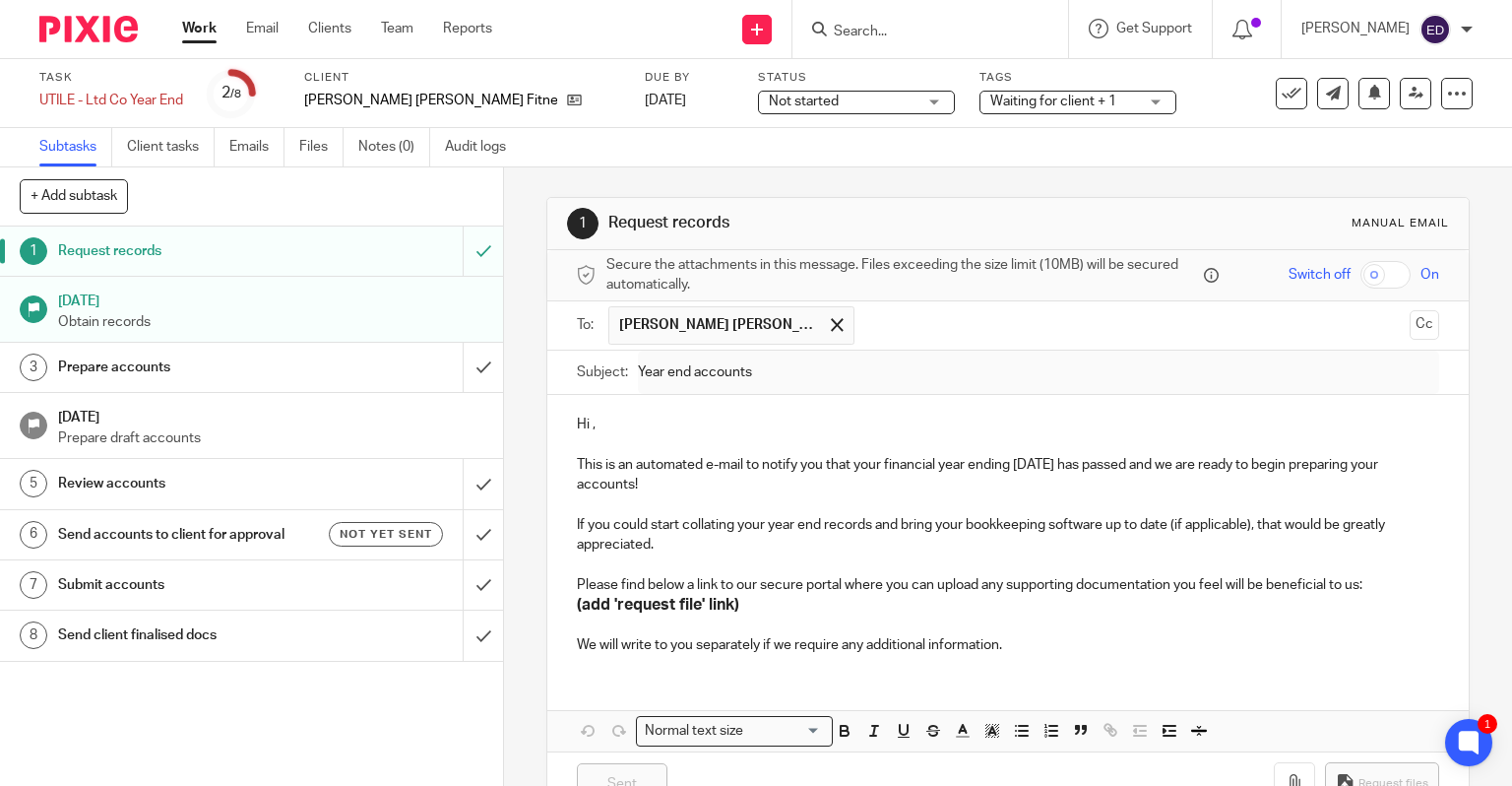scroll, scrollTop: 57, scrollLeft: 0, axis: vertical 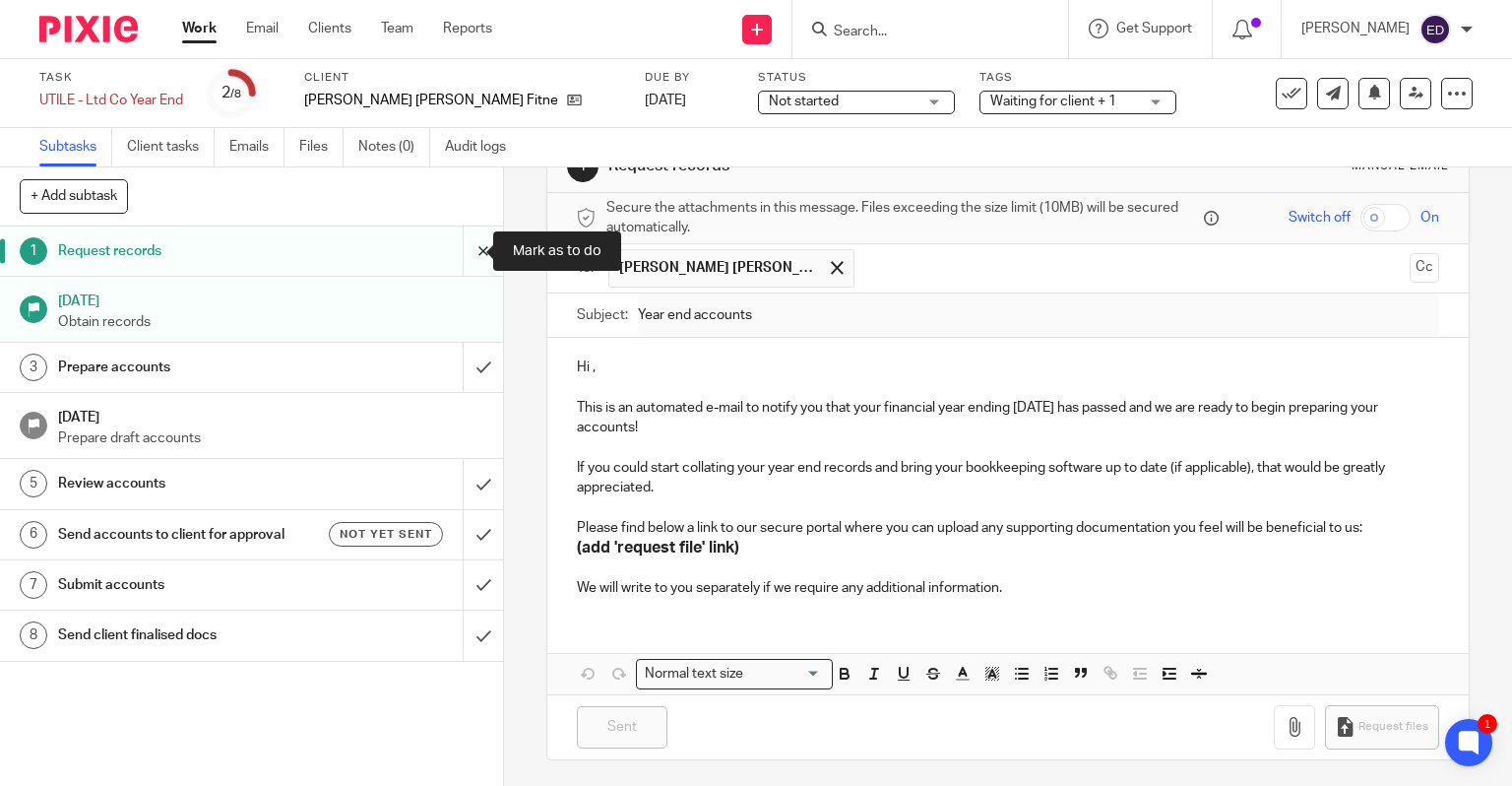 click at bounding box center (251, 251) 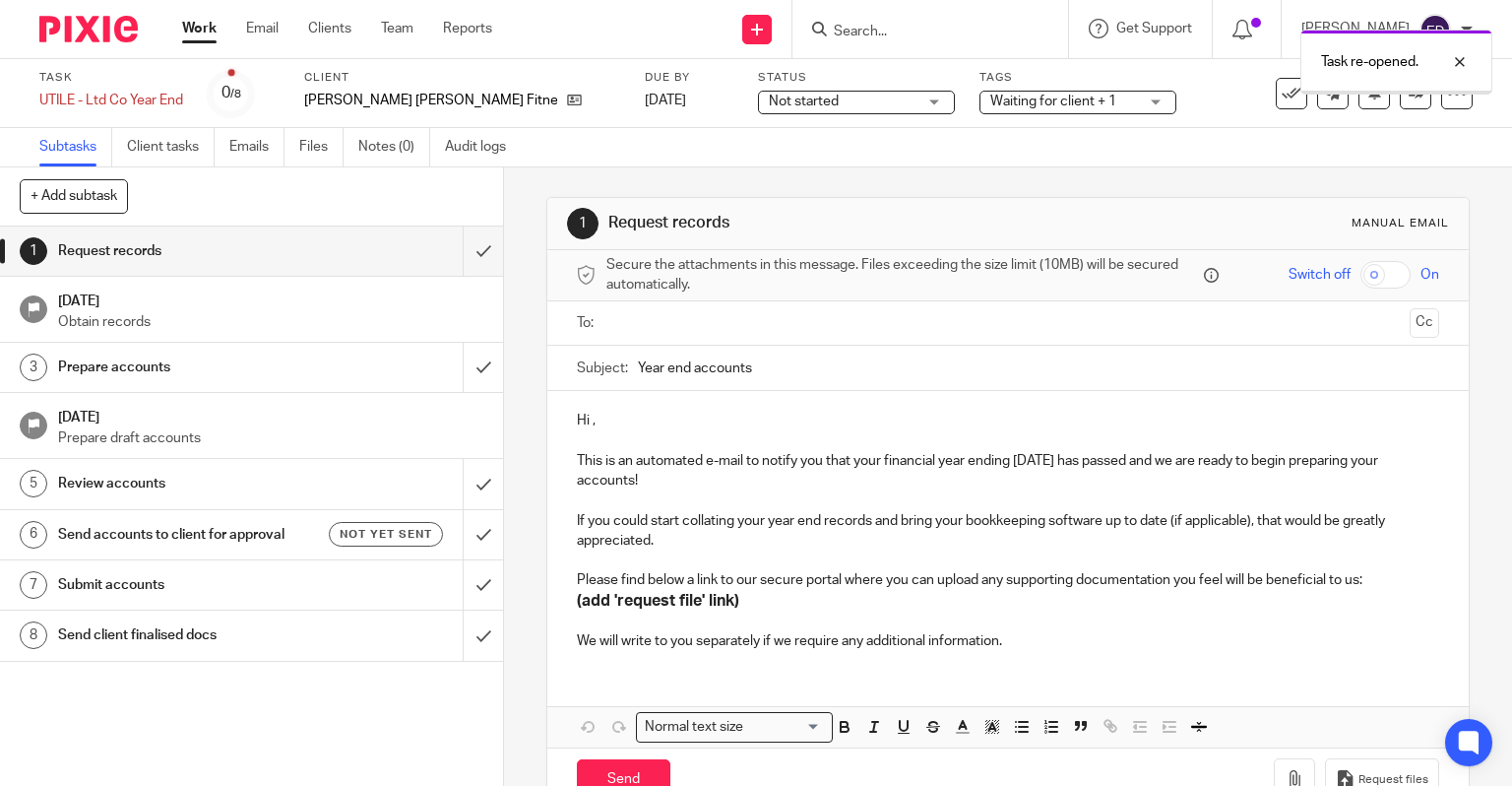 scroll, scrollTop: 0, scrollLeft: 0, axis: both 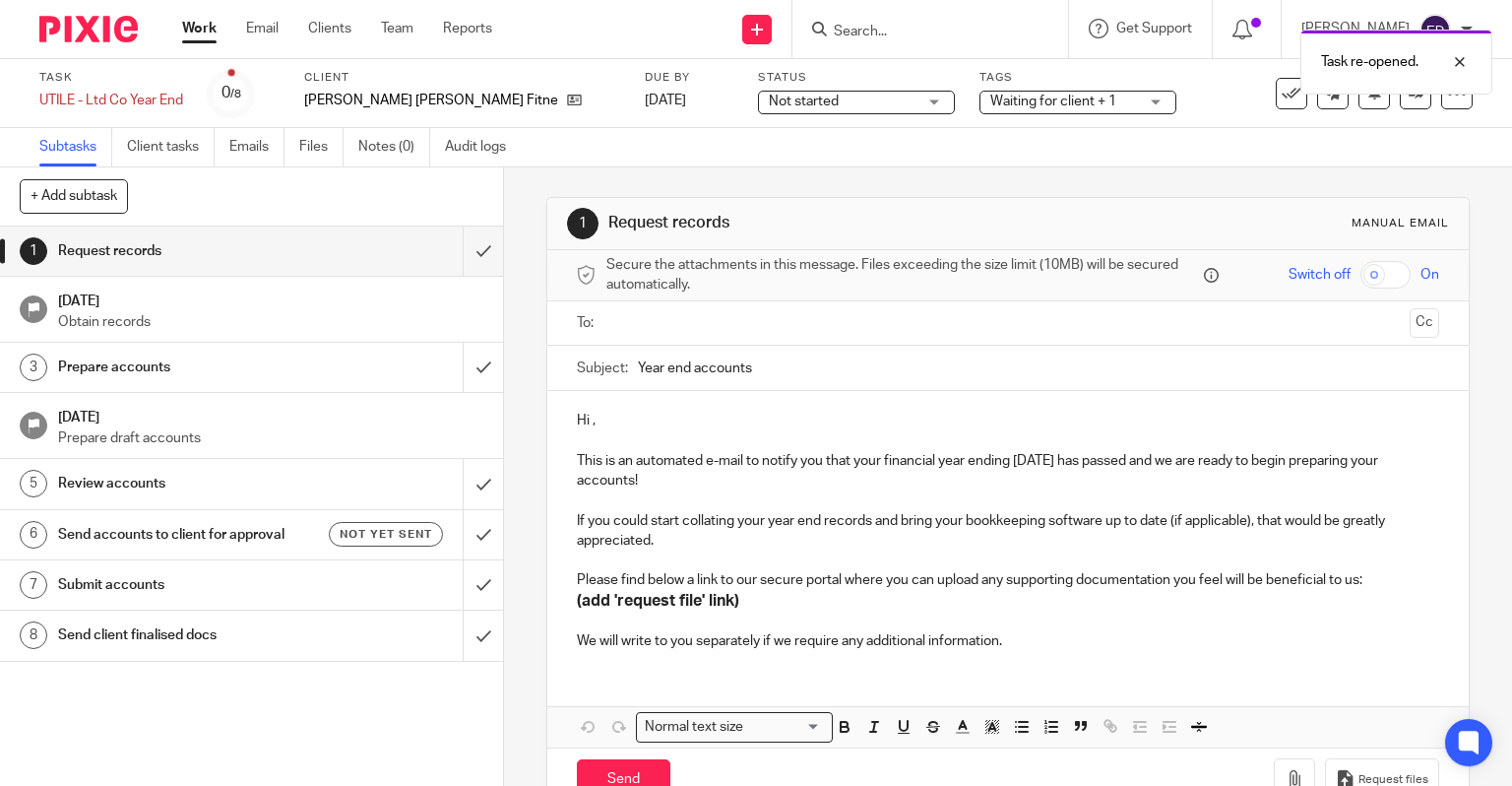 click at bounding box center (1007, 323) 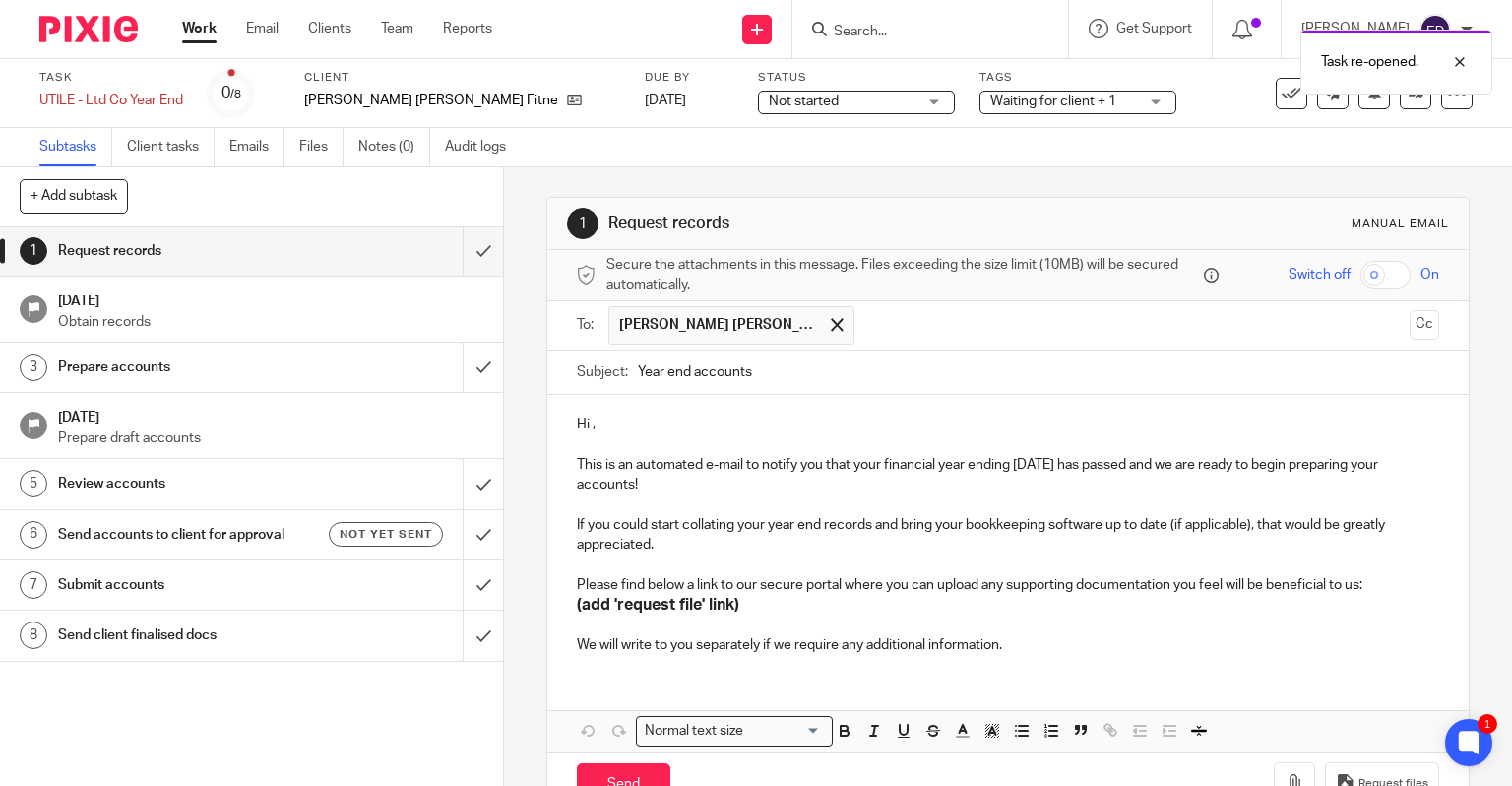 click on "Hi ," at bounding box center (1008, 425) 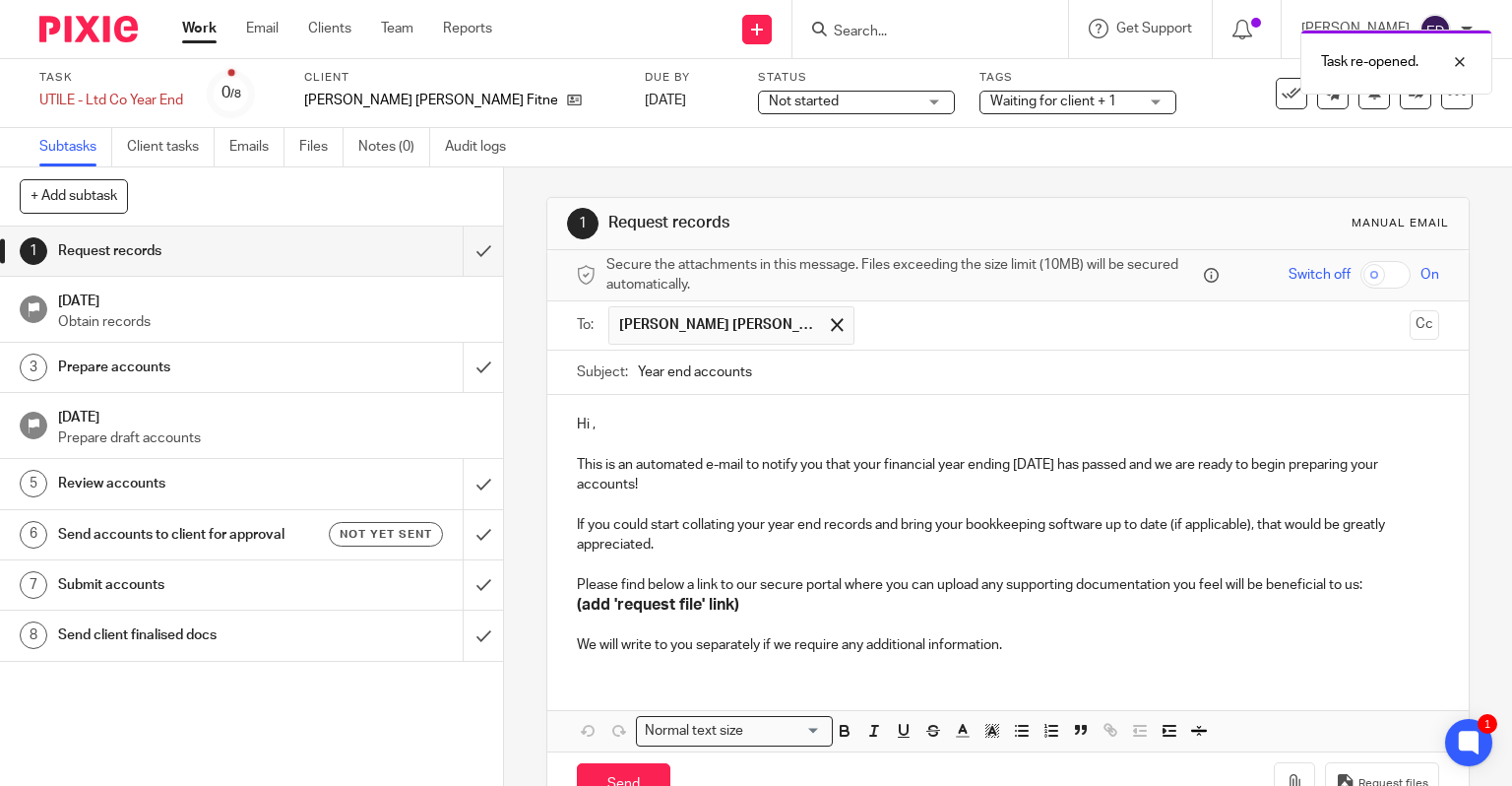 click on "Hi ," at bounding box center [1008, 425] 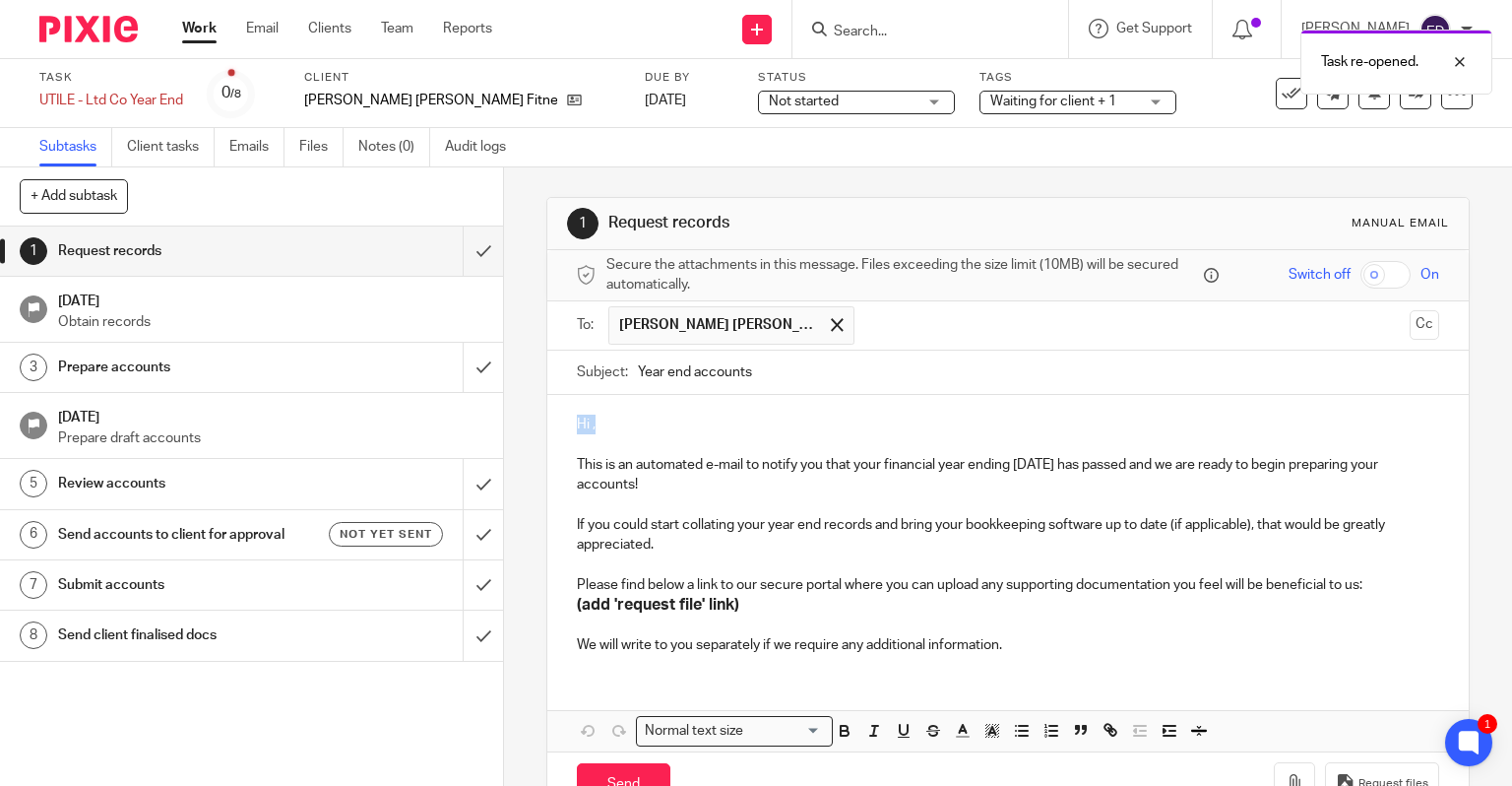 drag, startPoint x: 611, startPoint y: 425, endPoint x: 534, endPoint y: 426, distance: 77.00649 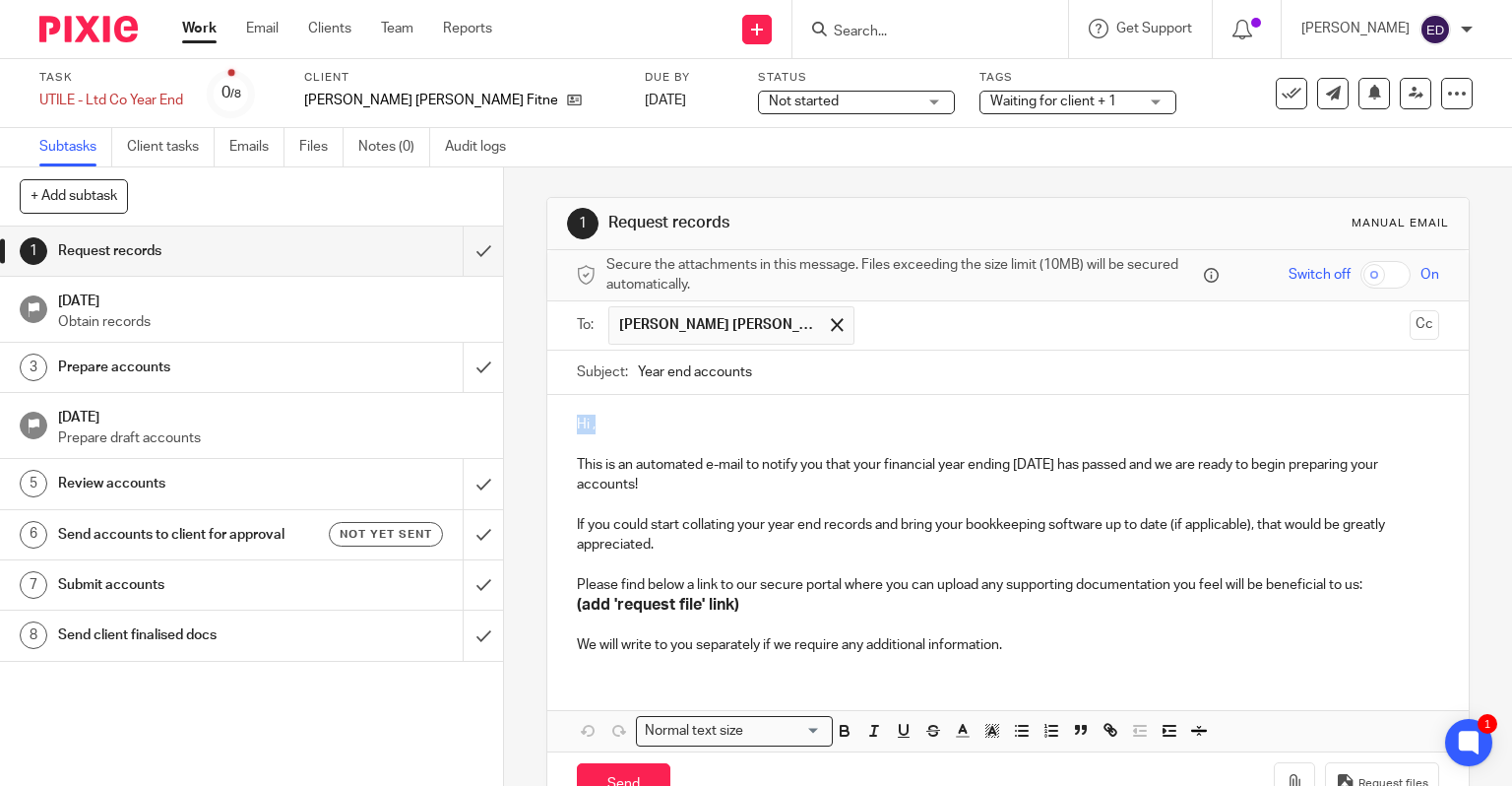 type 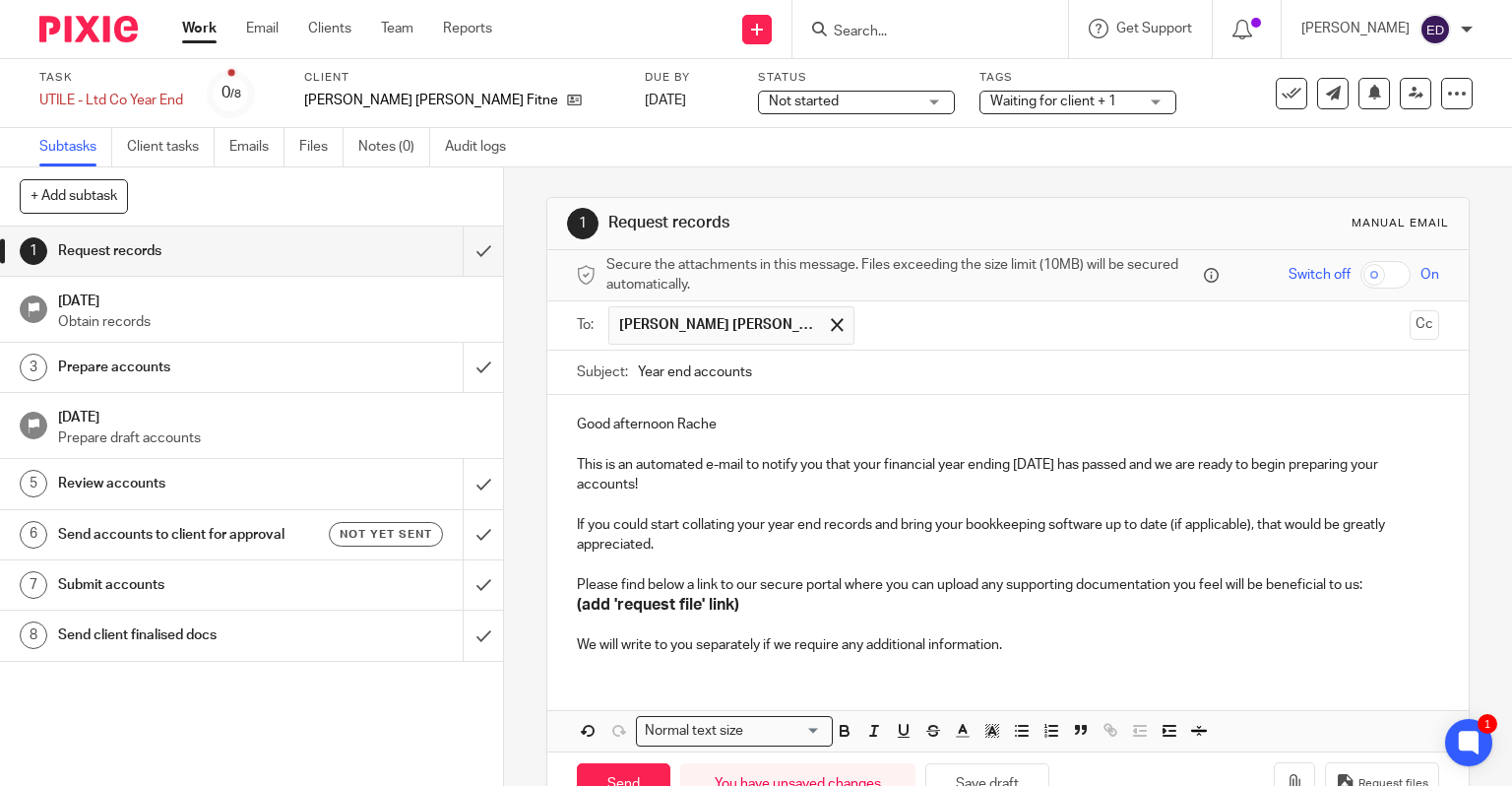 click on "Year end accounts" at bounding box center (1039, 372) 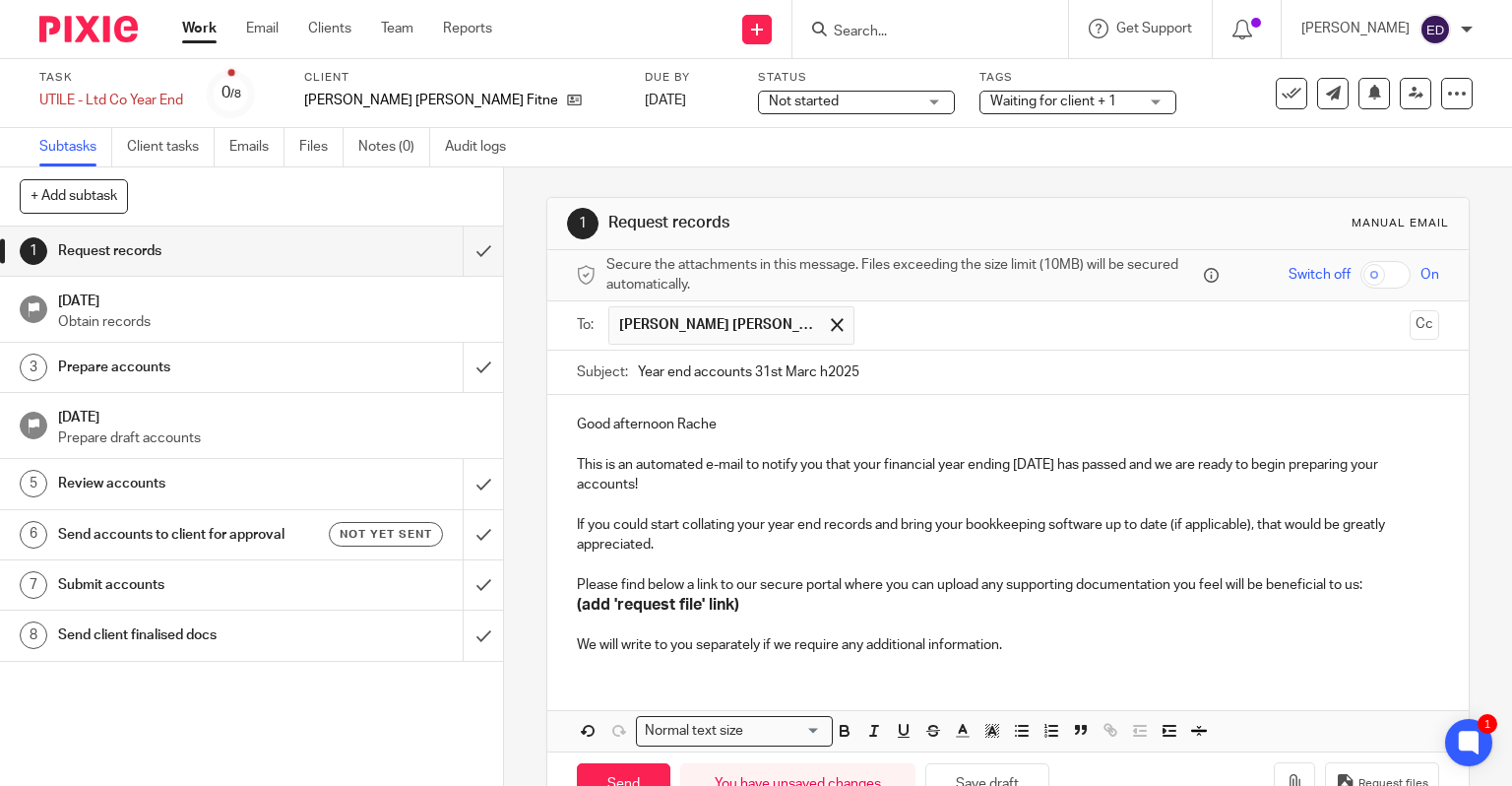 click on "Year end accounts 31st Marc h2025" at bounding box center [1039, 372] 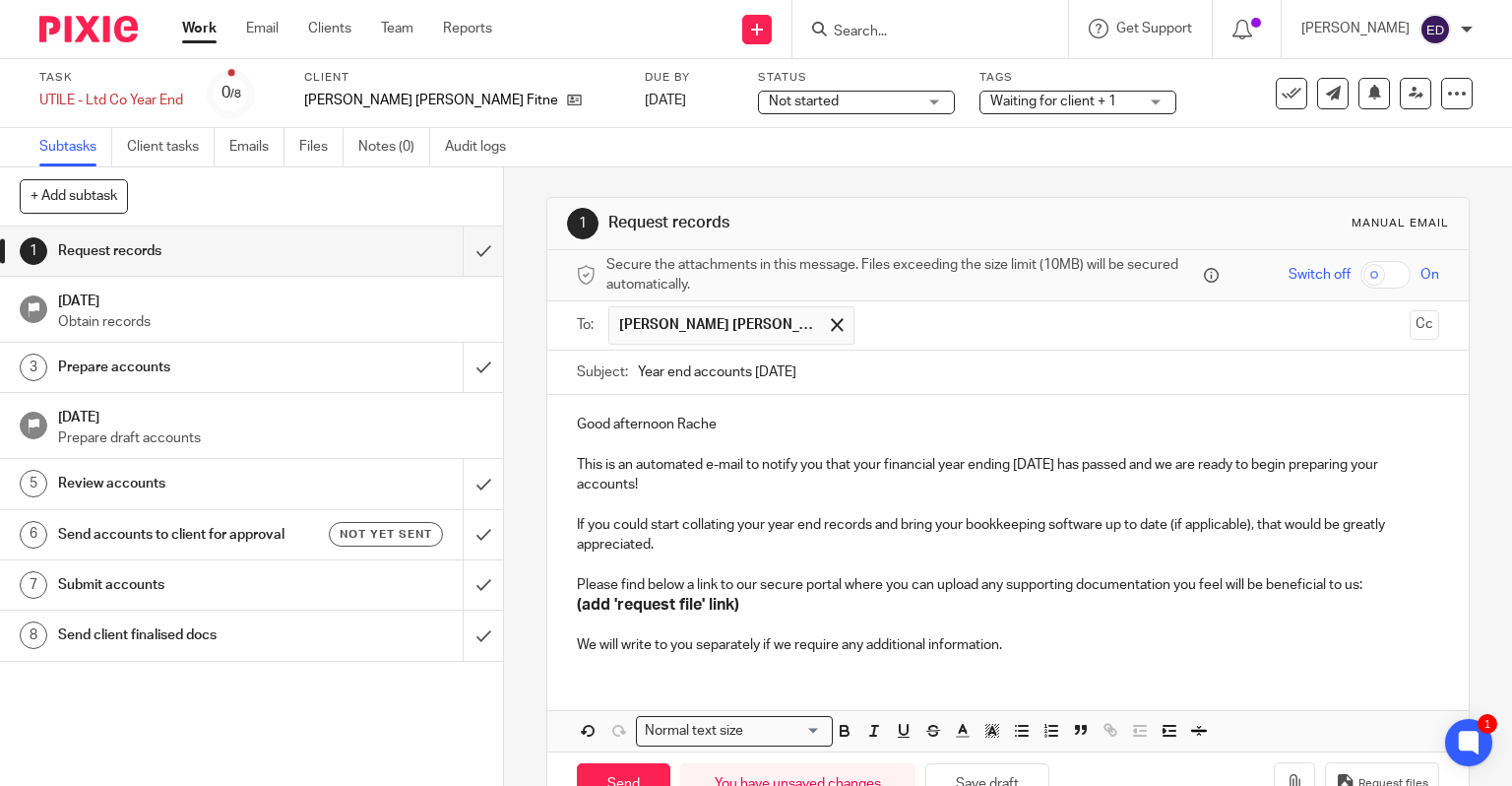 click on "Year end accounts 31st March2025" at bounding box center (1039, 372) 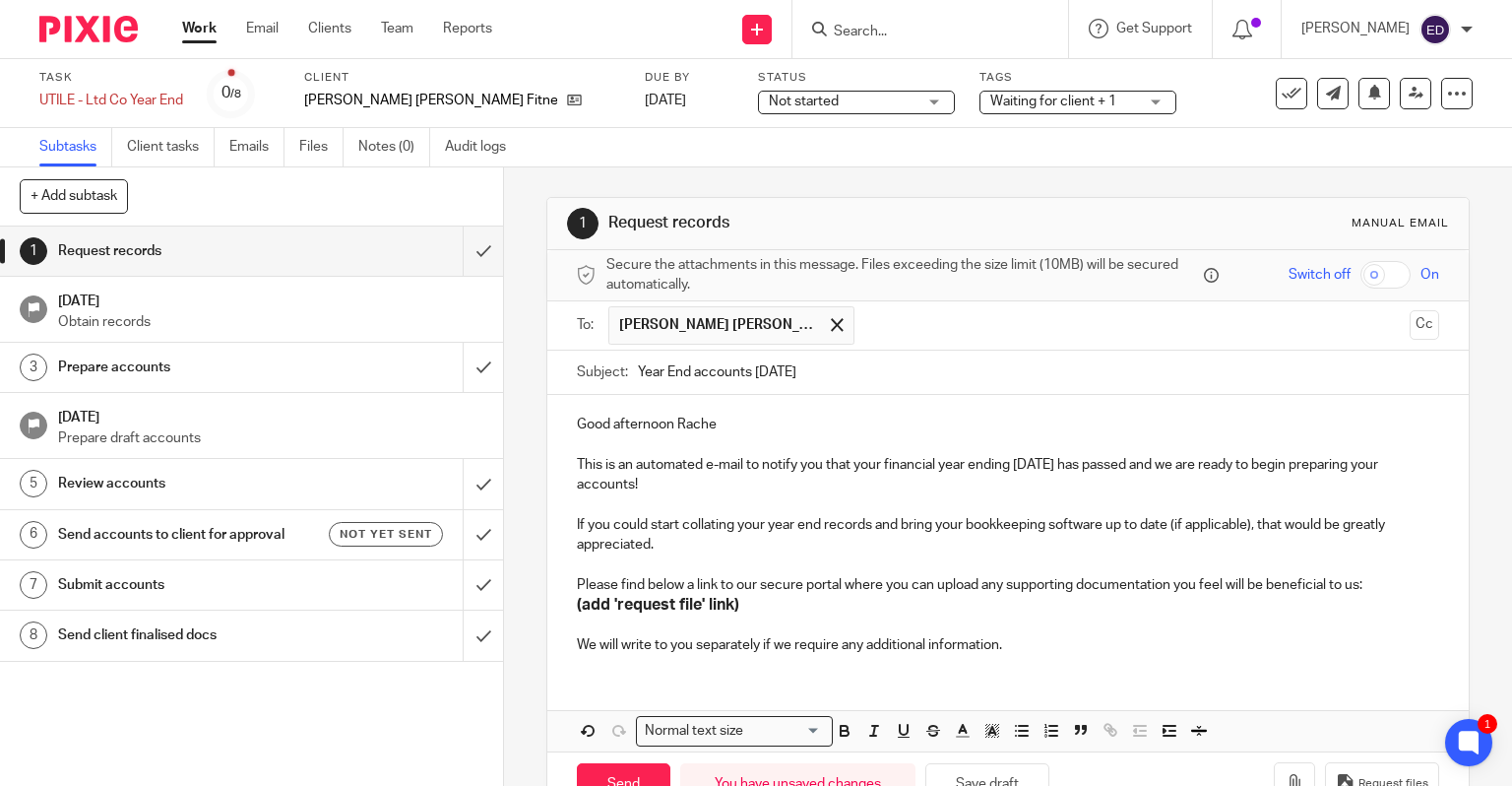 click on "Year End accounts 31st March 2025" at bounding box center (1039, 372) 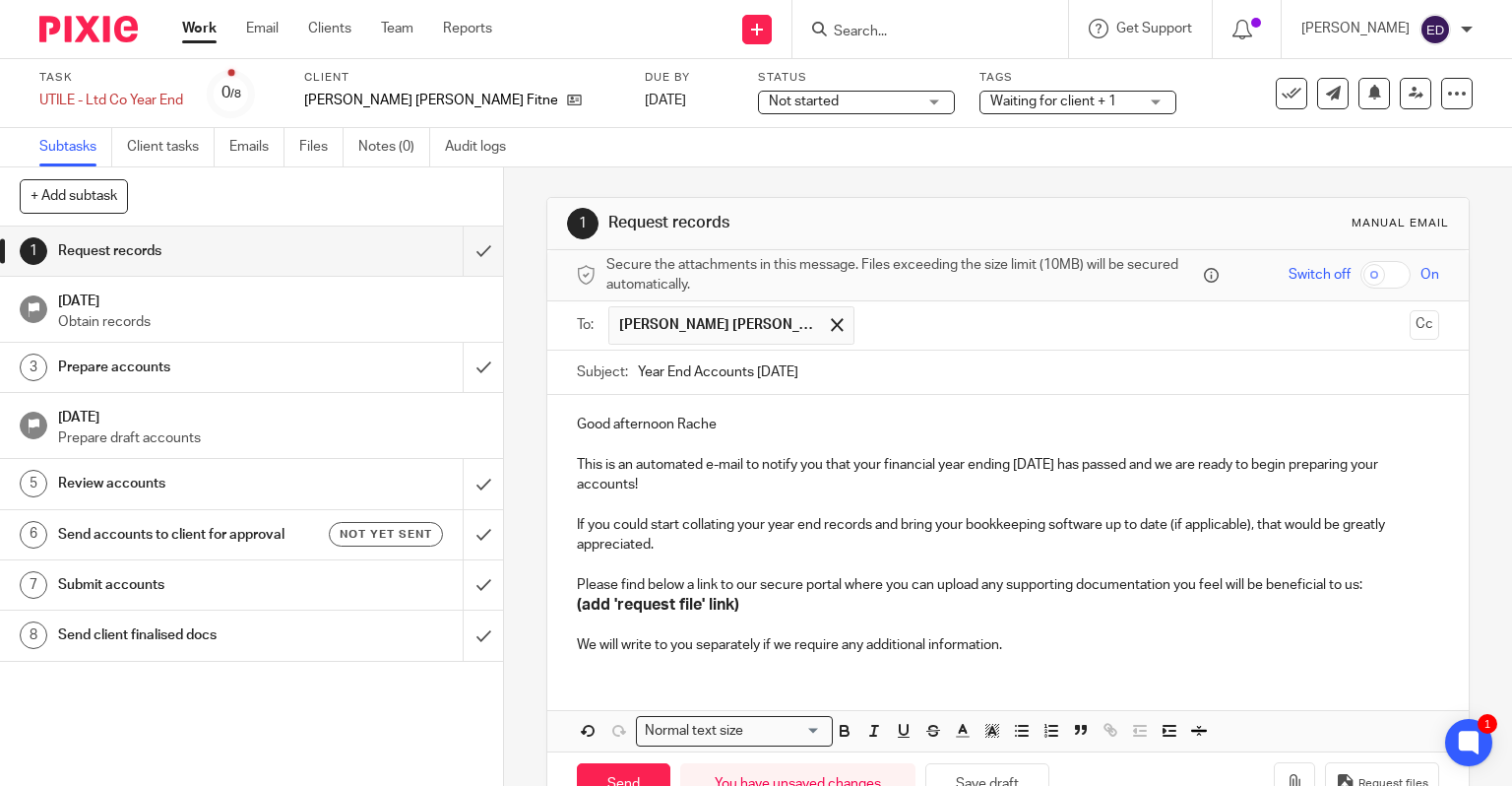 type on "Year End Accounts 31st March 2025" 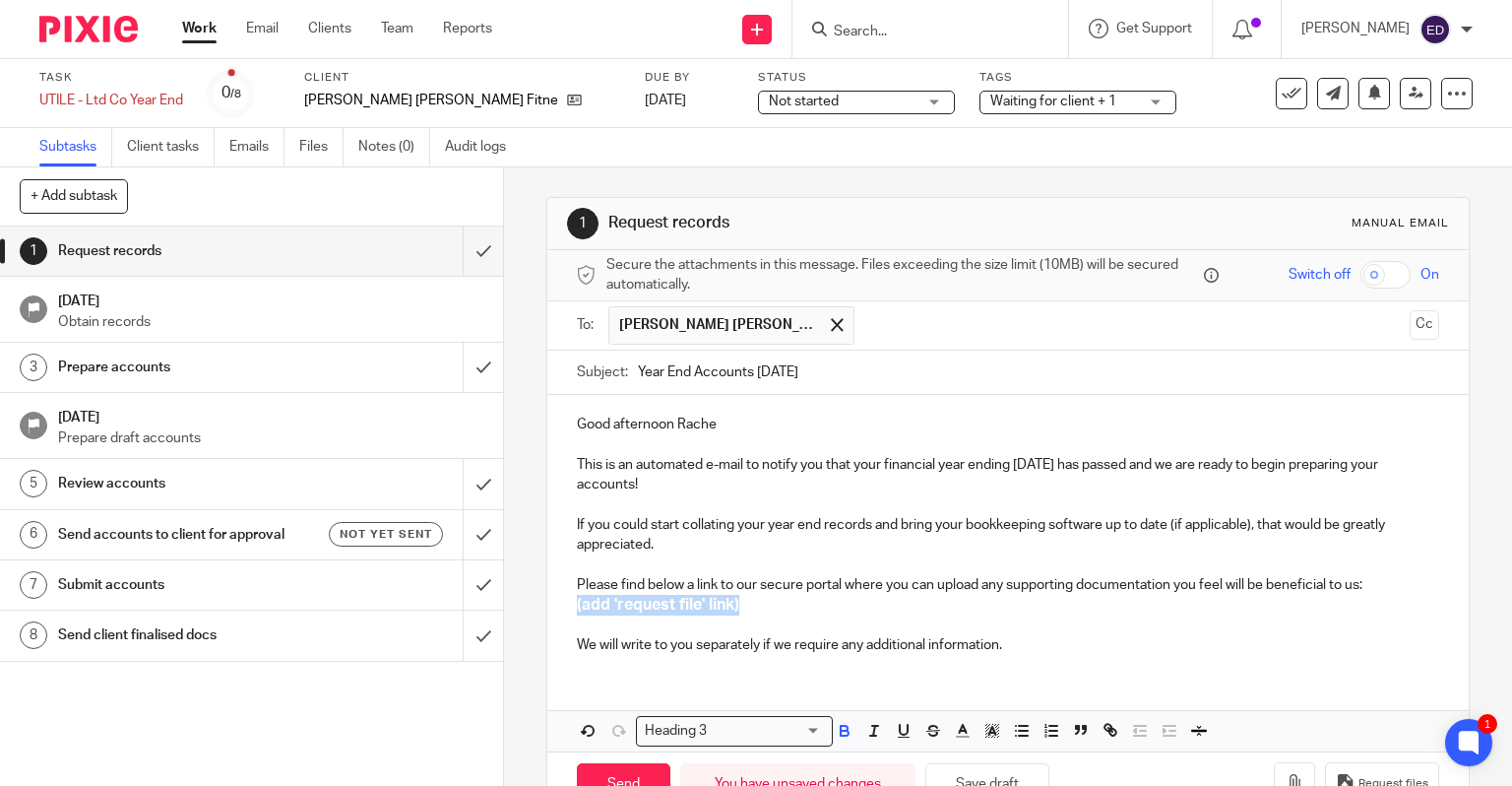 drag, startPoint x: 736, startPoint y: 602, endPoint x: 567, endPoint y: 609, distance: 169.14491 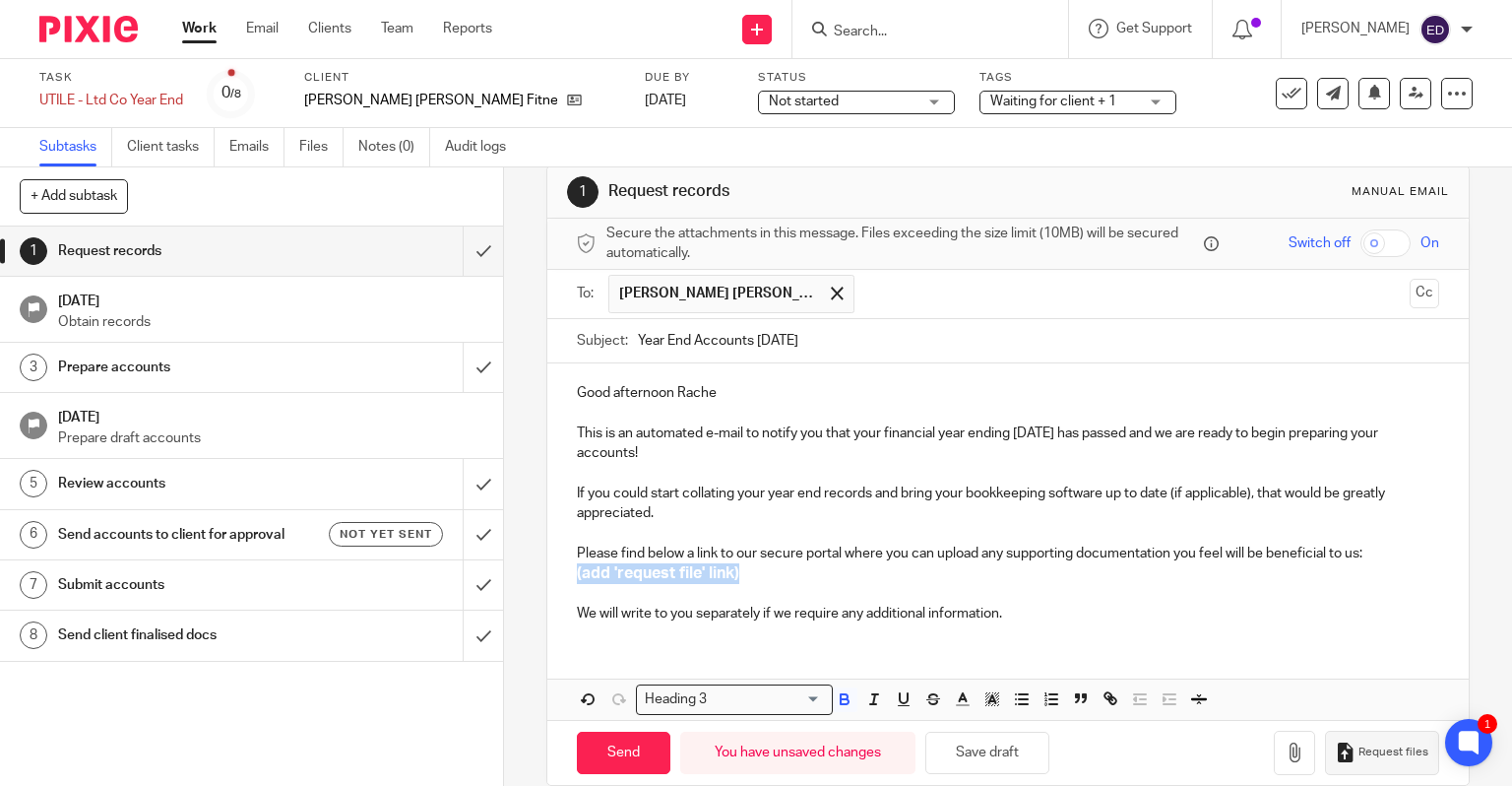 scroll, scrollTop: 57, scrollLeft: 0, axis: vertical 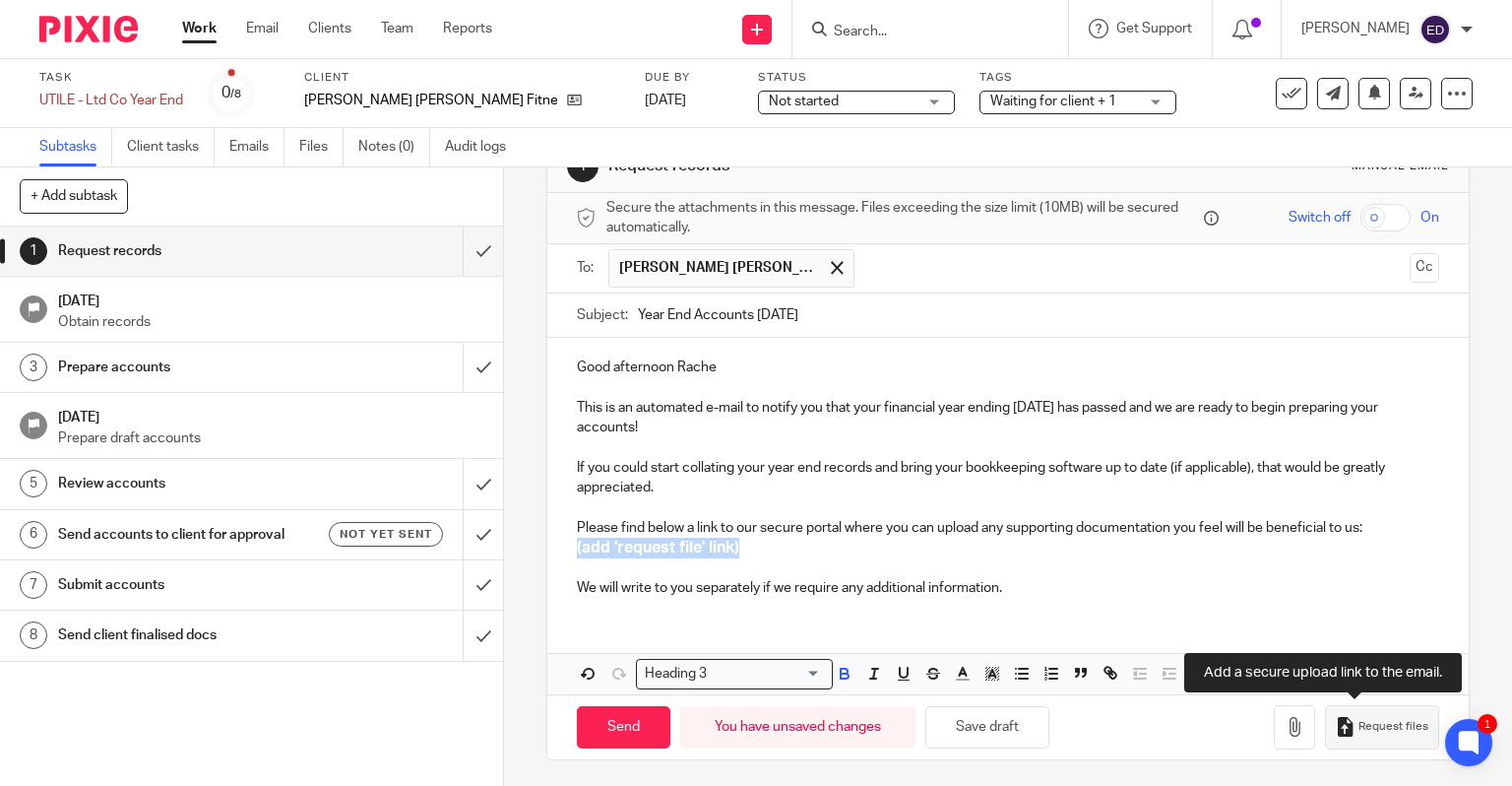 click on "Request files" at bounding box center (1393, 727) 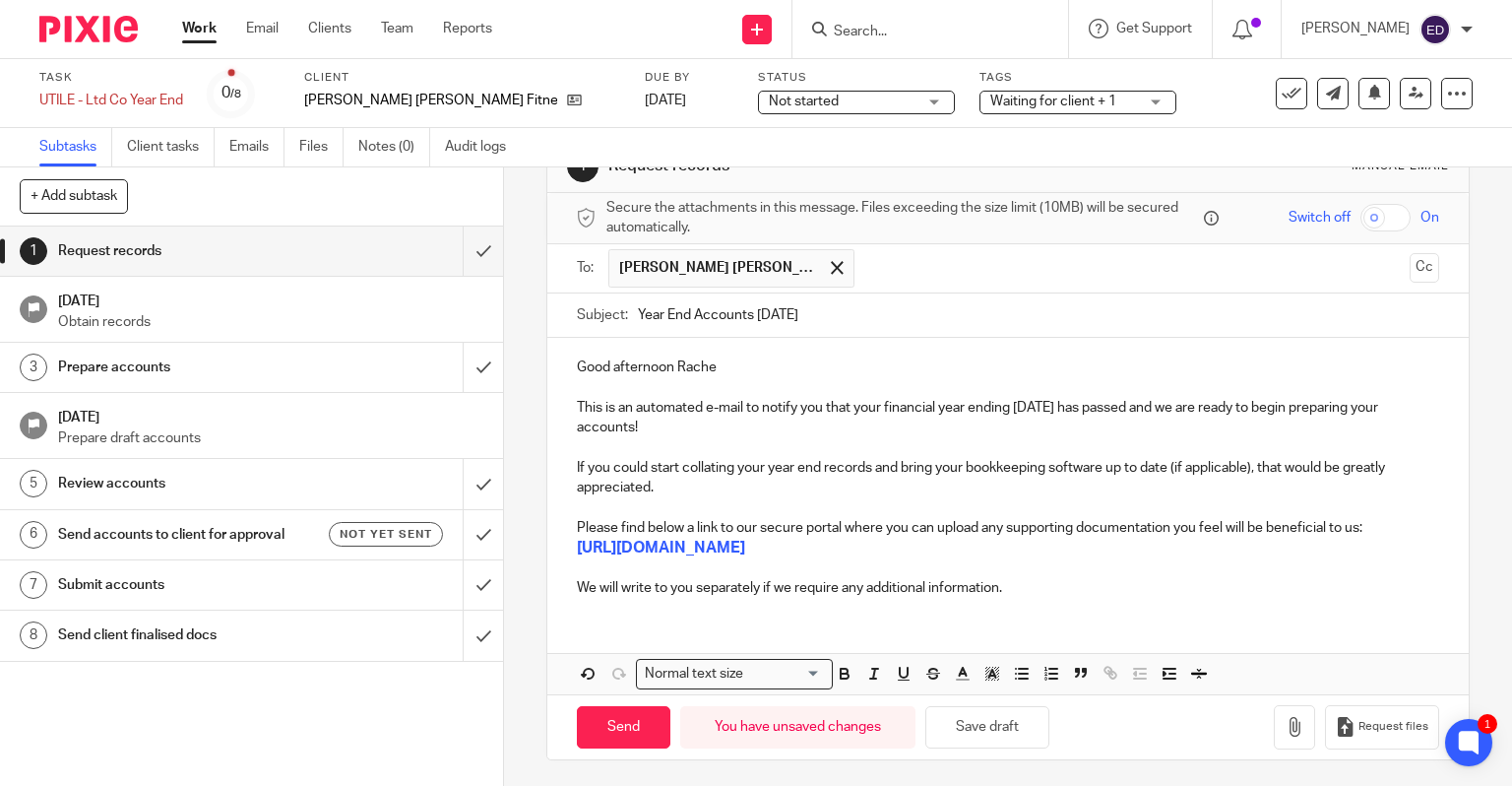 click on "Good afternoon Rache" at bounding box center [1008, 367] 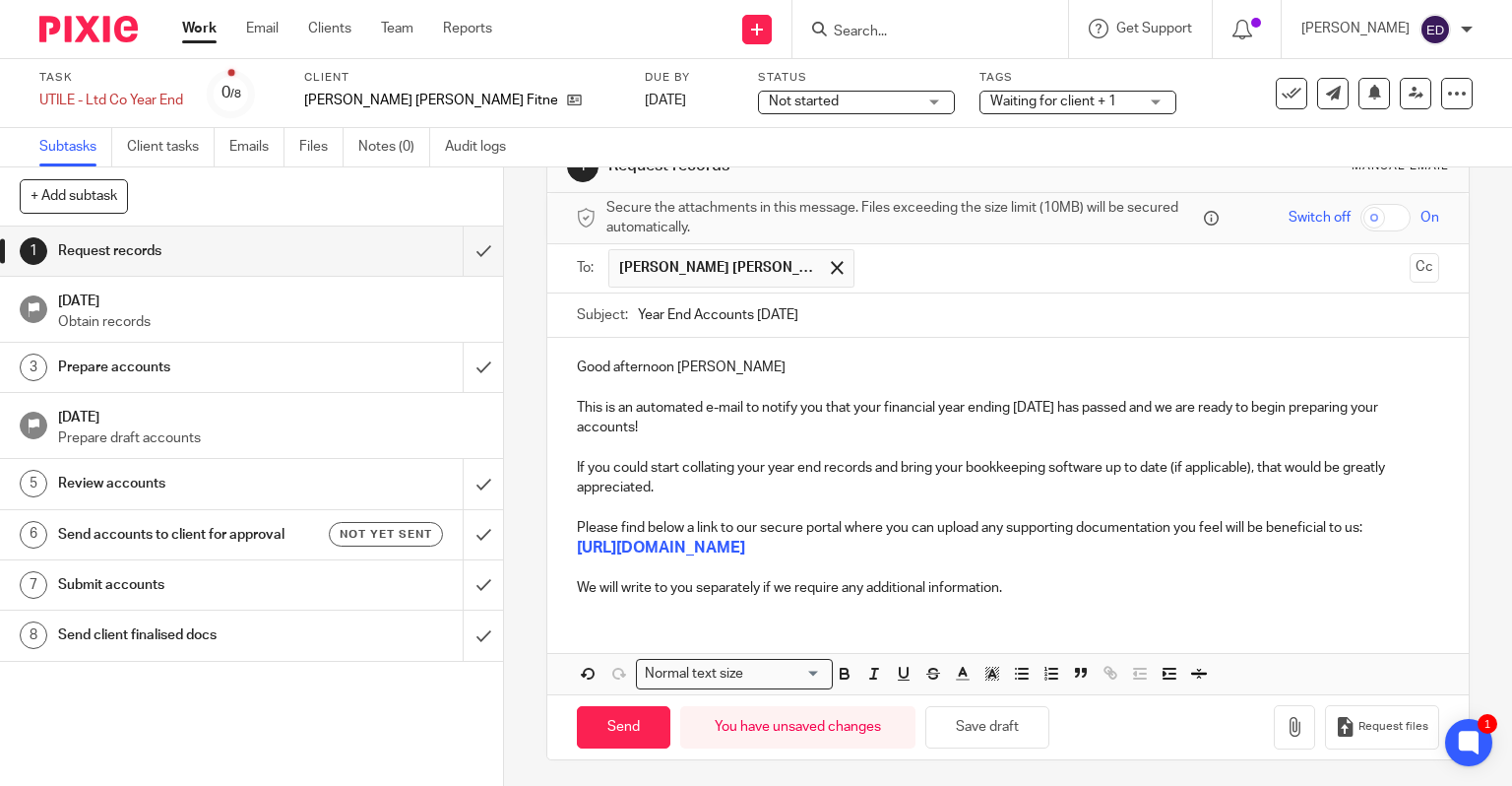 click on "Good afternoon Rachel This is an automated e-mail to notify you that your financial year ending 31 Mar 2025 has passed and we are ready to begin preparing your accounts! If you could start collating your year end records and bring your bookkeeping software up to date (if applicable), that would be greatly appreciated. Please find below a link to our secure portal where you can upload any supporting documentation you feel will be beneficial to us: https://utile.usepixie.net/u/db5abd02d246c046fed78b90da9bae1a We will write to you separately if we require any additional information." at bounding box center [1008, 475] 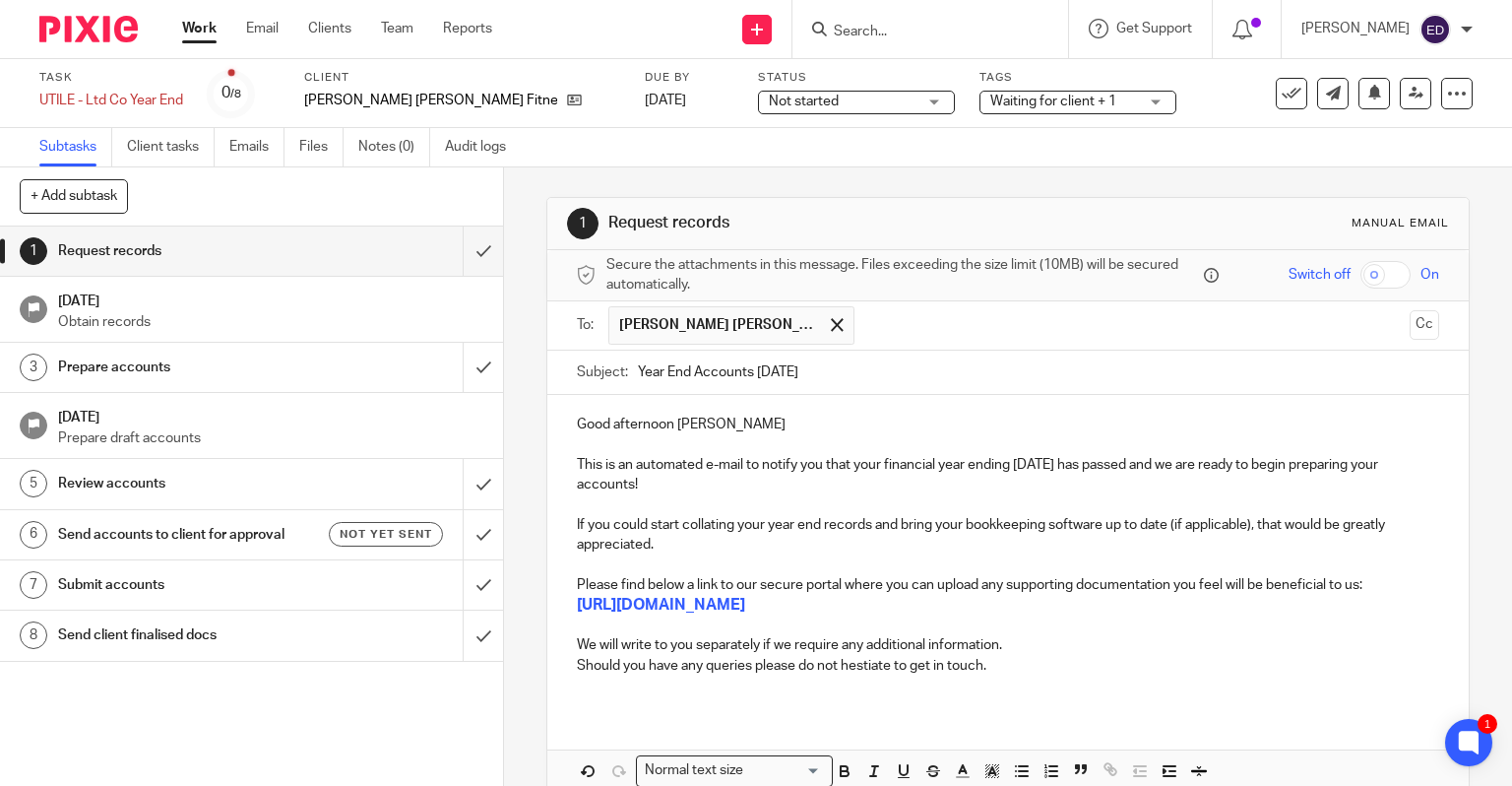 click on "We will write to you separately if we require any additional information. Should you have any queries please do not hestiate to get in touch." at bounding box center (1008, 665) 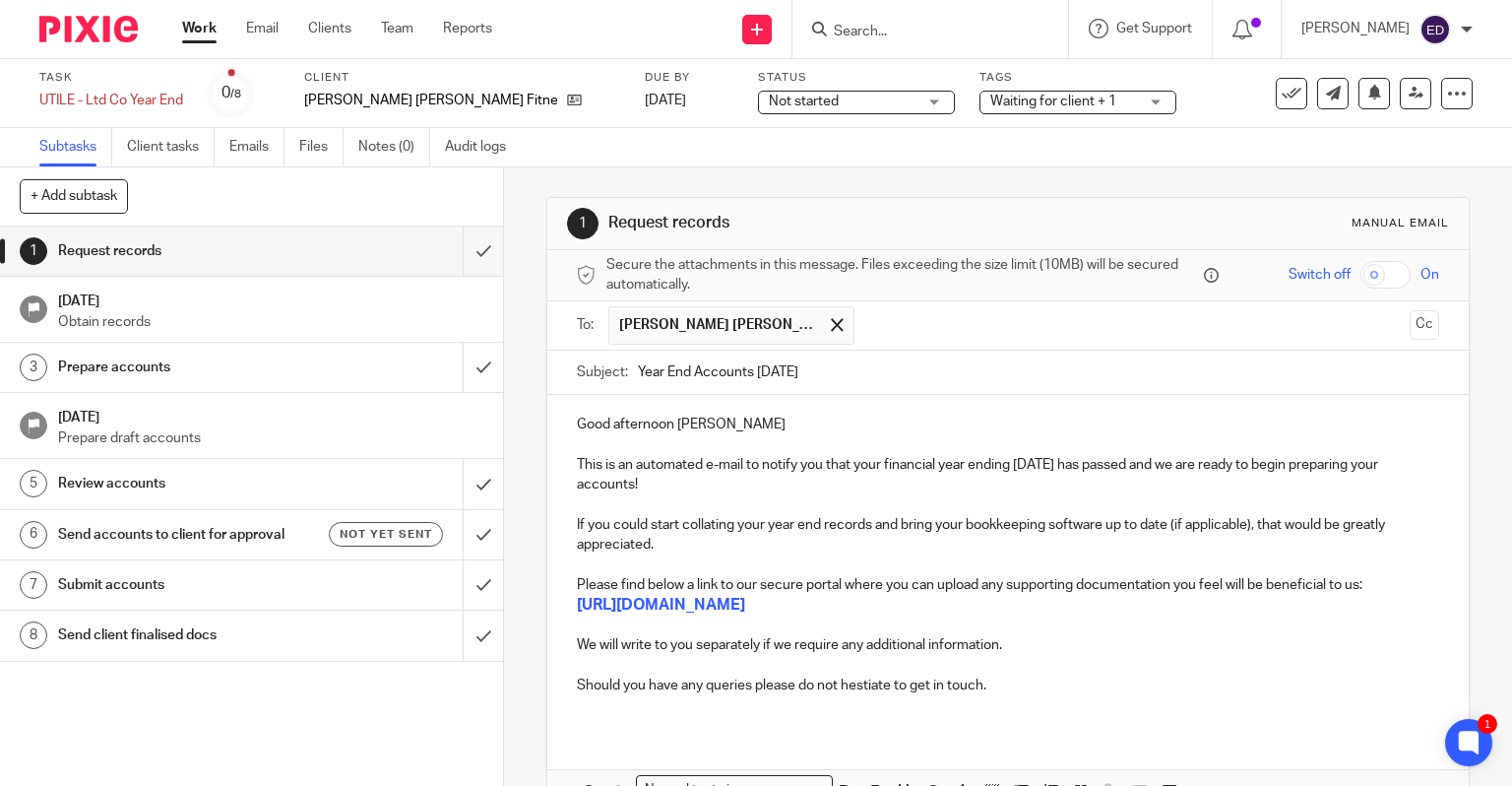 click on "We will write to you separately if we require any additional information. Should you have any queries please do not hestiate to get in touch." at bounding box center [1008, 675] 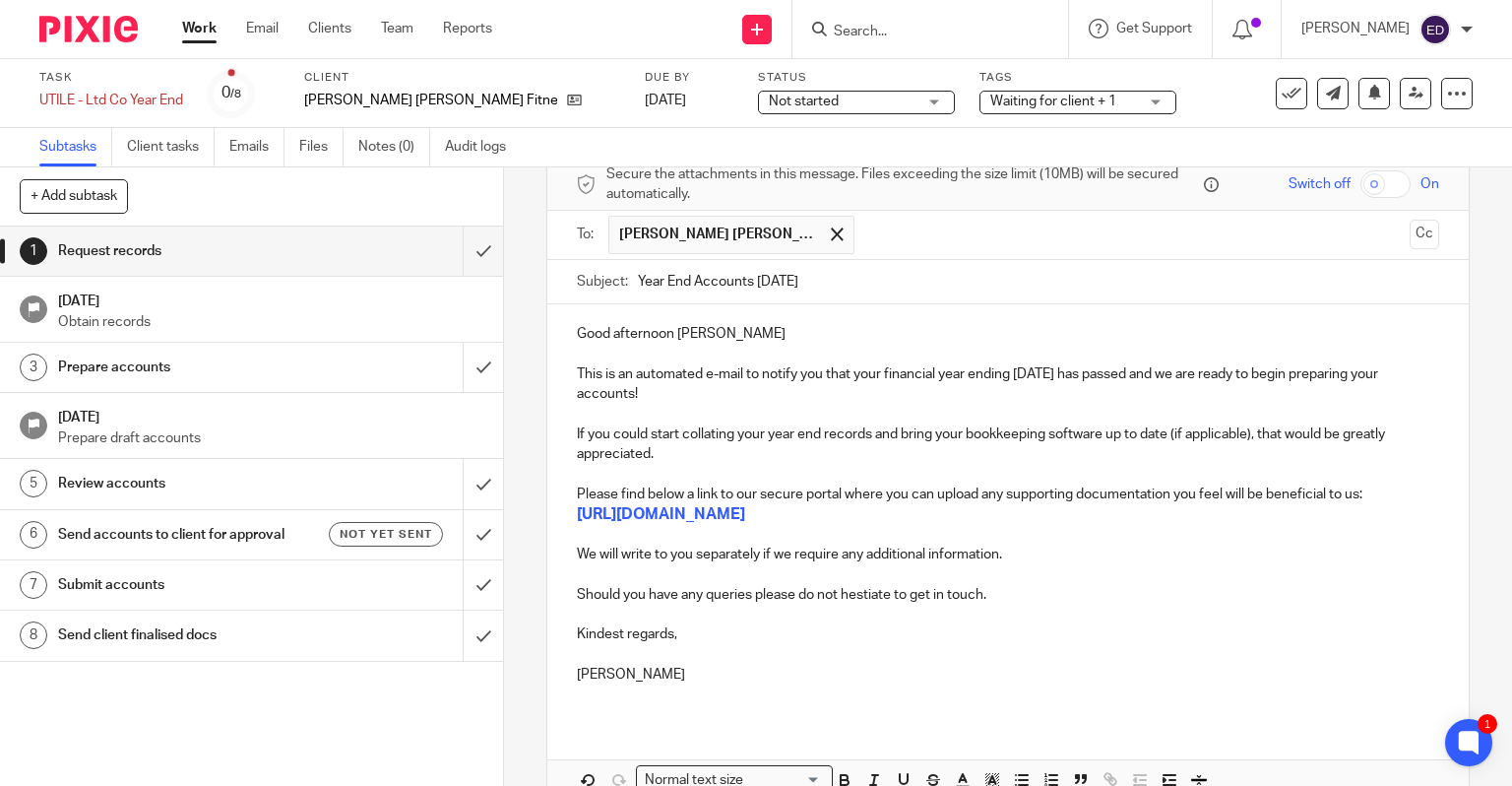scroll, scrollTop: 197, scrollLeft: 0, axis: vertical 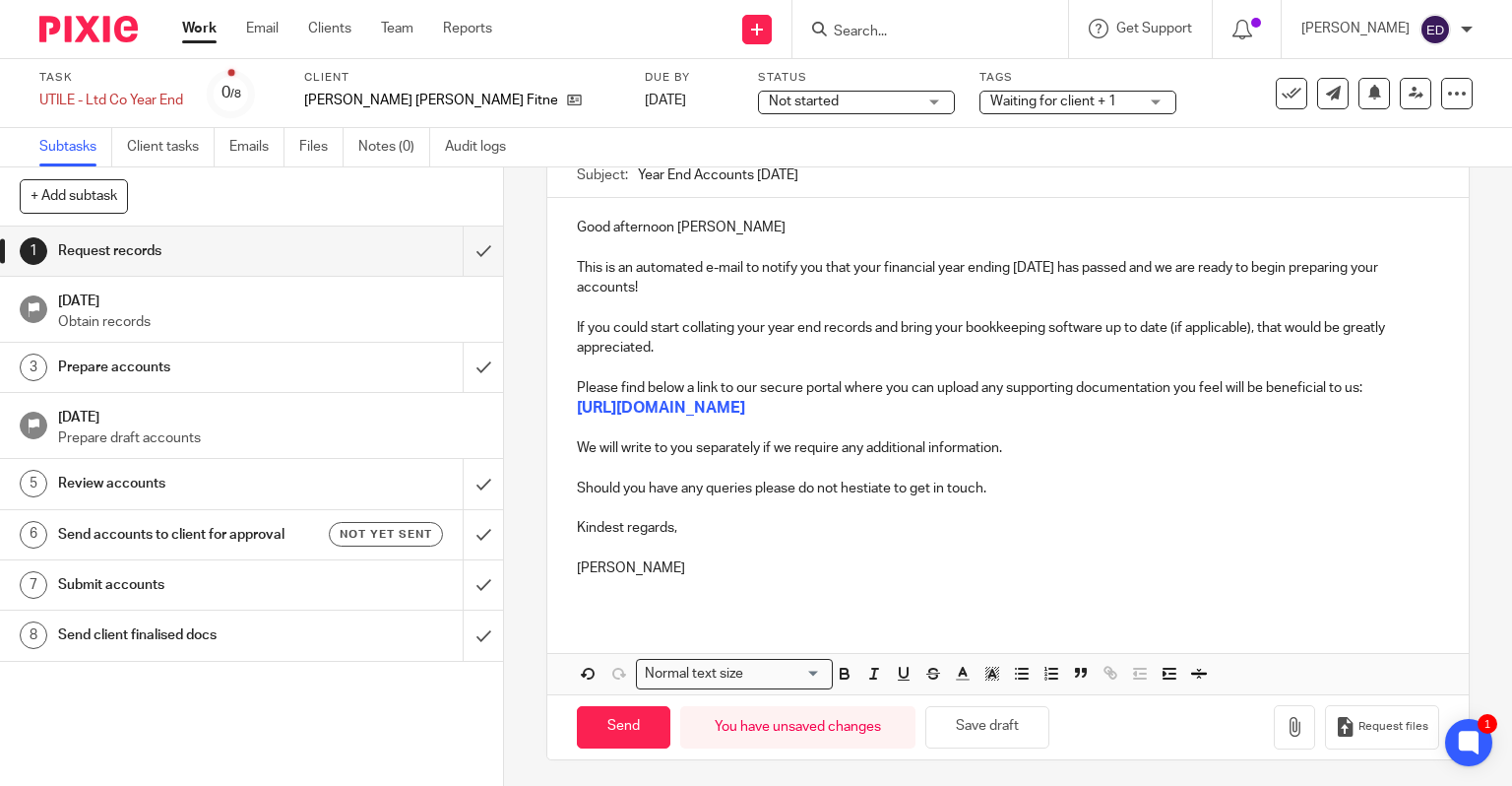 click on "This is an automated e-mail to notify you that your financial year ending 31 Mar 2025 has passed and we are ready to begin preparing your accounts!" at bounding box center (1008, 278) 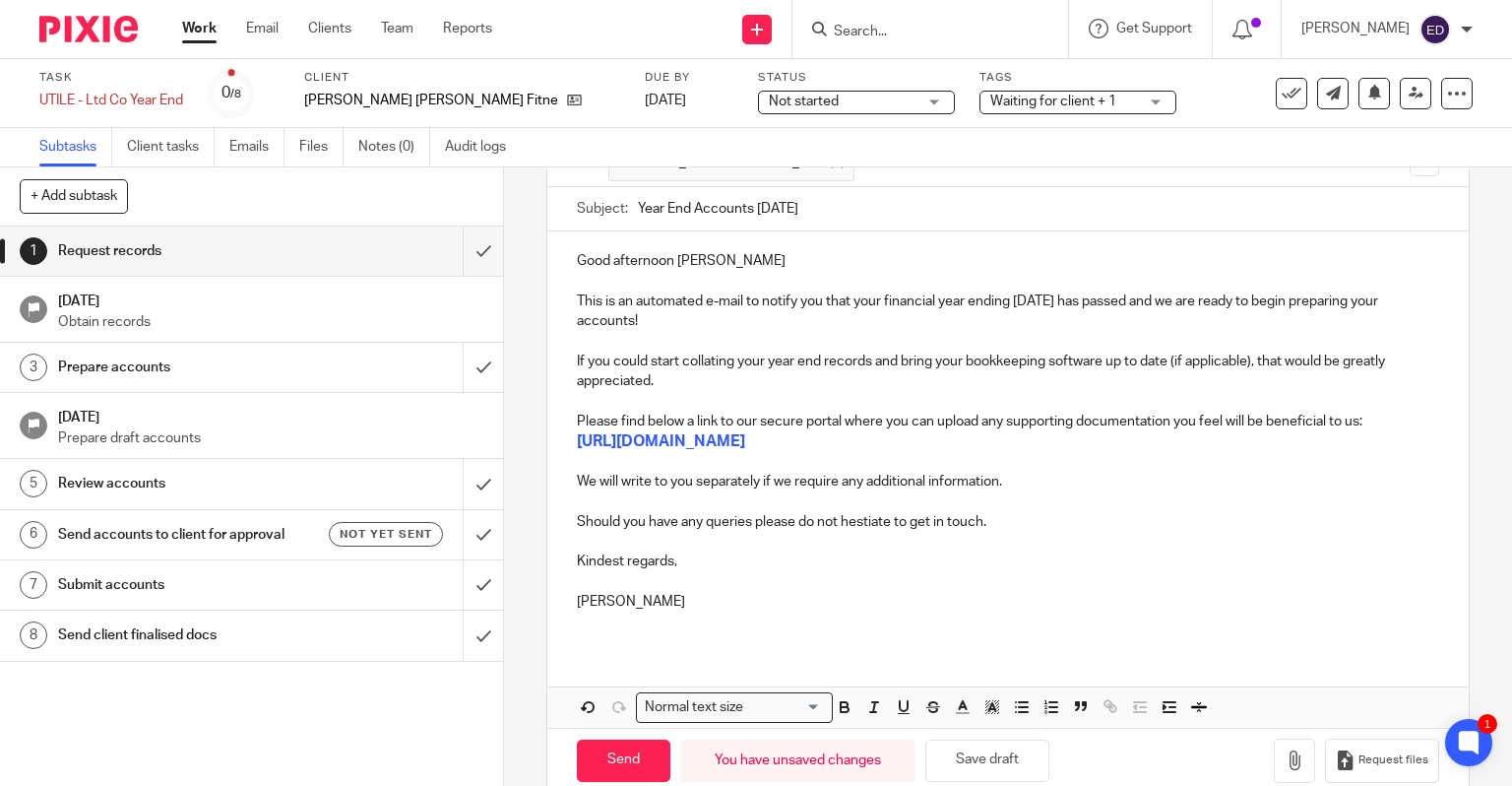 scroll, scrollTop: 197, scrollLeft: 0, axis: vertical 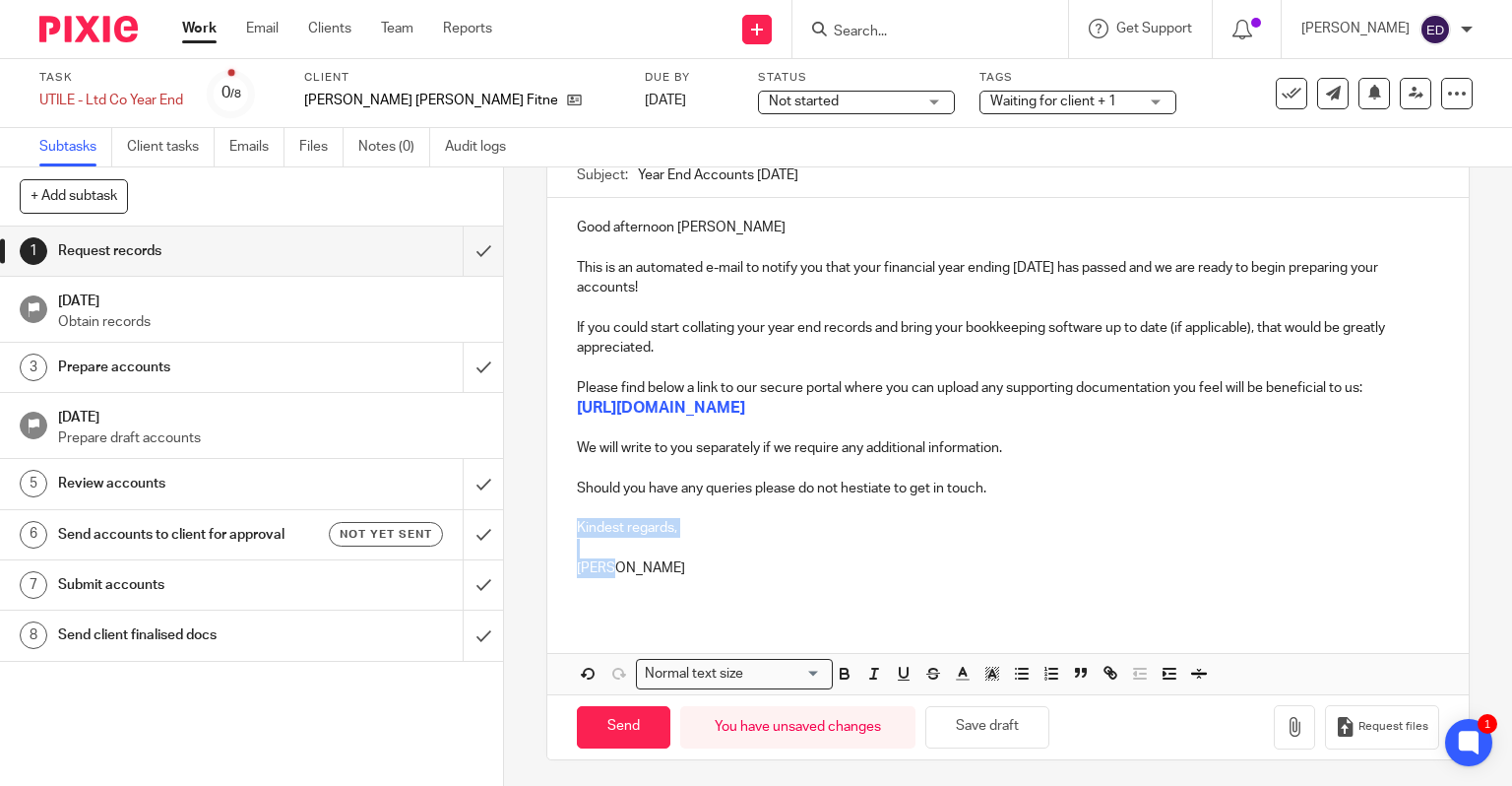 drag, startPoint x: 634, startPoint y: 566, endPoint x: 554, endPoint y: 534, distance: 86.16264 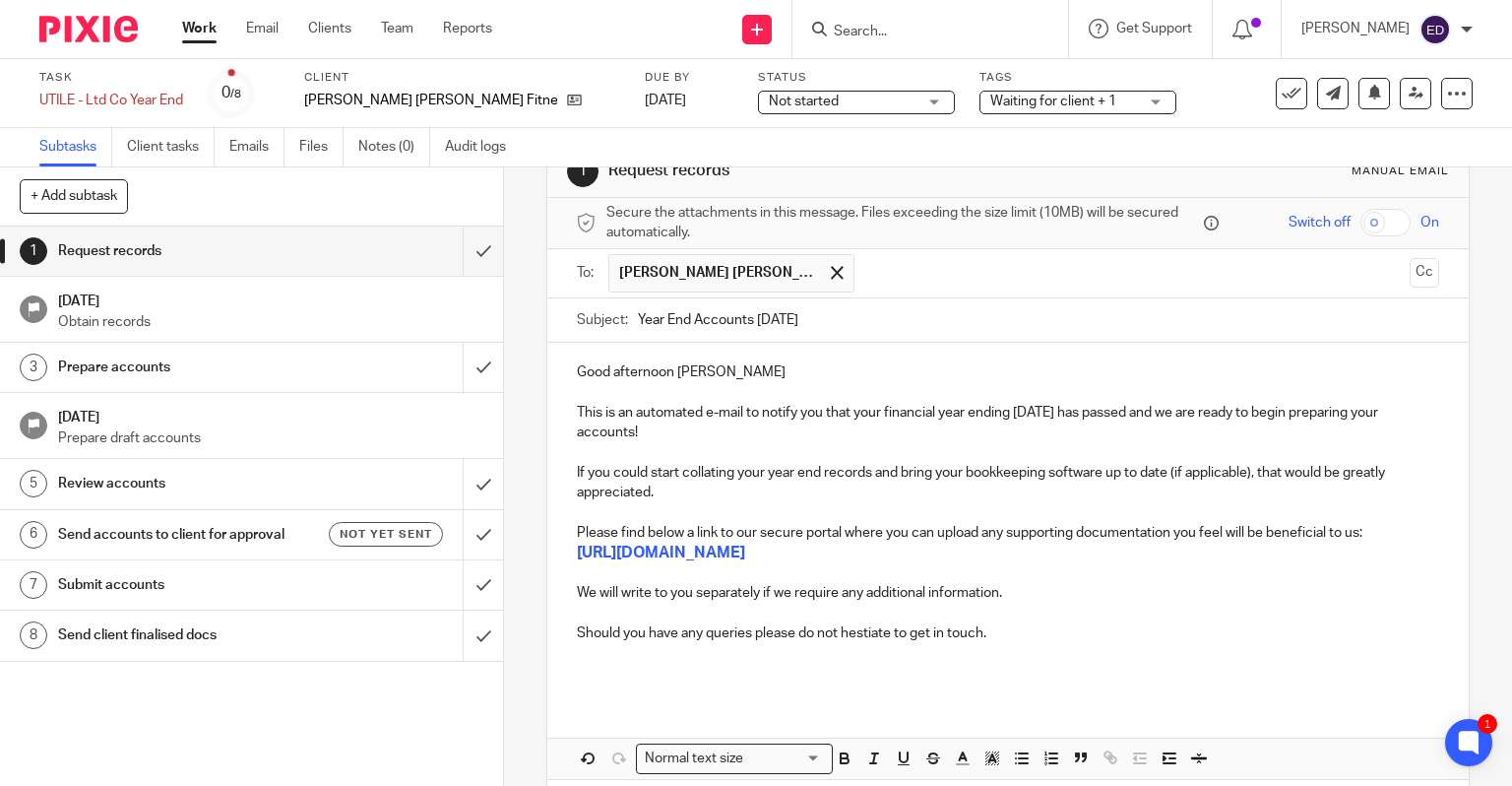scroll, scrollTop: 98, scrollLeft: 0, axis: vertical 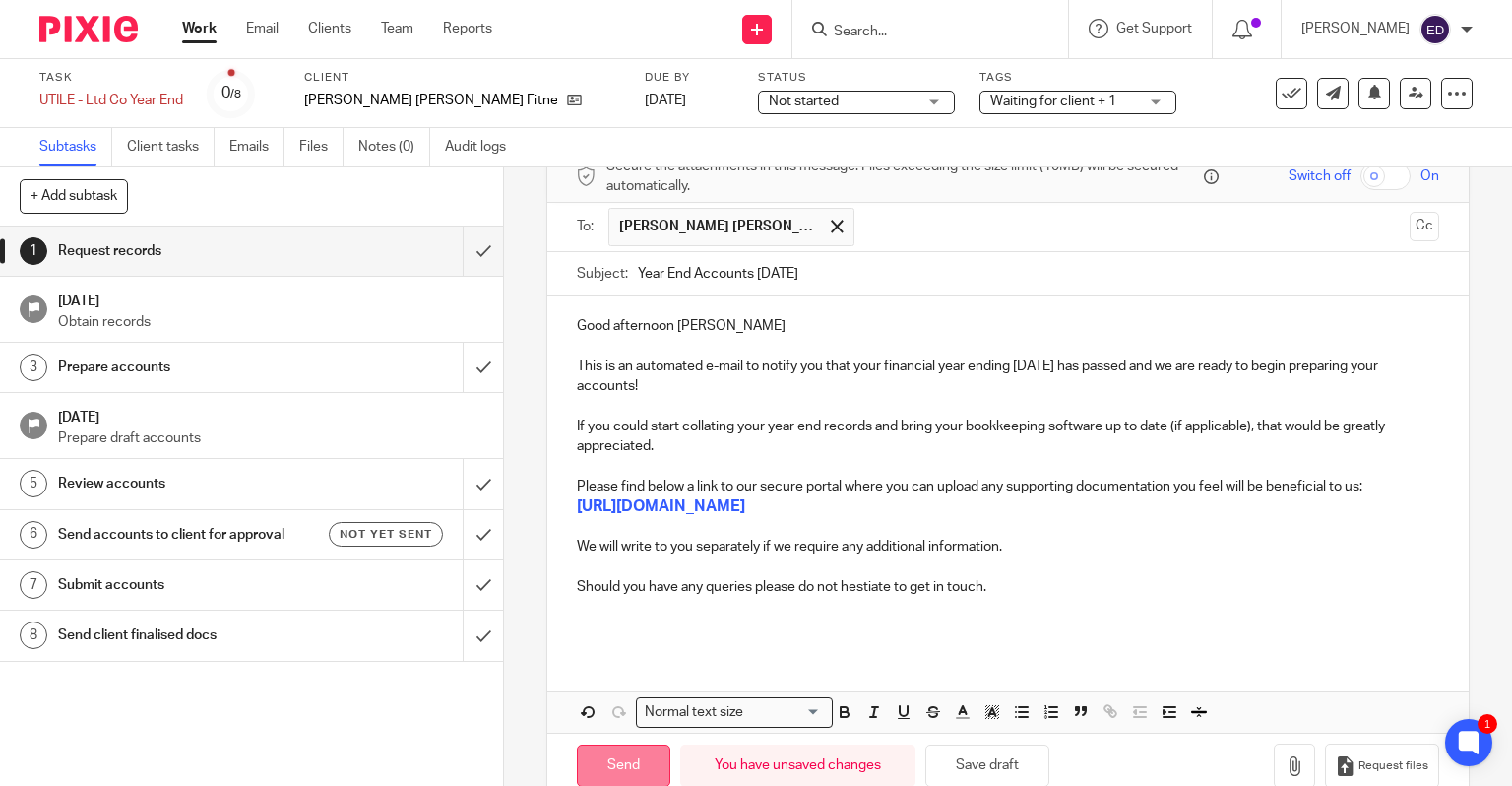 click on "Send" at bounding box center [623, 765] 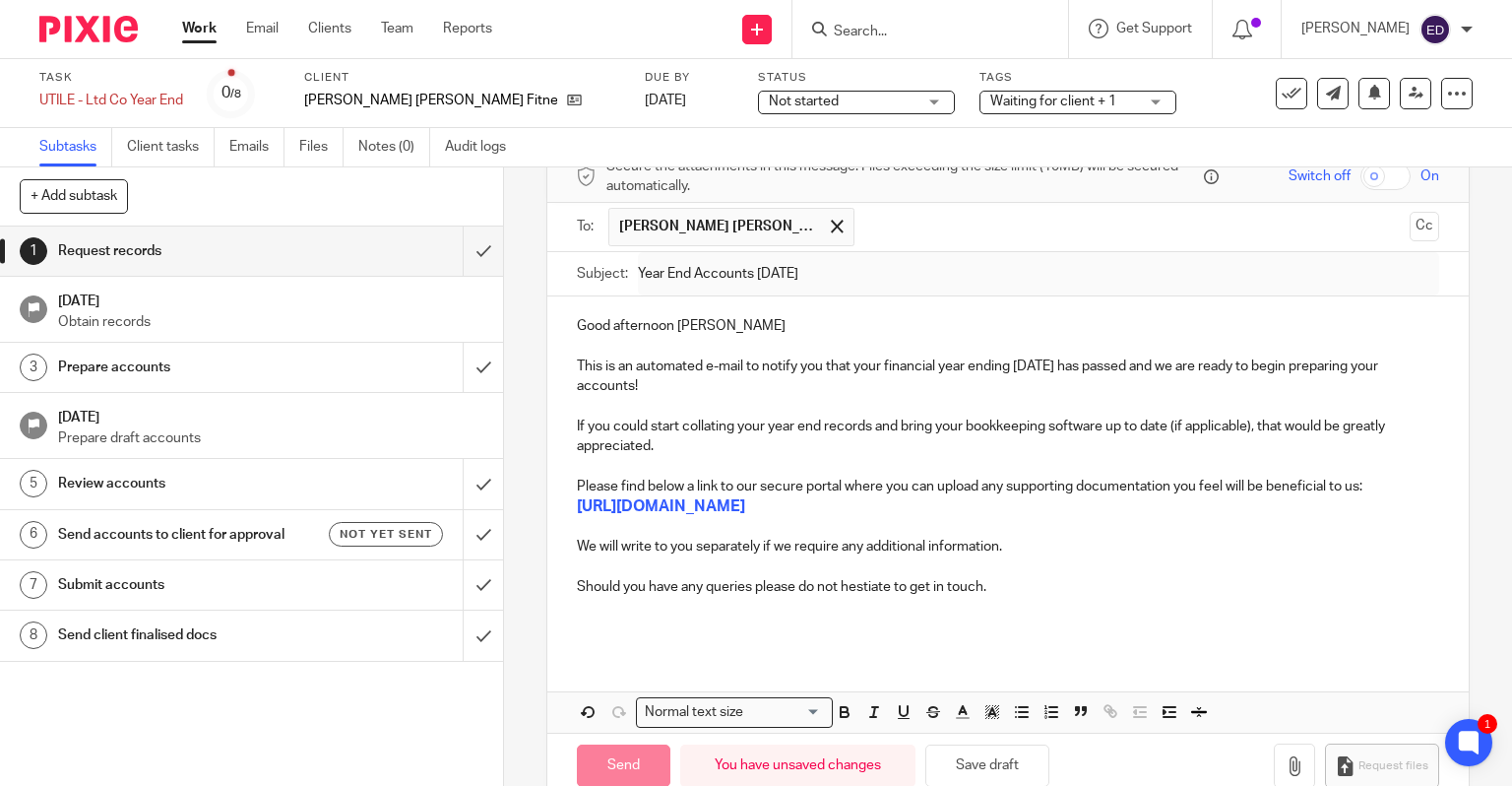 type on "Sent" 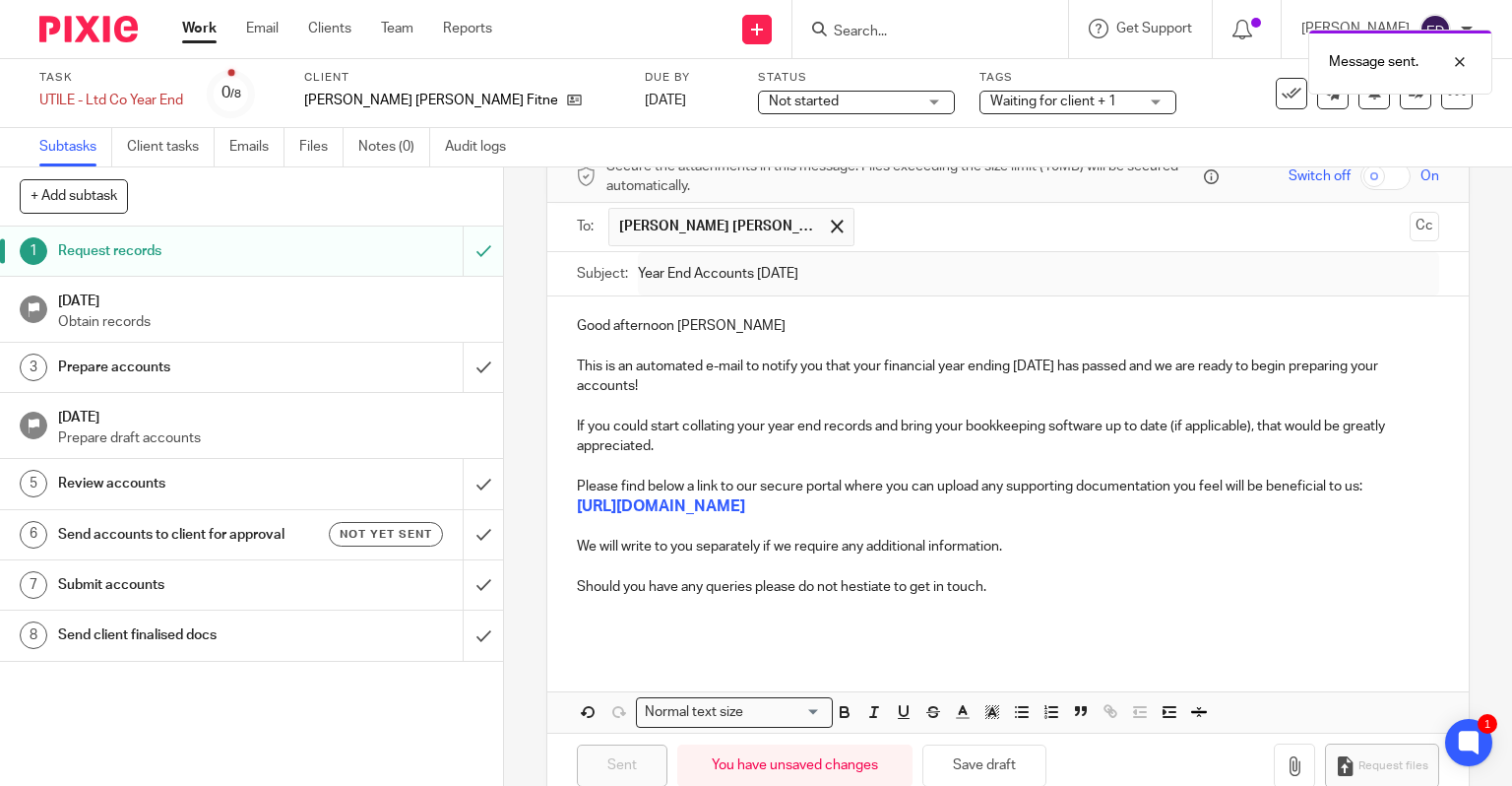 click on "Work" at bounding box center [199, 29] 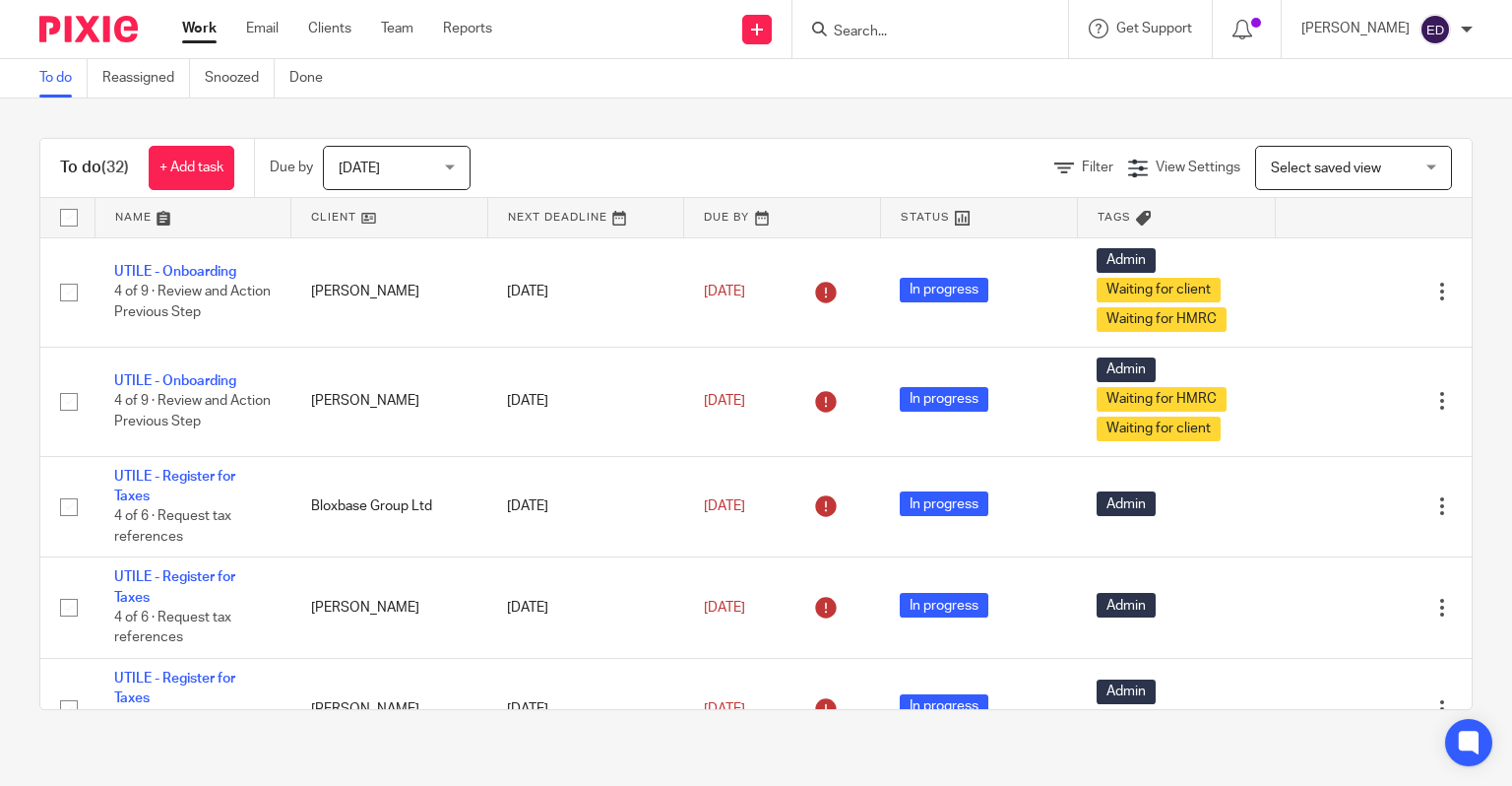 scroll, scrollTop: 0, scrollLeft: 0, axis: both 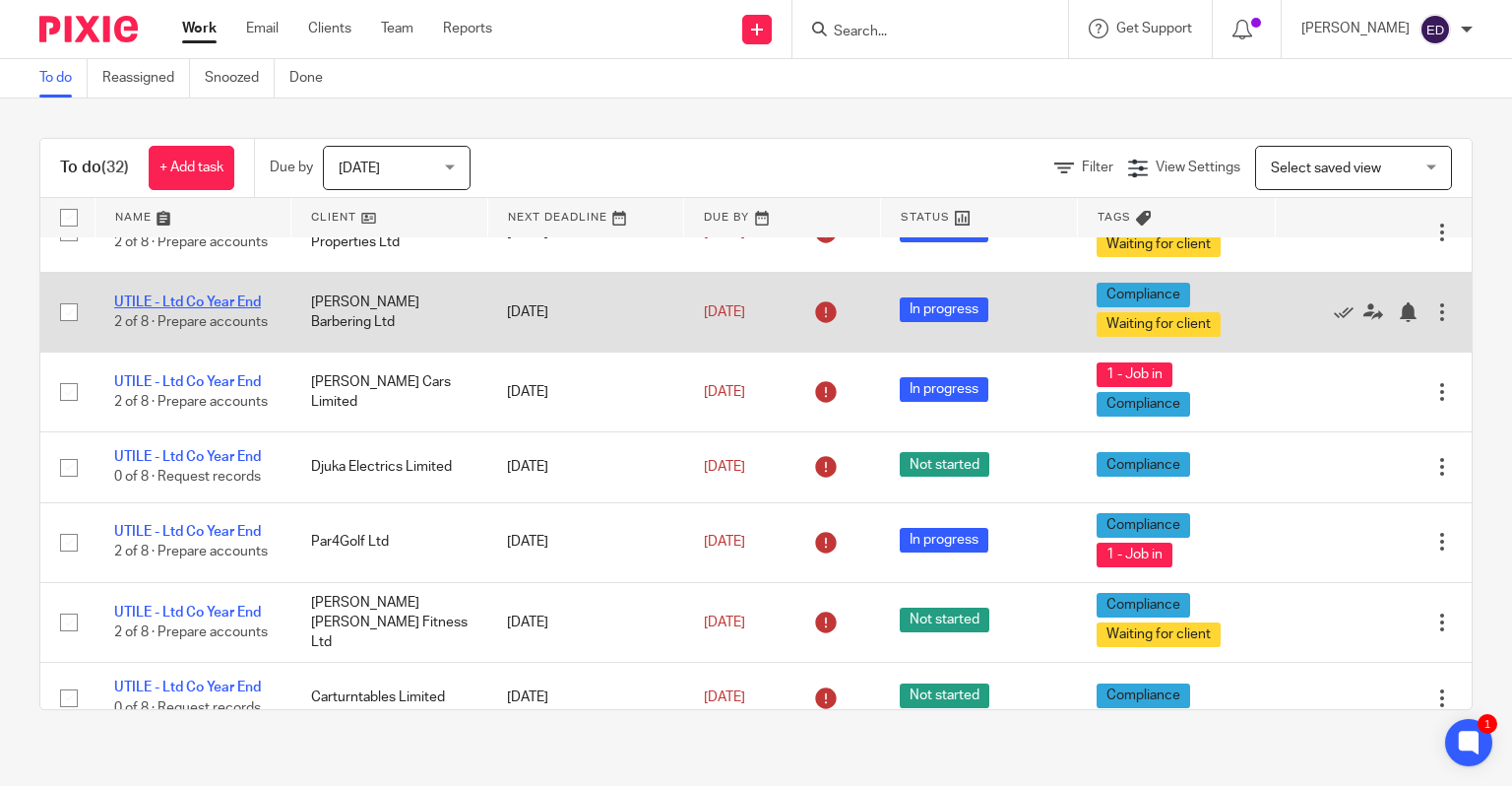 click on "UTILE - Ltd Co Year End" at bounding box center [187, 302] 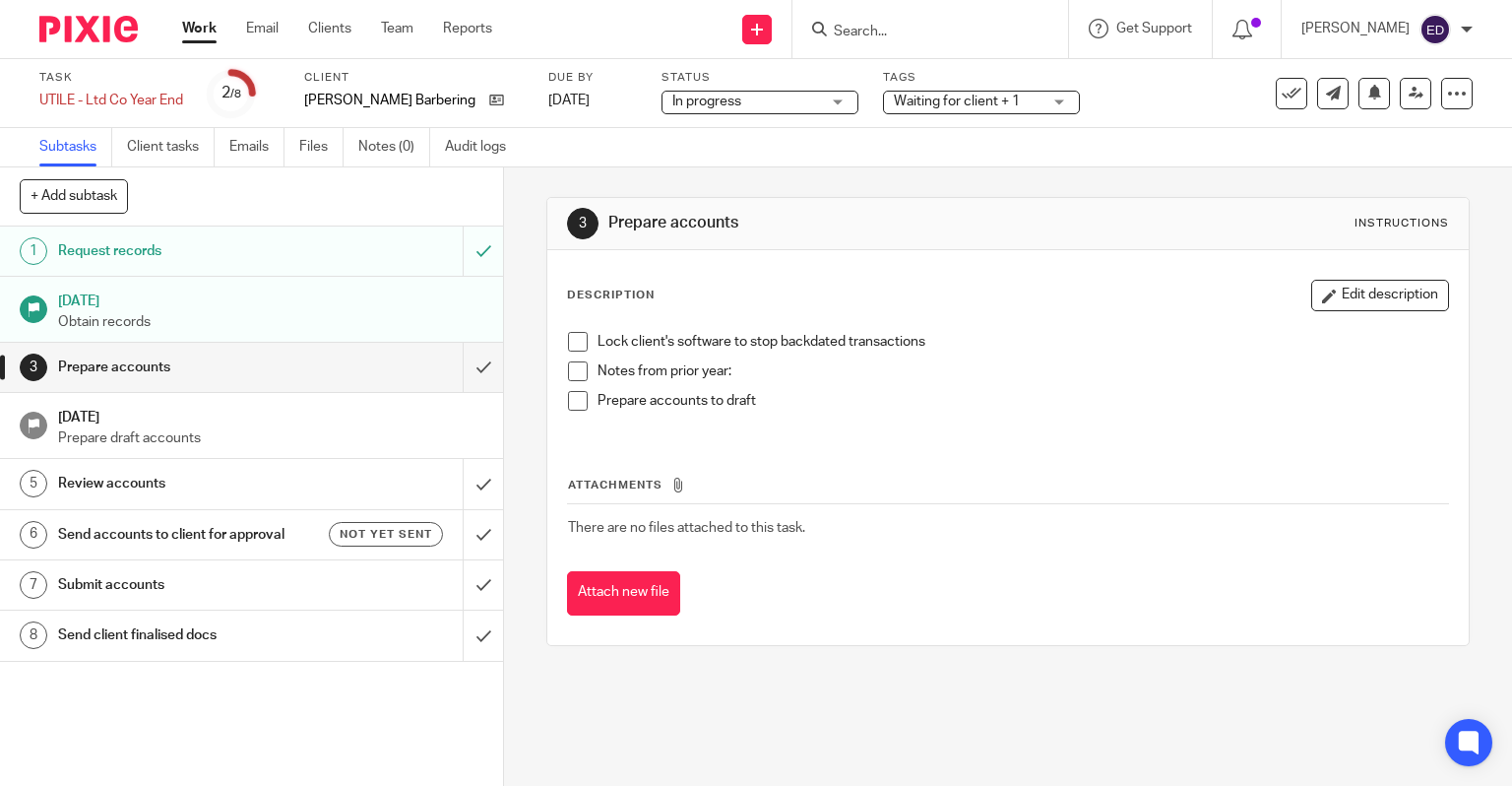 scroll, scrollTop: 0, scrollLeft: 0, axis: both 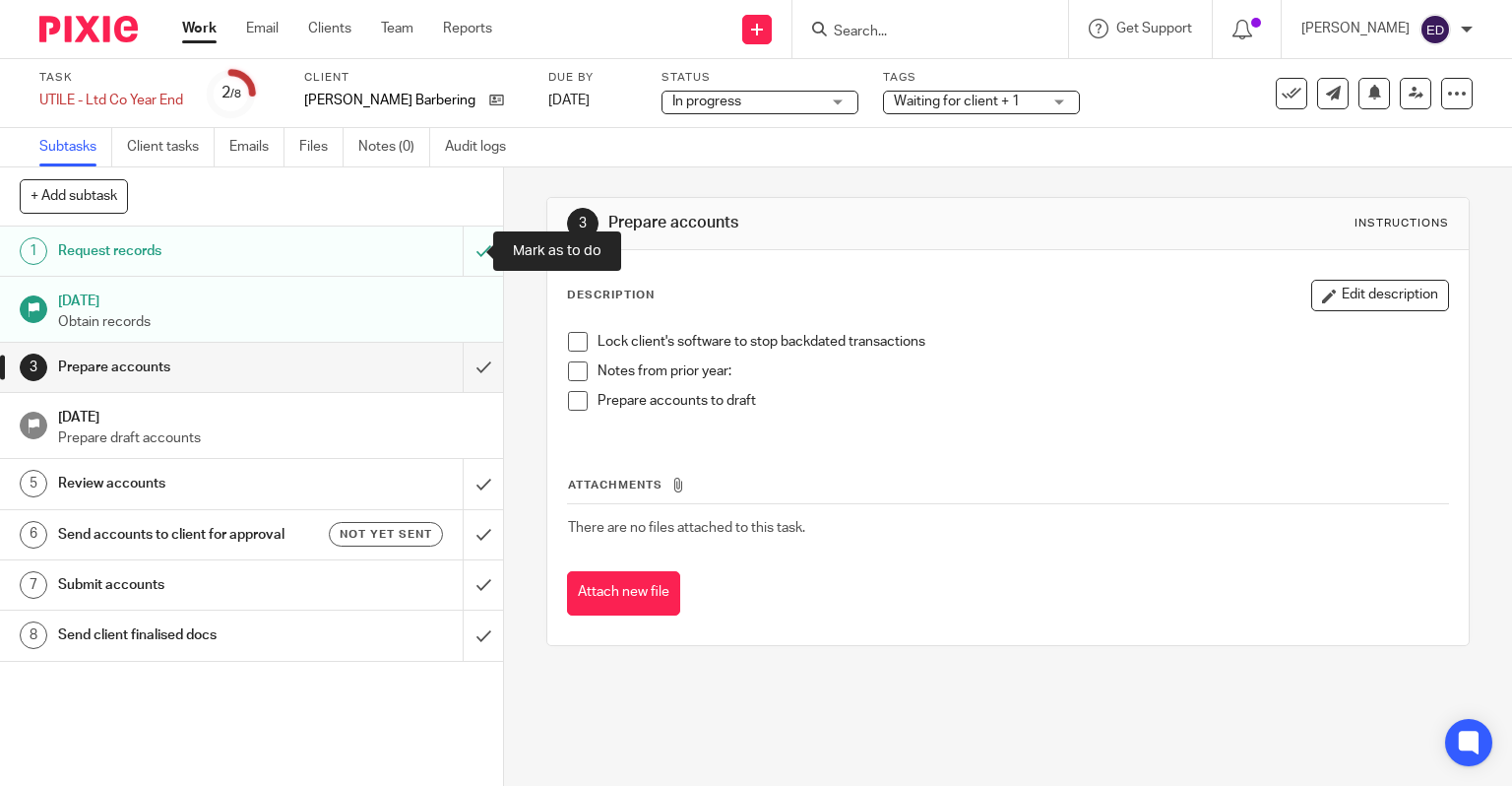 click on "Request records" at bounding box center [250, 251] 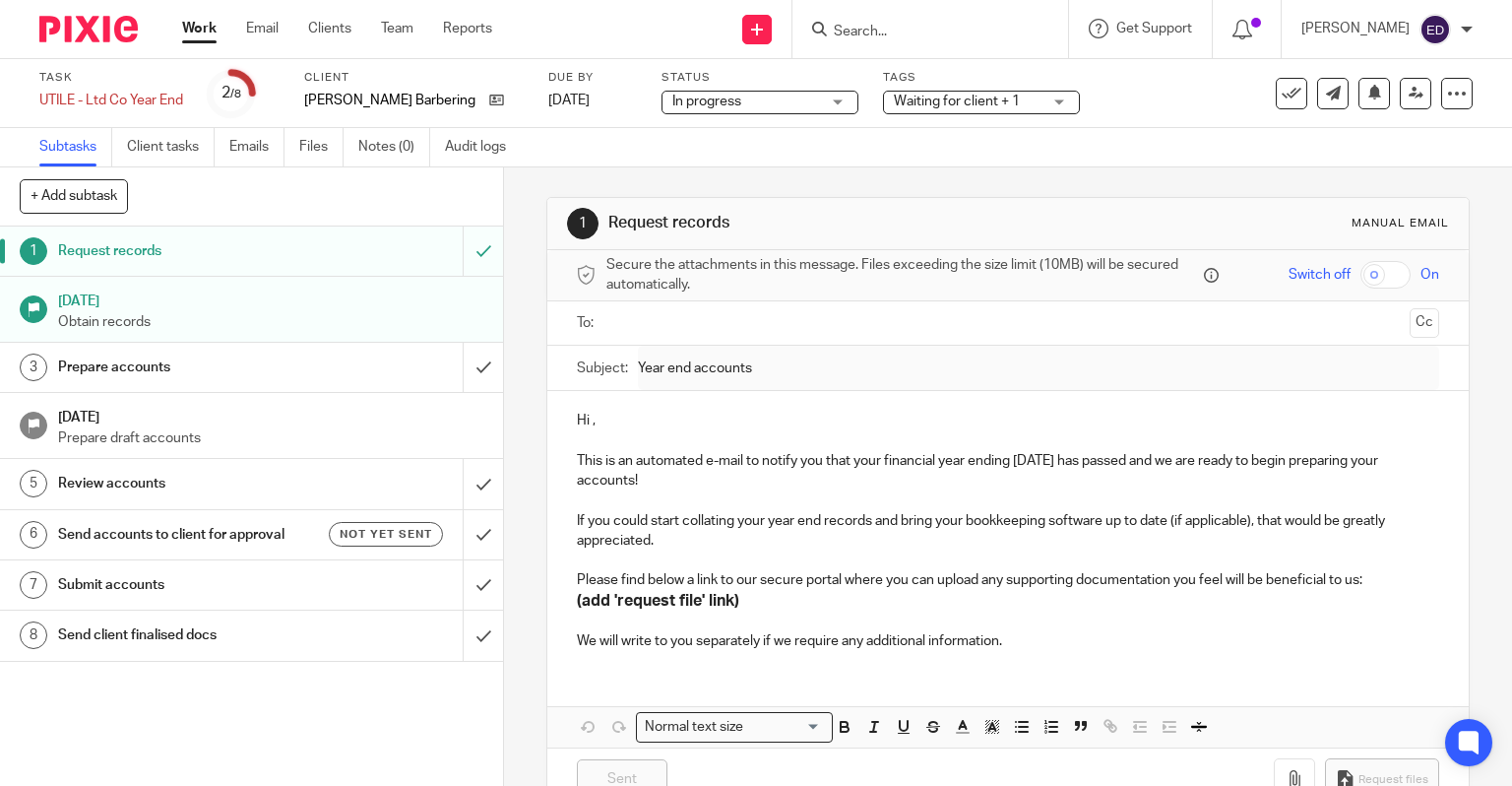 scroll, scrollTop: 0, scrollLeft: 0, axis: both 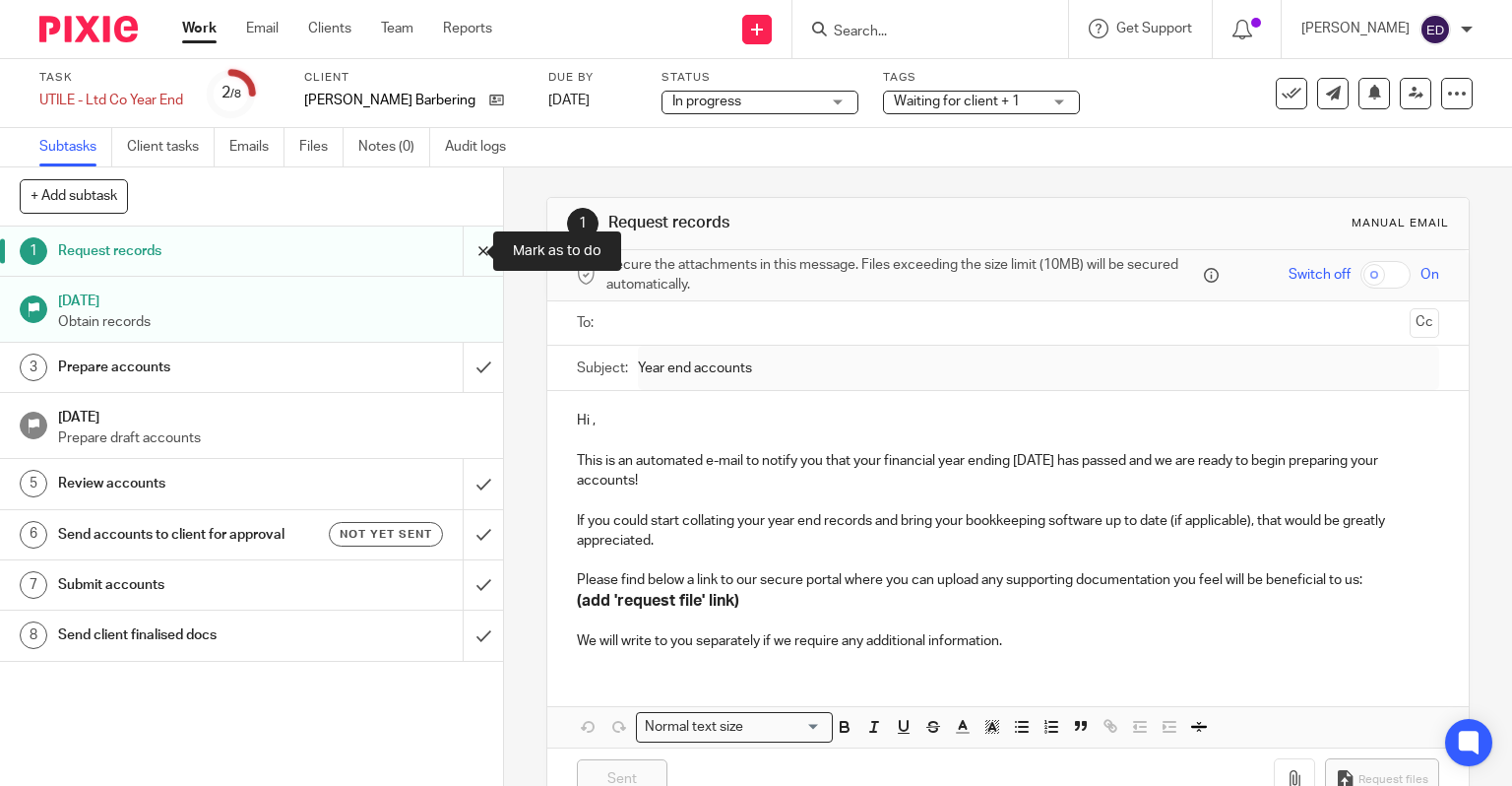 click at bounding box center [251, 251] 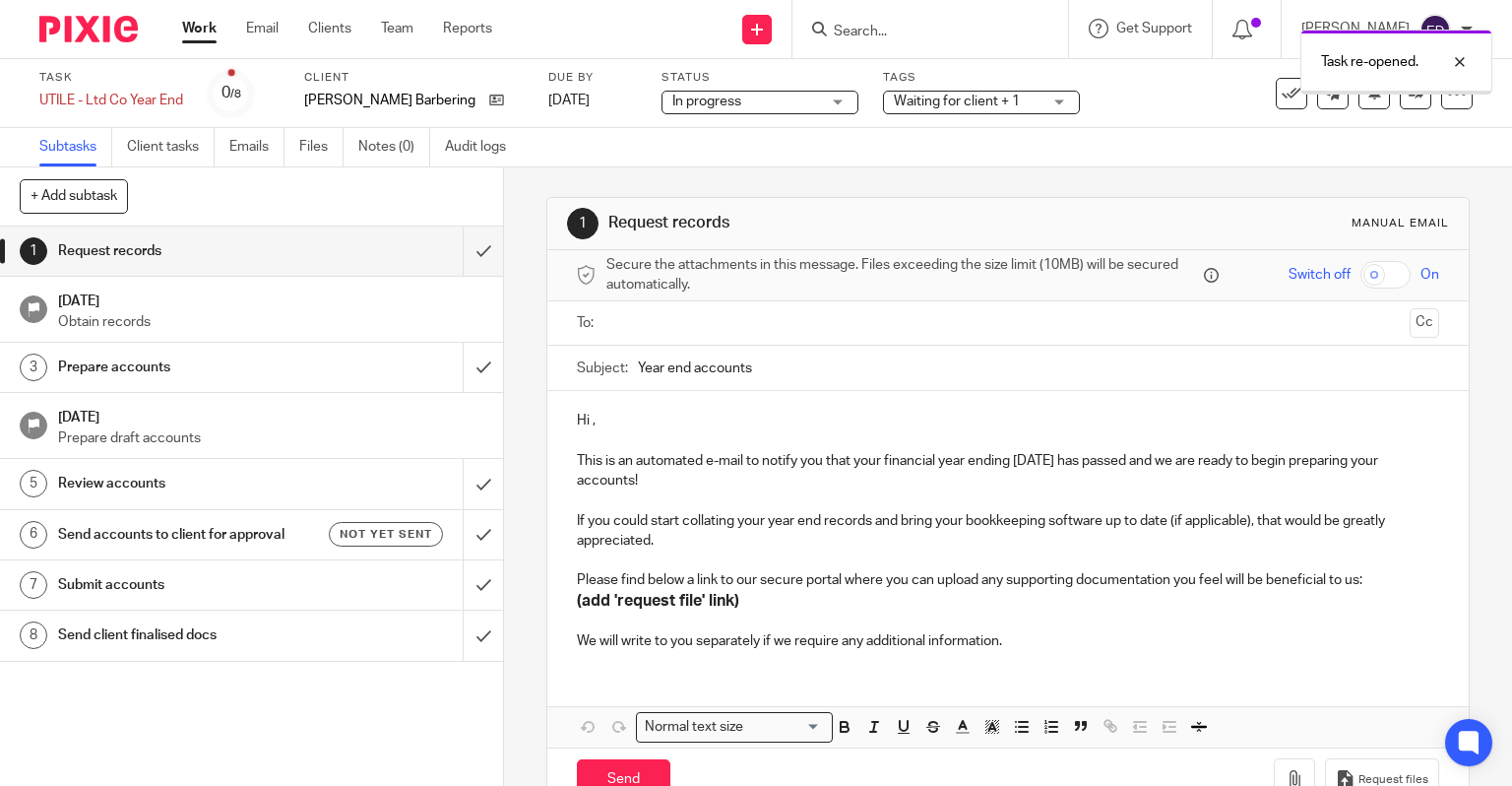 scroll, scrollTop: 0, scrollLeft: 0, axis: both 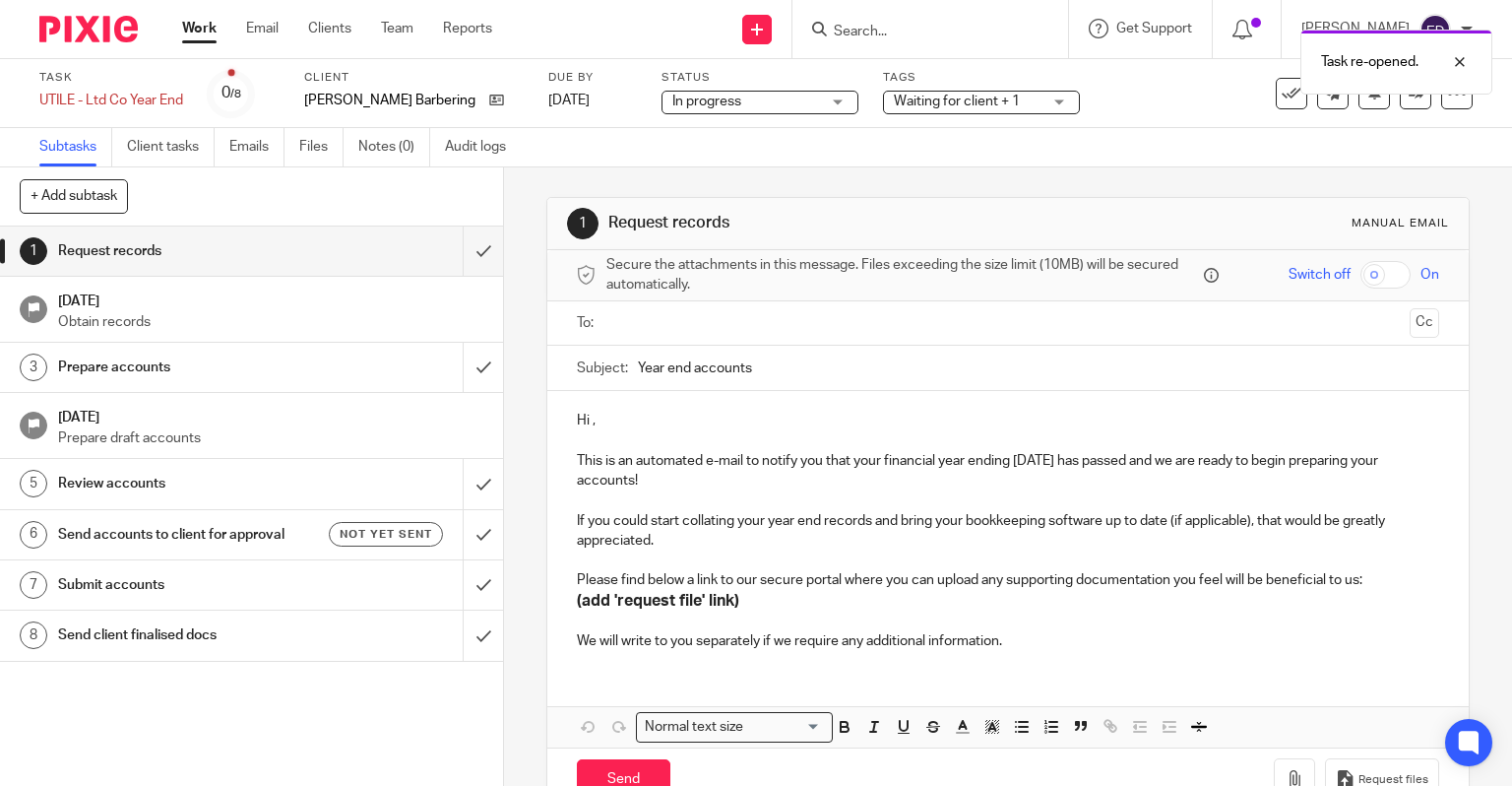 click at bounding box center (1009, 323) 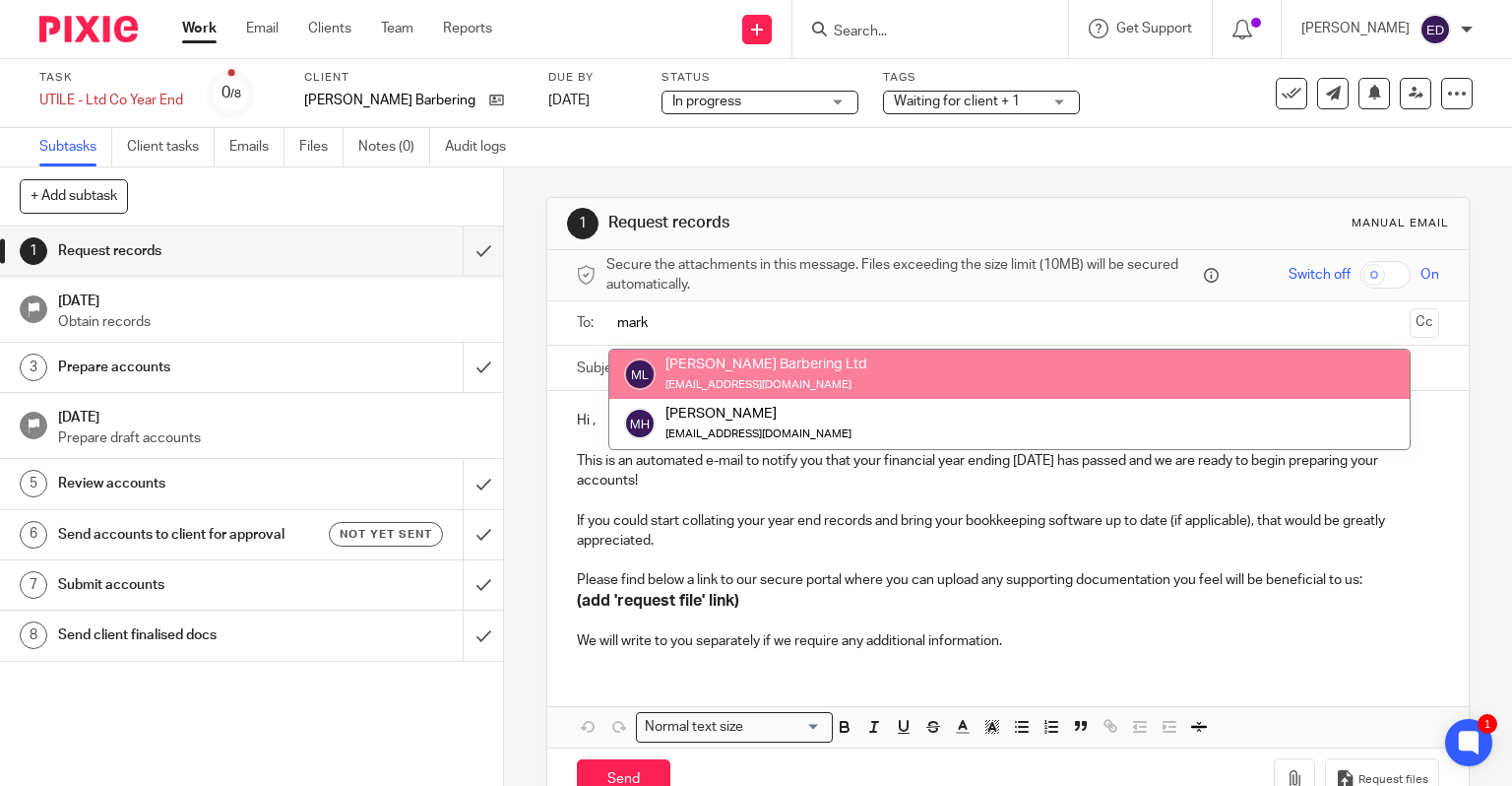 type on "mark" 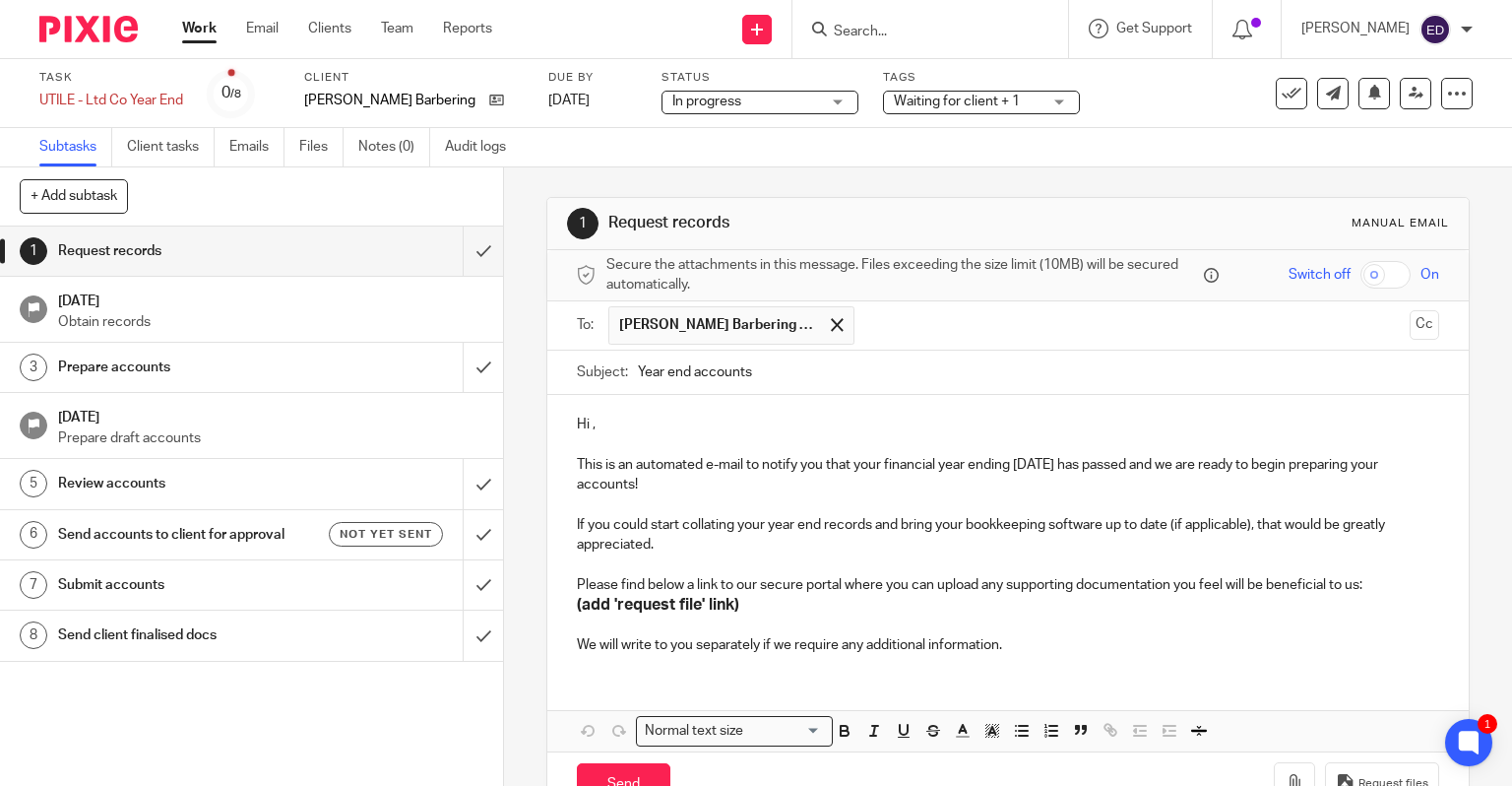 click on "Hi ," at bounding box center (1008, 425) 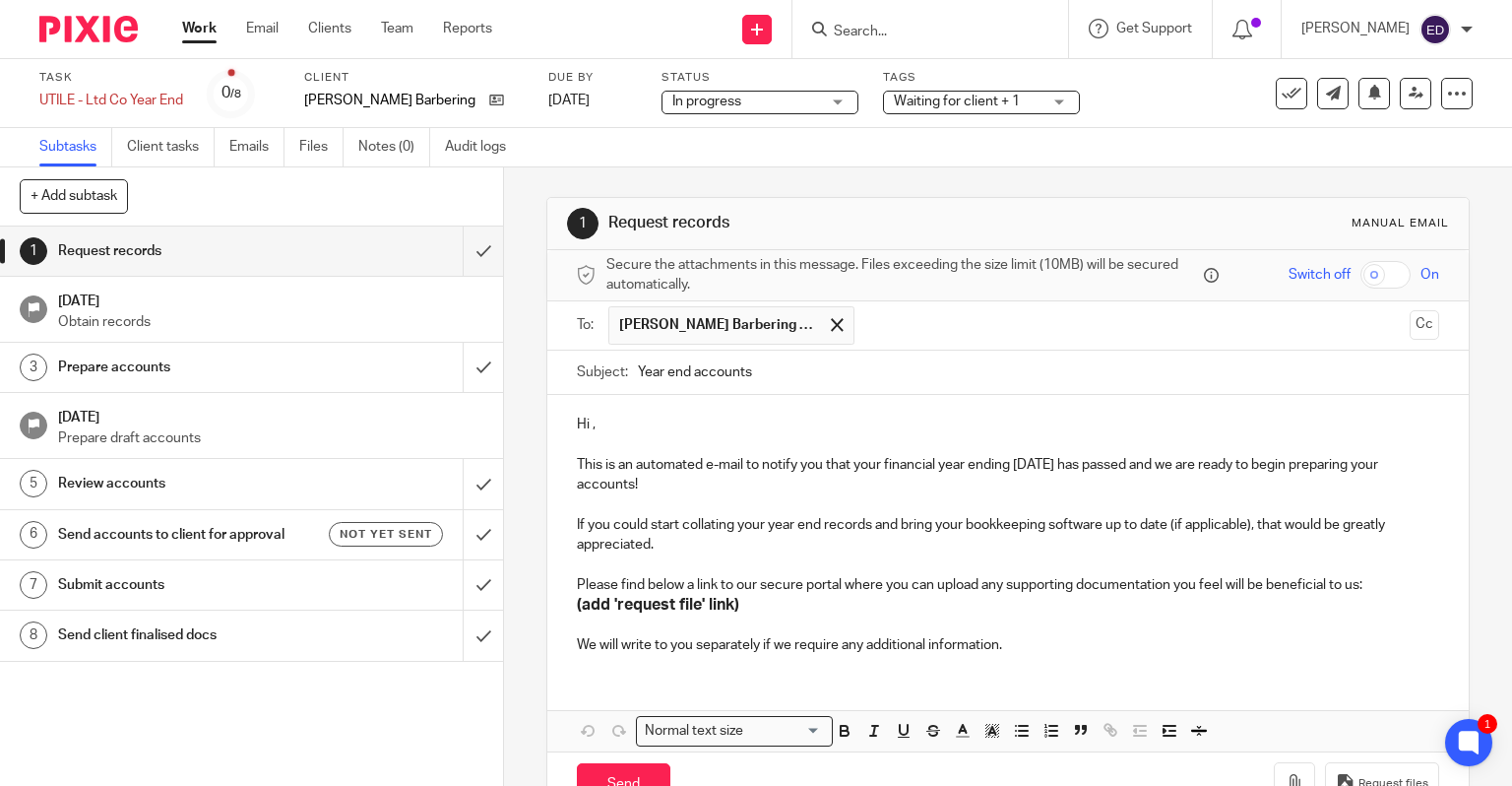 type 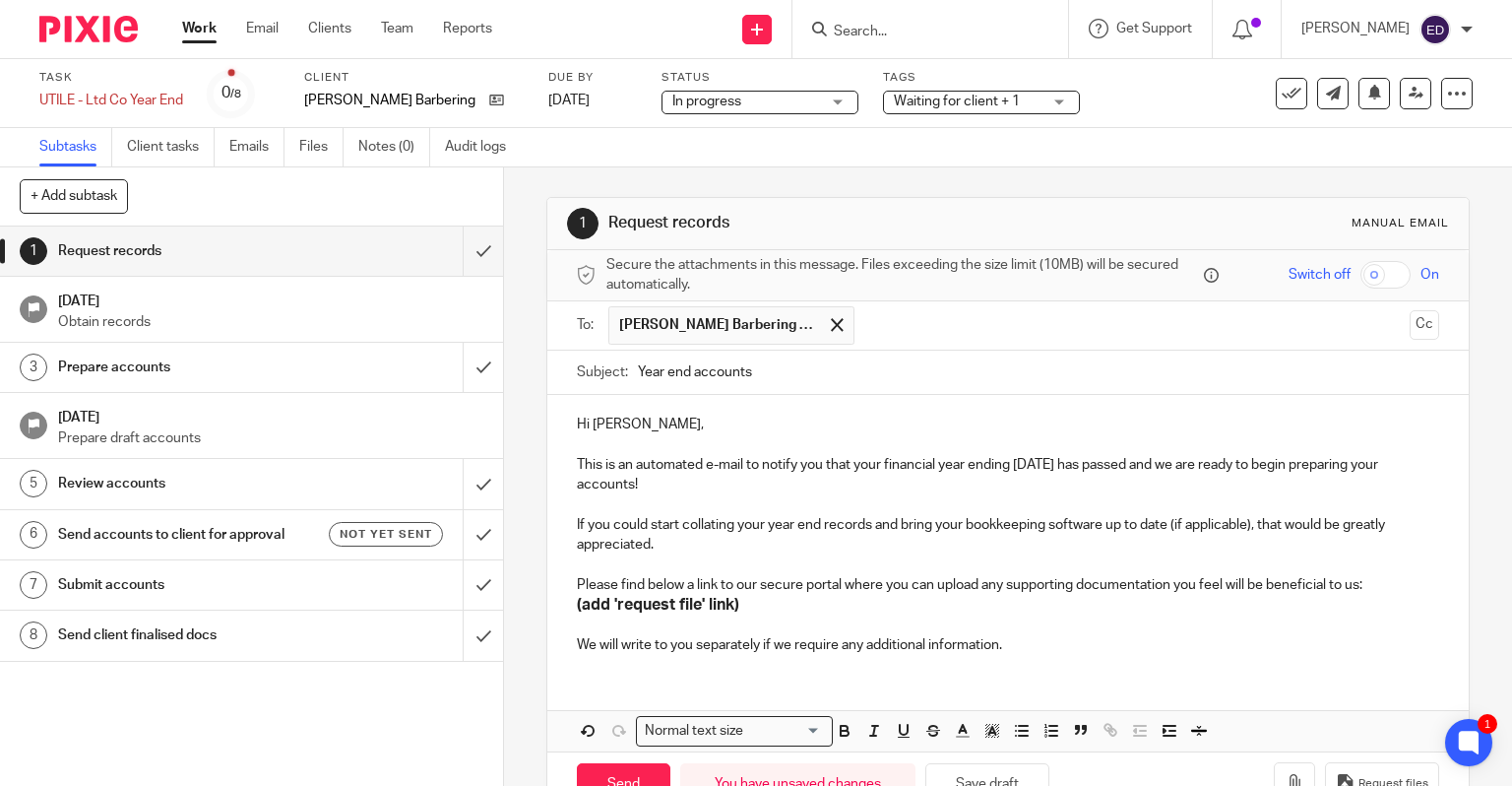 click on "Year end accounts" at bounding box center [1039, 372] 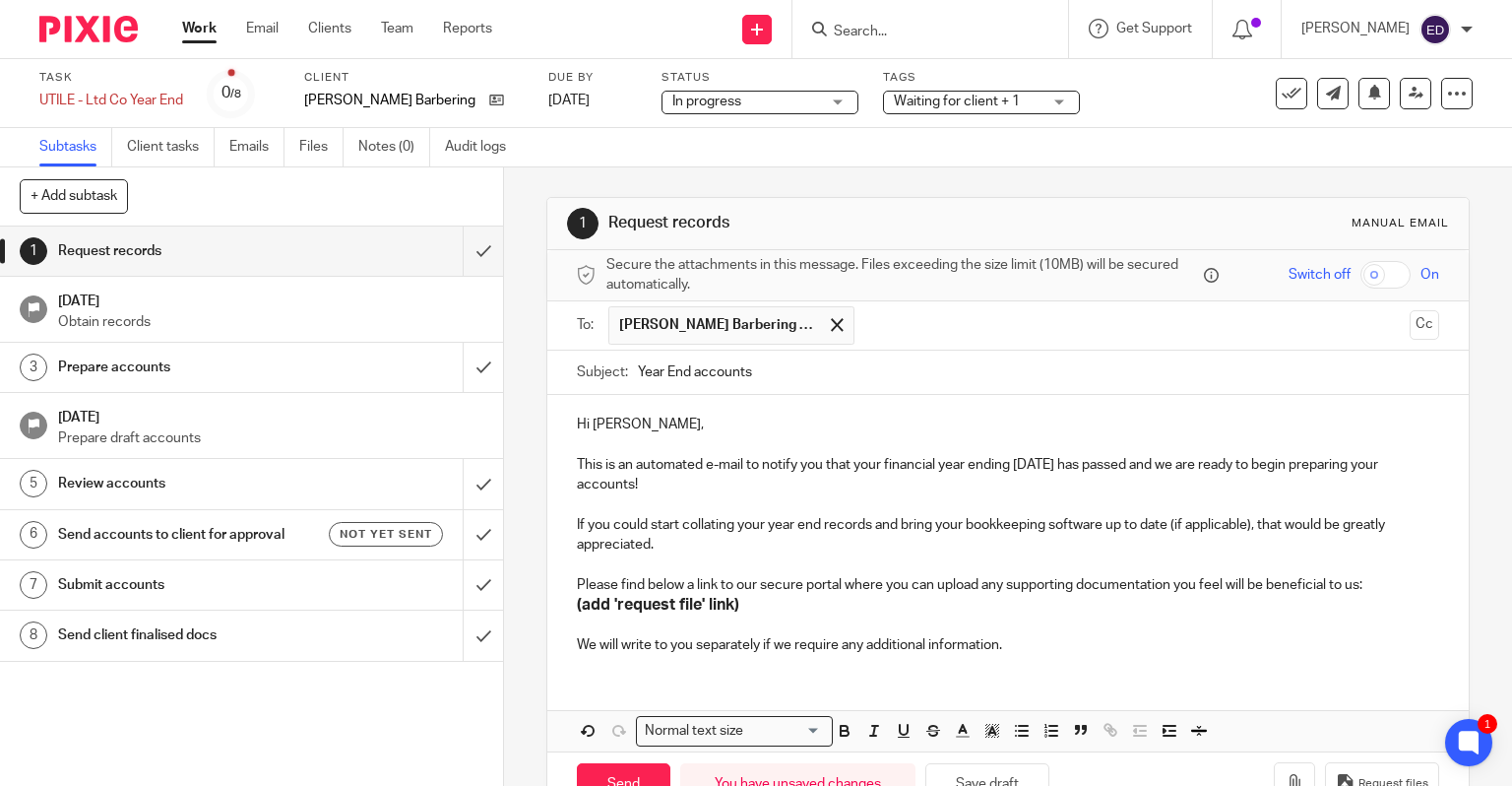 click on "Year End accounts" at bounding box center [1039, 372] 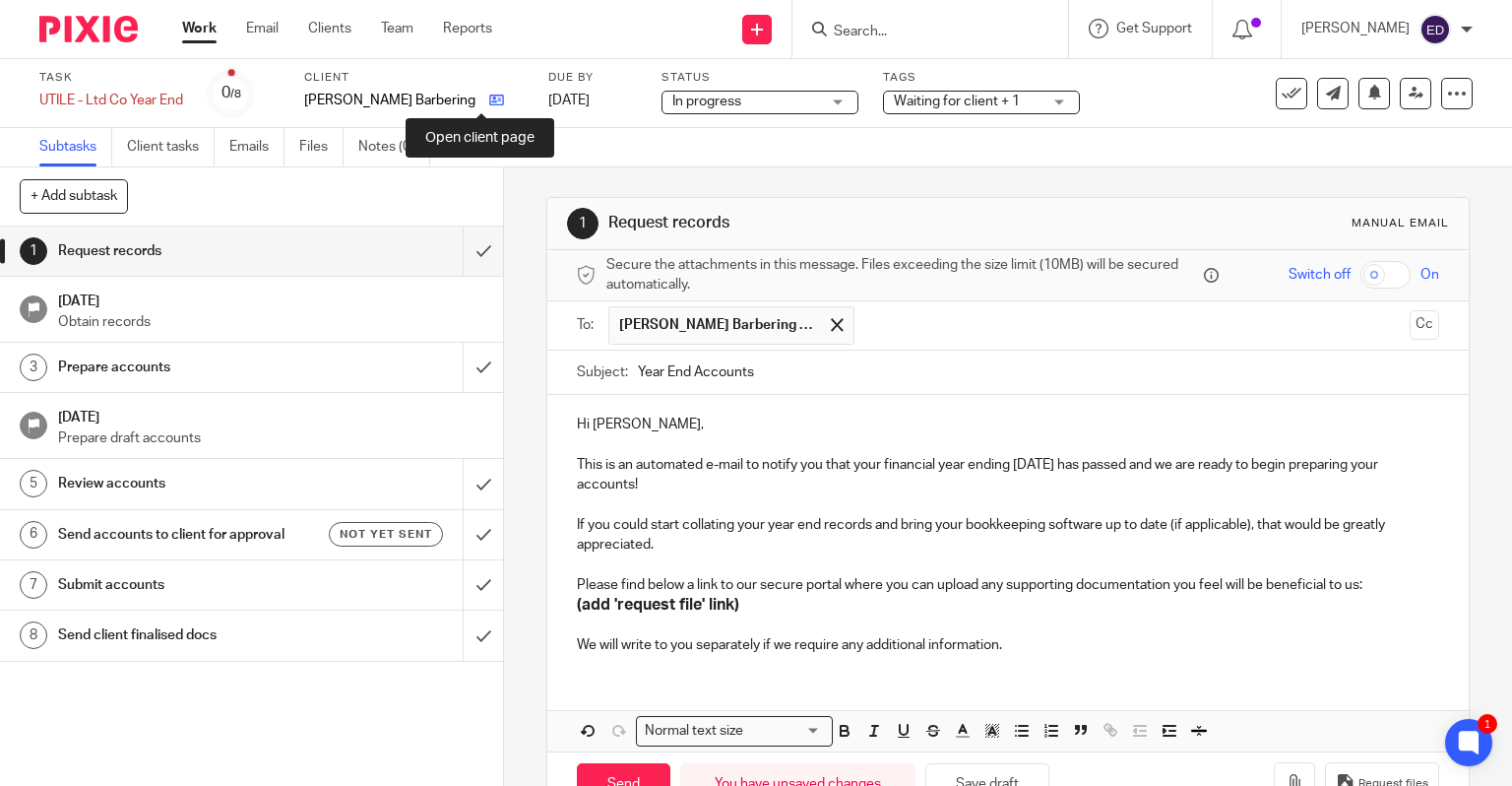 type on "Year End Accounts" 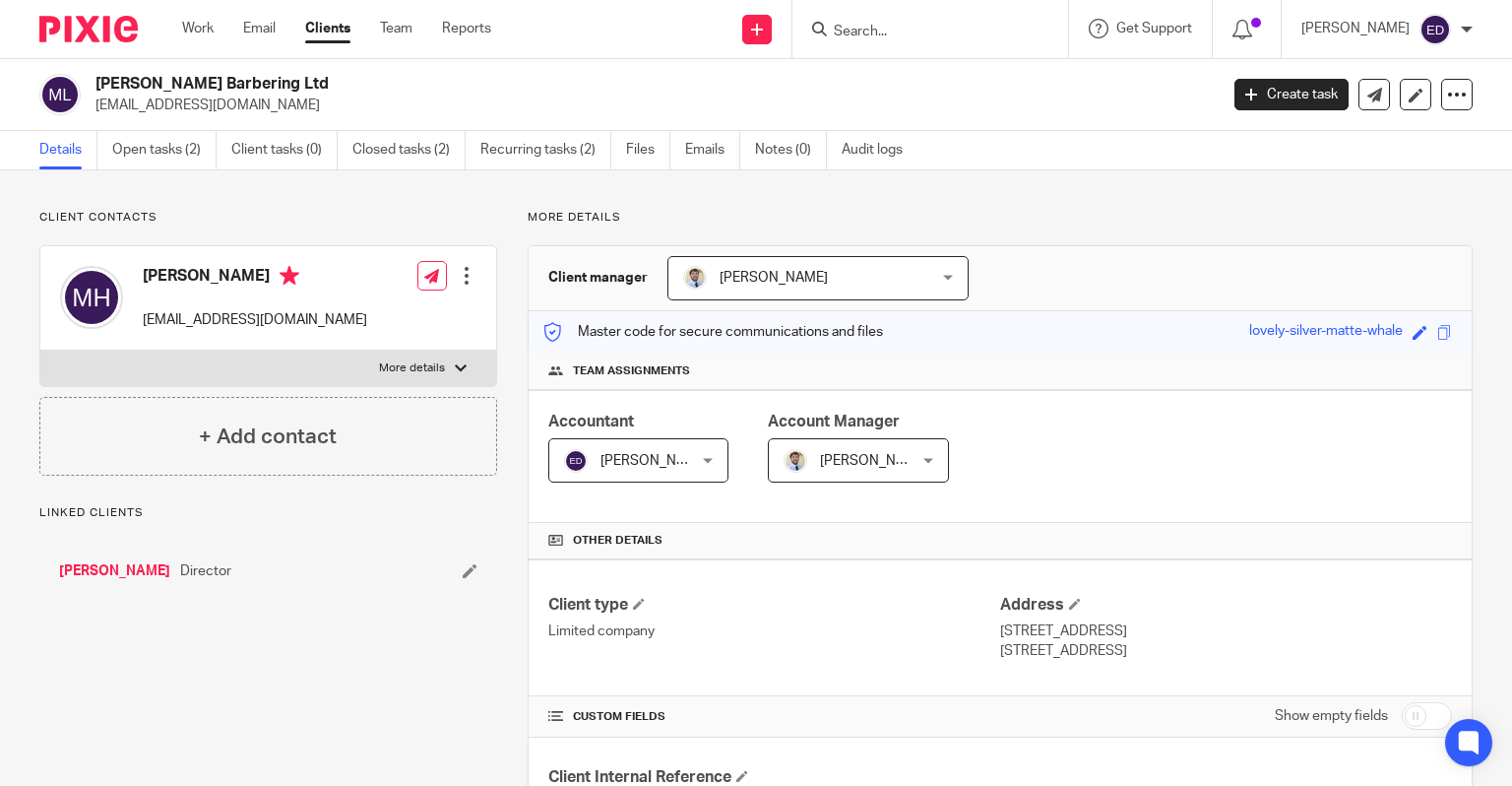 scroll, scrollTop: 0, scrollLeft: 0, axis: both 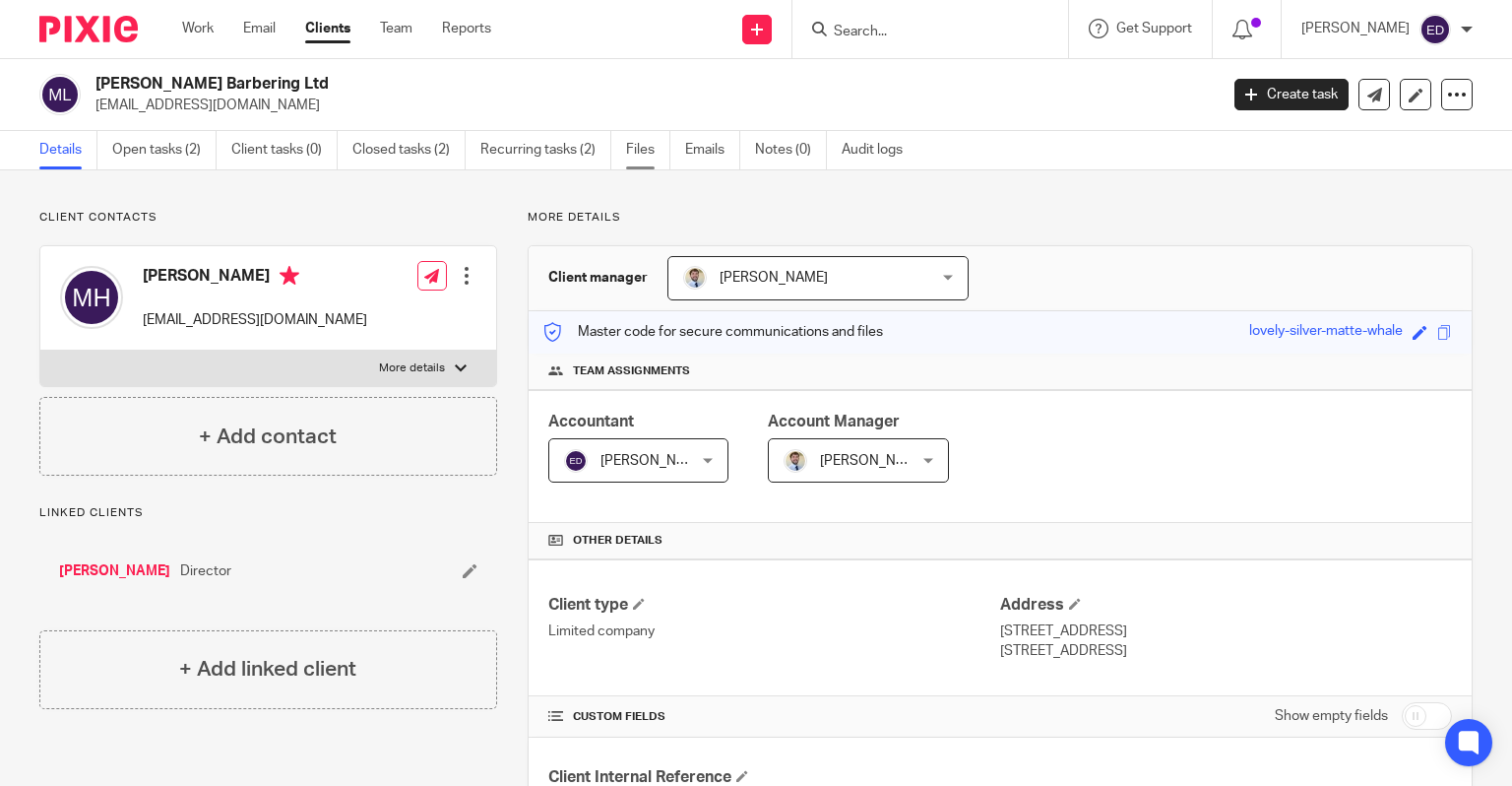 click on "Files" at bounding box center (648, 150) 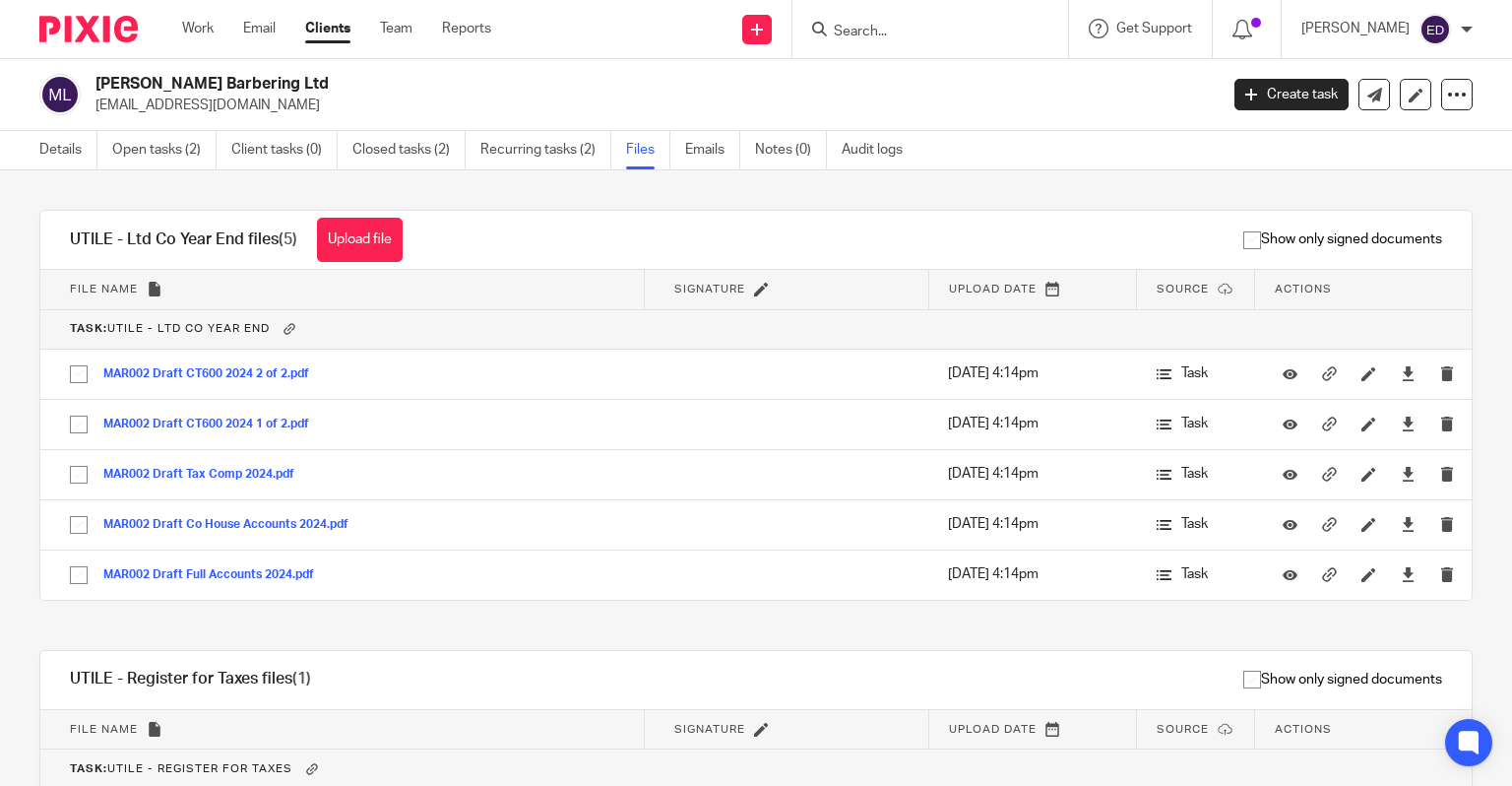 scroll, scrollTop: 0, scrollLeft: 0, axis: both 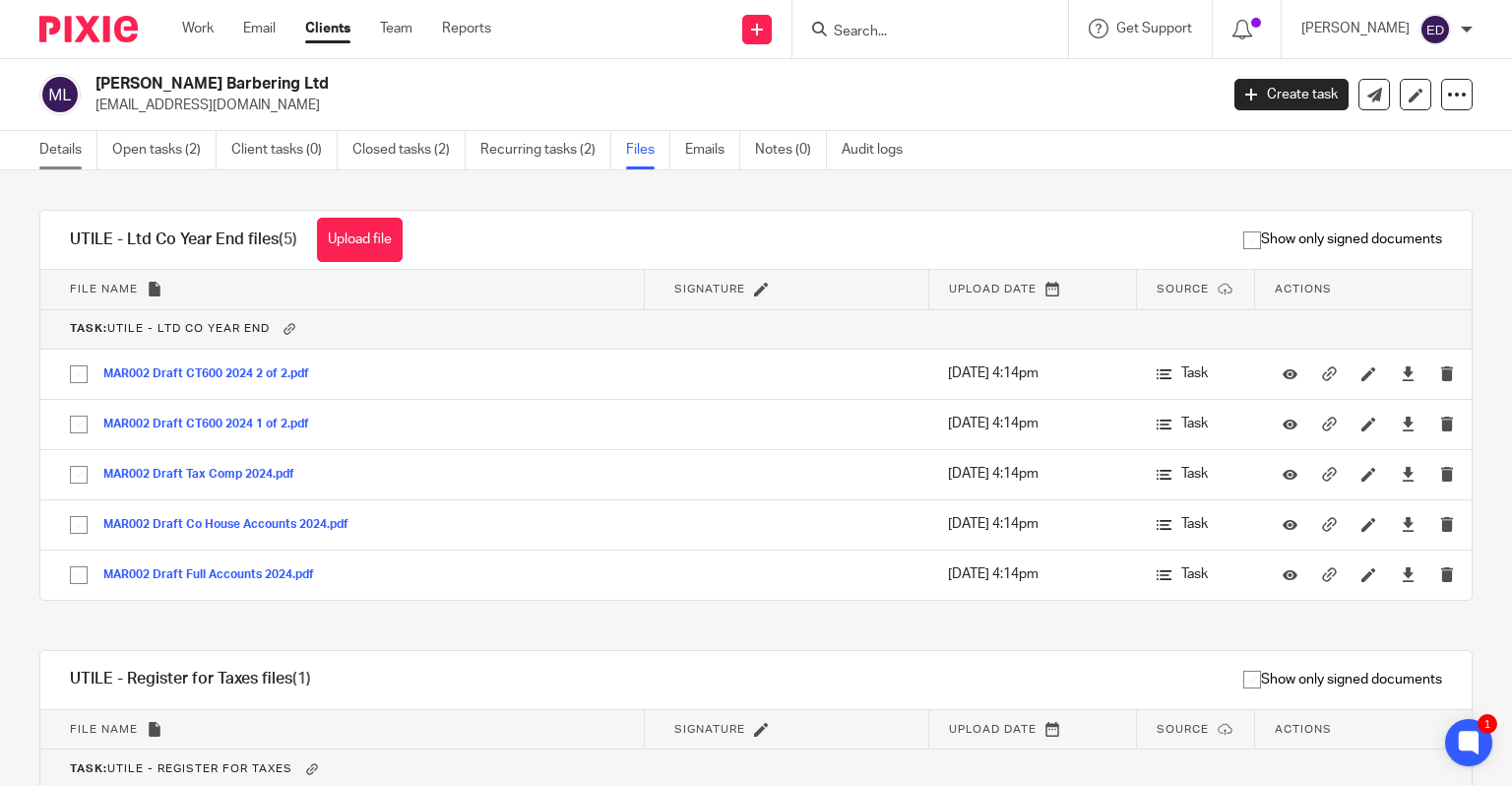 click on "Details" at bounding box center [68, 150] 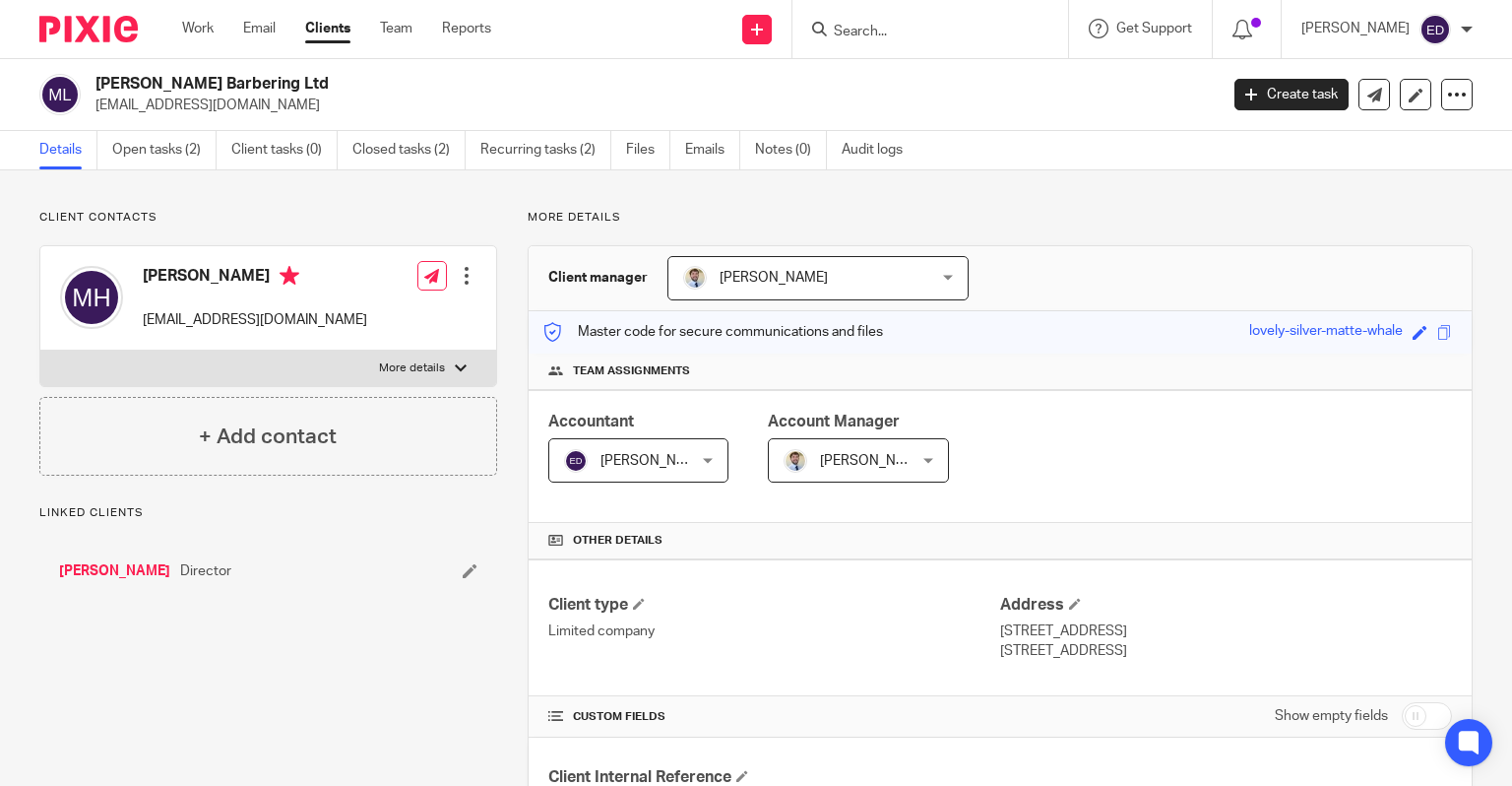 scroll, scrollTop: 0, scrollLeft: 0, axis: both 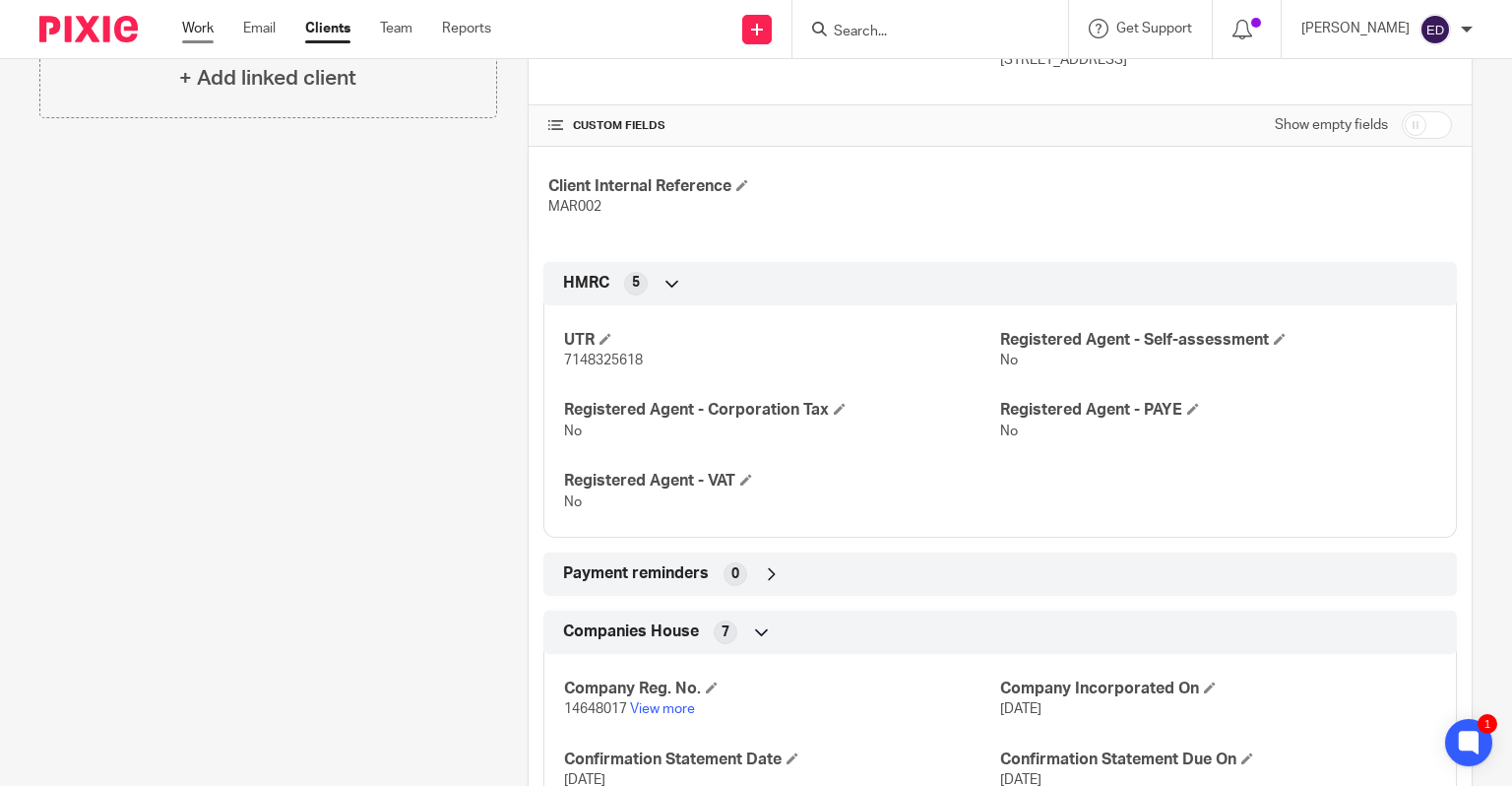 click on "Work" at bounding box center [198, 29] 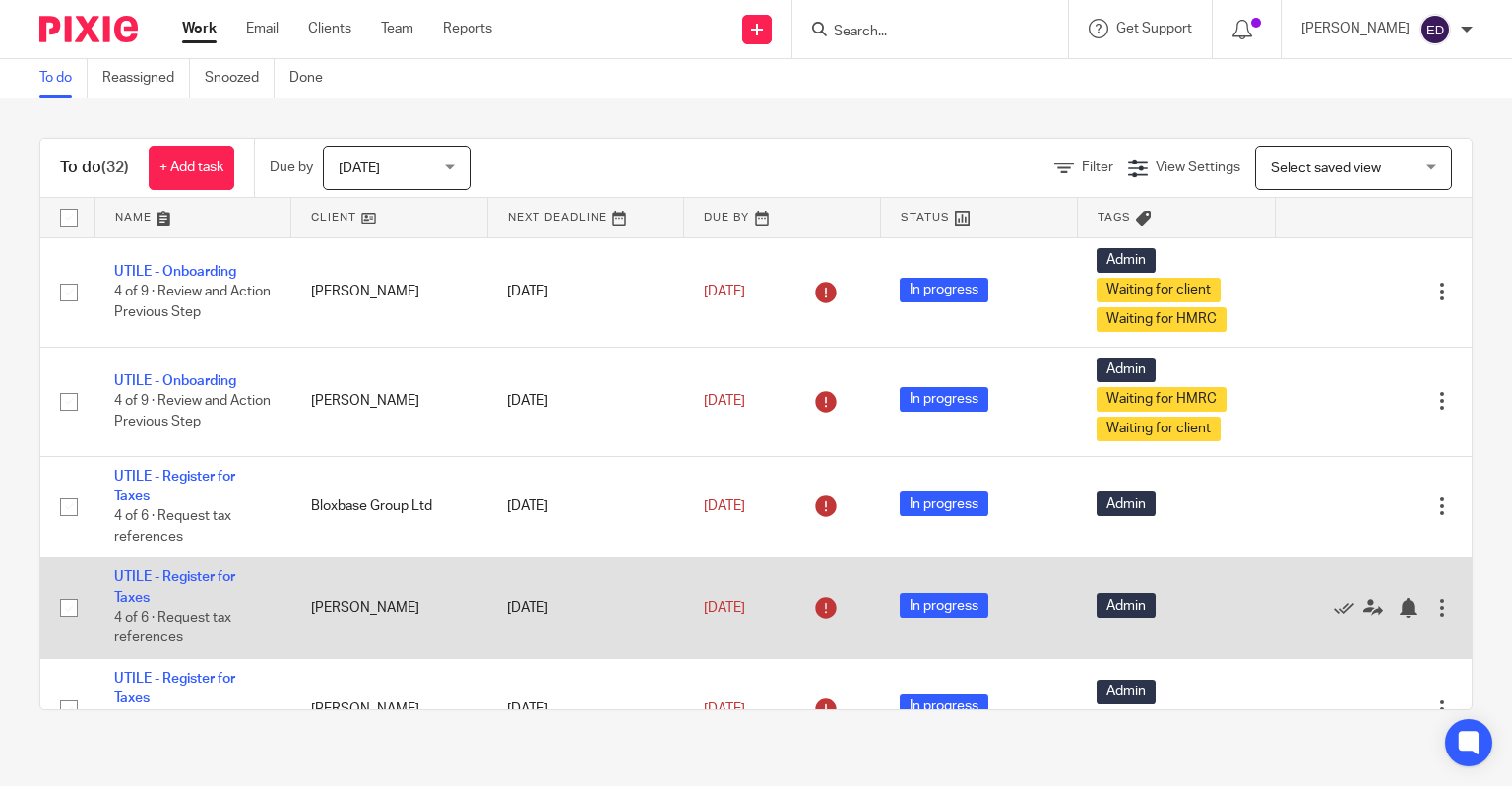 scroll, scrollTop: 0, scrollLeft: 0, axis: both 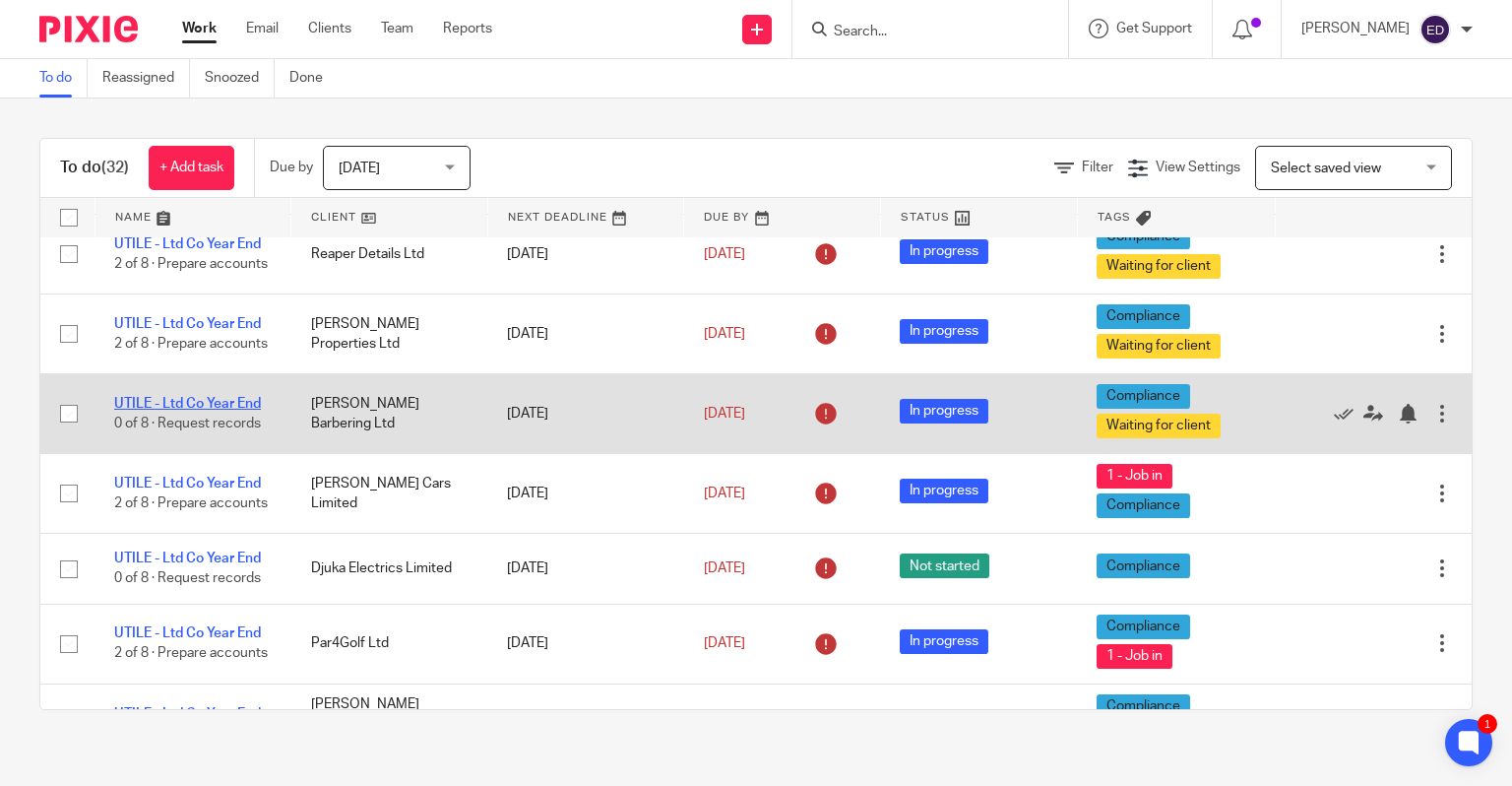 click on "UTILE - Ltd Co Year End" at bounding box center [187, 404] 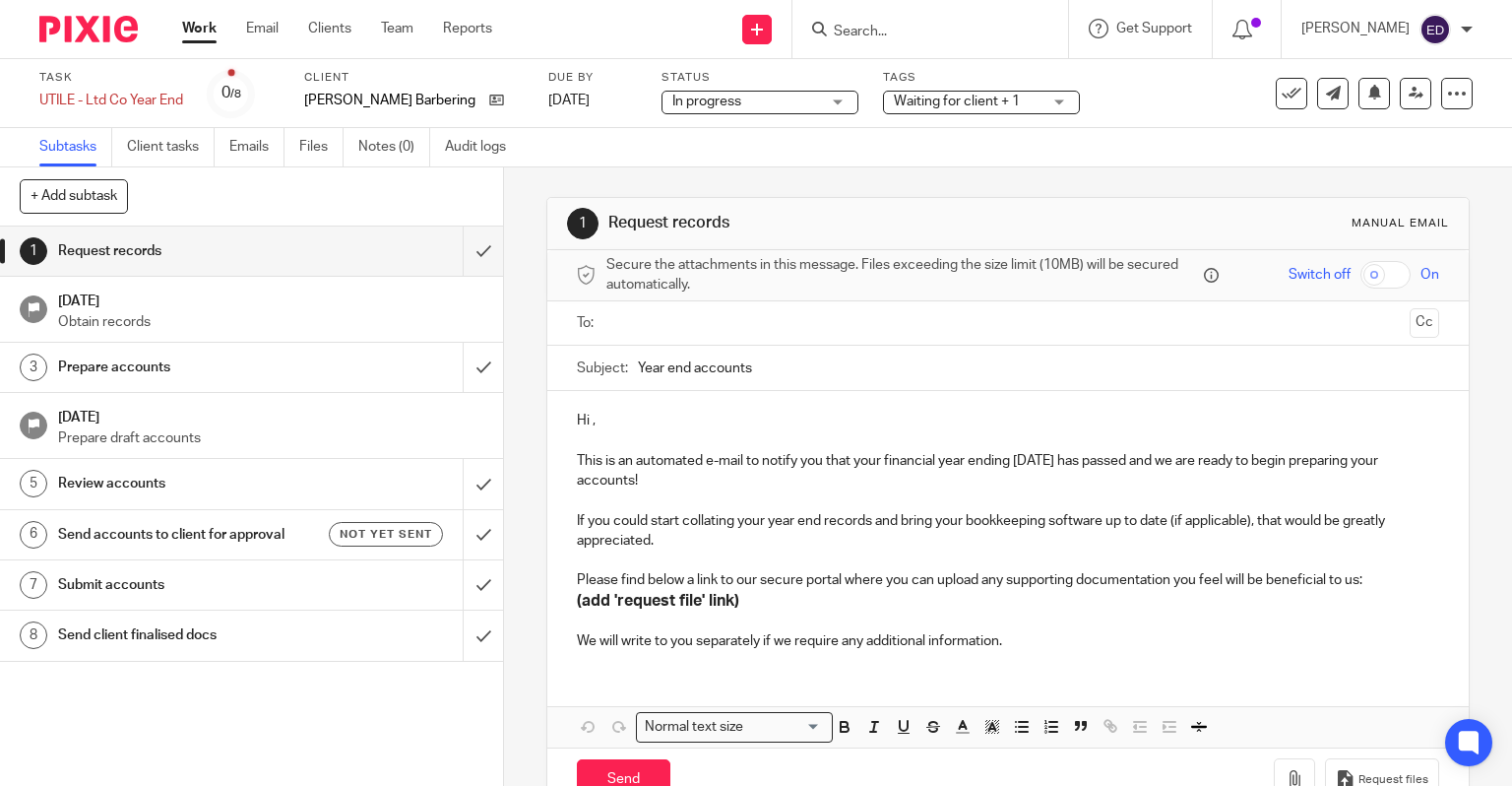 scroll, scrollTop: 0, scrollLeft: 0, axis: both 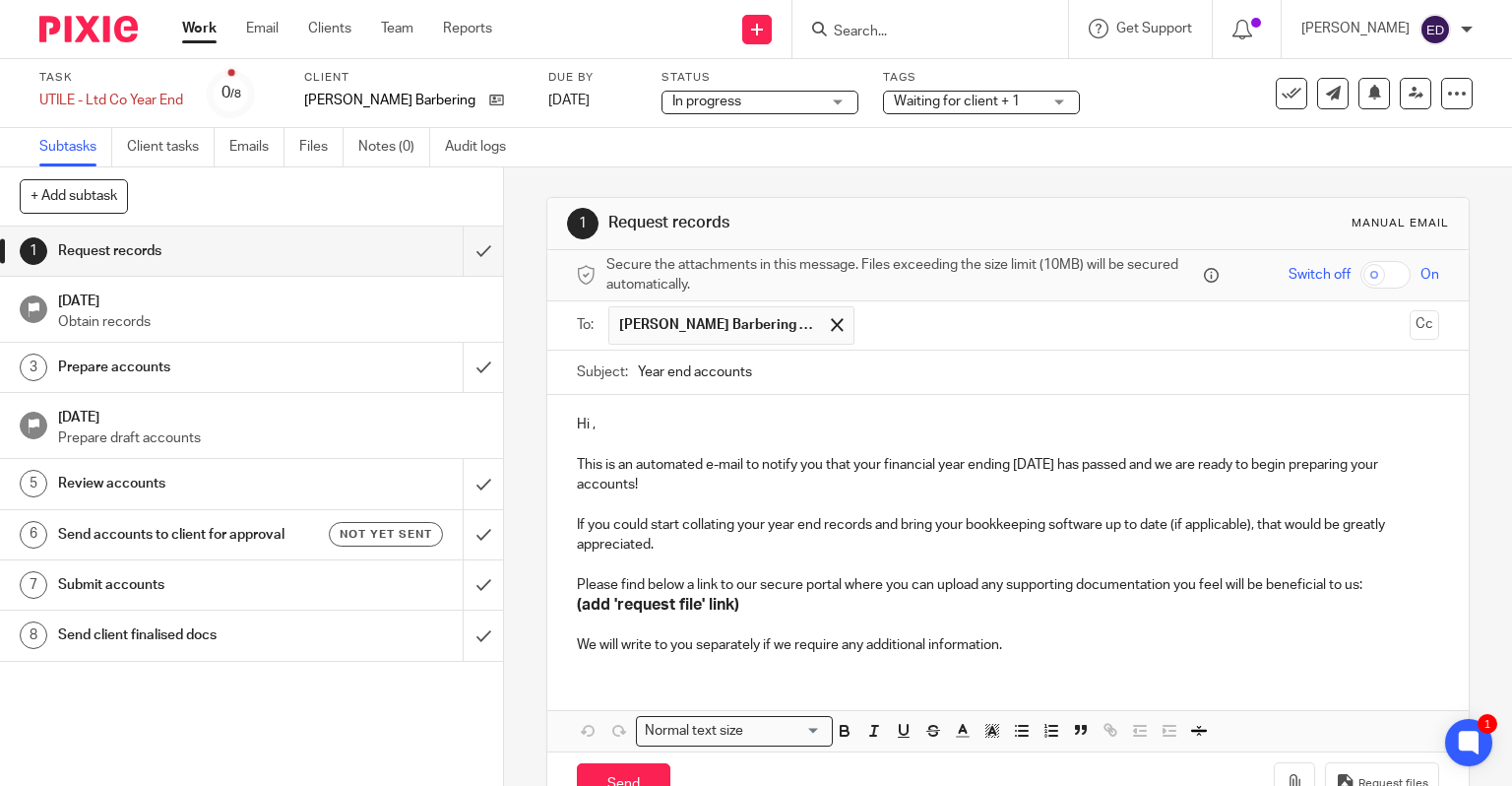 click on "Year end accounts" at bounding box center [1039, 372] 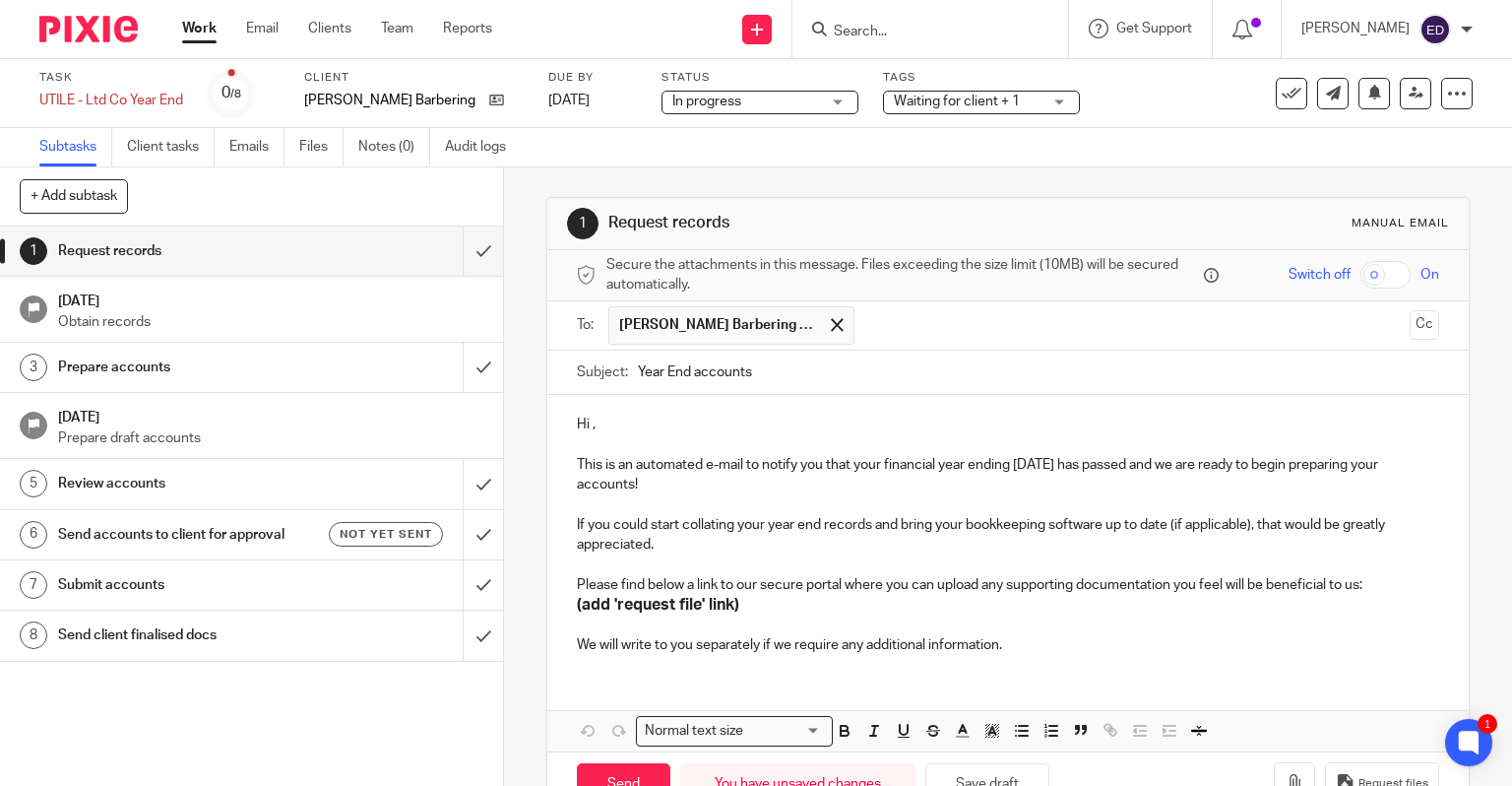 click on "Year End accounts" at bounding box center [1039, 372] 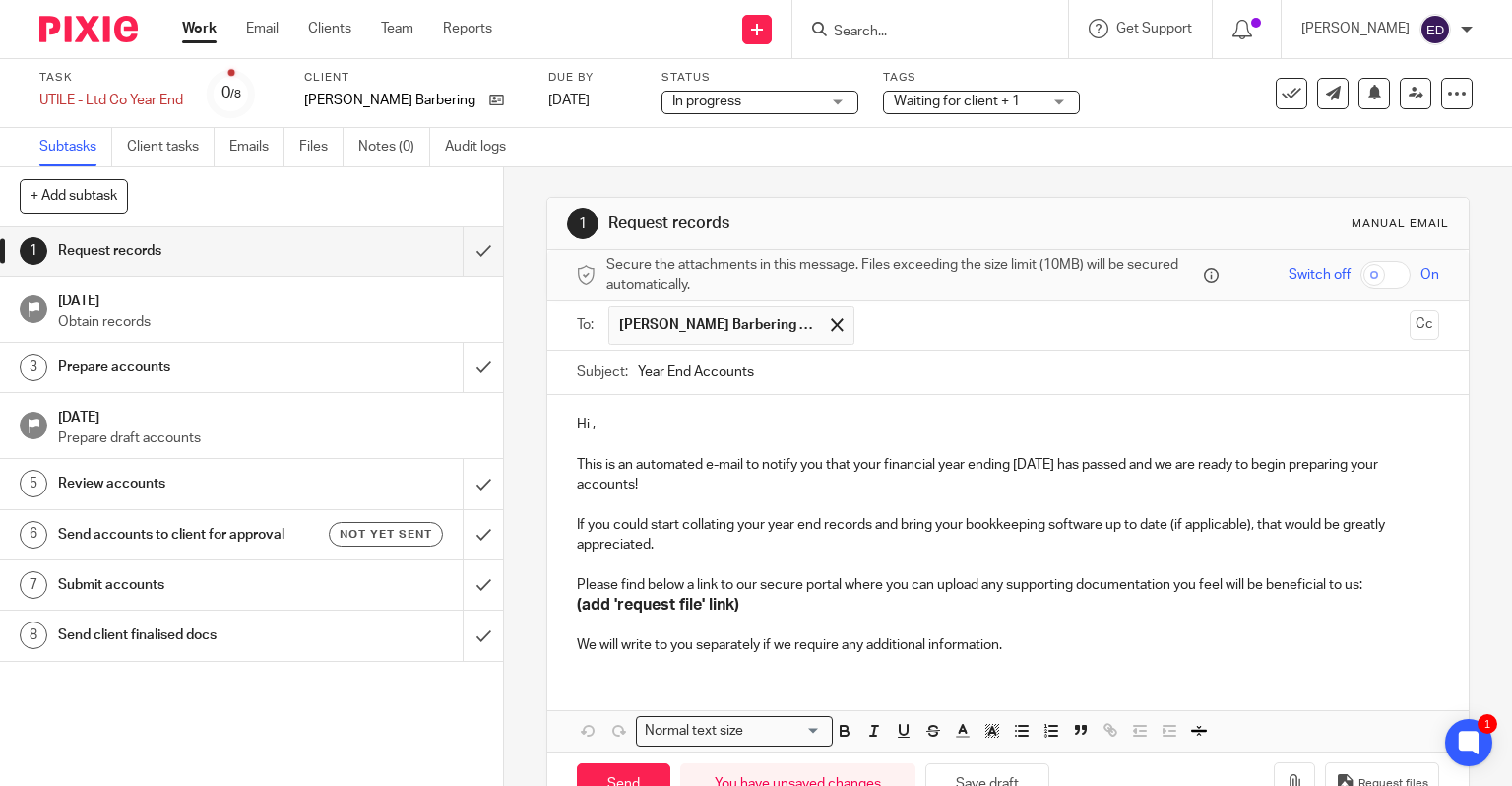 click on "Year End Accounts" at bounding box center (1039, 372) 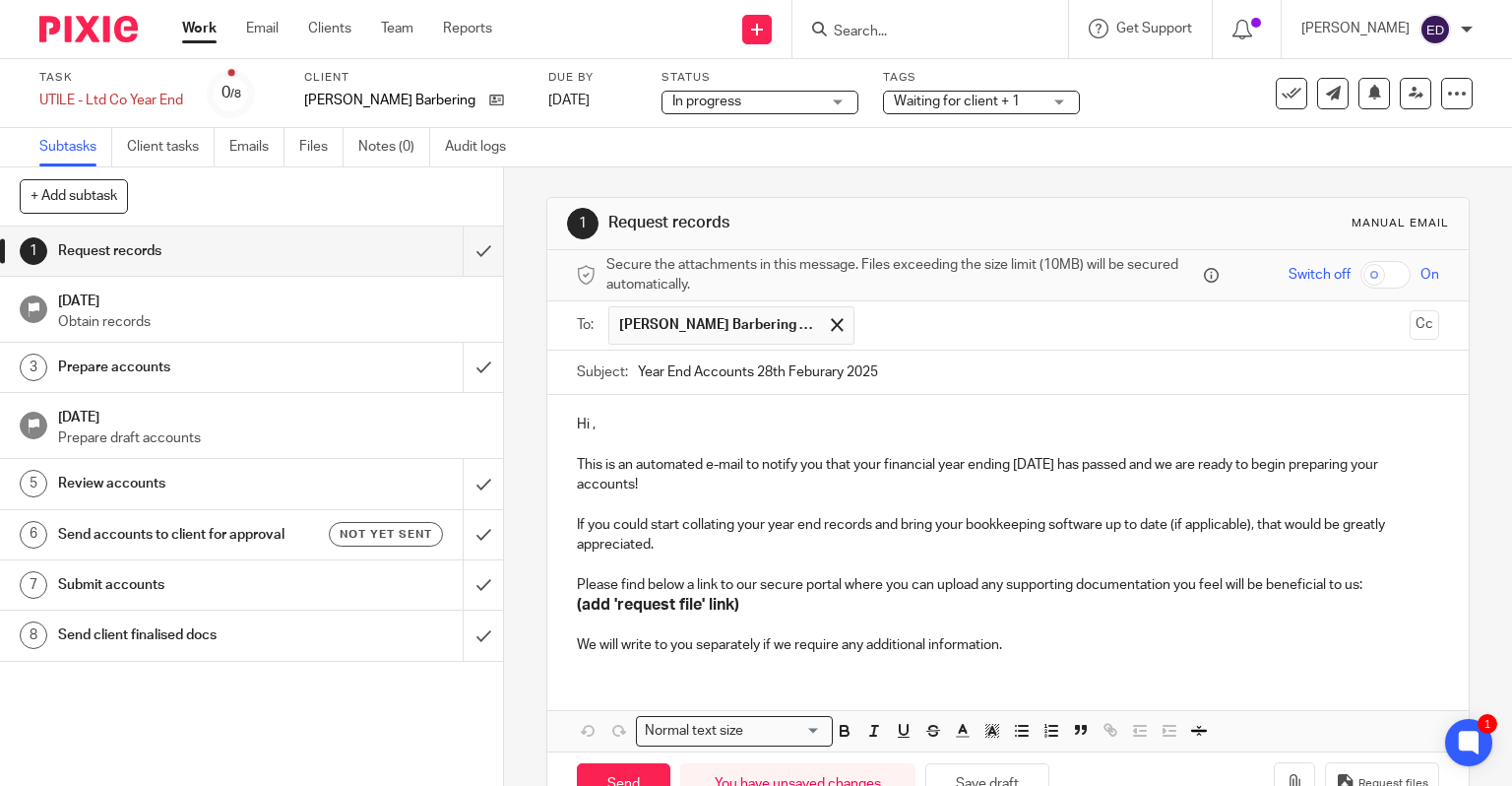 type on "Year End Accounts 28th Feburary 2025" 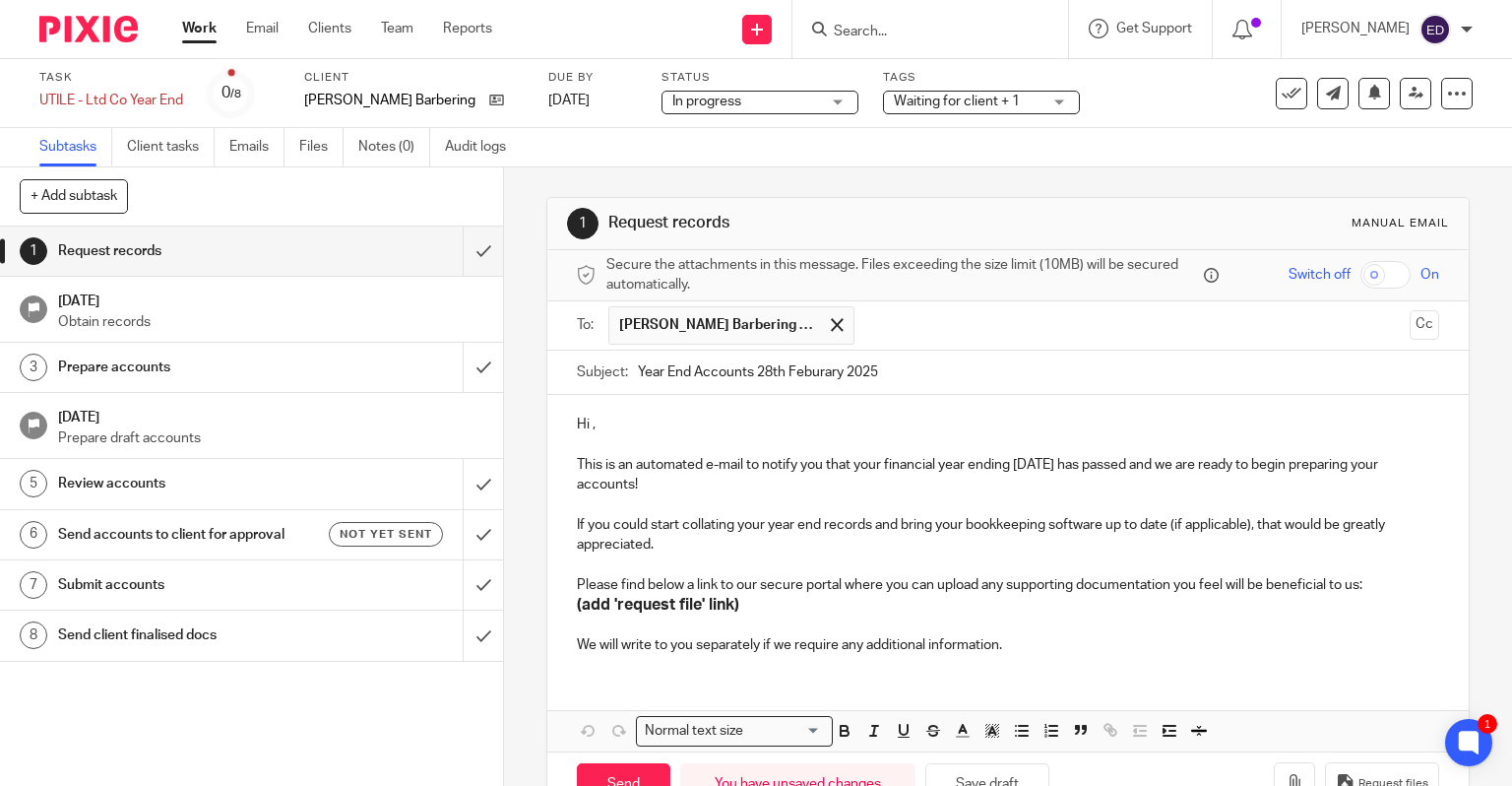 type 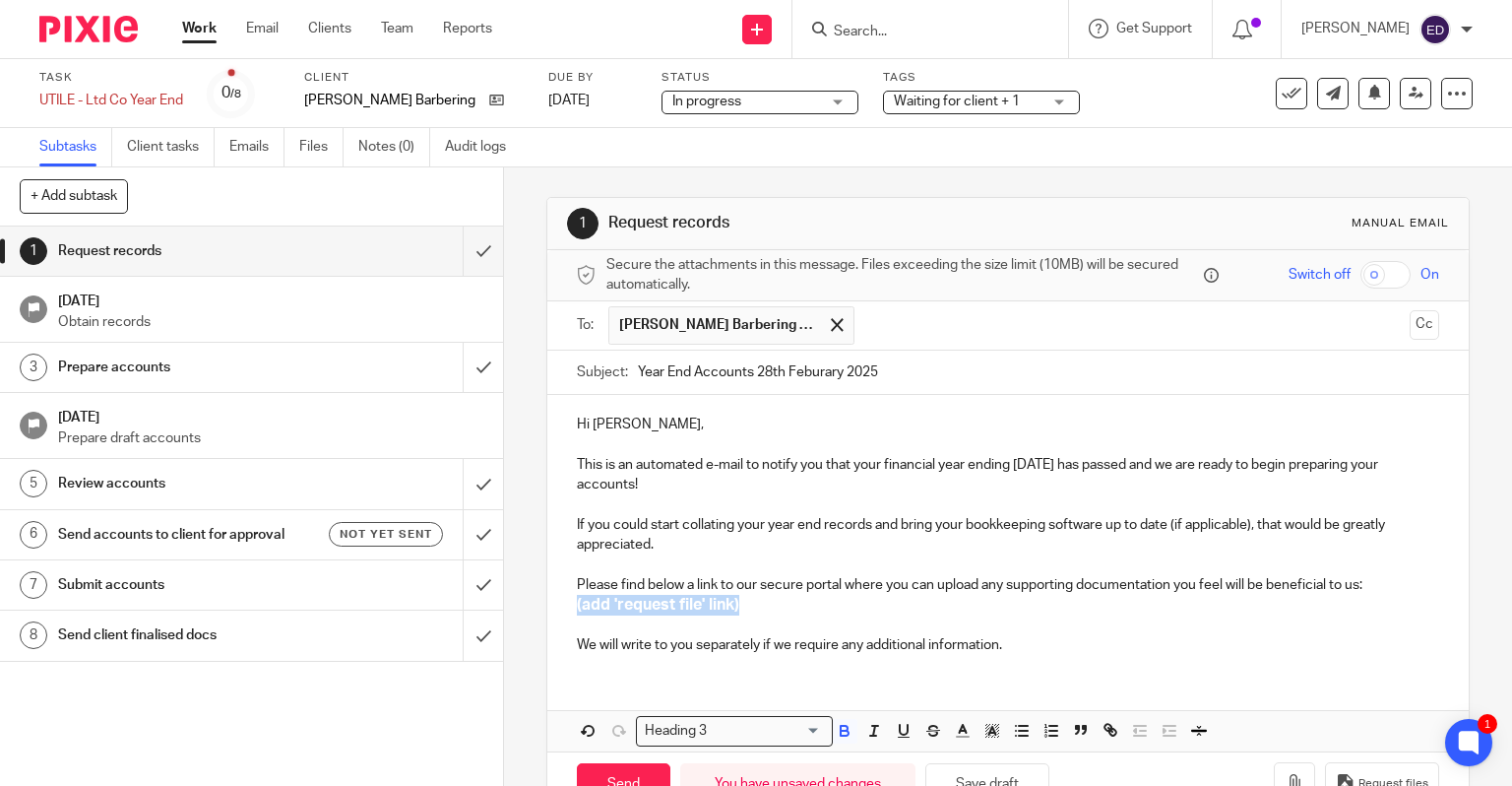 drag, startPoint x: 725, startPoint y: 601, endPoint x: 559, endPoint y: 608, distance: 166.14752 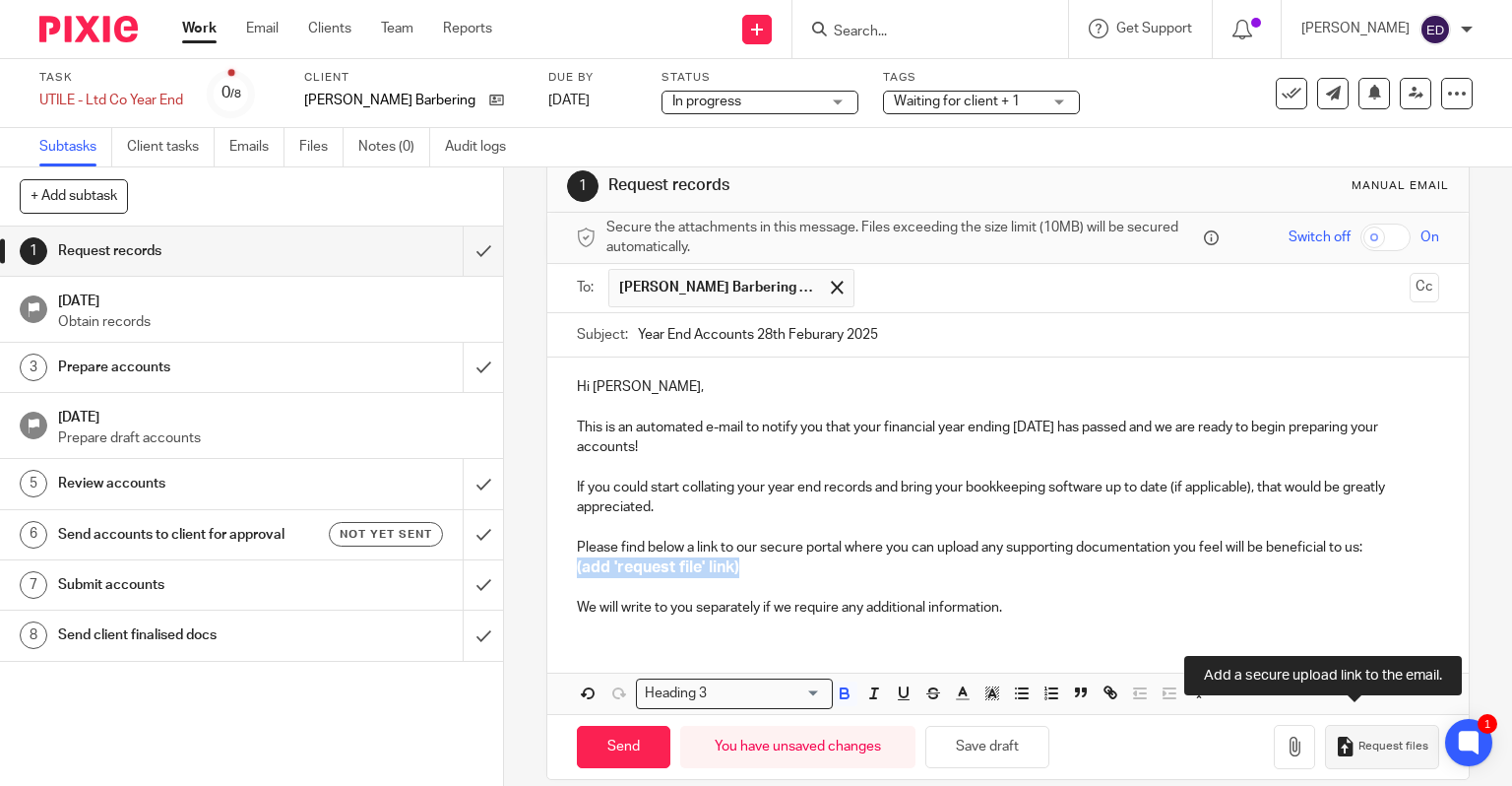scroll, scrollTop: 57, scrollLeft: 0, axis: vertical 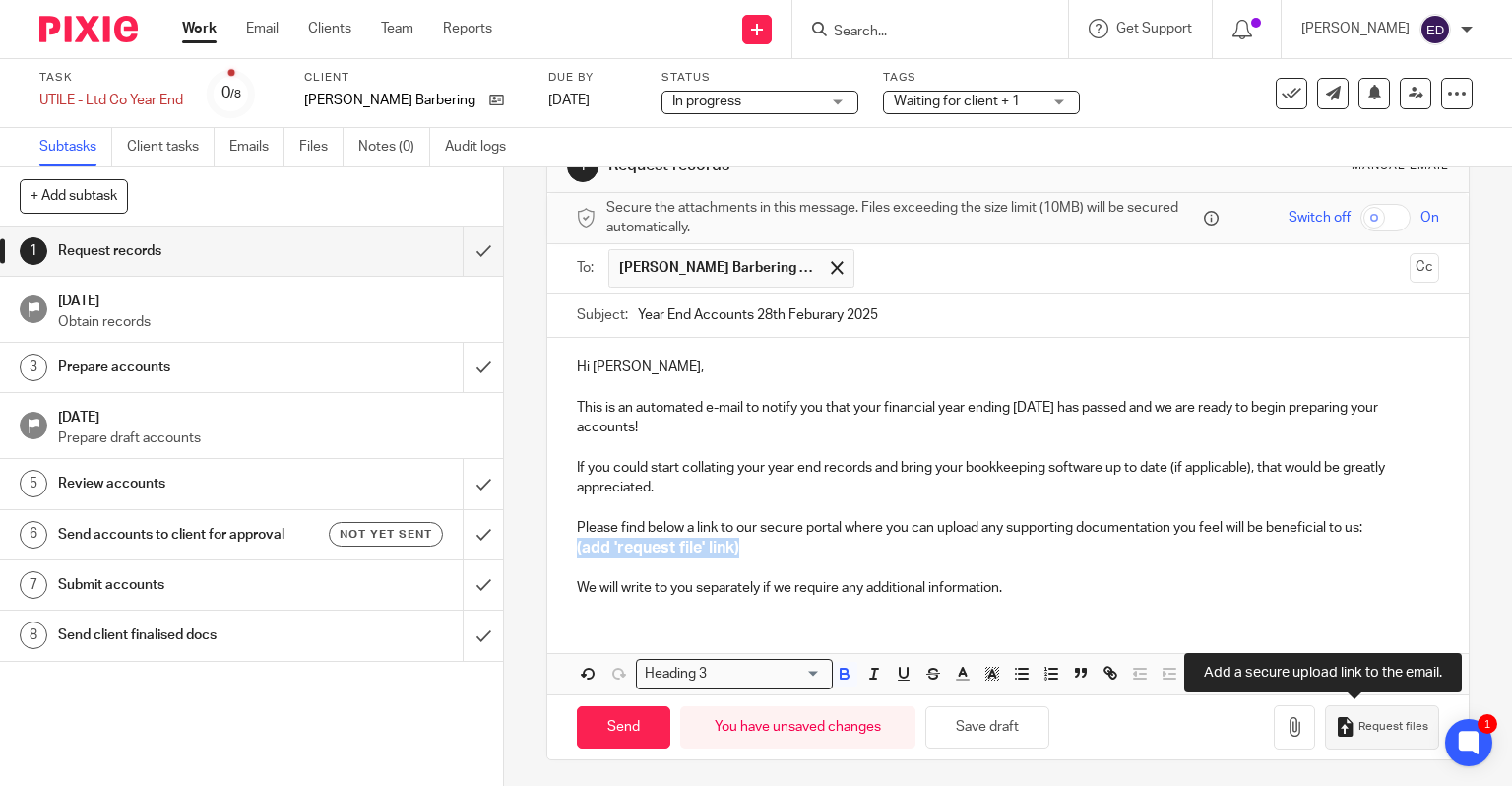 click on "Request files" at bounding box center (1393, 727) 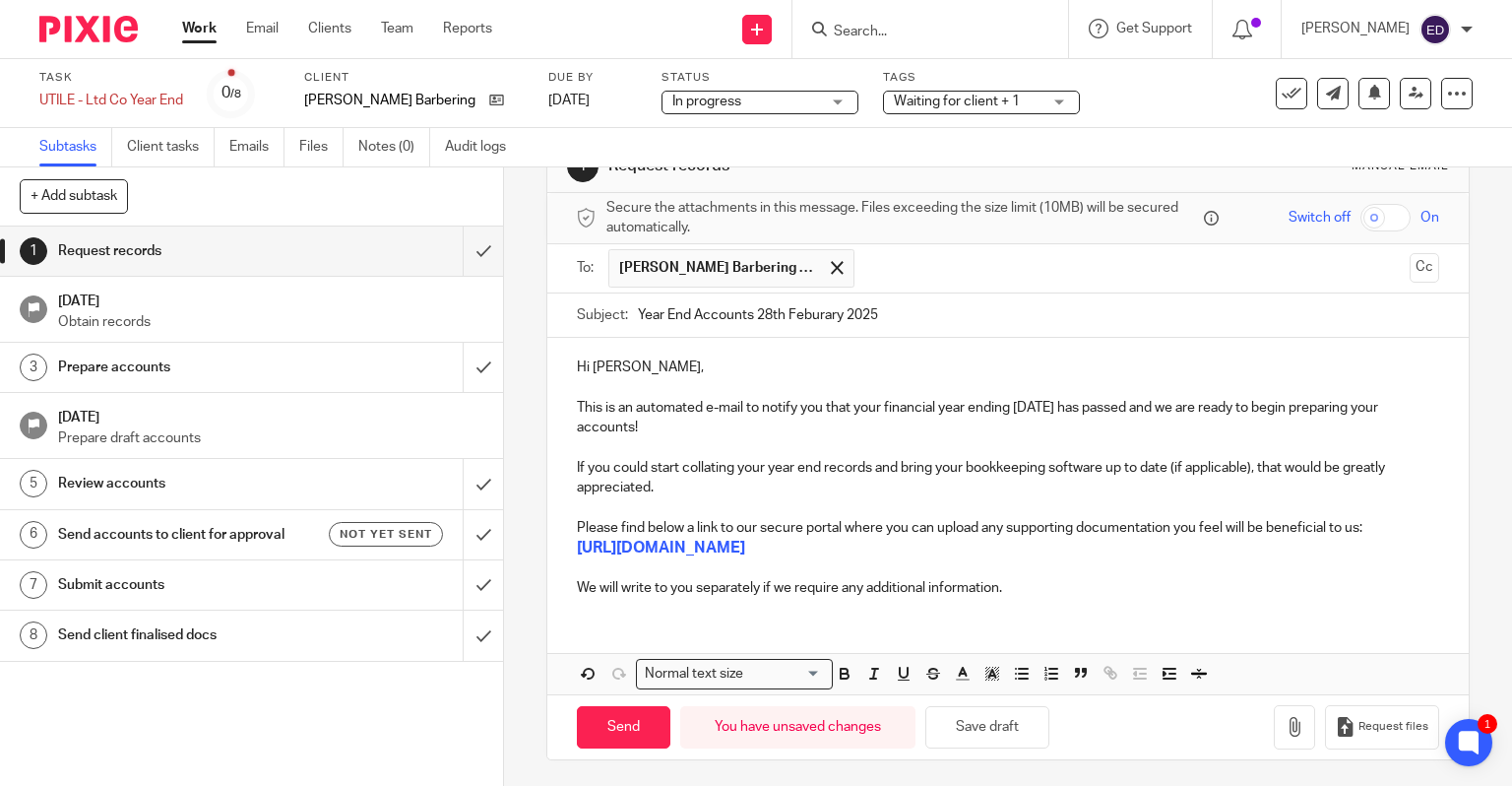 click on "We will write to you separately if we require any additional information." at bounding box center (1008, 588) 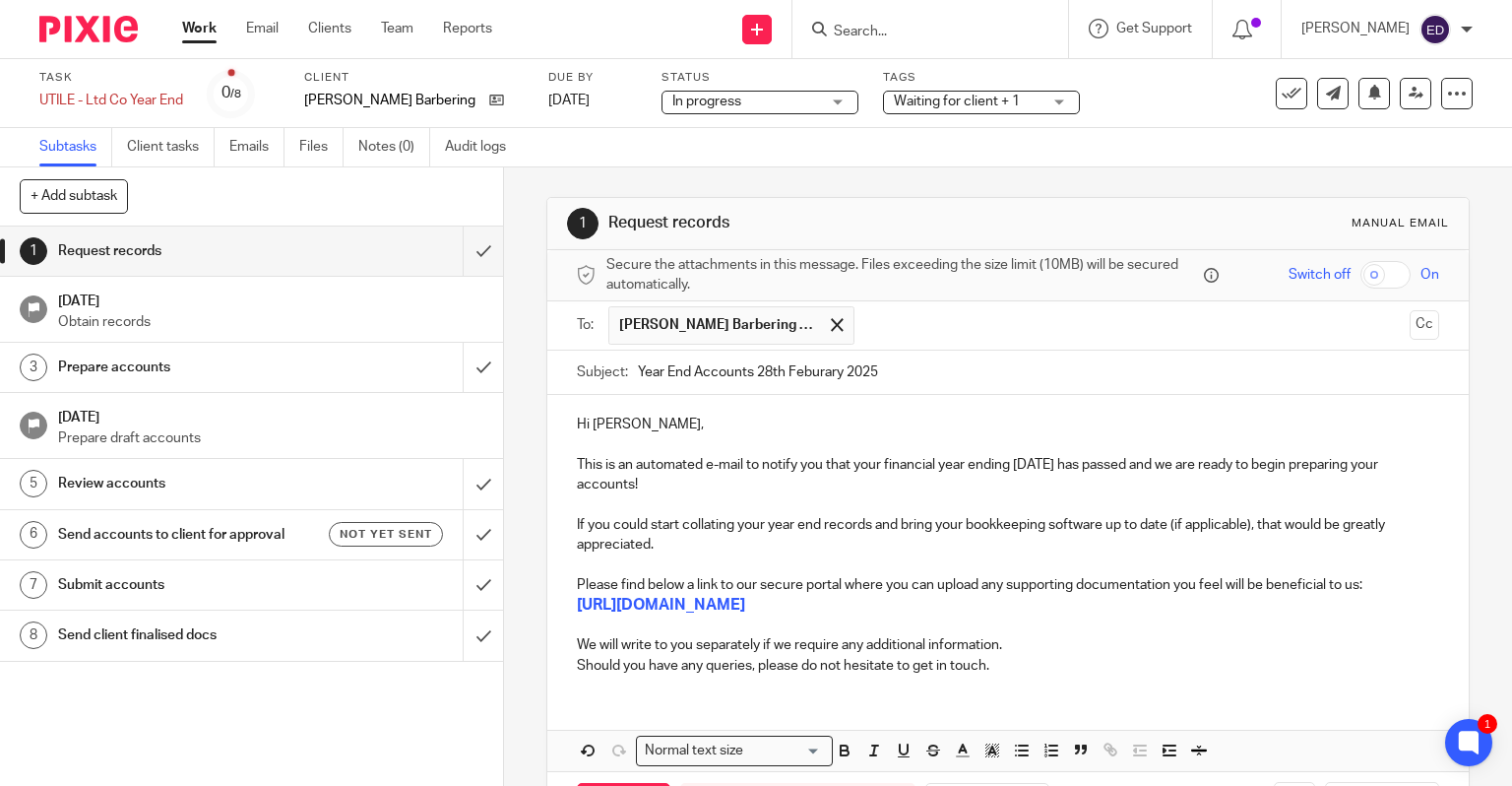click on "Work" at bounding box center (199, 29) 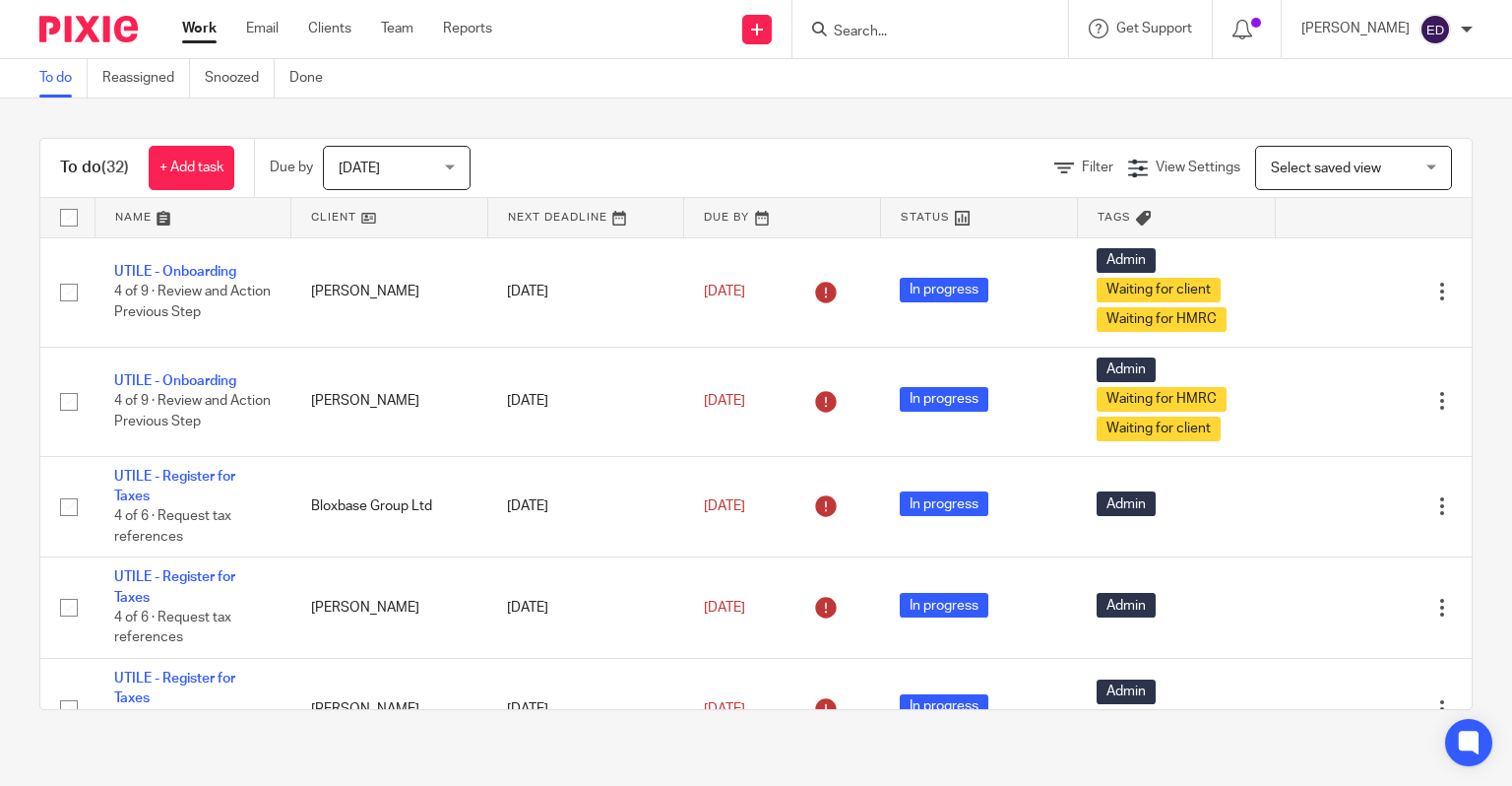 scroll, scrollTop: 0, scrollLeft: 0, axis: both 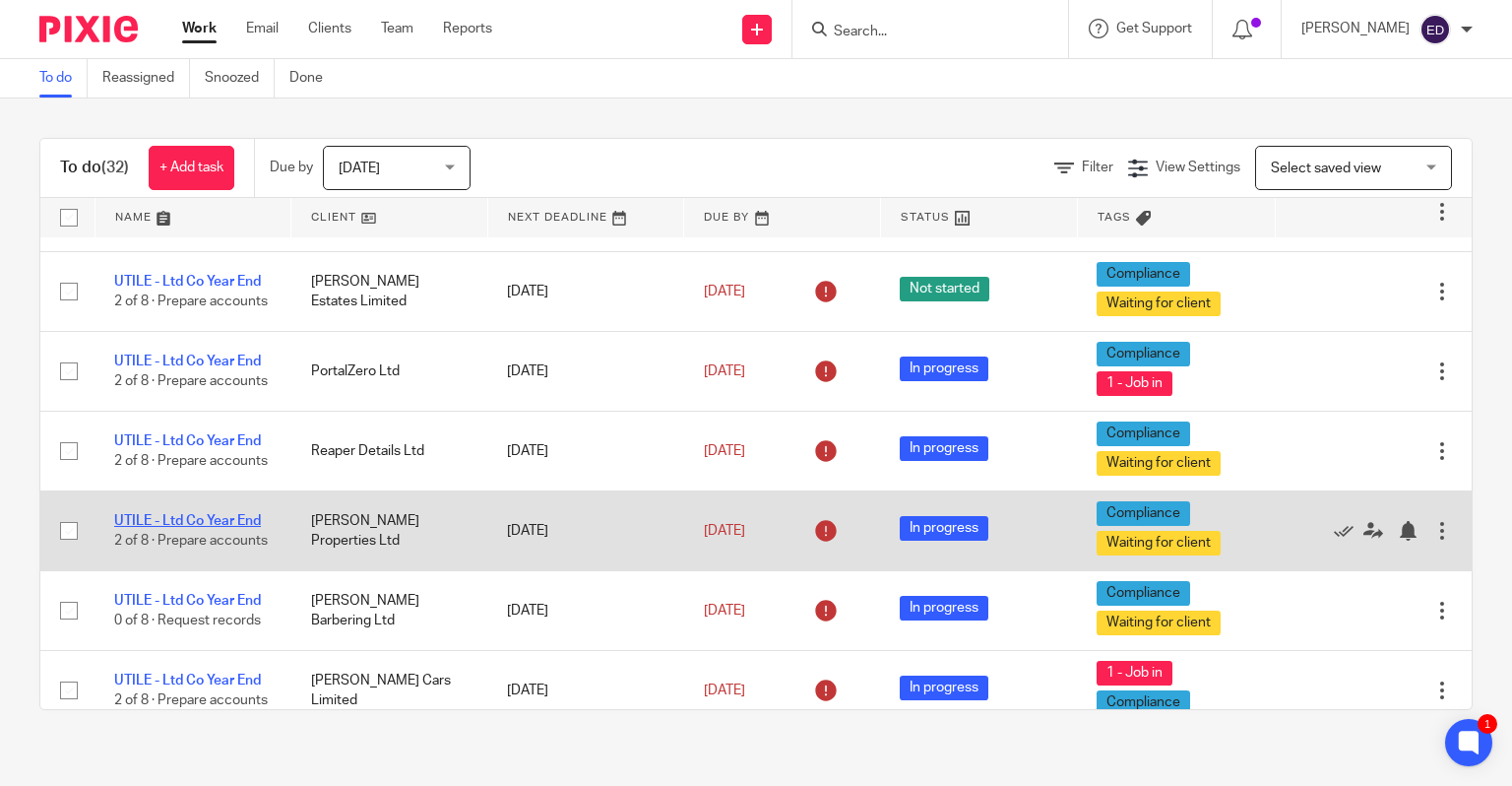 click on "UTILE - Ltd Co Year End" at bounding box center (187, 521) 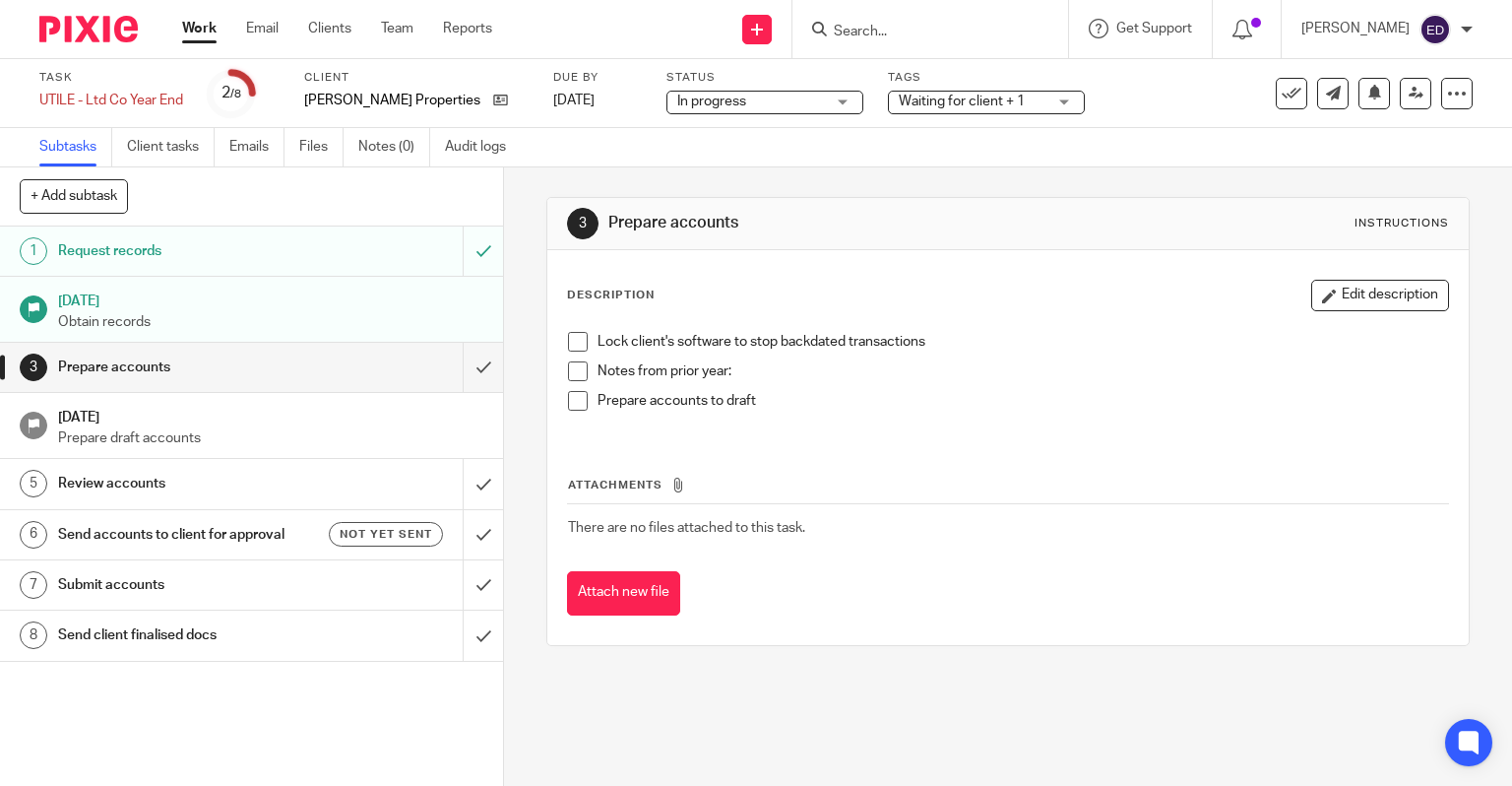 scroll, scrollTop: 0, scrollLeft: 0, axis: both 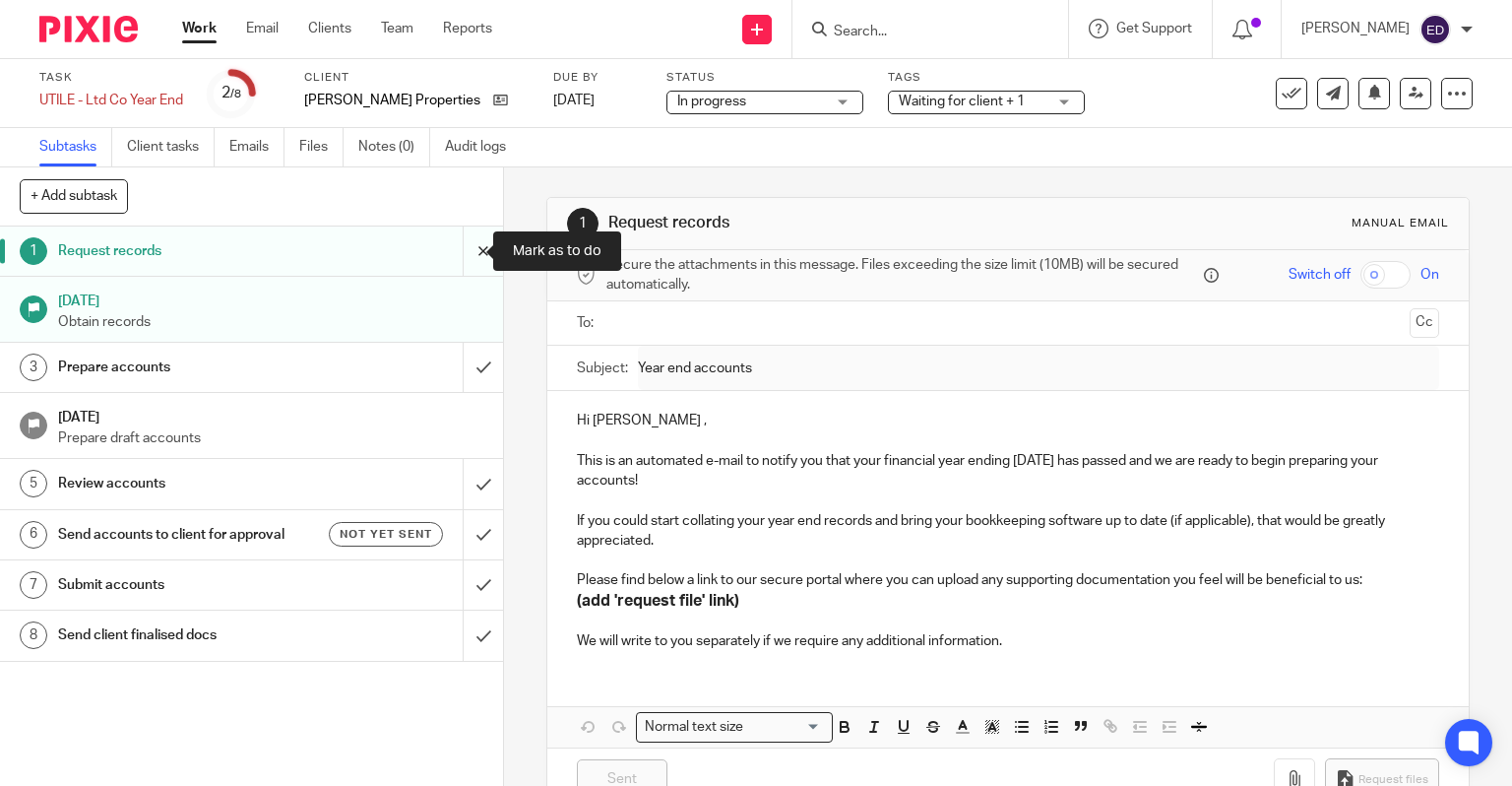 click at bounding box center (251, 251) 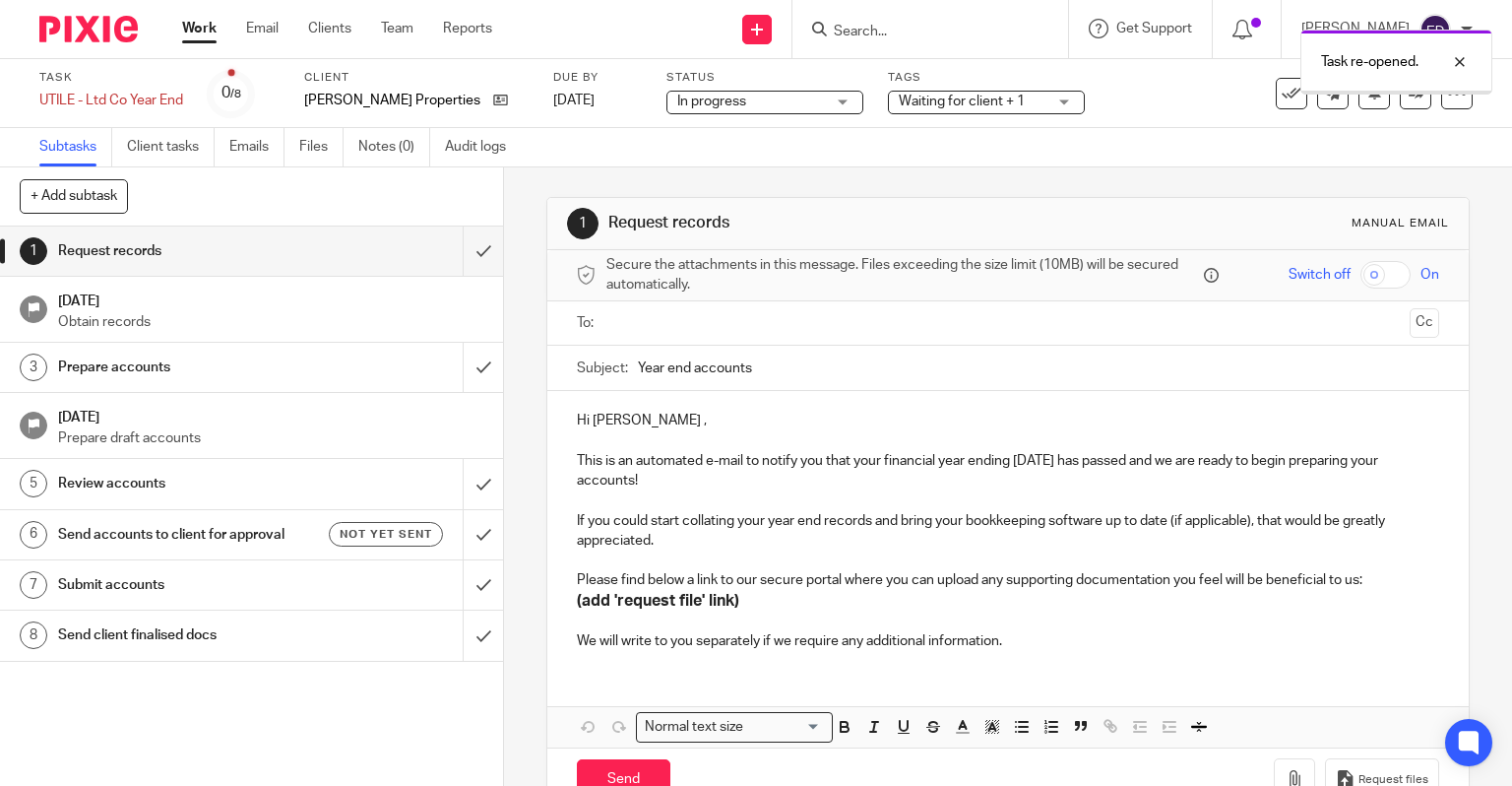 click at bounding box center [1007, 323] 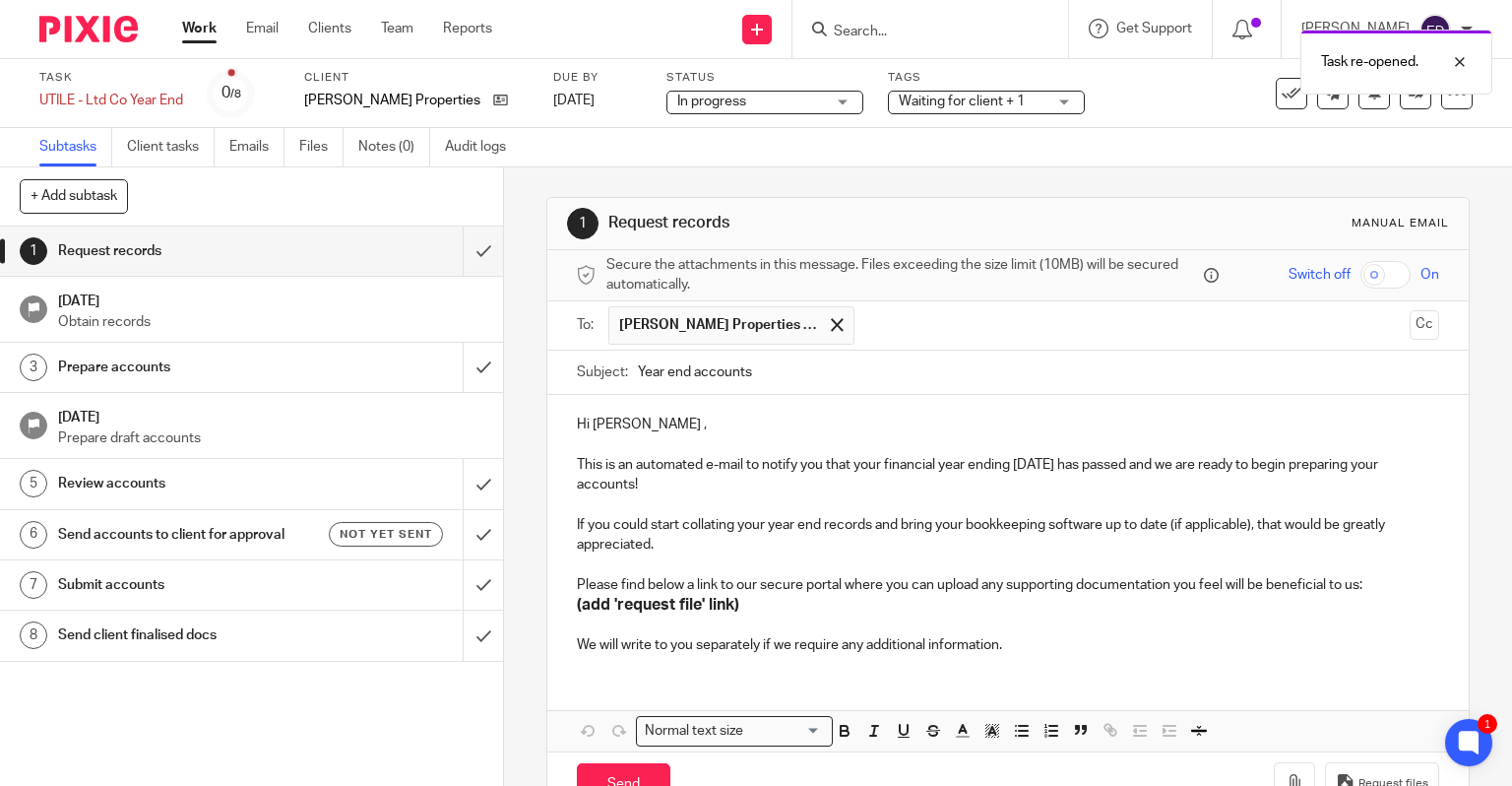 click on "Year end accounts" at bounding box center (1039, 372) 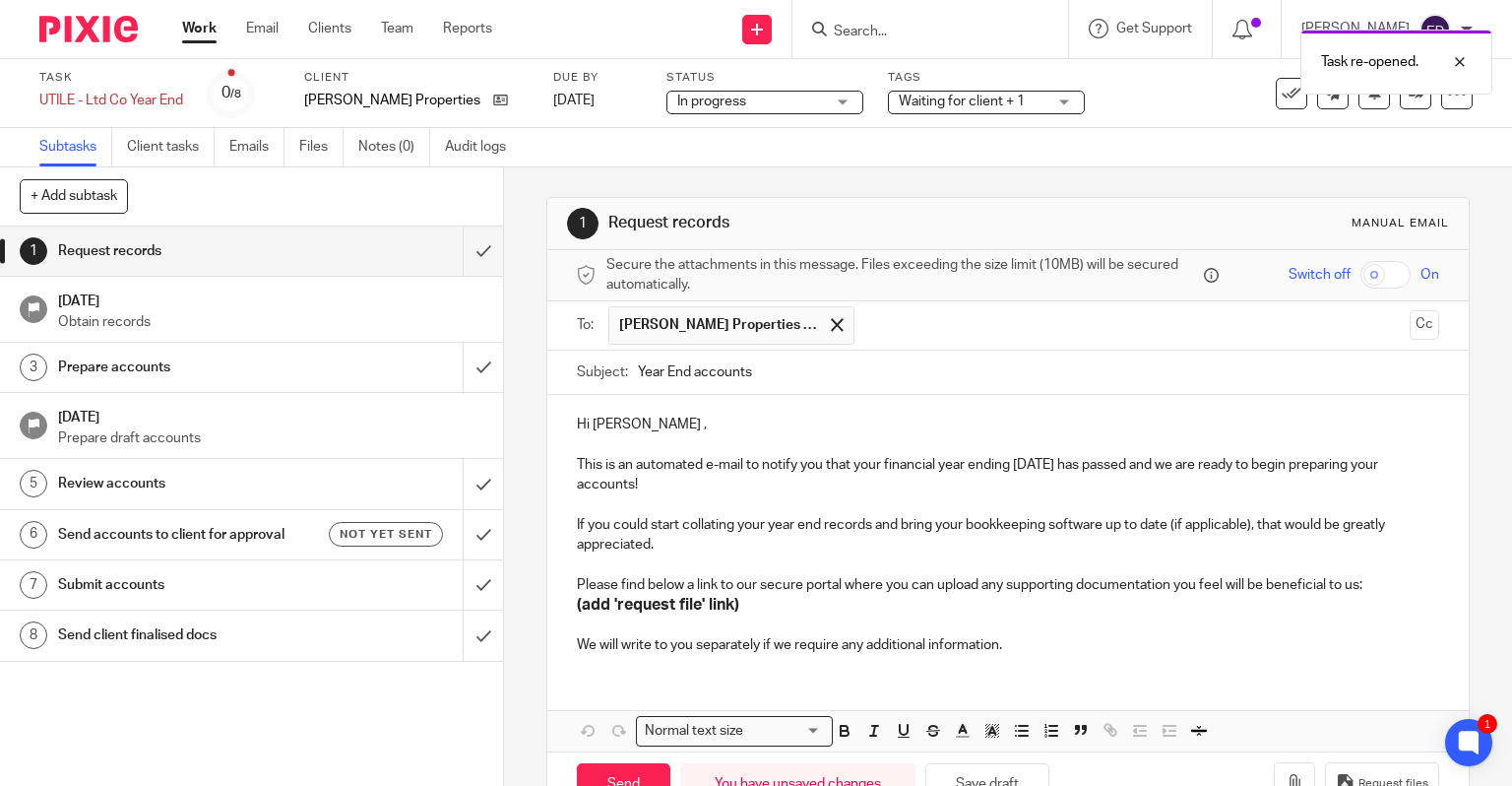click on "Year End accounts" at bounding box center (1039, 372) 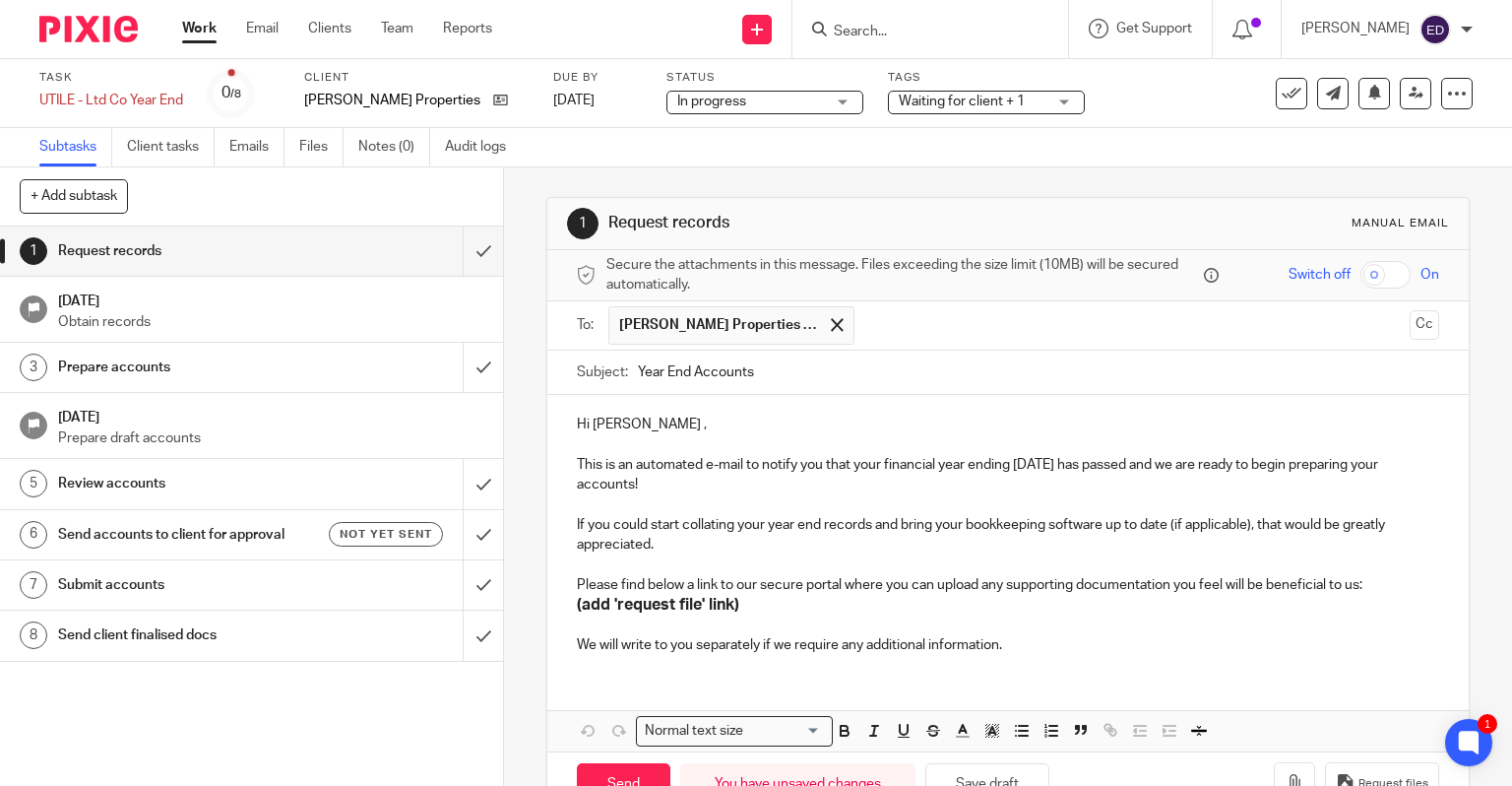 click on "Year End Accounts" at bounding box center (1039, 372) 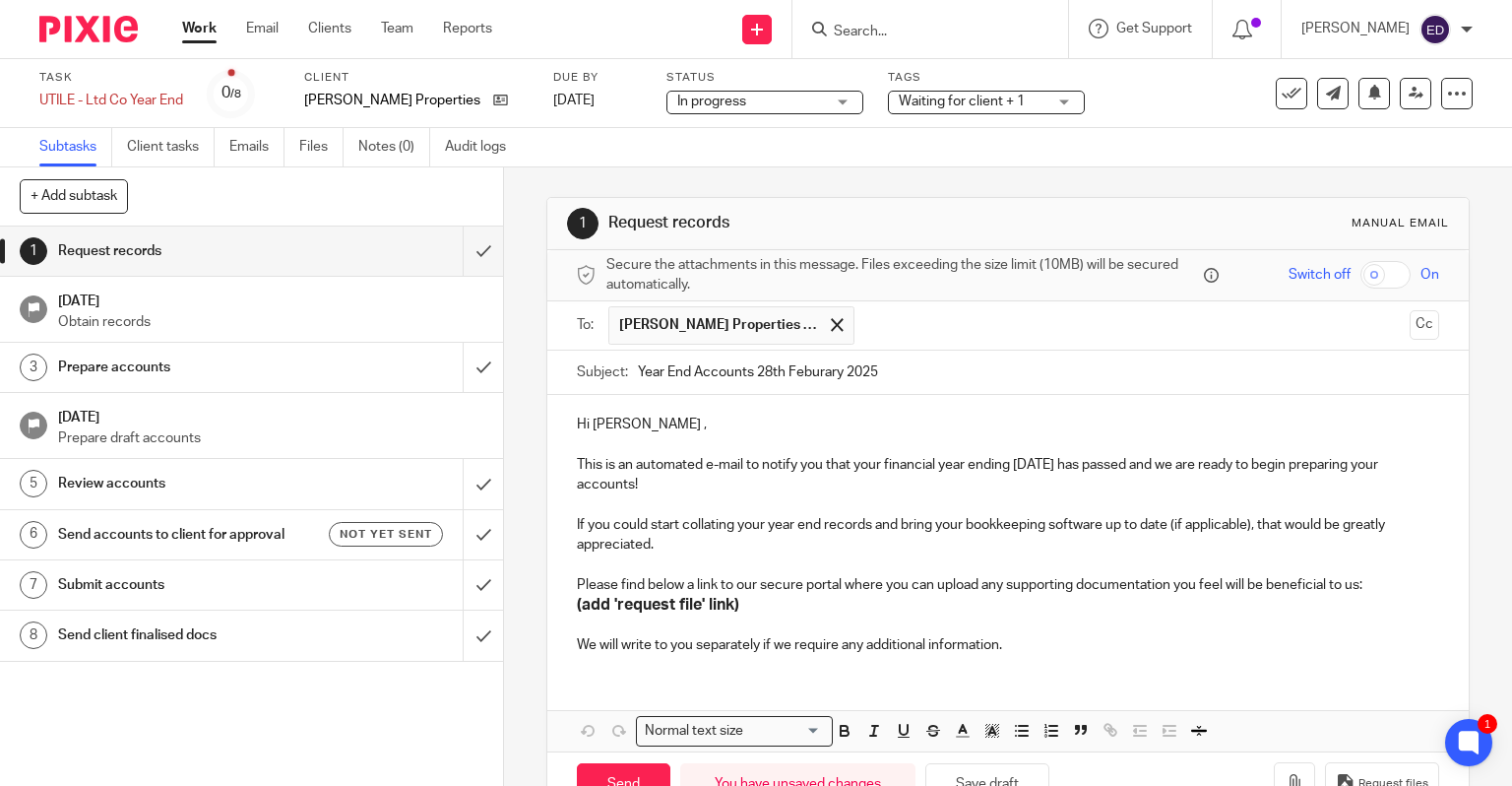type on "Year End Accounts 28th Feburary 2025" 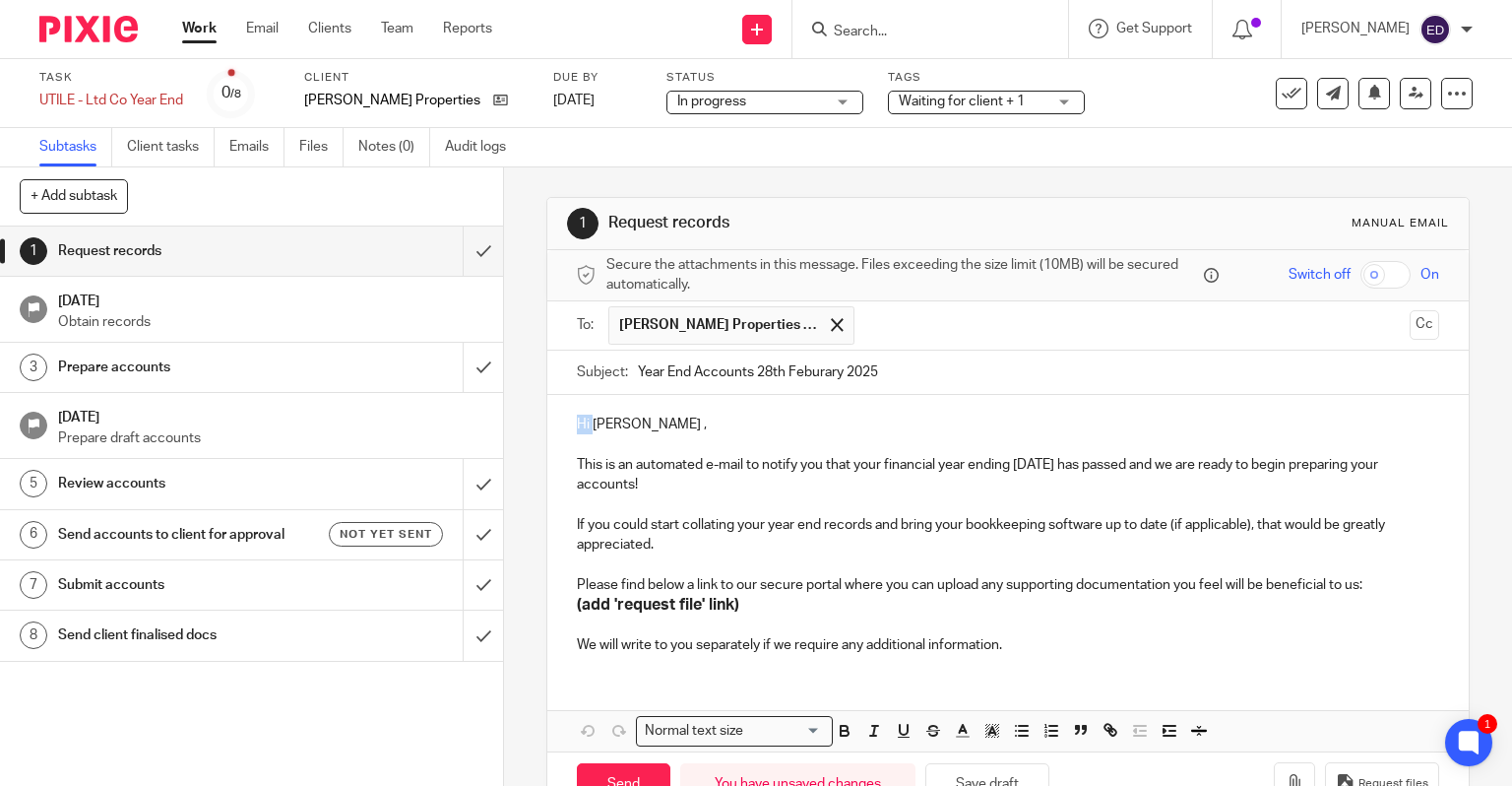drag, startPoint x: 584, startPoint y: 423, endPoint x: 570, endPoint y: 423, distance: 14 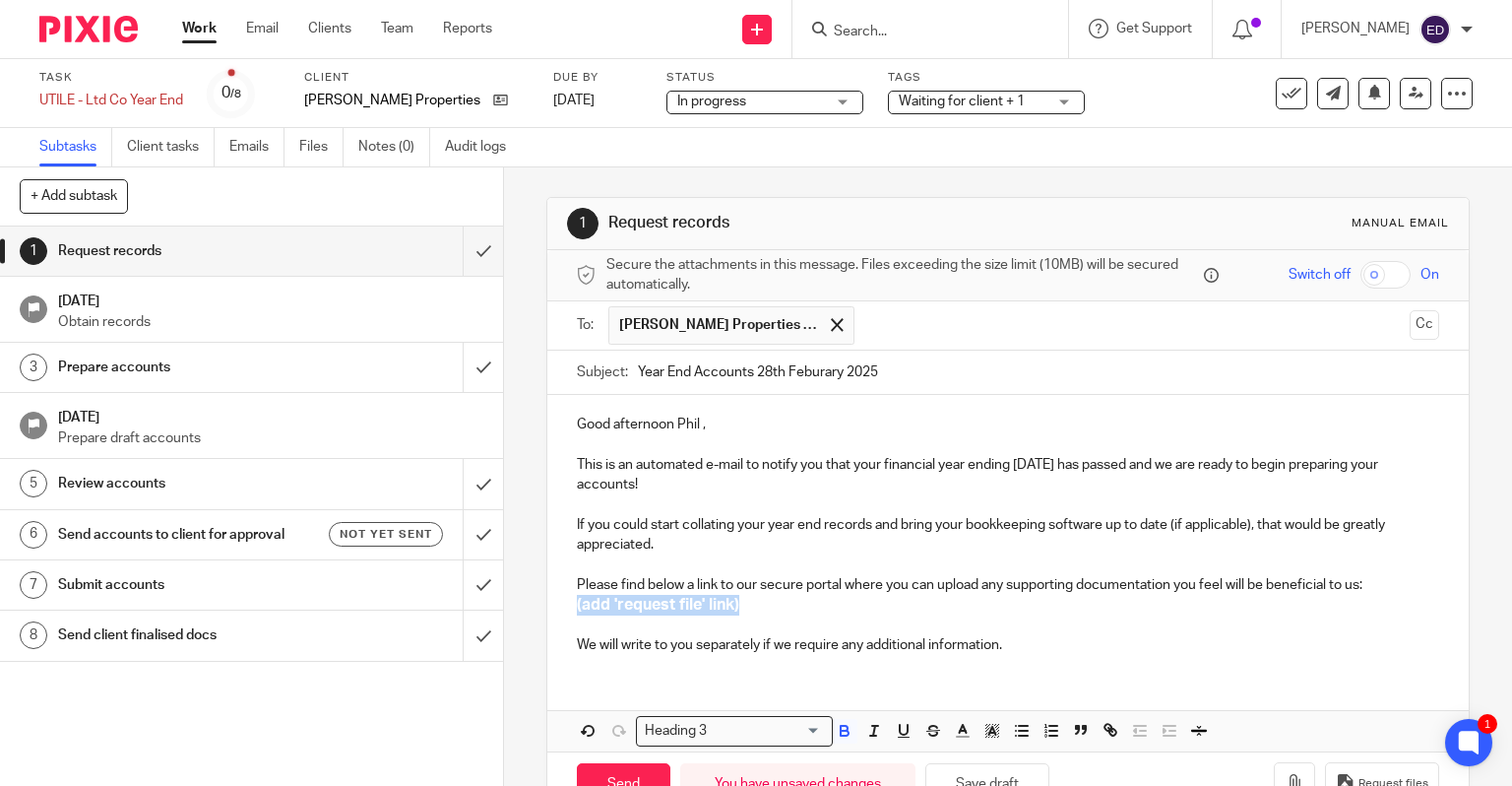 drag, startPoint x: 746, startPoint y: 605, endPoint x: 570, endPoint y: 608, distance: 176.02557 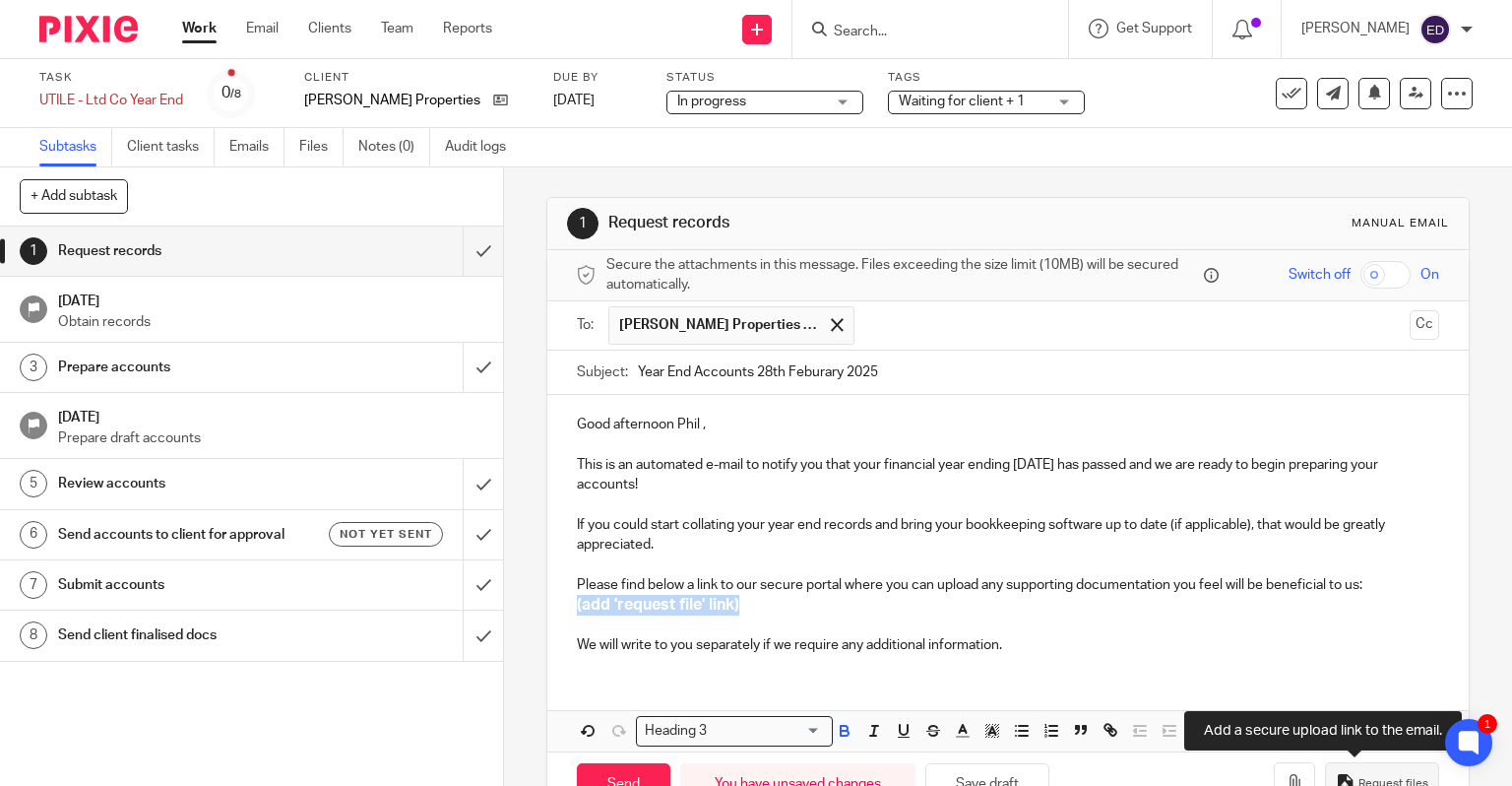 click on "Request files" at bounding box center (1393, 784) 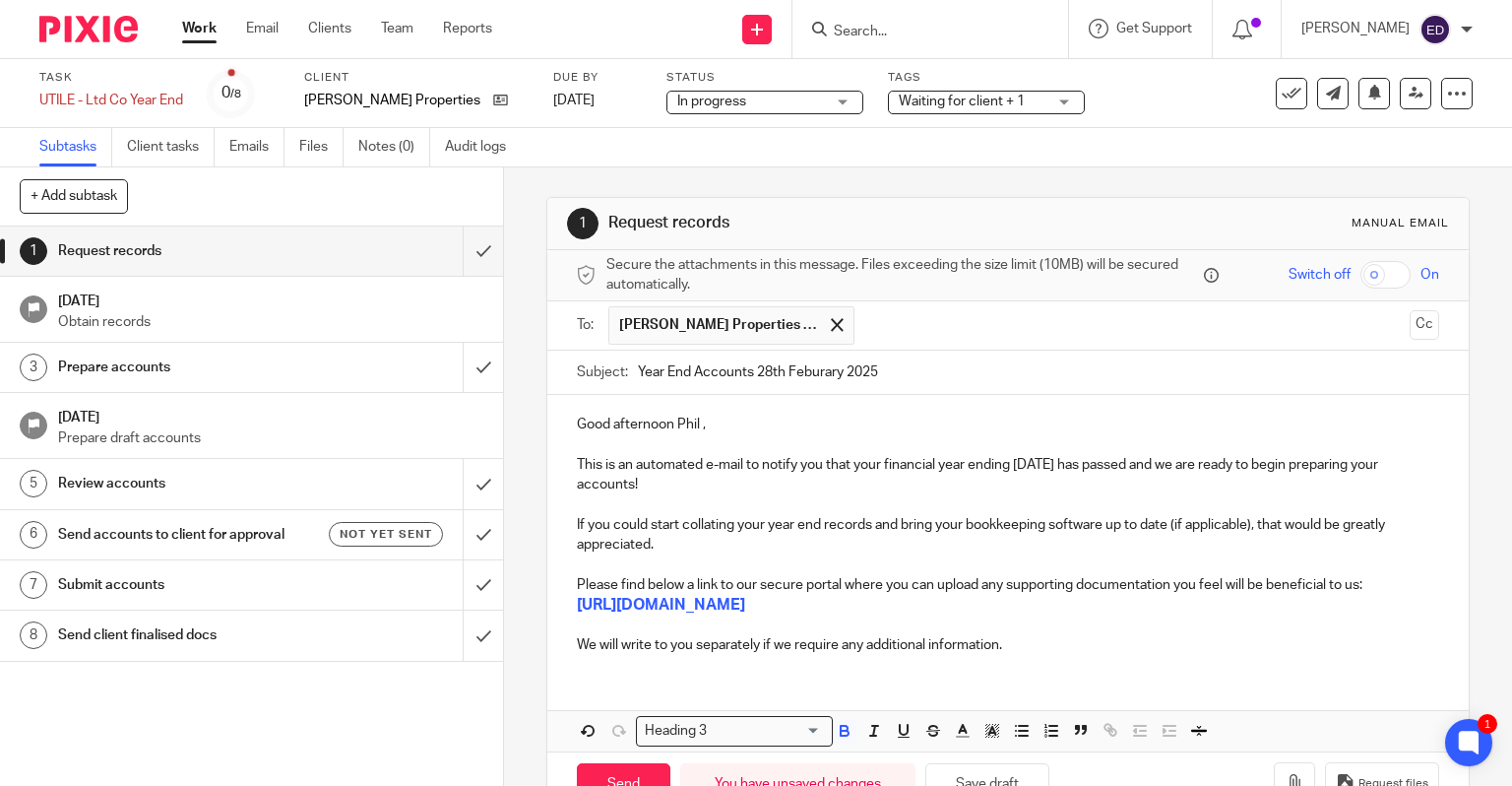 click on "We will write to you separately if we require any additional information." at bounding box center [1008, 645] 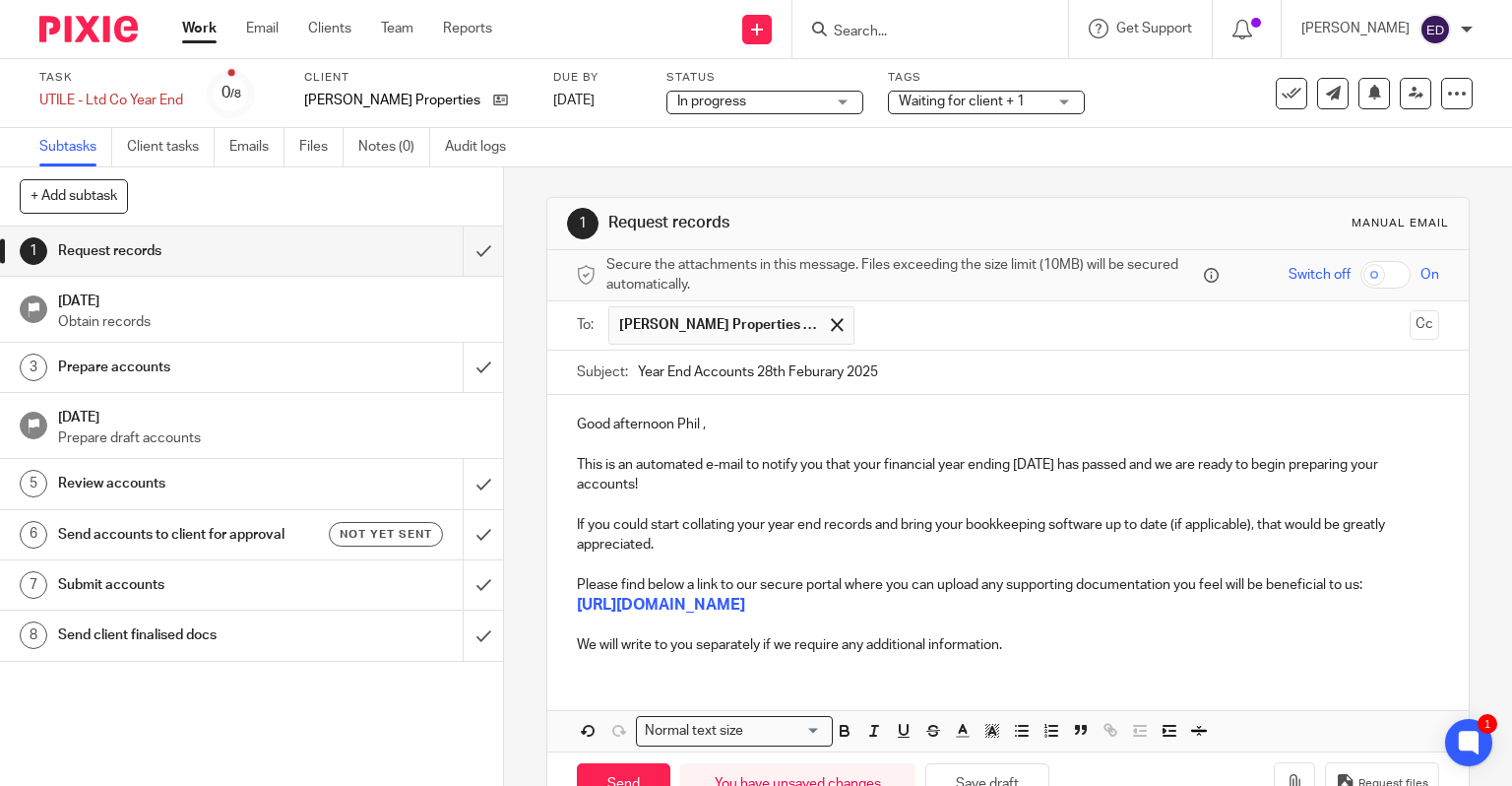 click on "We will write to you separately if we require any additional information." at bounding box center (1008, 645) 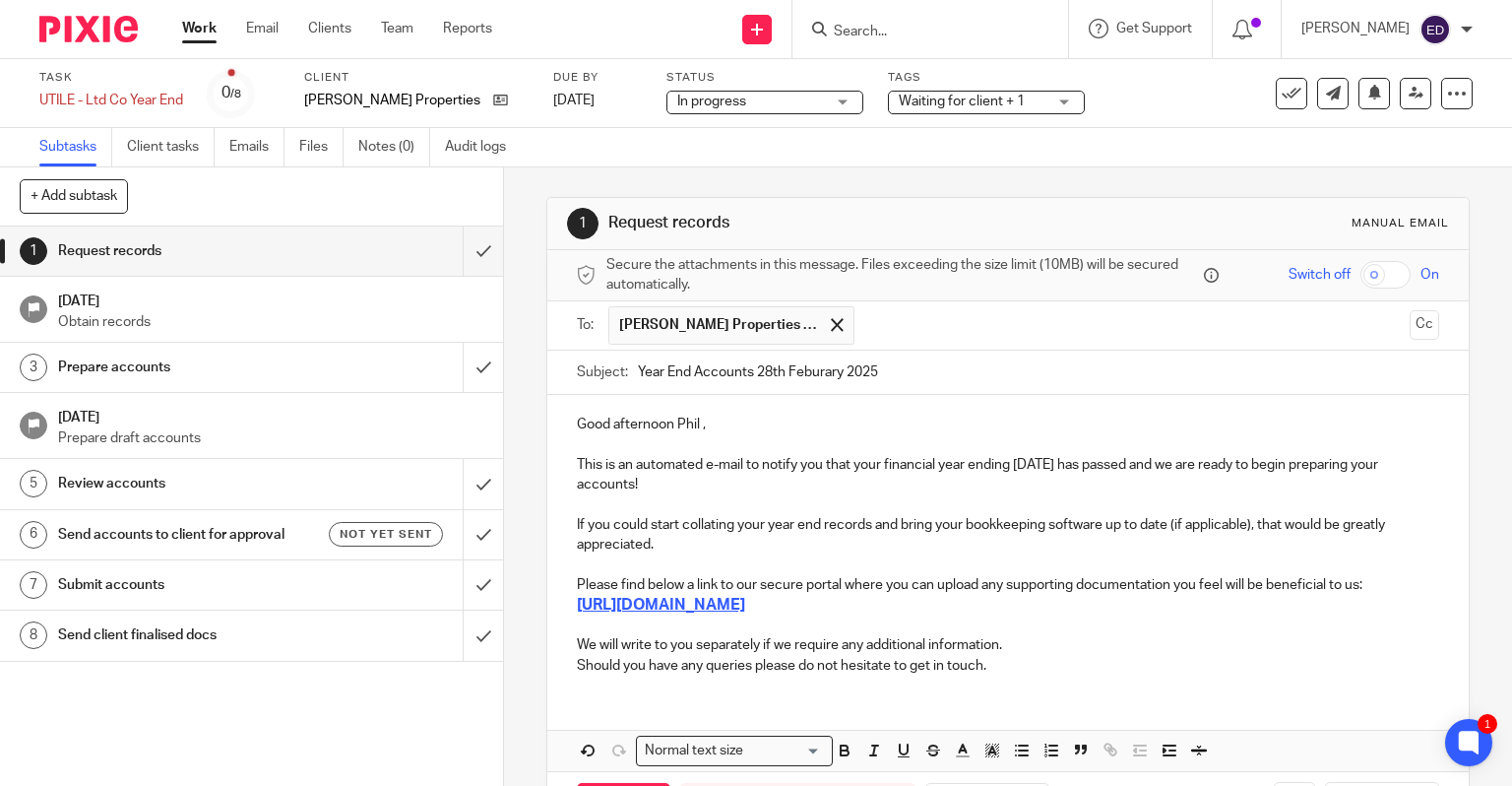 scroll, scrollTop: 77, scrollLeft: 0, axis: vertical 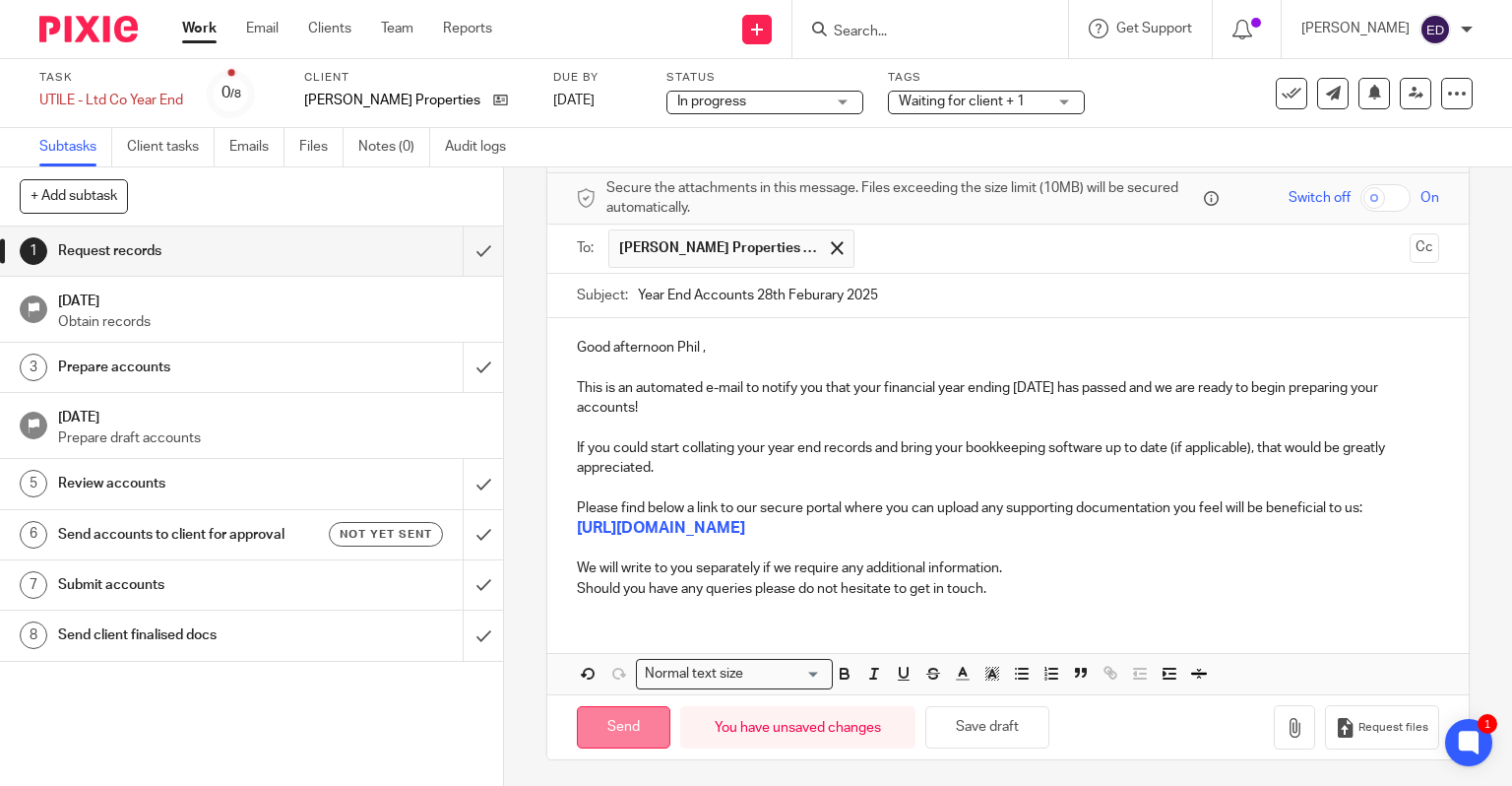 click on "Send" at bounding box center [623, 727] 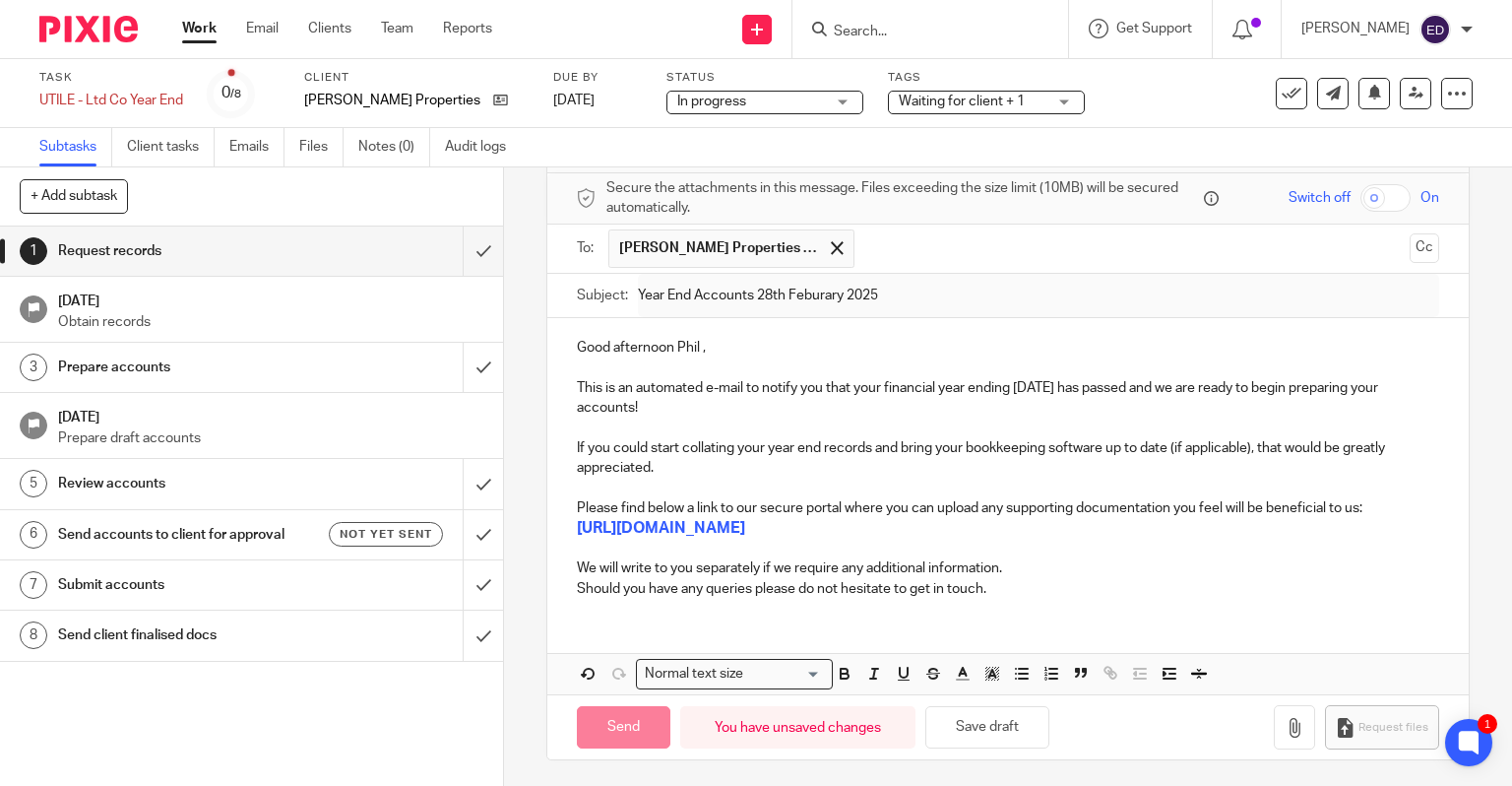 type on "Sent" 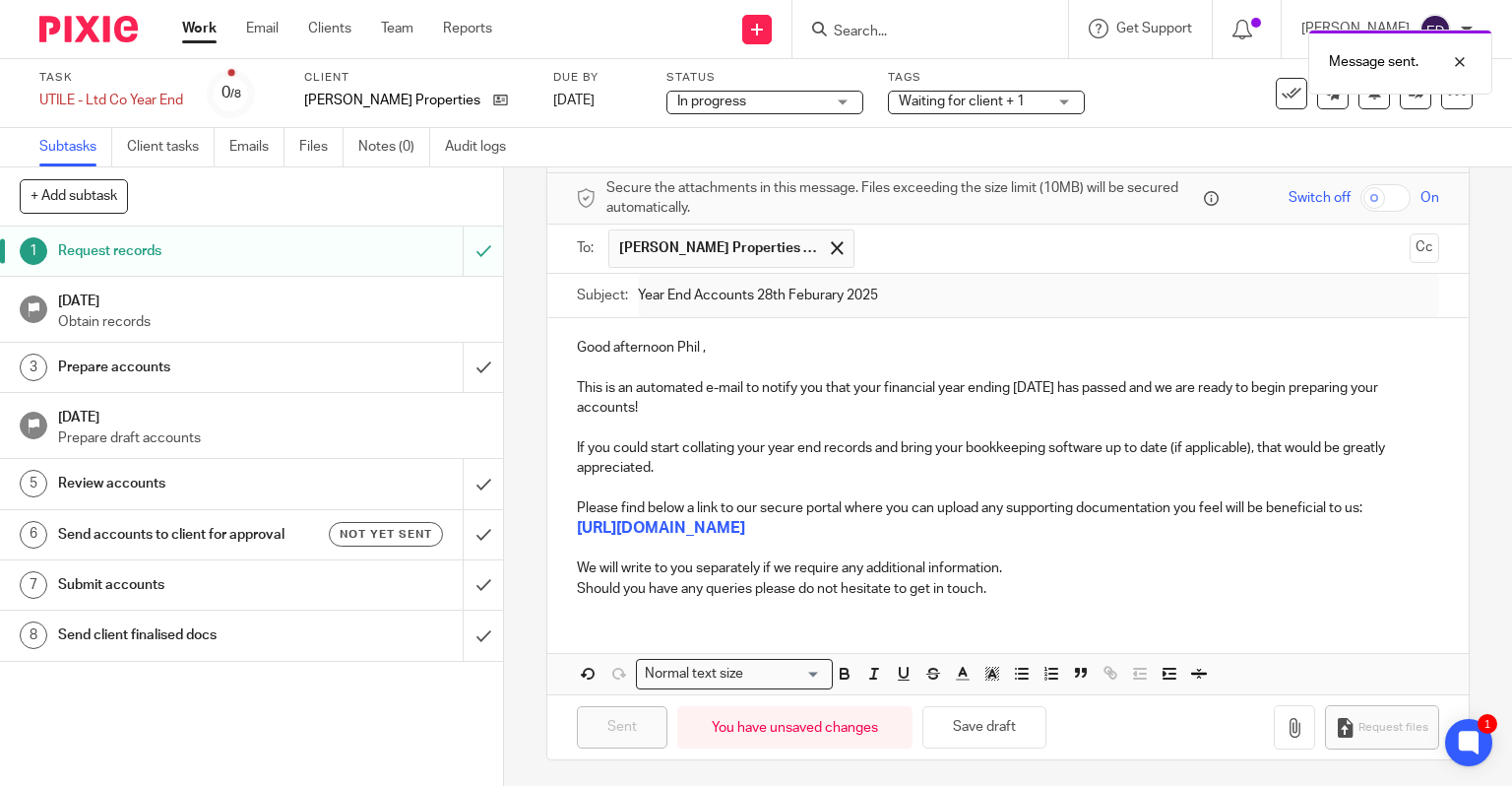 click on "In progress" at bounding box center (751, 101) 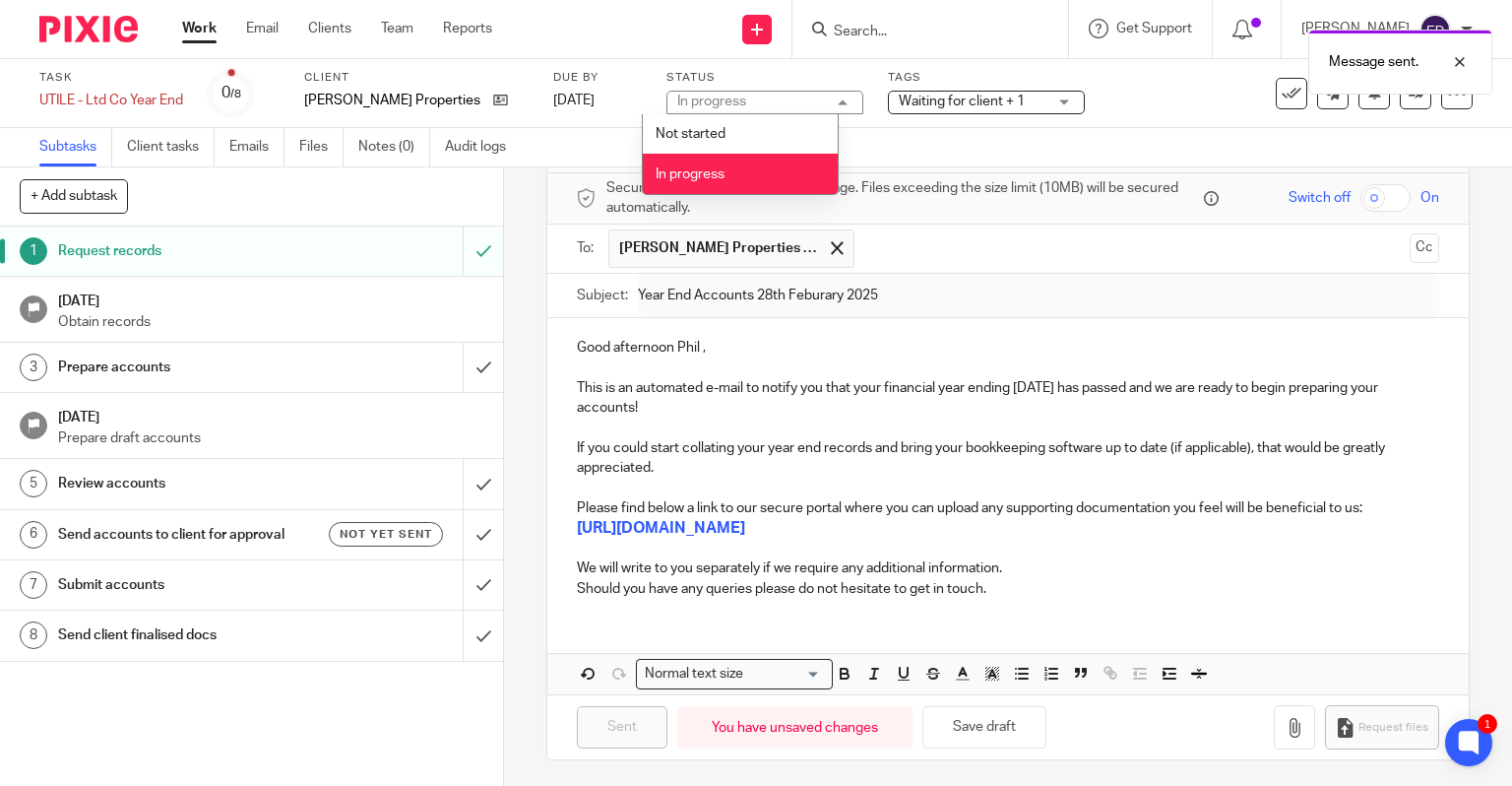 click on "In progress
In progress" at bounding box center (765, 102) 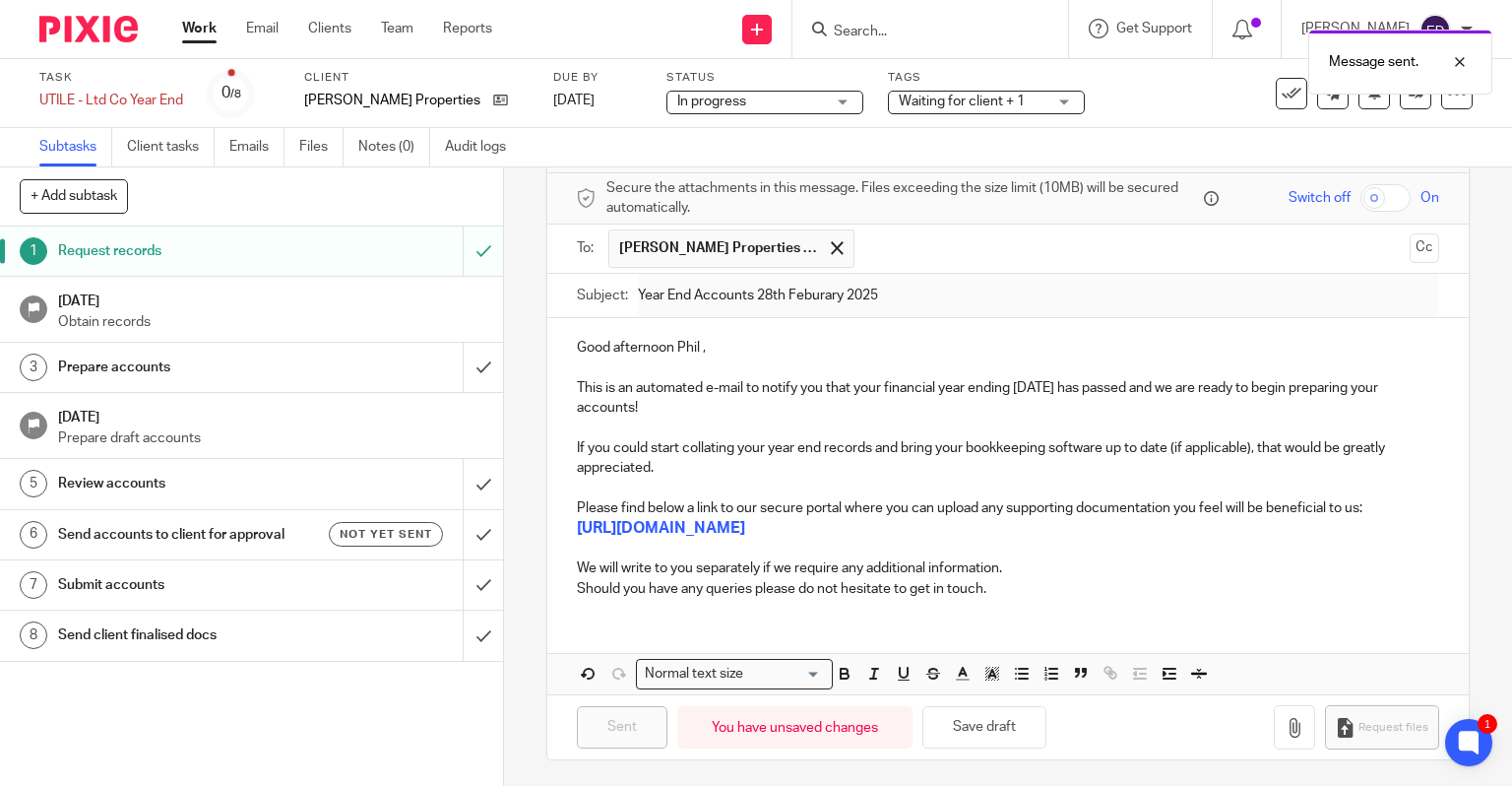 click on "Work" at bounding box center (199, 29) 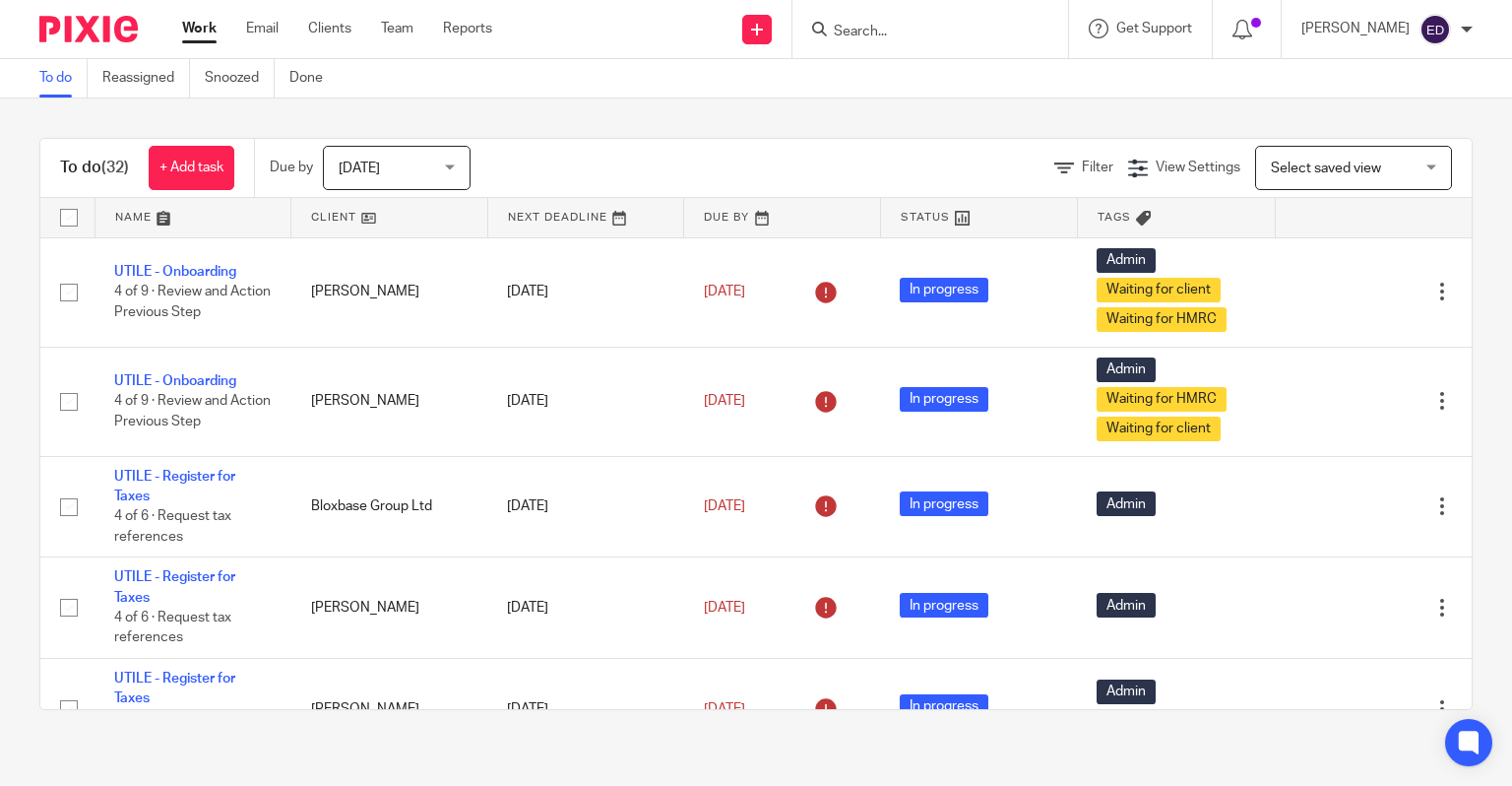 scroll, scrollTop: 0, scrollLeft: 0, axis: both 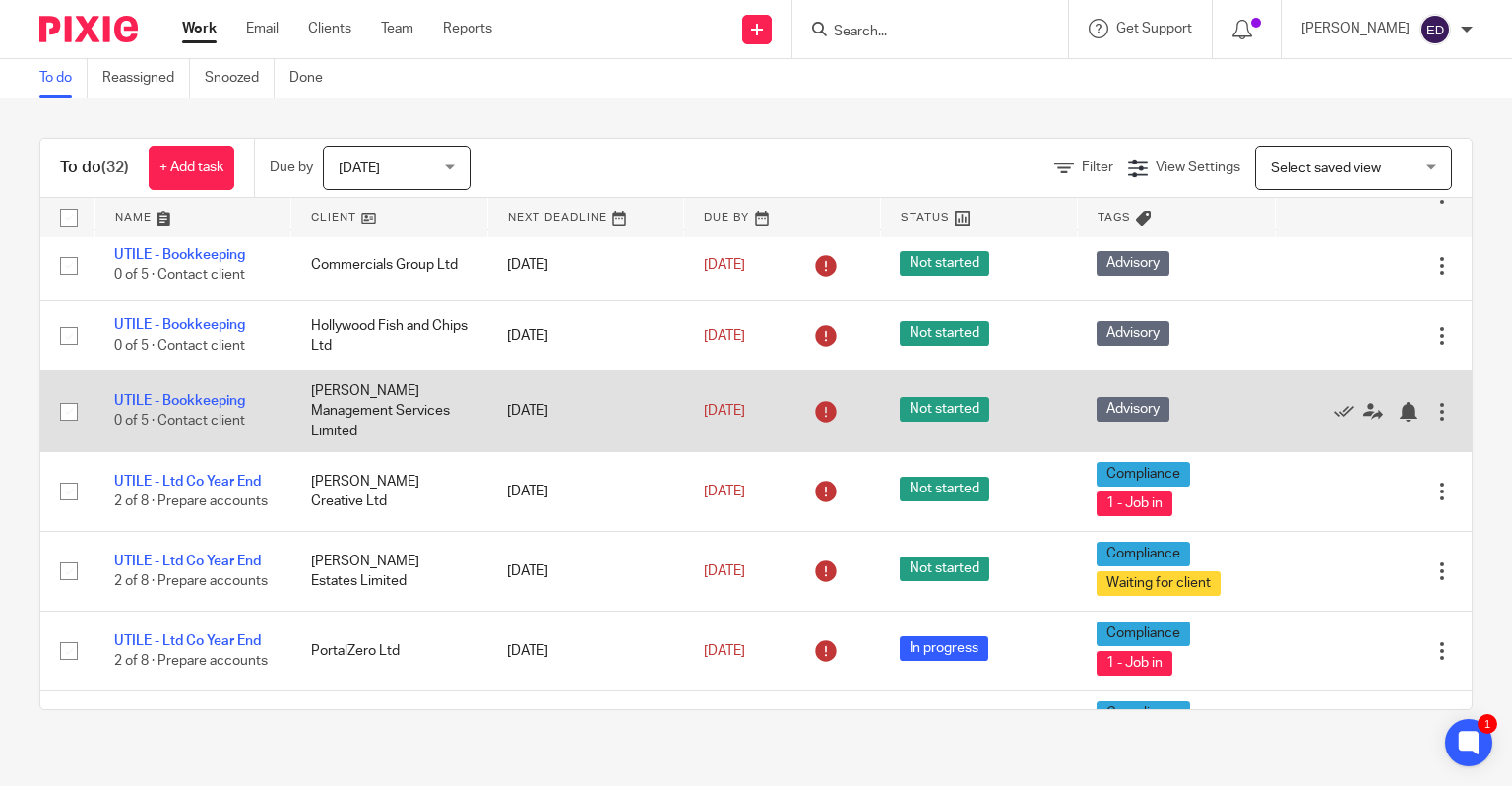 click on "UTILE - Bookkeeping
0
of
5 ·
Contact client" at bounding box center [193, 412] 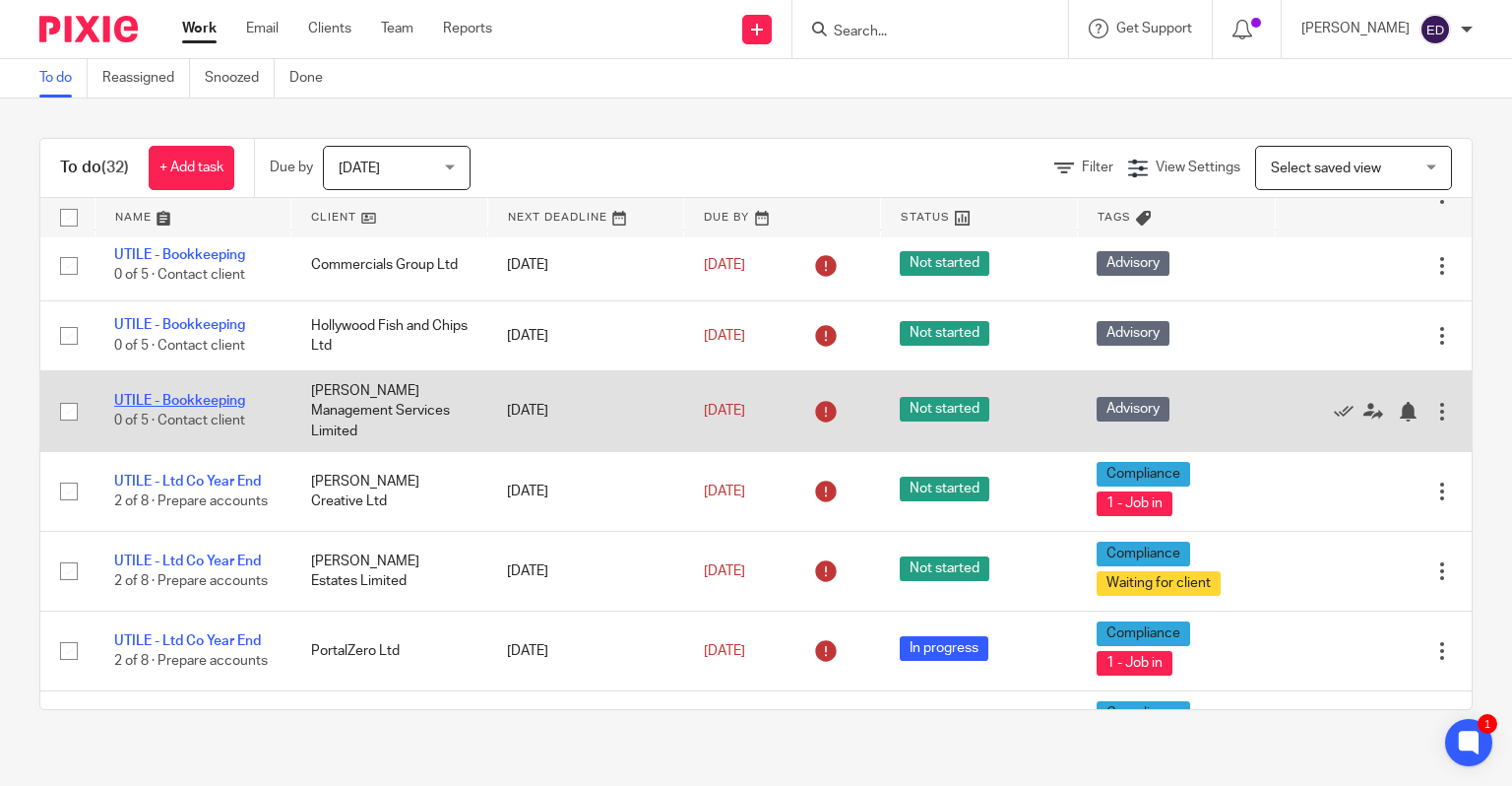 click on "UTILE - Bookkeeping" at bounding box center [179, 401] 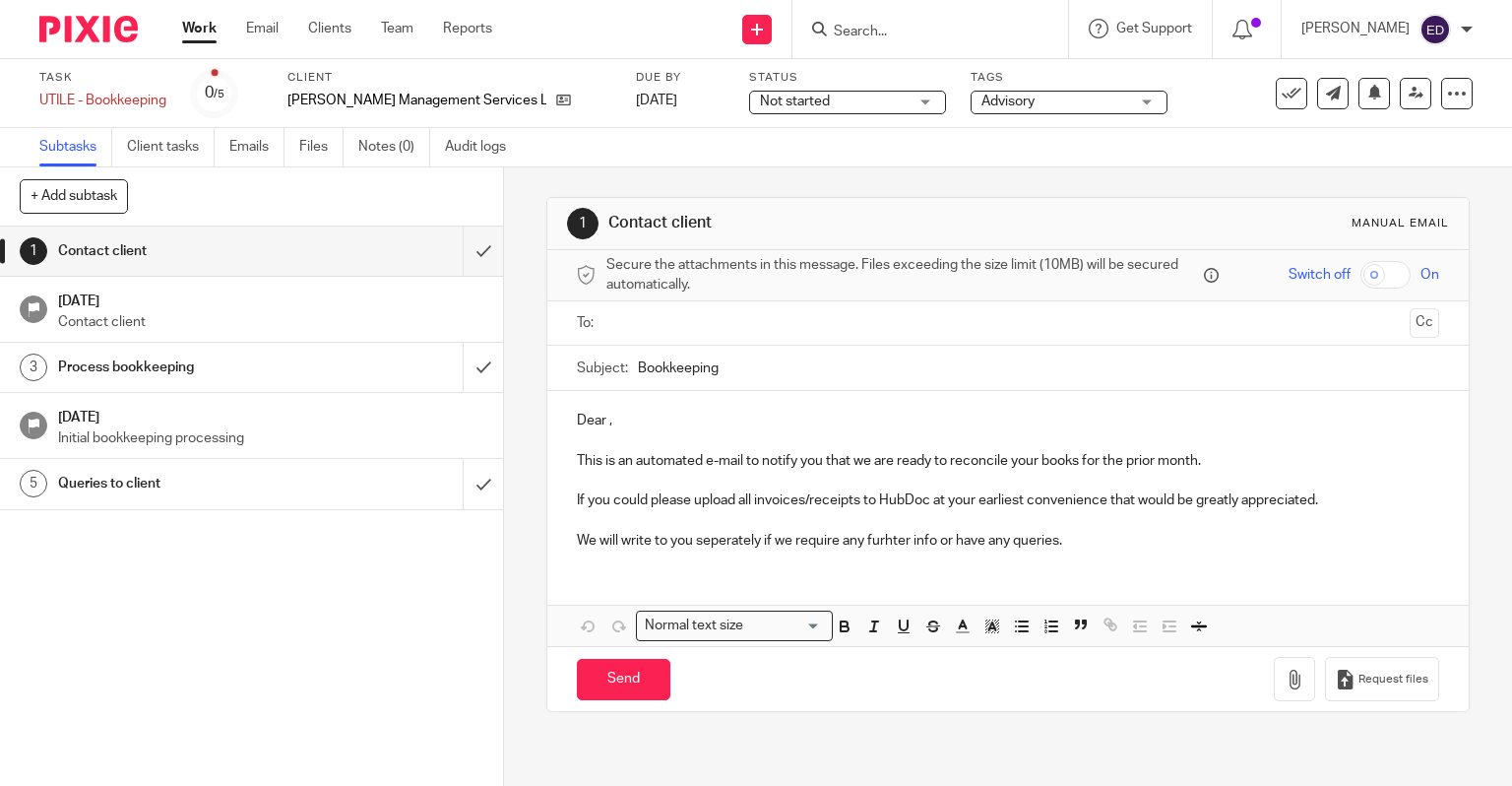 scroll, scrollTop: 0, scrollLeft: 0, axis: both 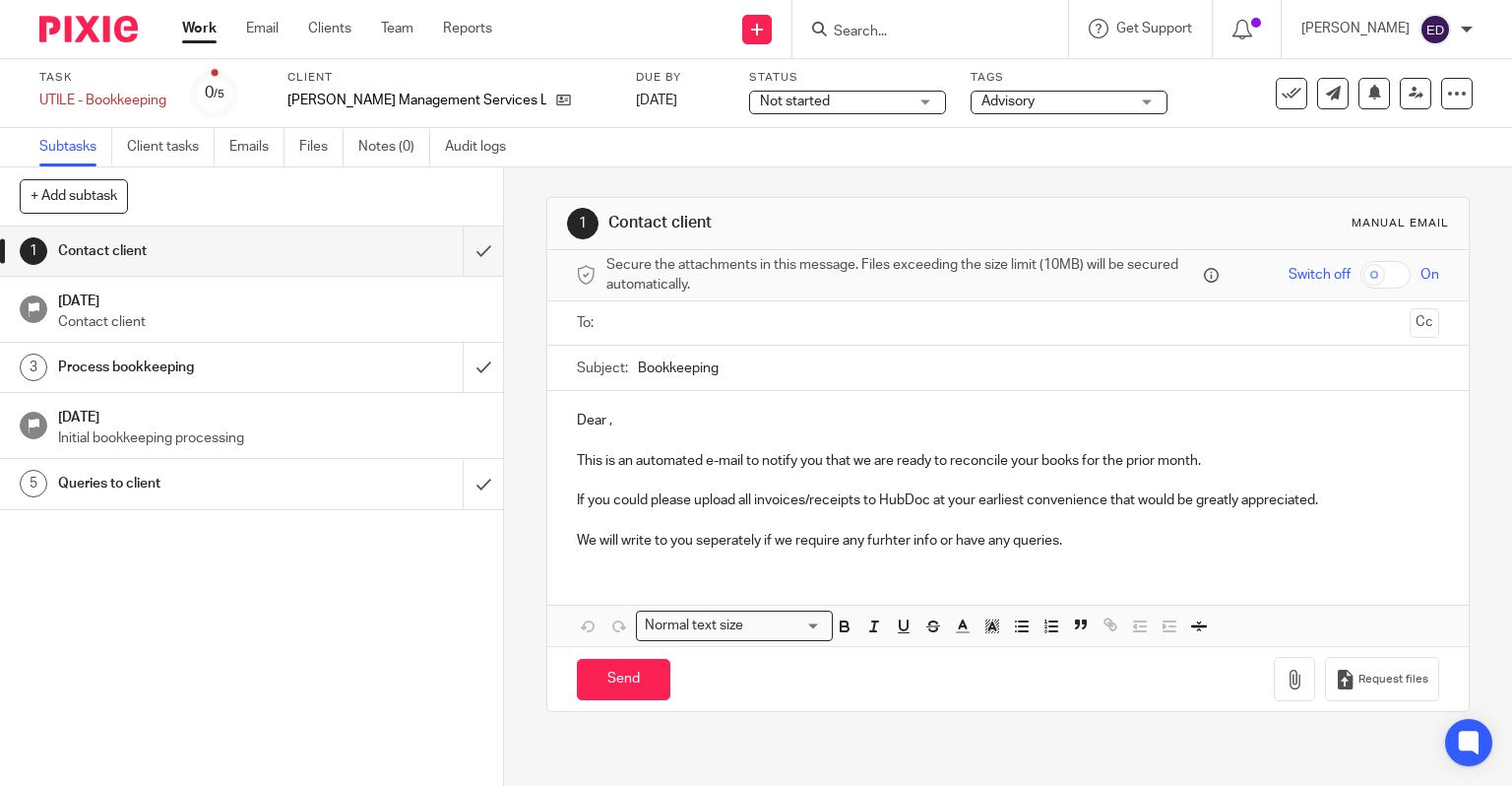 click on "Work" at bounding box center (199, 29) 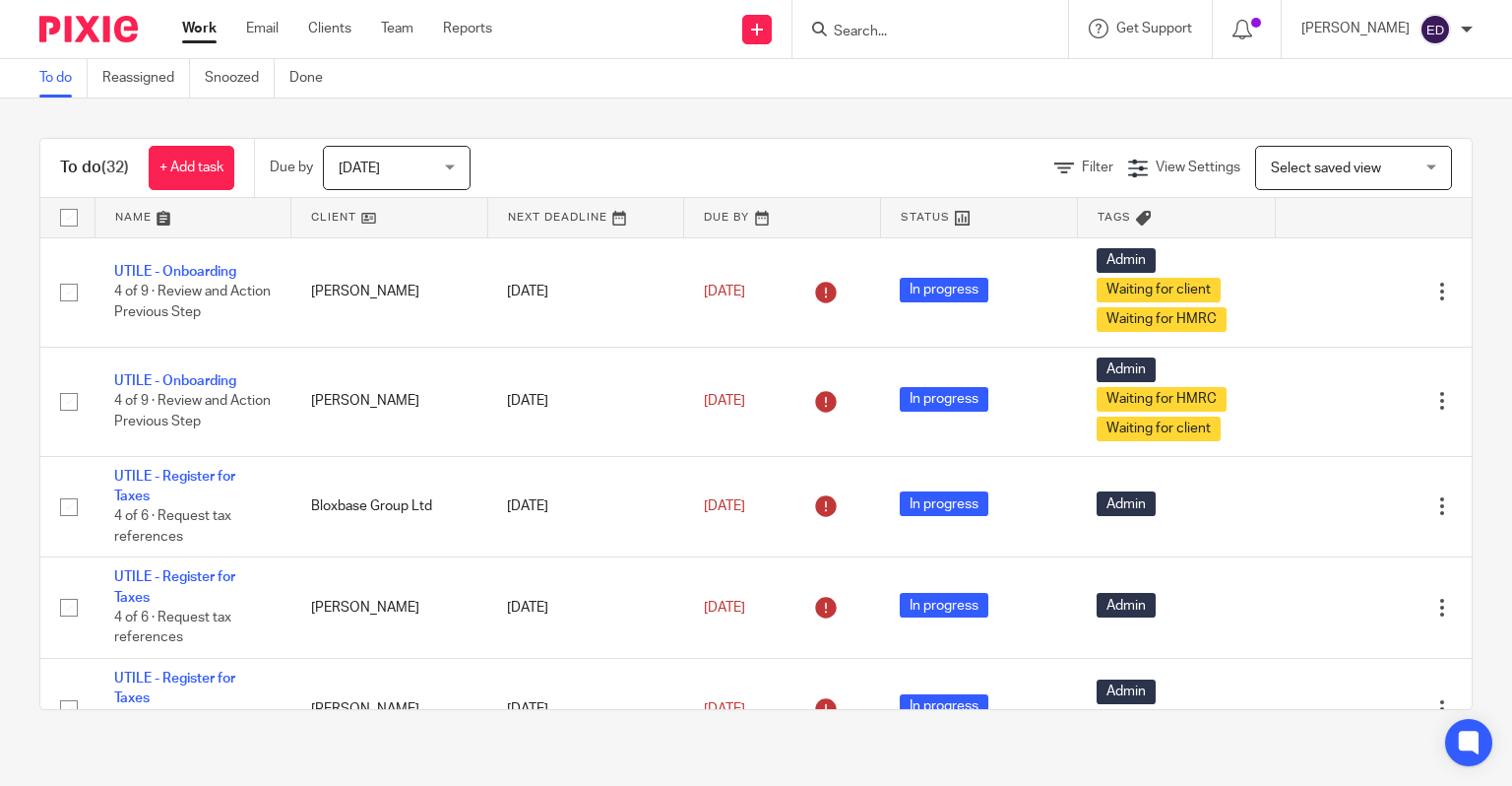 scroll, scrollTop: 0, scrollLeft: 0, axis: both 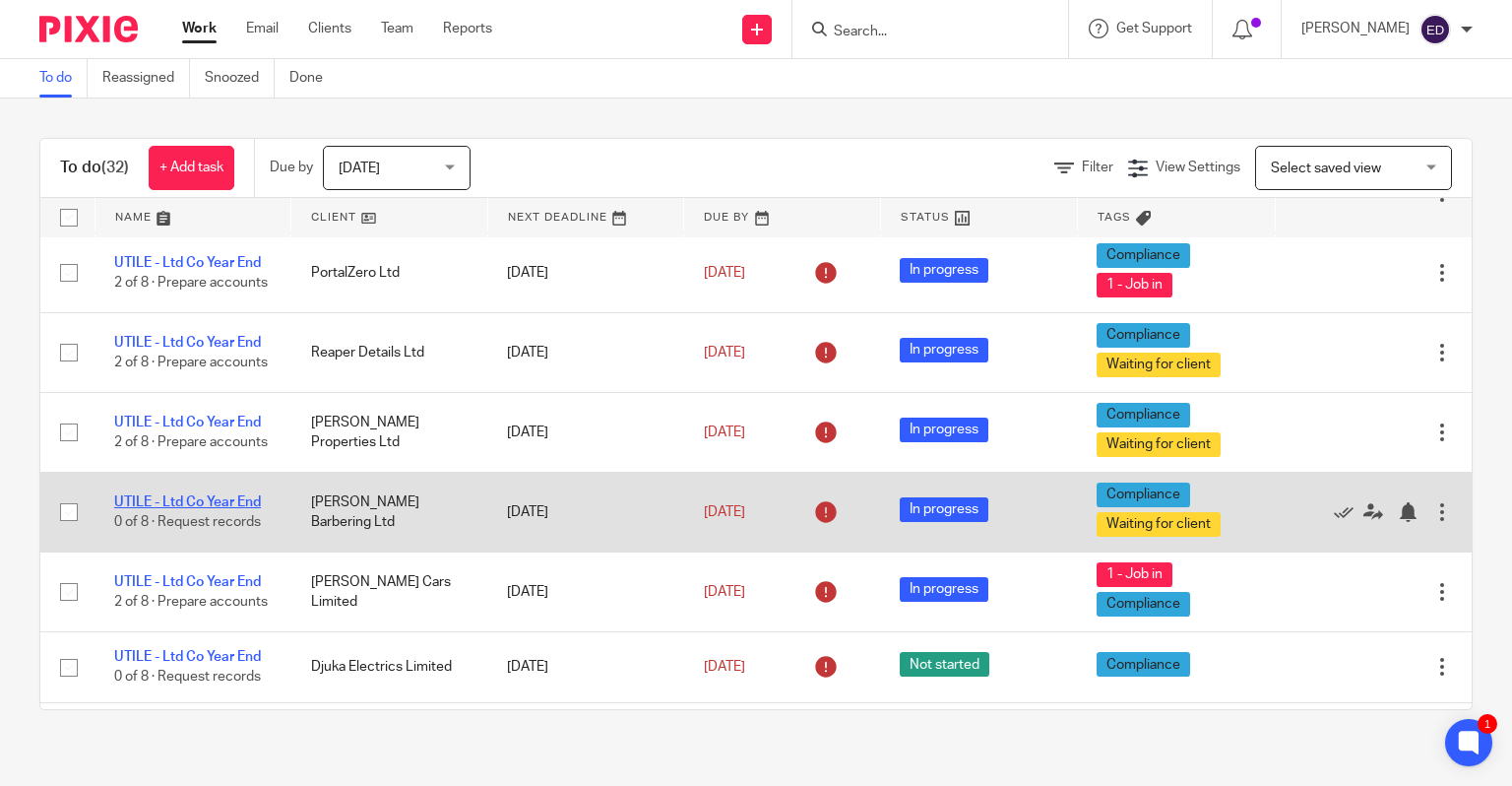 click on "UTILE - Ltd Co Year End" at bounding box center [187, 502] 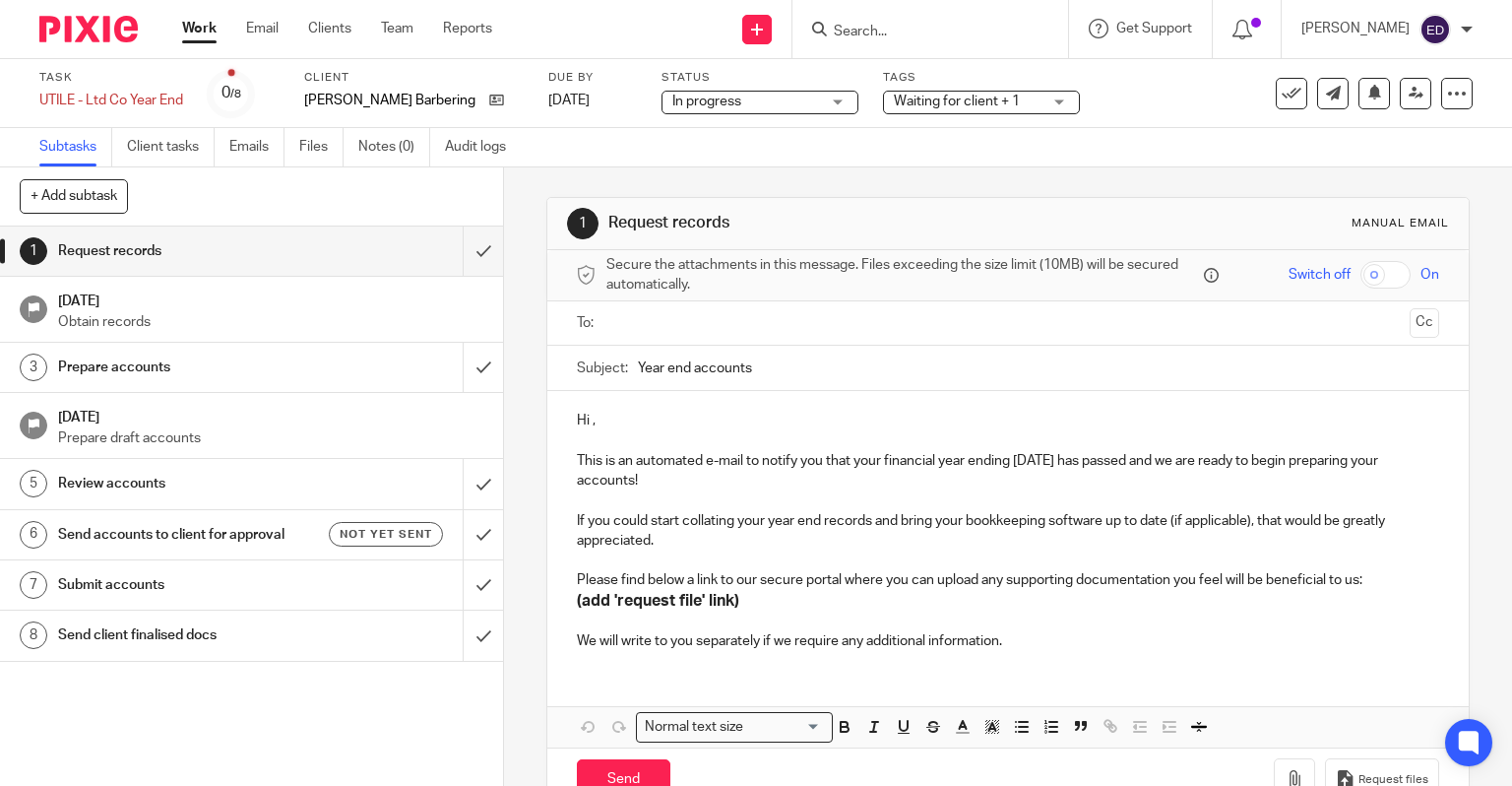 scroll, scrollTop: 0, scrollLeft: 0, axis: both 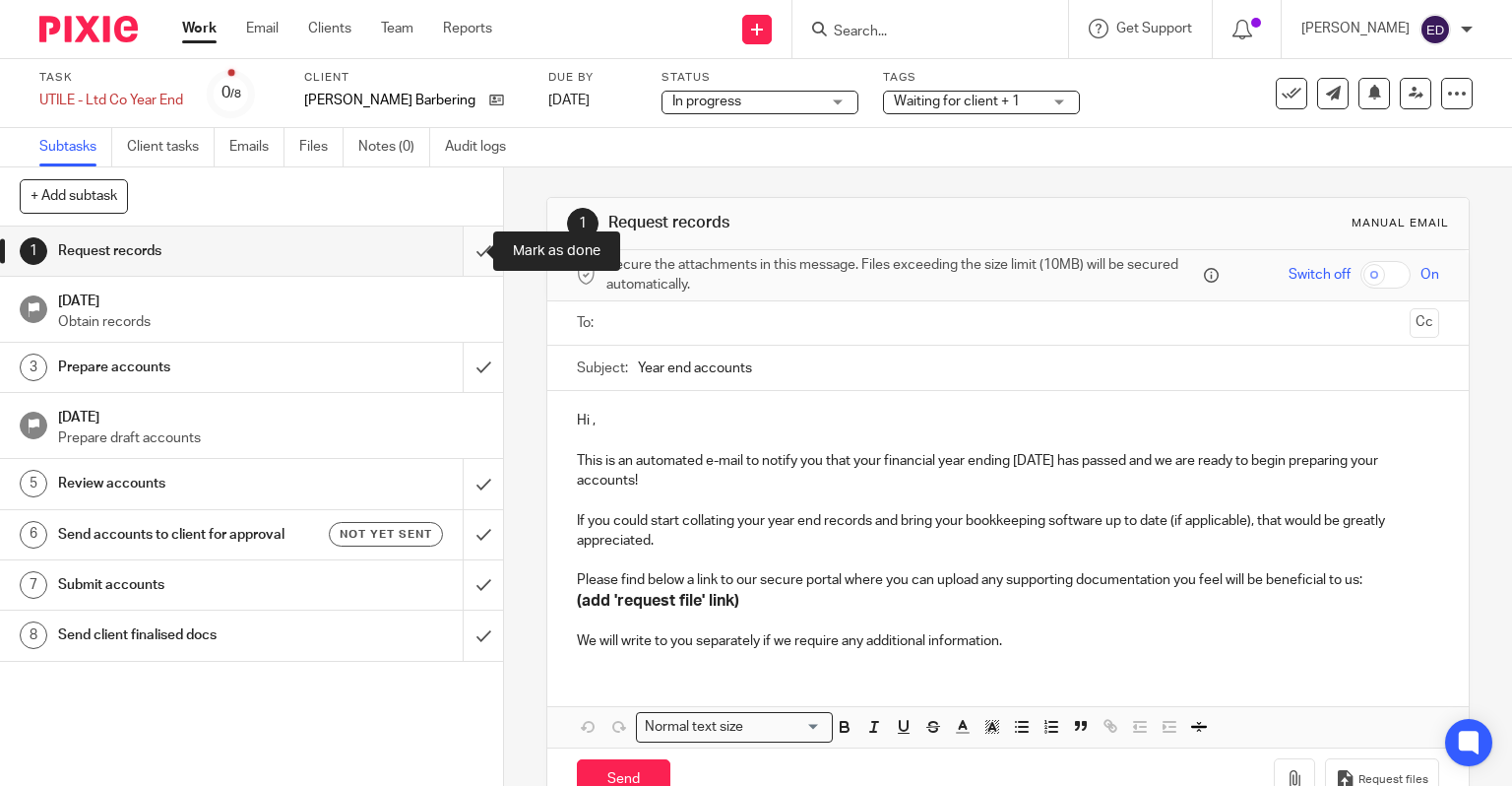 click at bounding box center (251, 251) 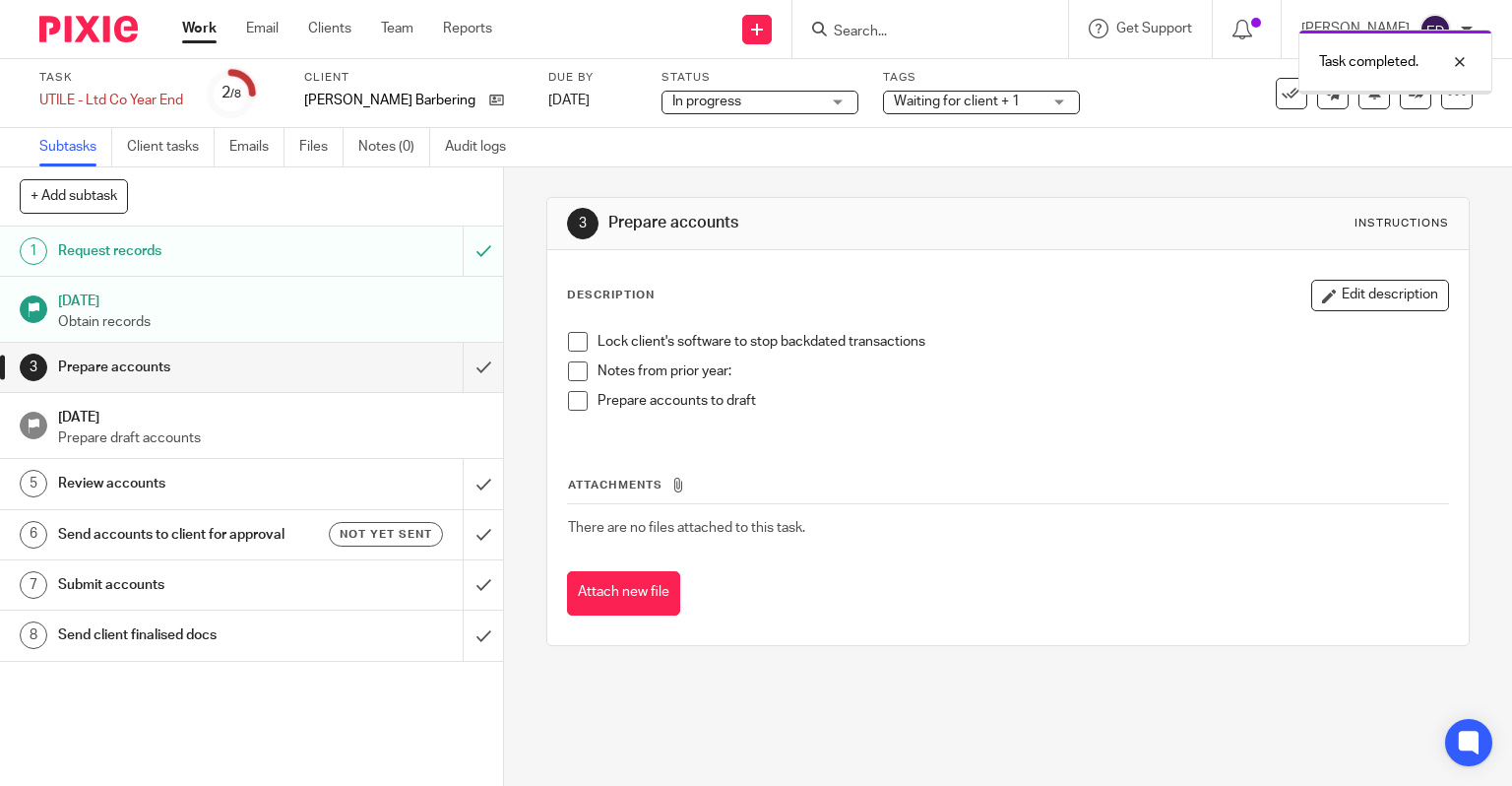 scroll, scrollTop: 0, scrollLeft: 0, axis: both 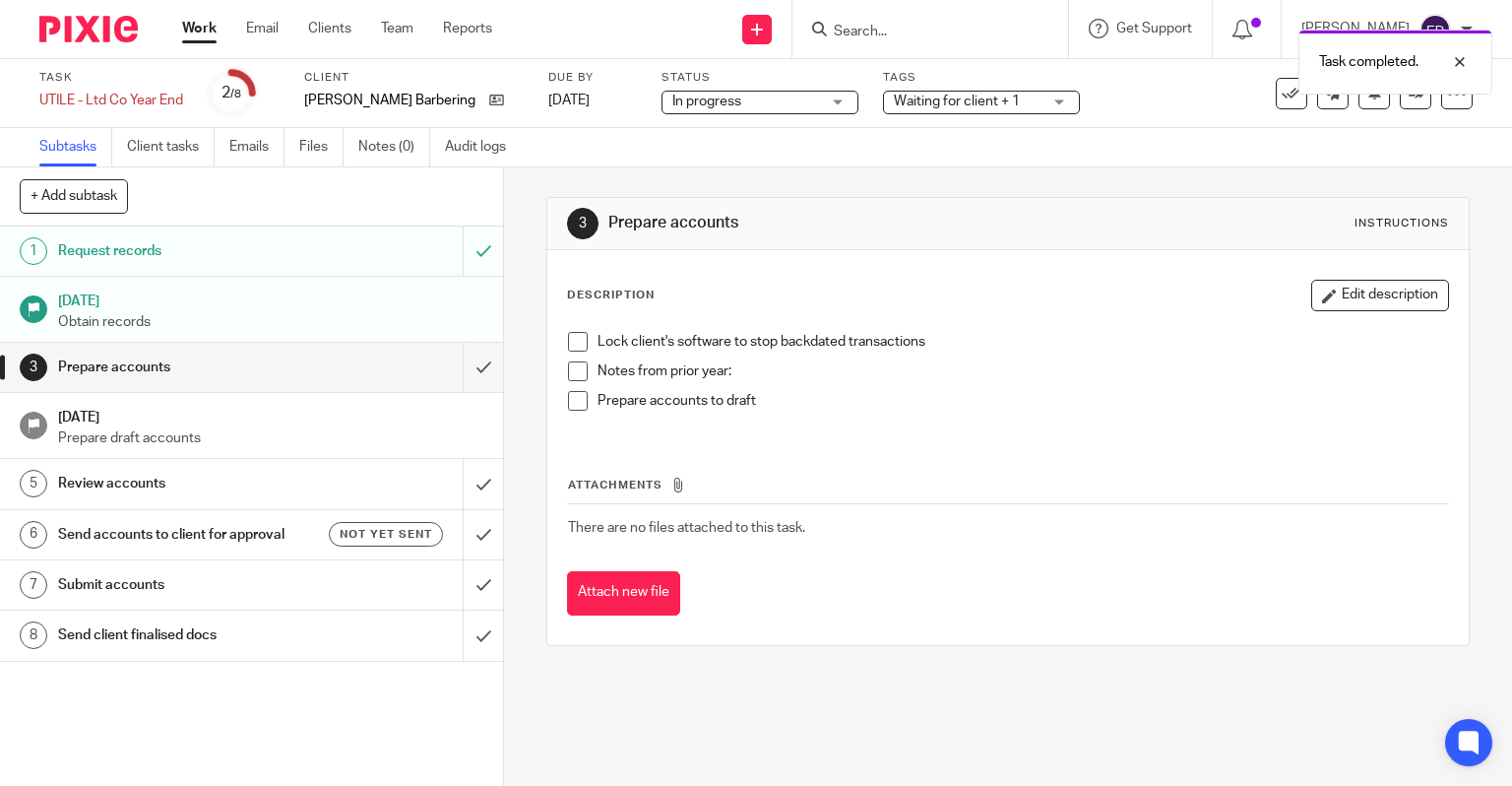 click on "Work" at bounding box center [199, 29] 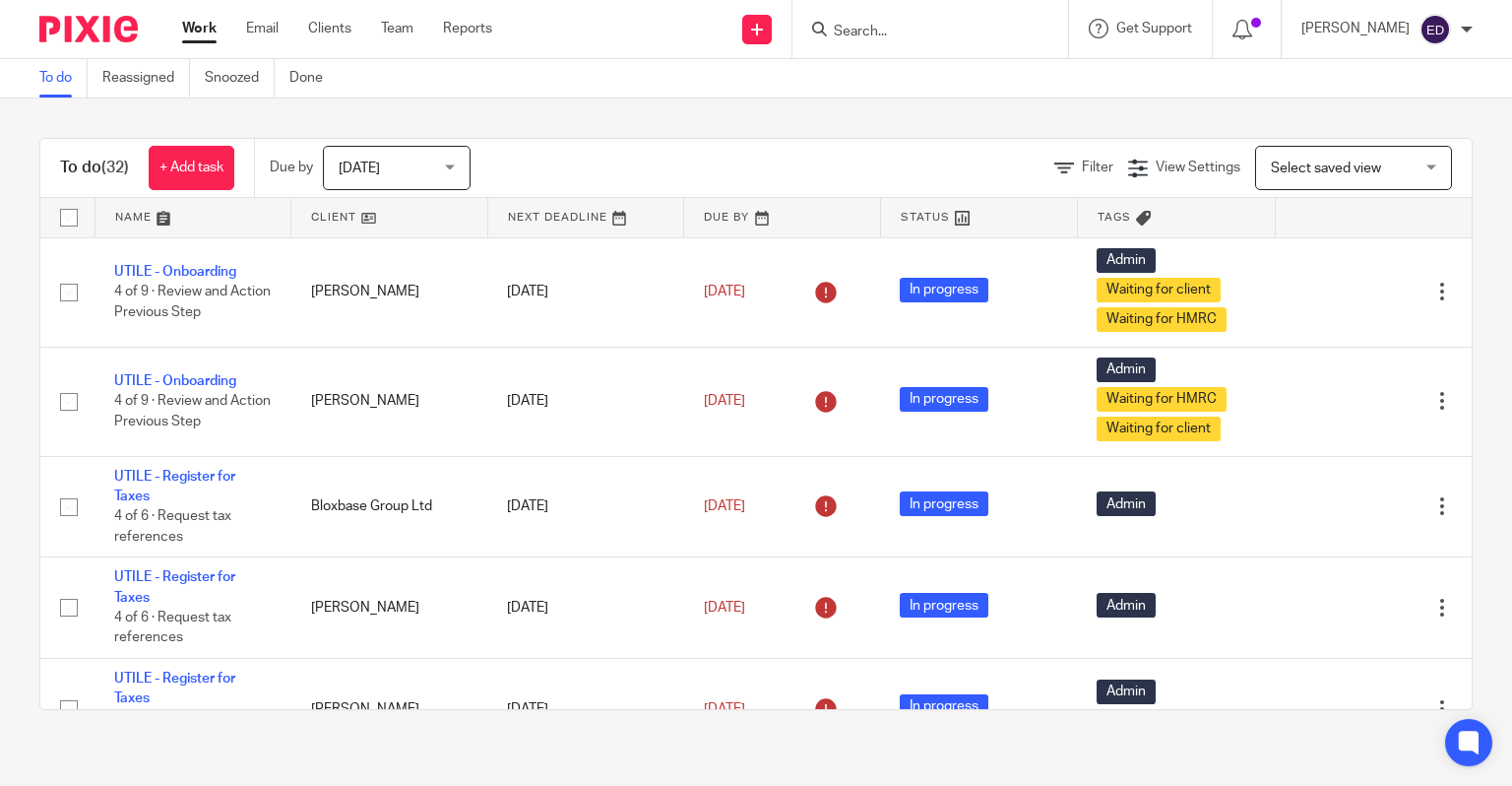 scroll, scrollTop: 0, scrollLeft: 0, axis: both 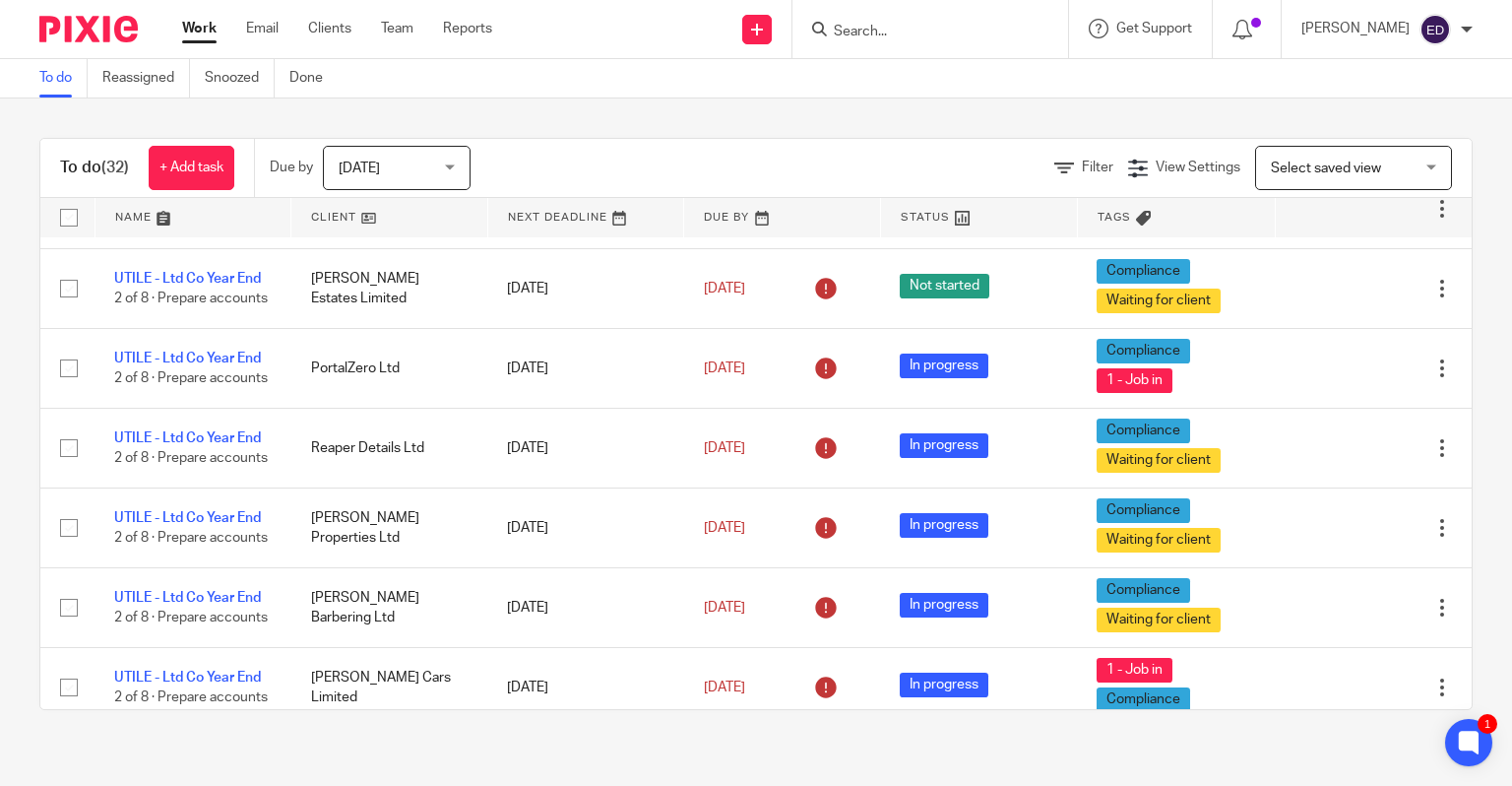 click at bounding box center (920, 33) 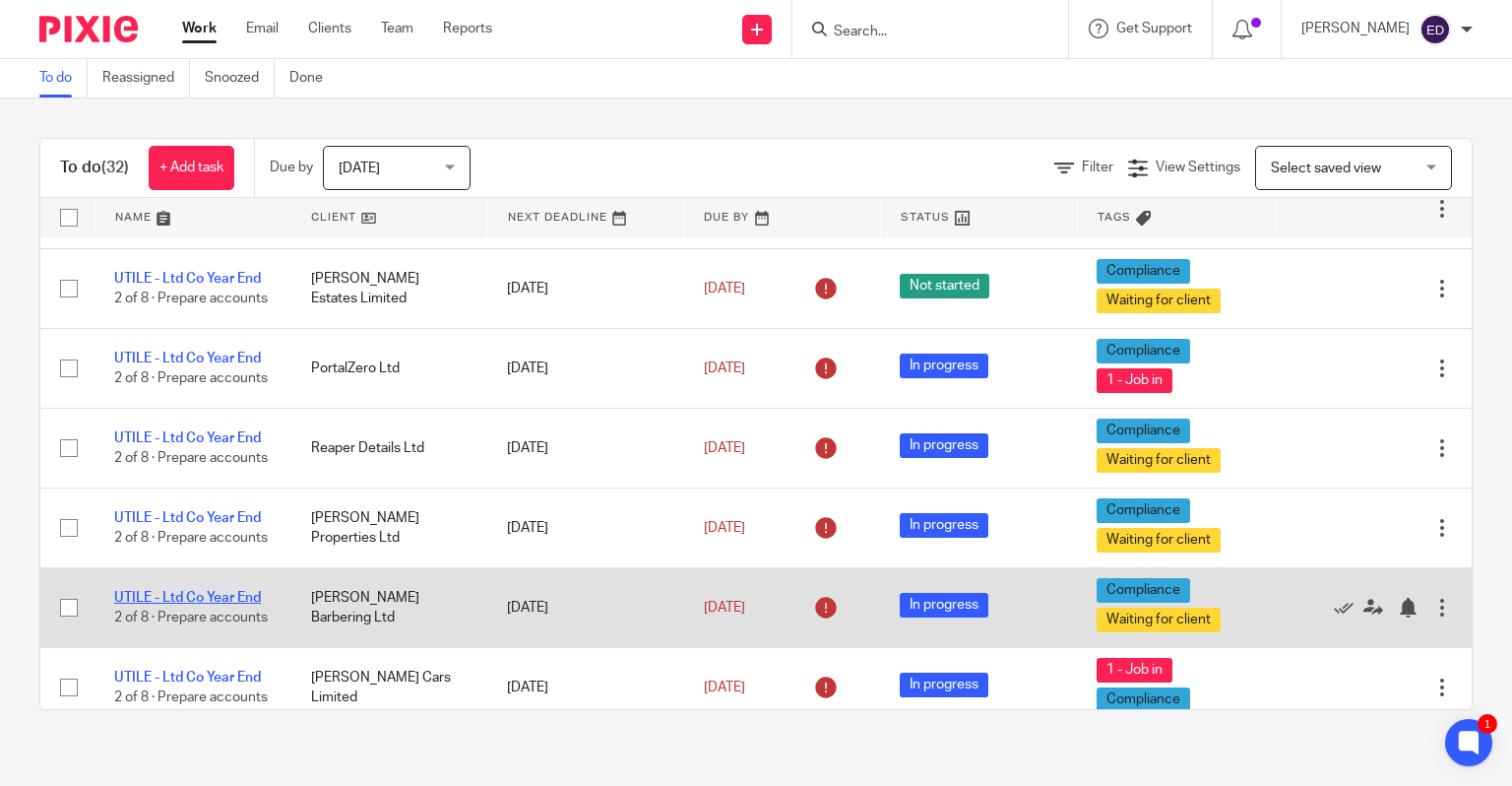 click on "UTILE - Ltd Co Year End" at bounding box center [187, 598] 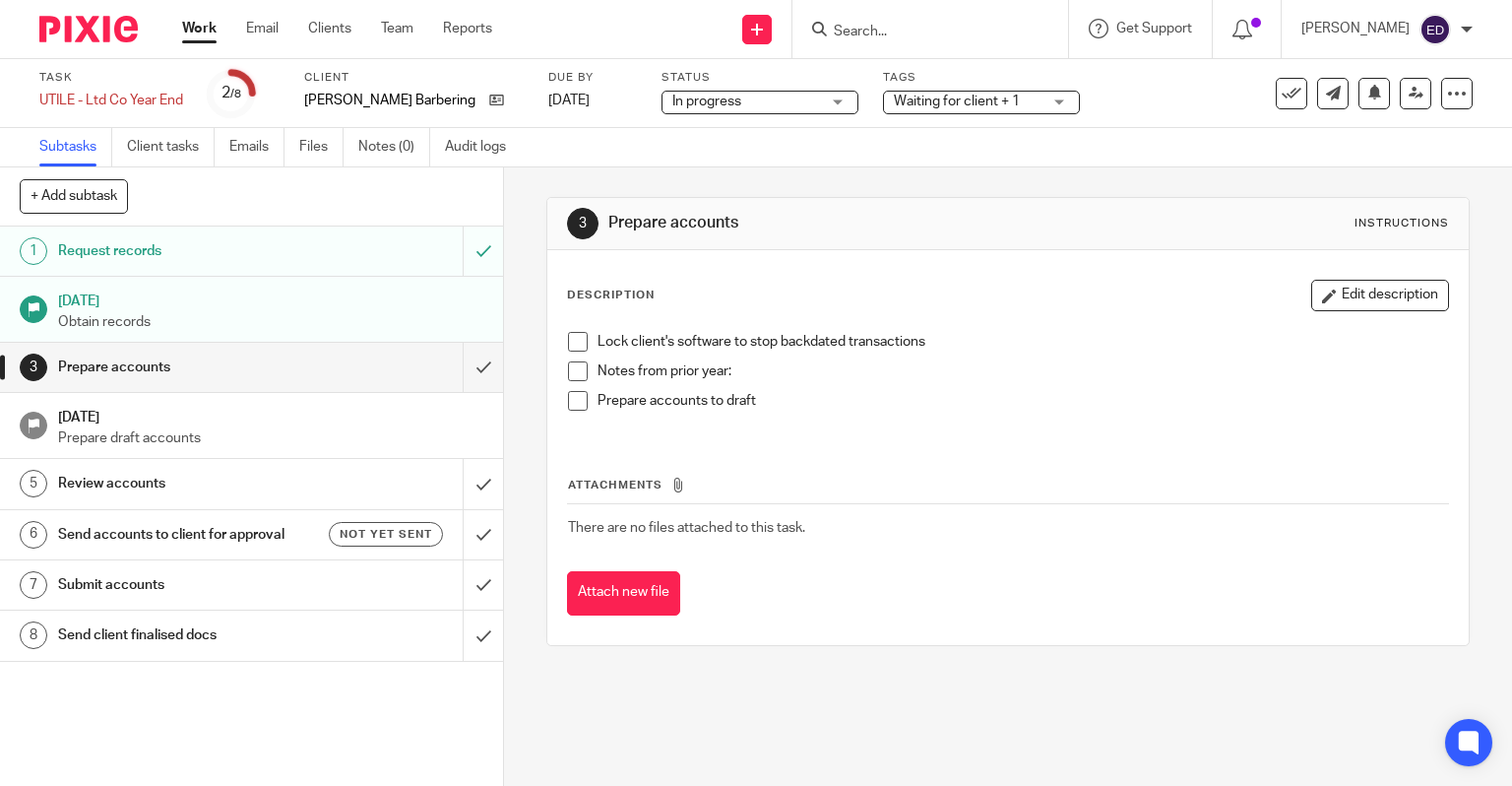 scroll, scrollTop: 0, scrollLeft: 0, axis: both 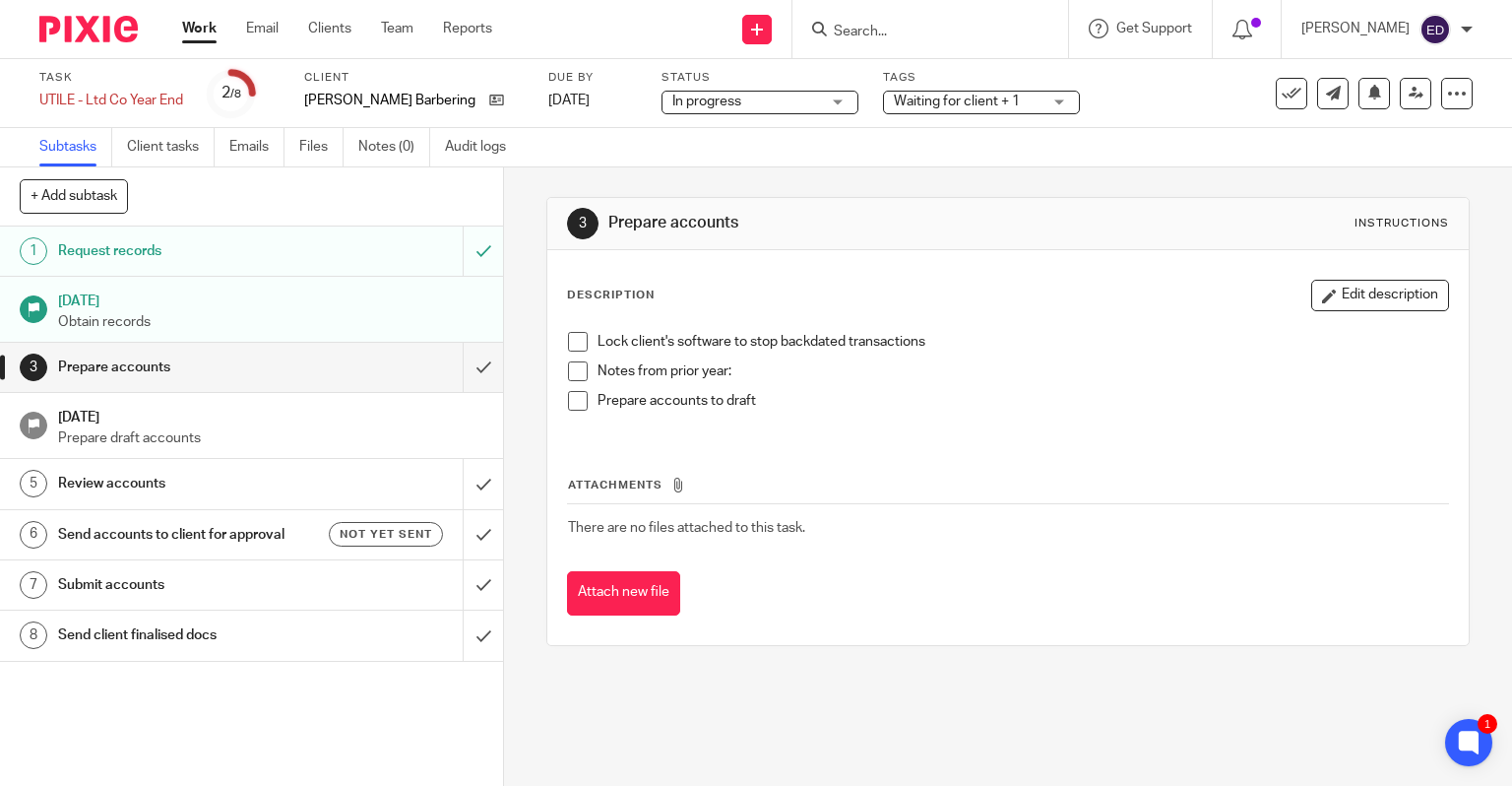 click on "Client
[PERSON_NAME] Barbering Ltd" at bounding box center (413, 94) 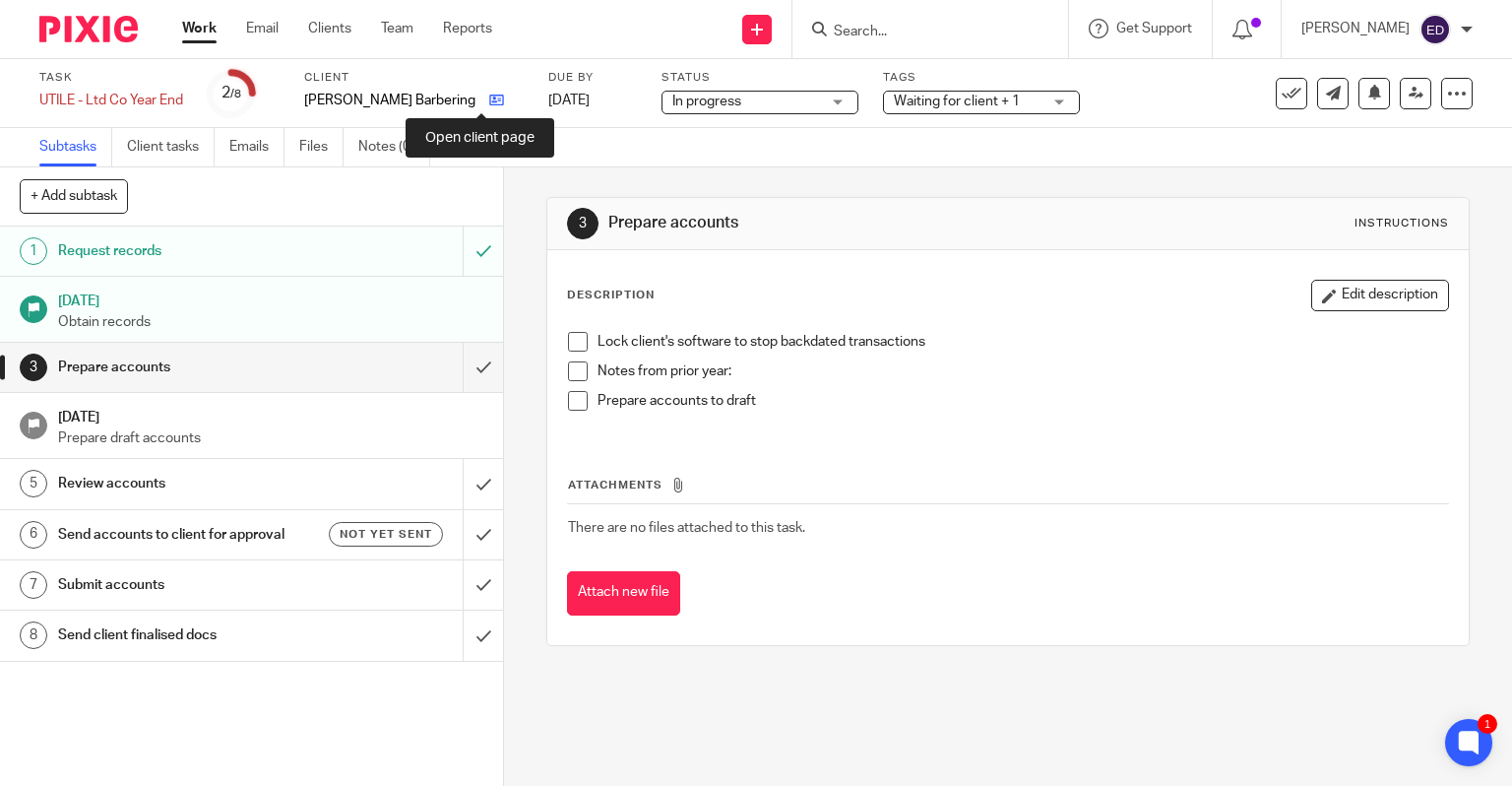 click at bounding box center [496, 99] 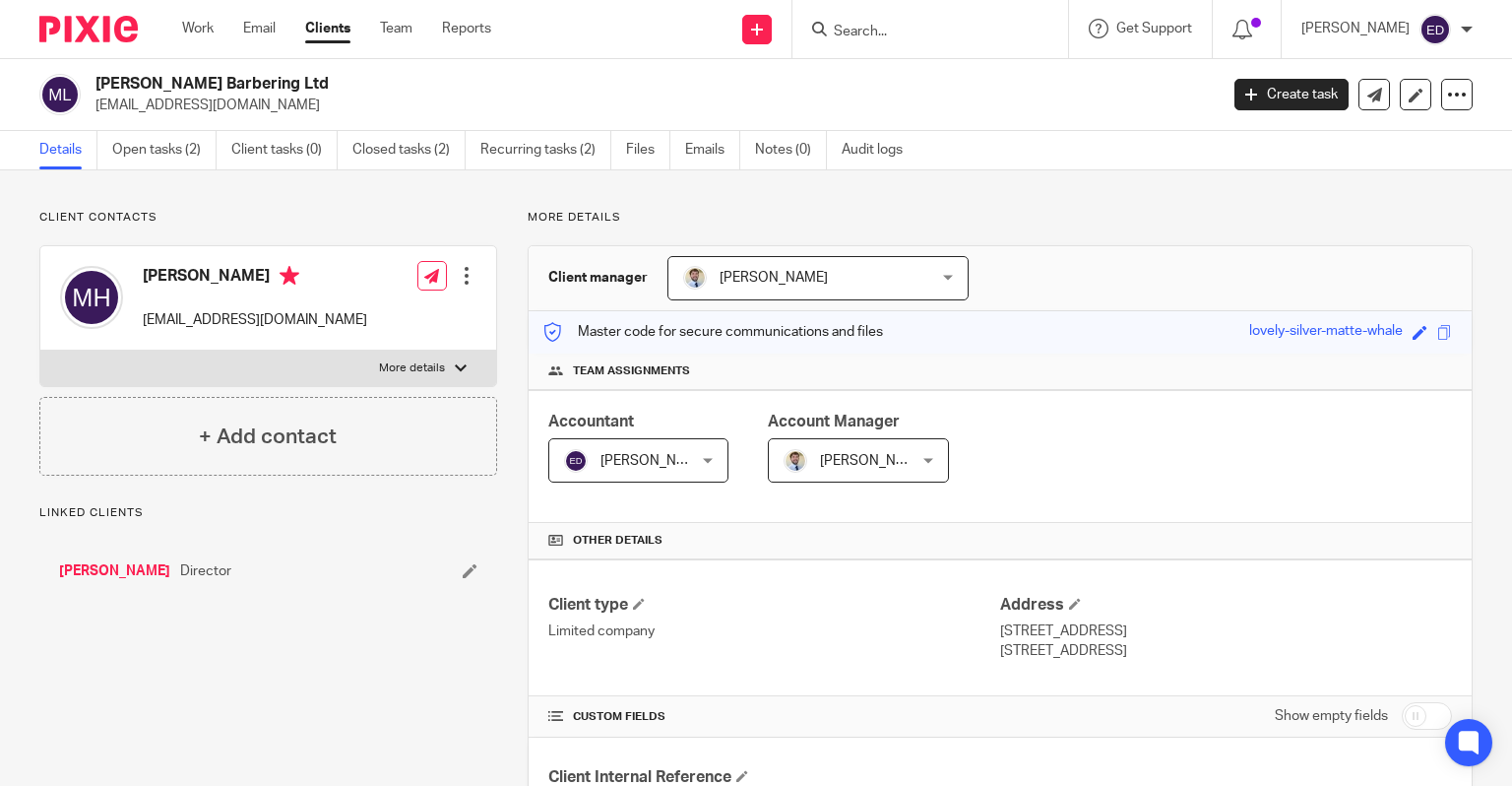 scroll, scrollTop: 0, scrollLeft: 0, axis: both 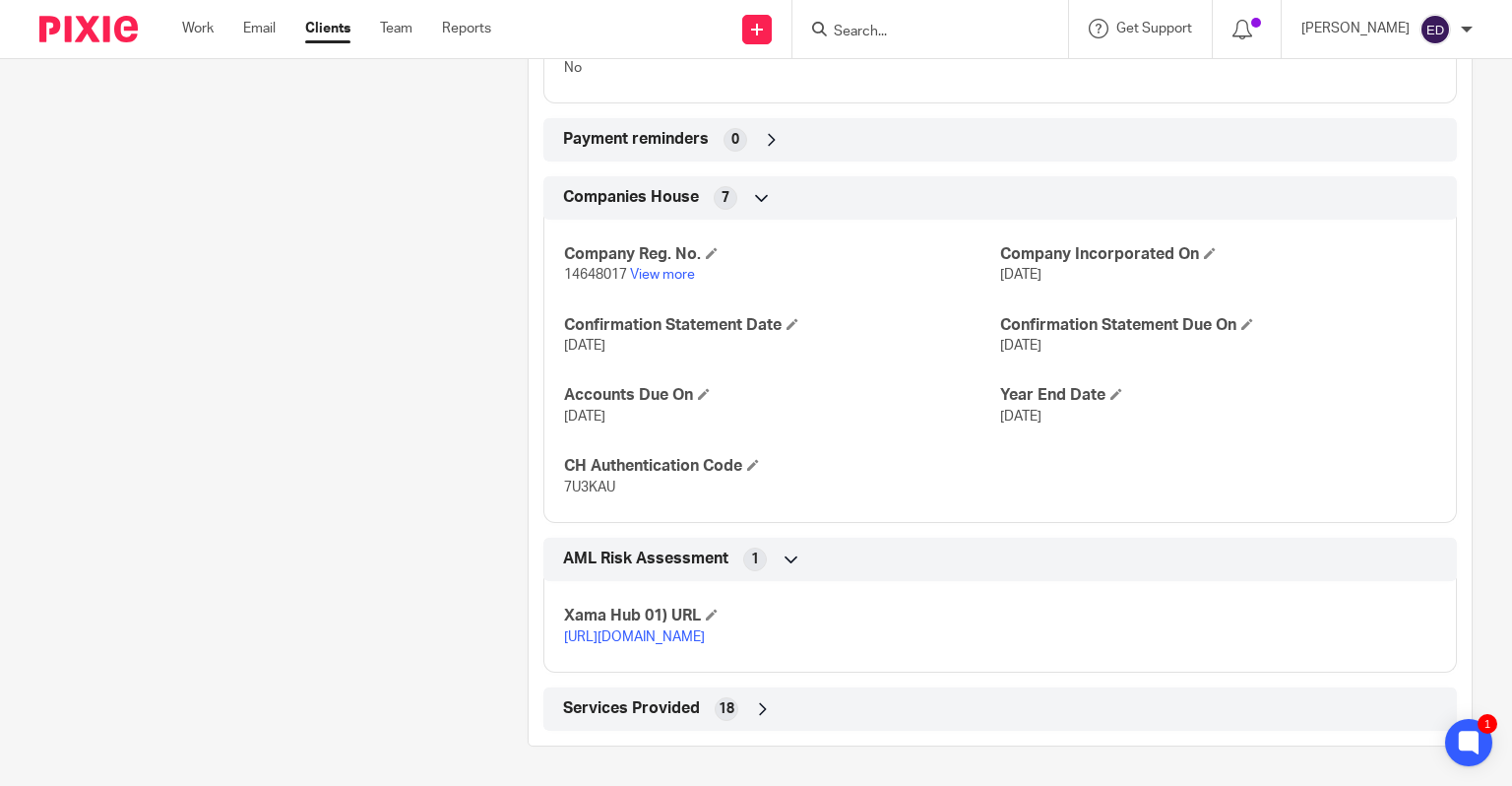 click on "Services Provided" at bounding box center [631, 708] 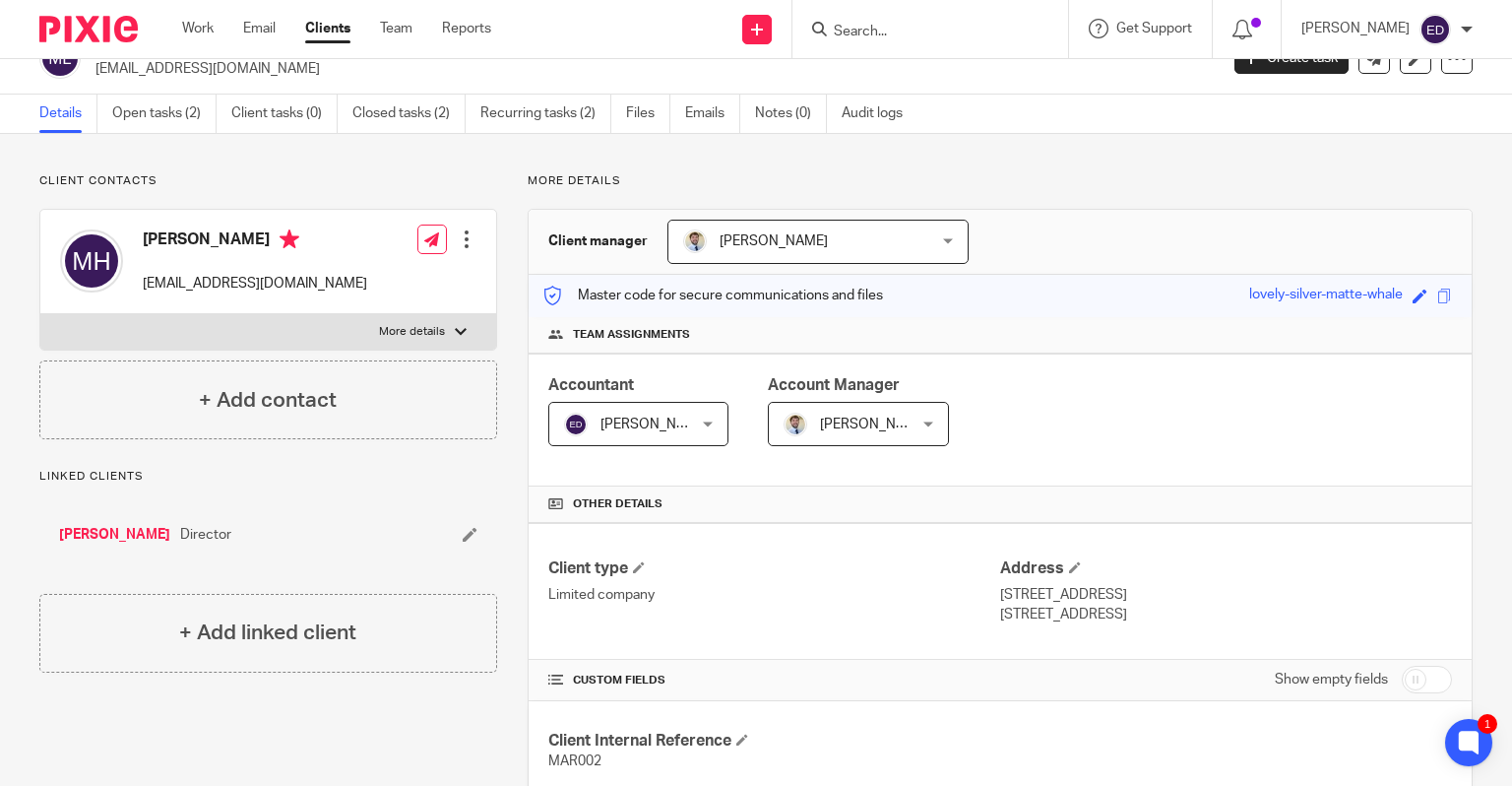 scroll, scrollTop: 0, scrollLeft: 0, axis: both 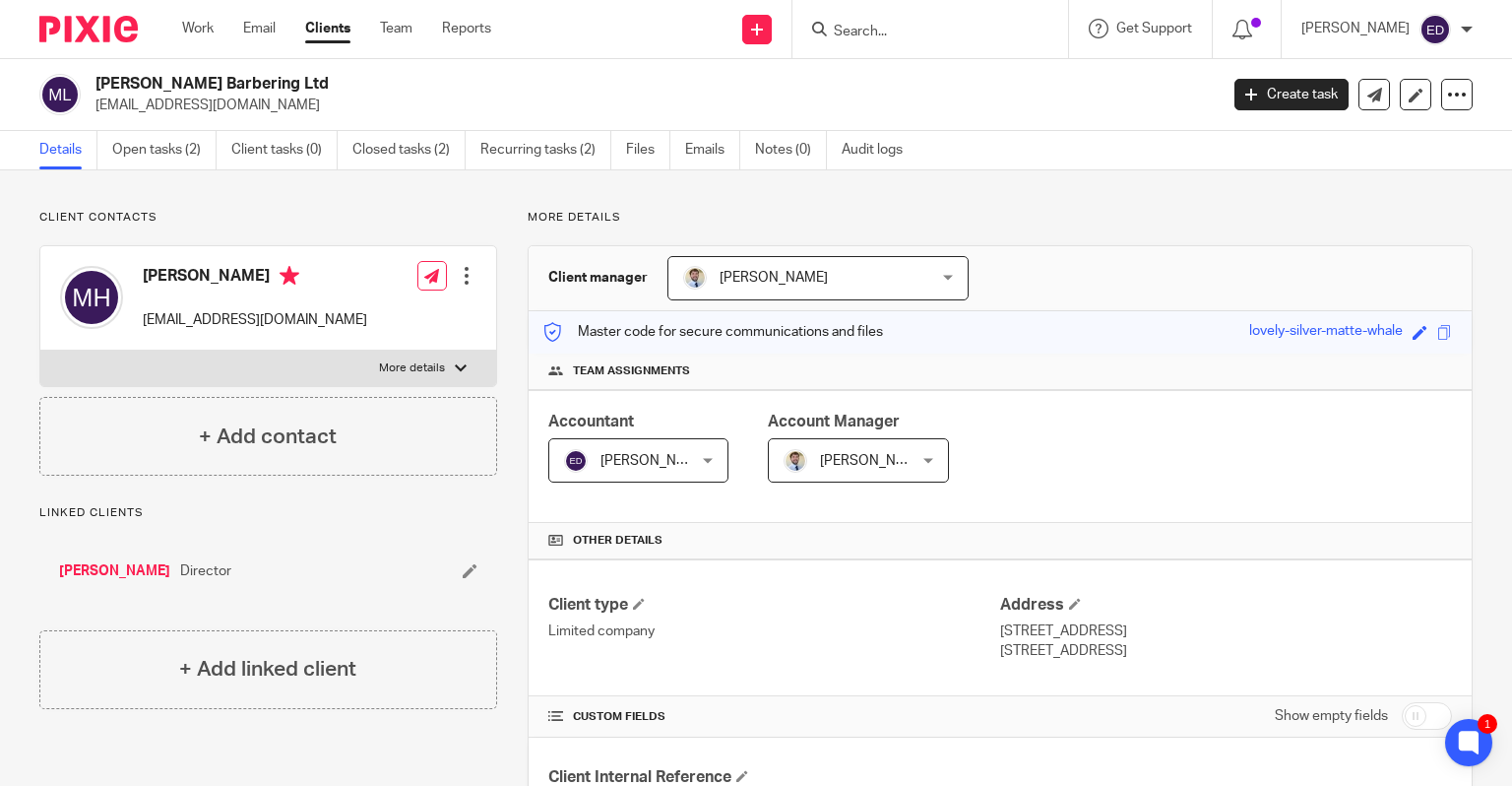 click at bounding box center [930, 29] 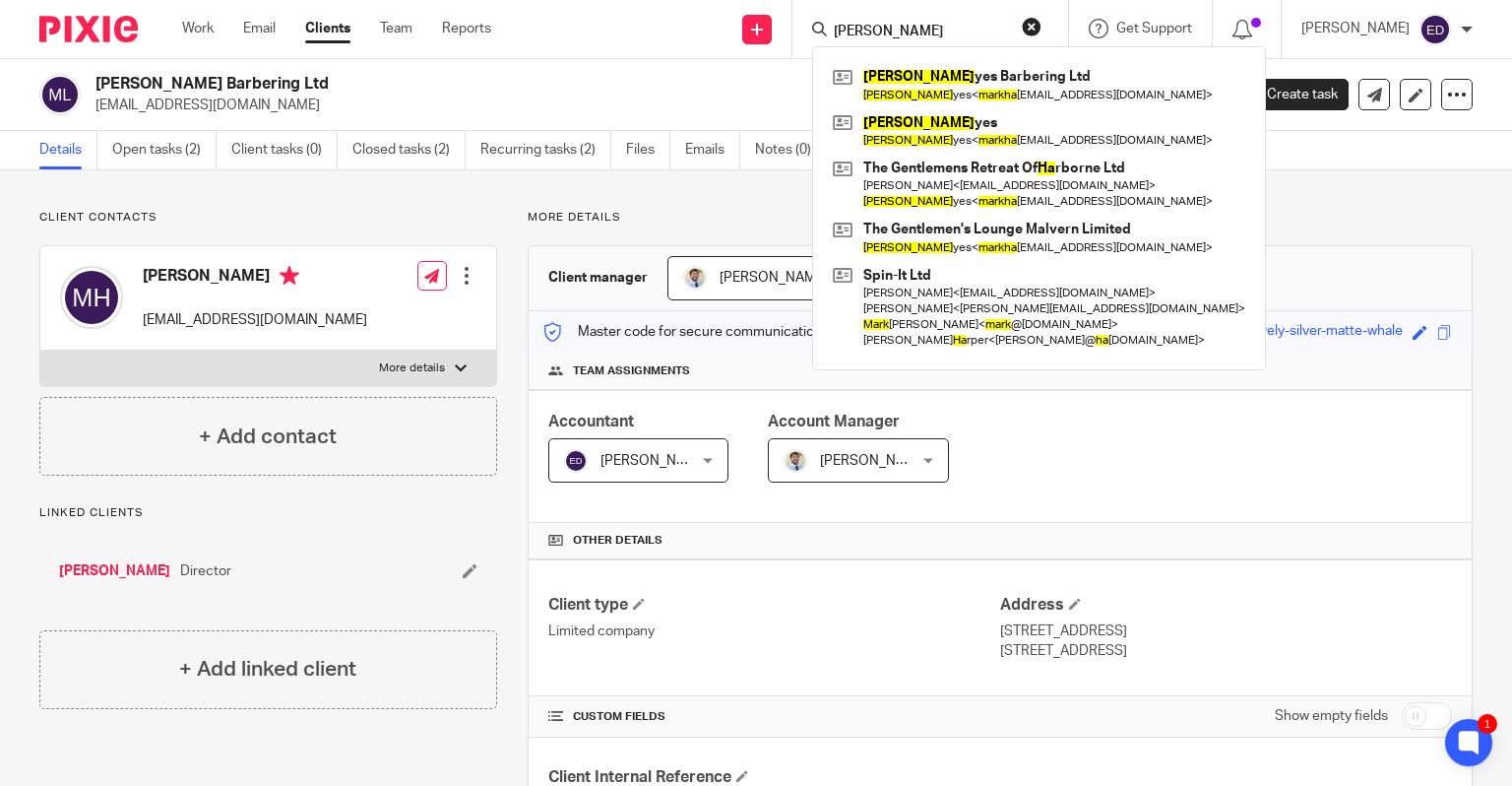 type on "mark hayes" 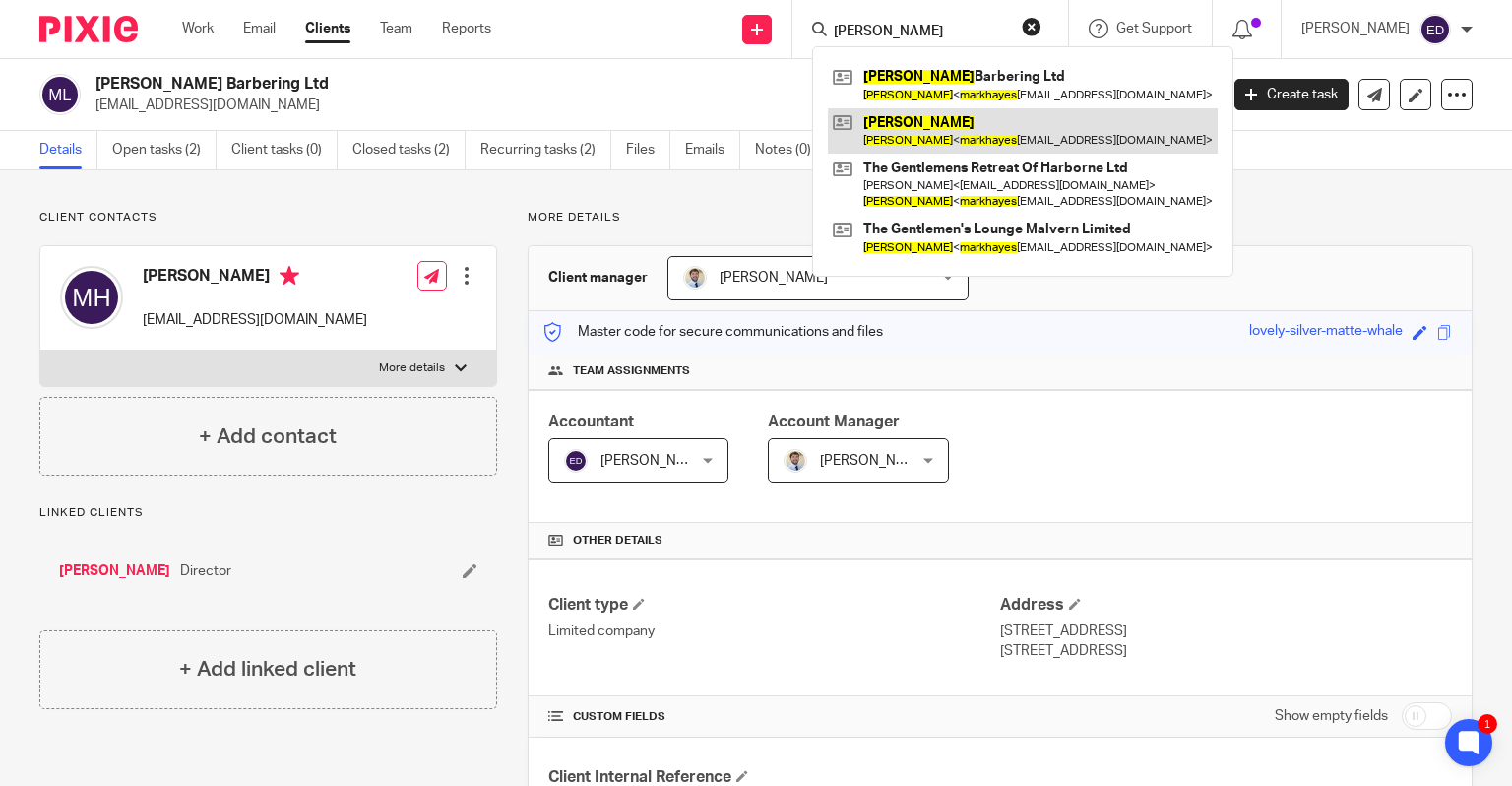 click at bounding box center (1023, 131) 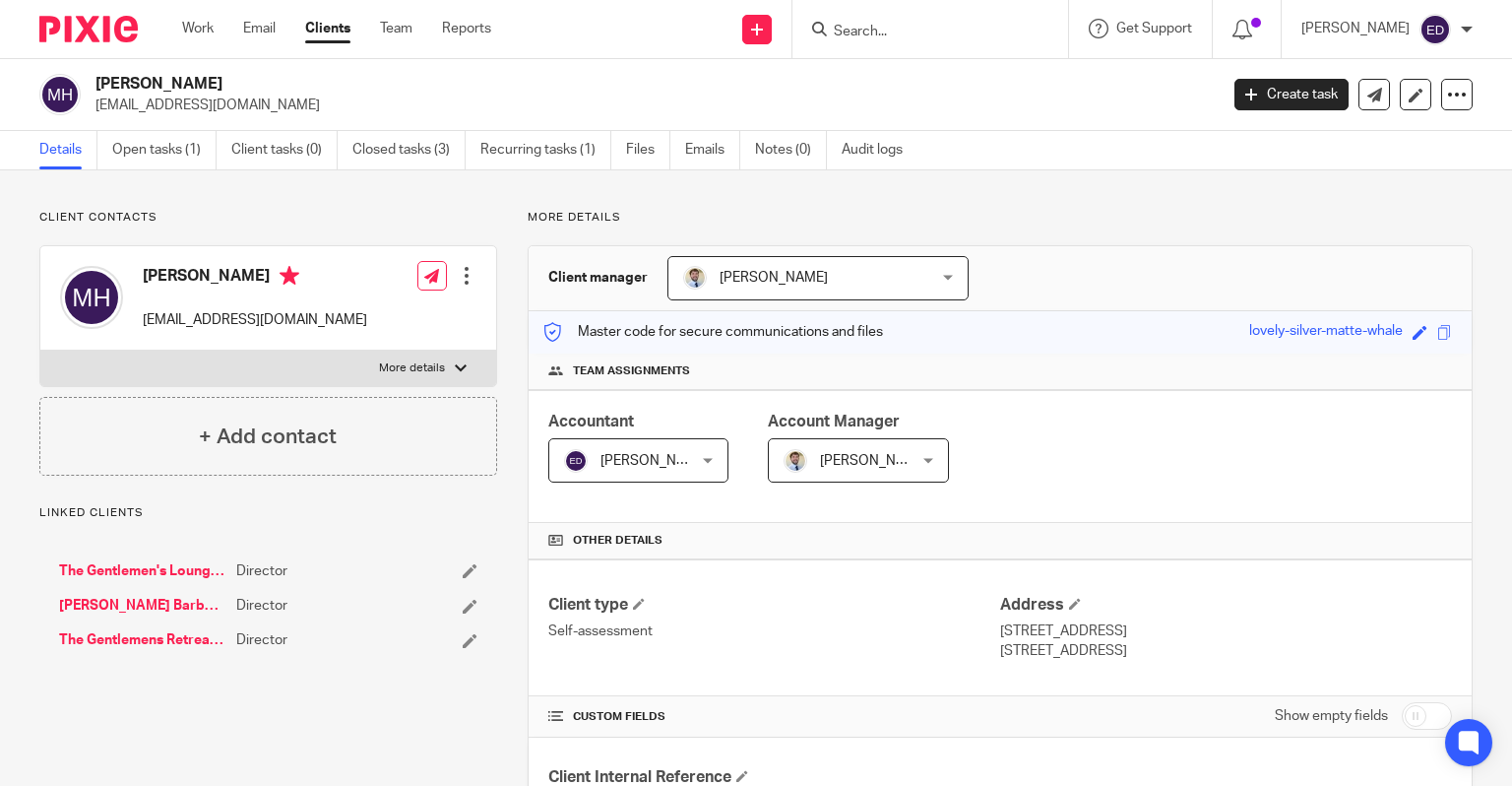 scroll, scrollTop: 0, scrollLeft: 0, axis: both 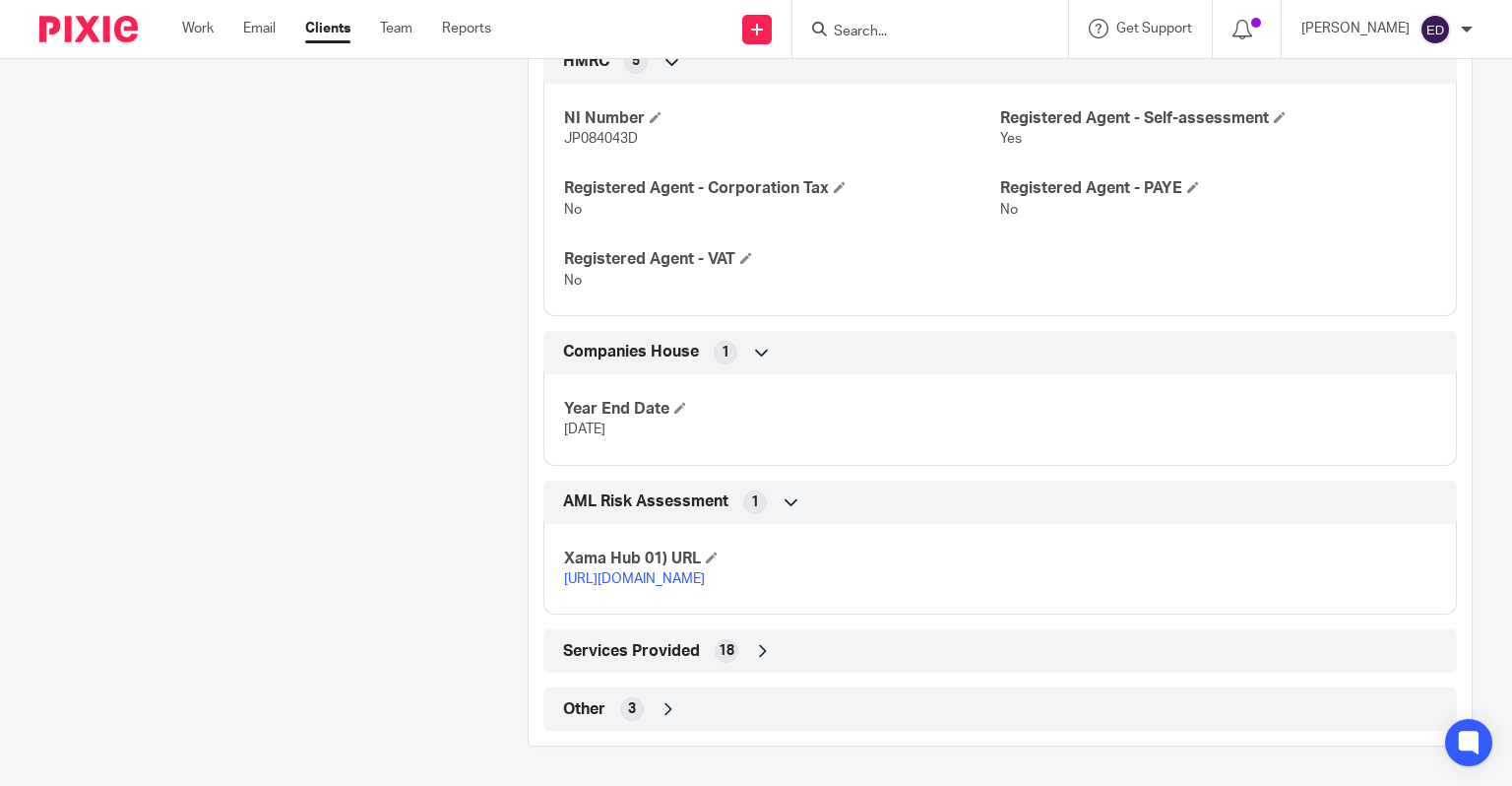 click on "Other   3" at bounding box center (1000, 709) 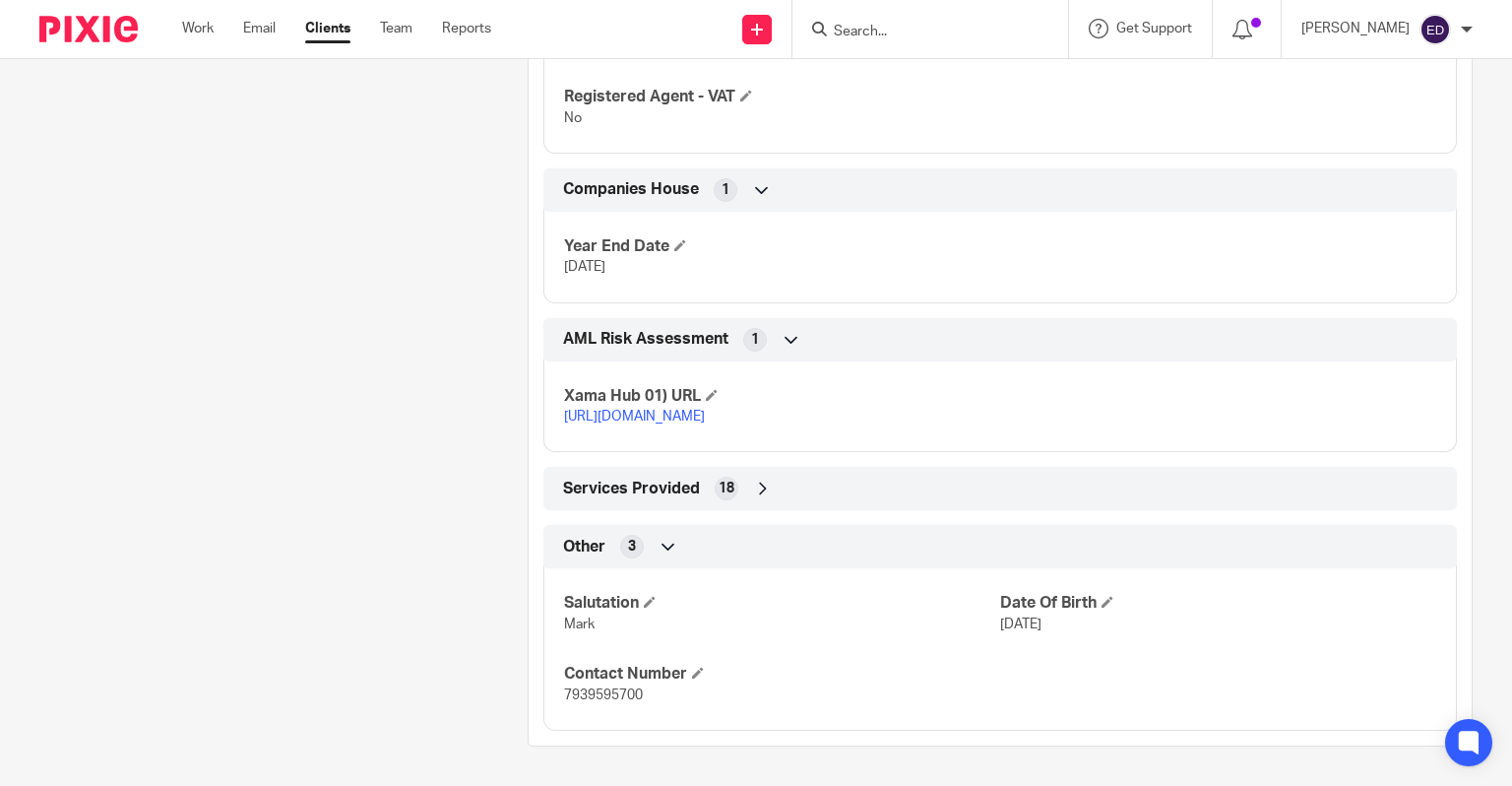 scroll, scrollTop: 992, scrollLeft: 0, axis: vertical 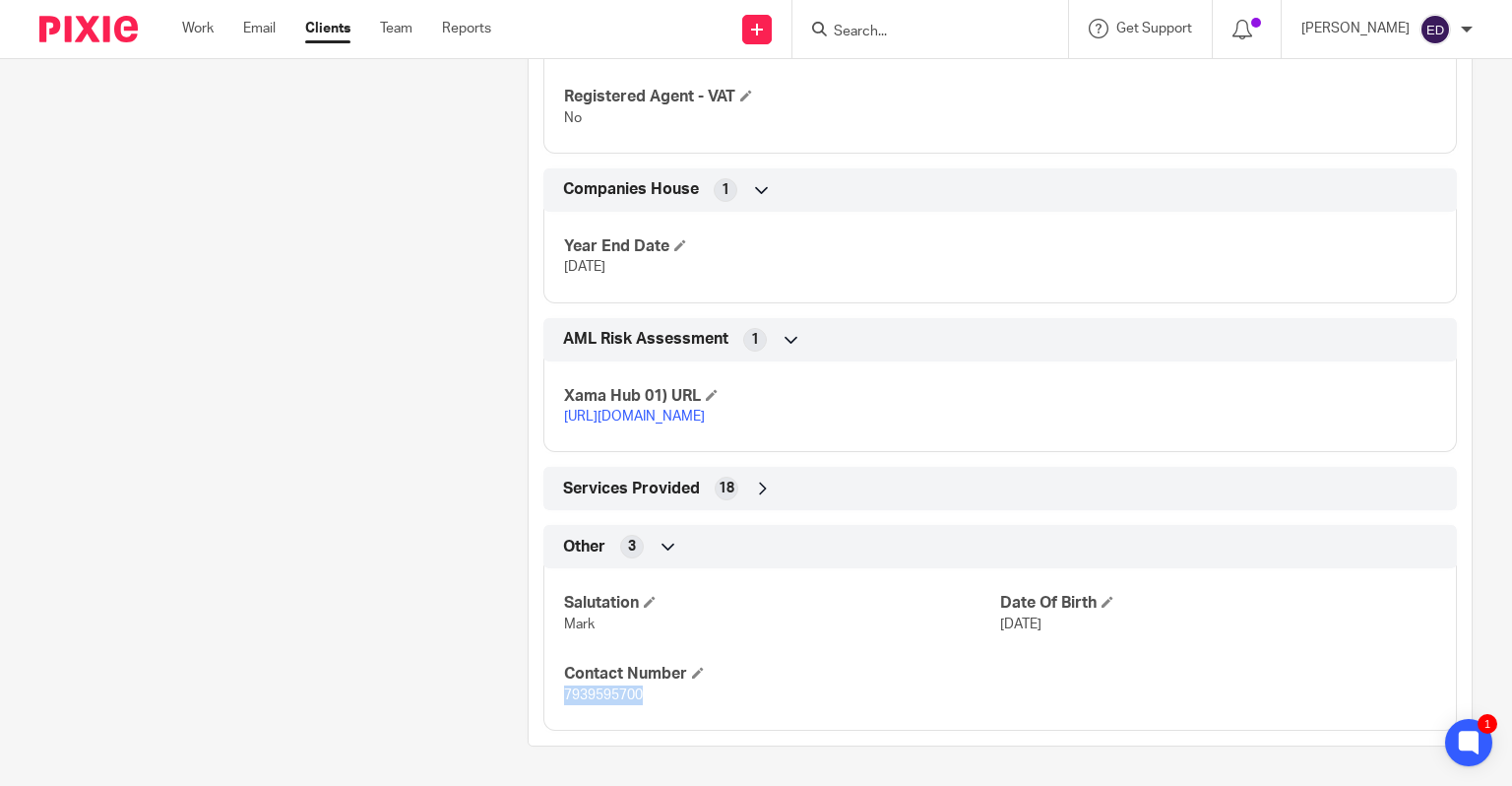 drag, startPoint x: 637, startPoint y: 695, endPoint x: 553, endPoint y: 708, distance: 85 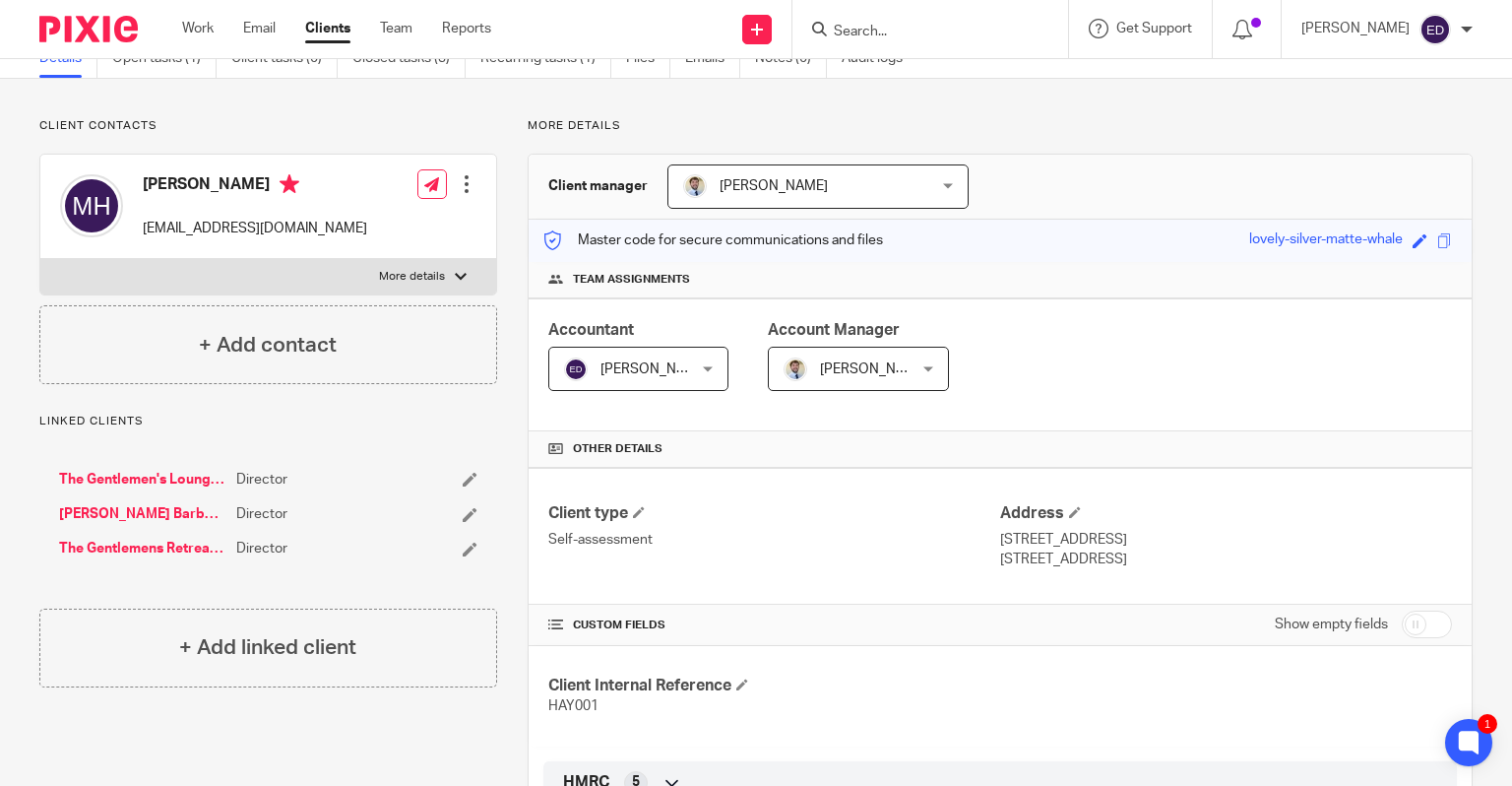 scroll, scrollTop: 0, scrollLeft: 0, axis: both 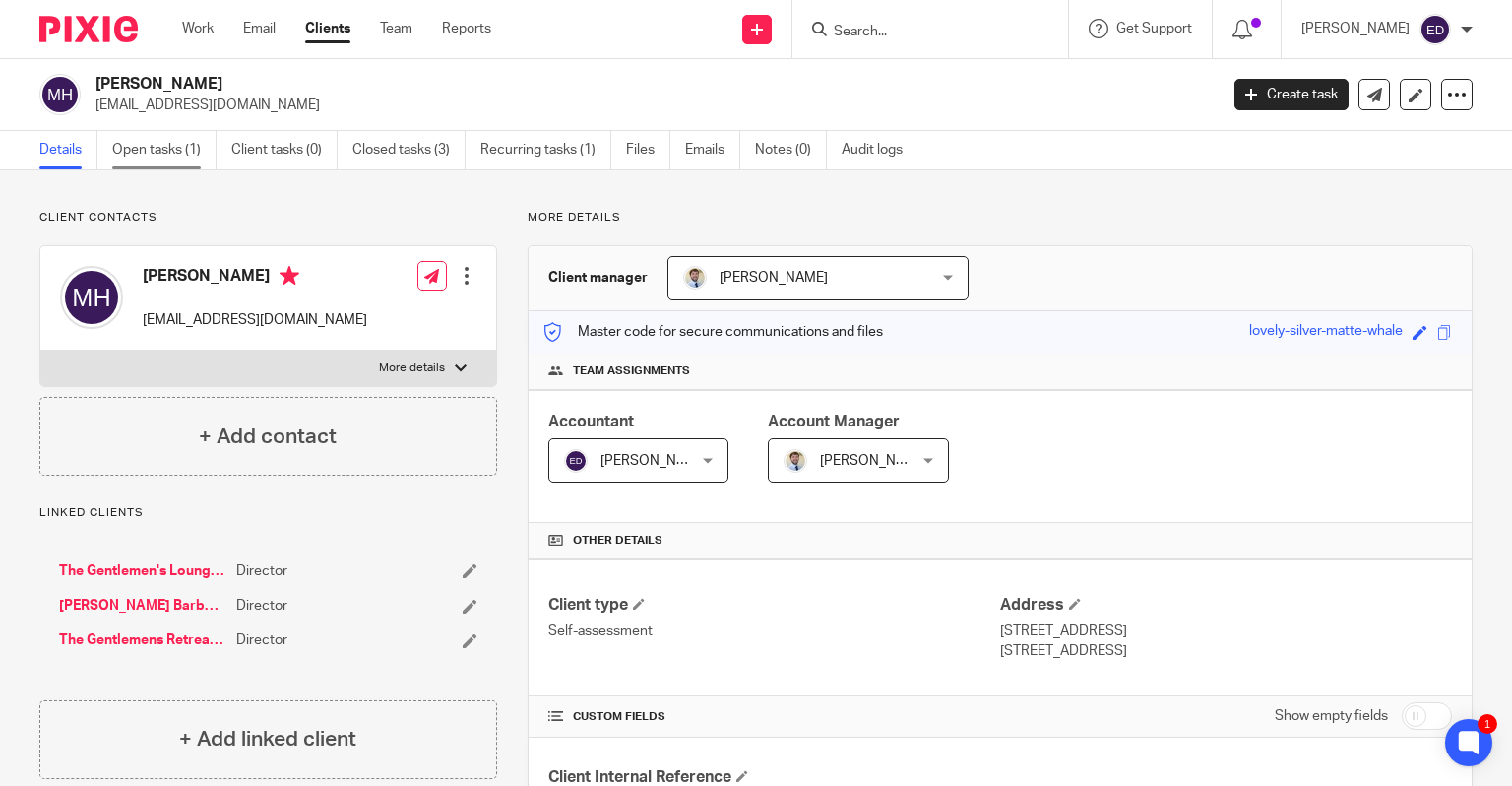 click on "Open tasks (1)" at bounding box center (164, 150) 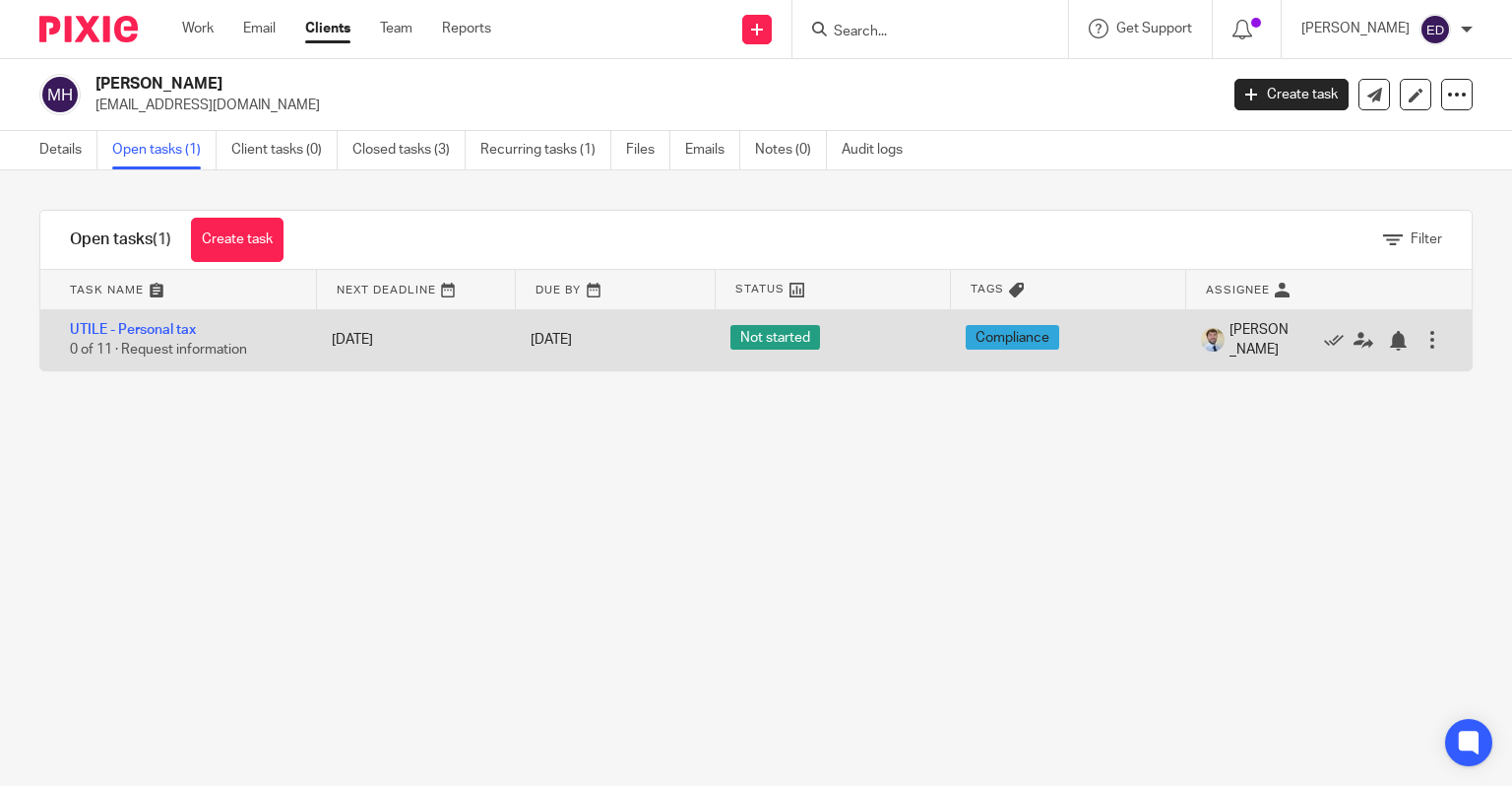 scroll, scrollTop: 0, scrollLeft: 0, axis: both 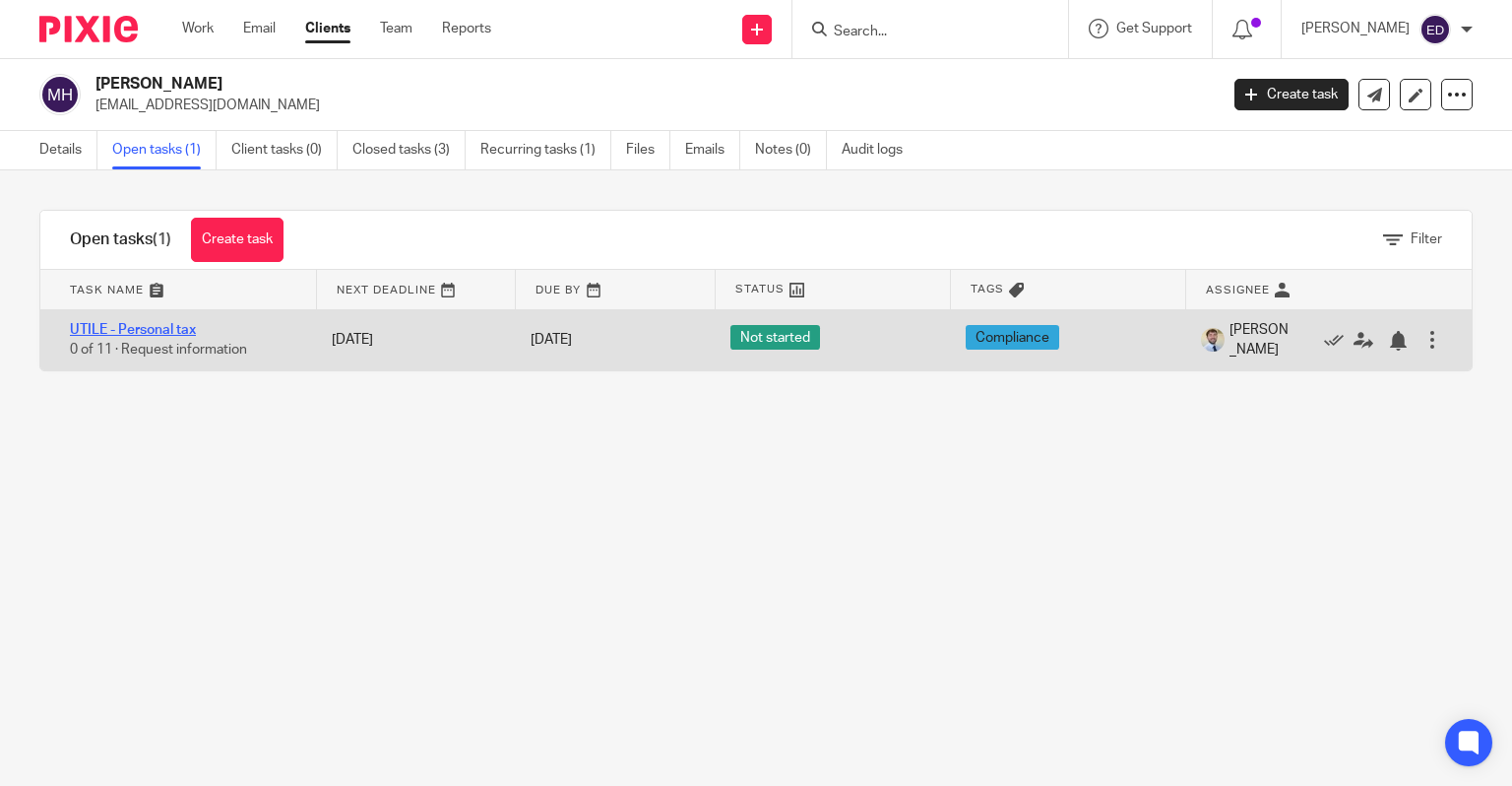 click on "UTILE - Personal tax" at bounding box center [133, 330] 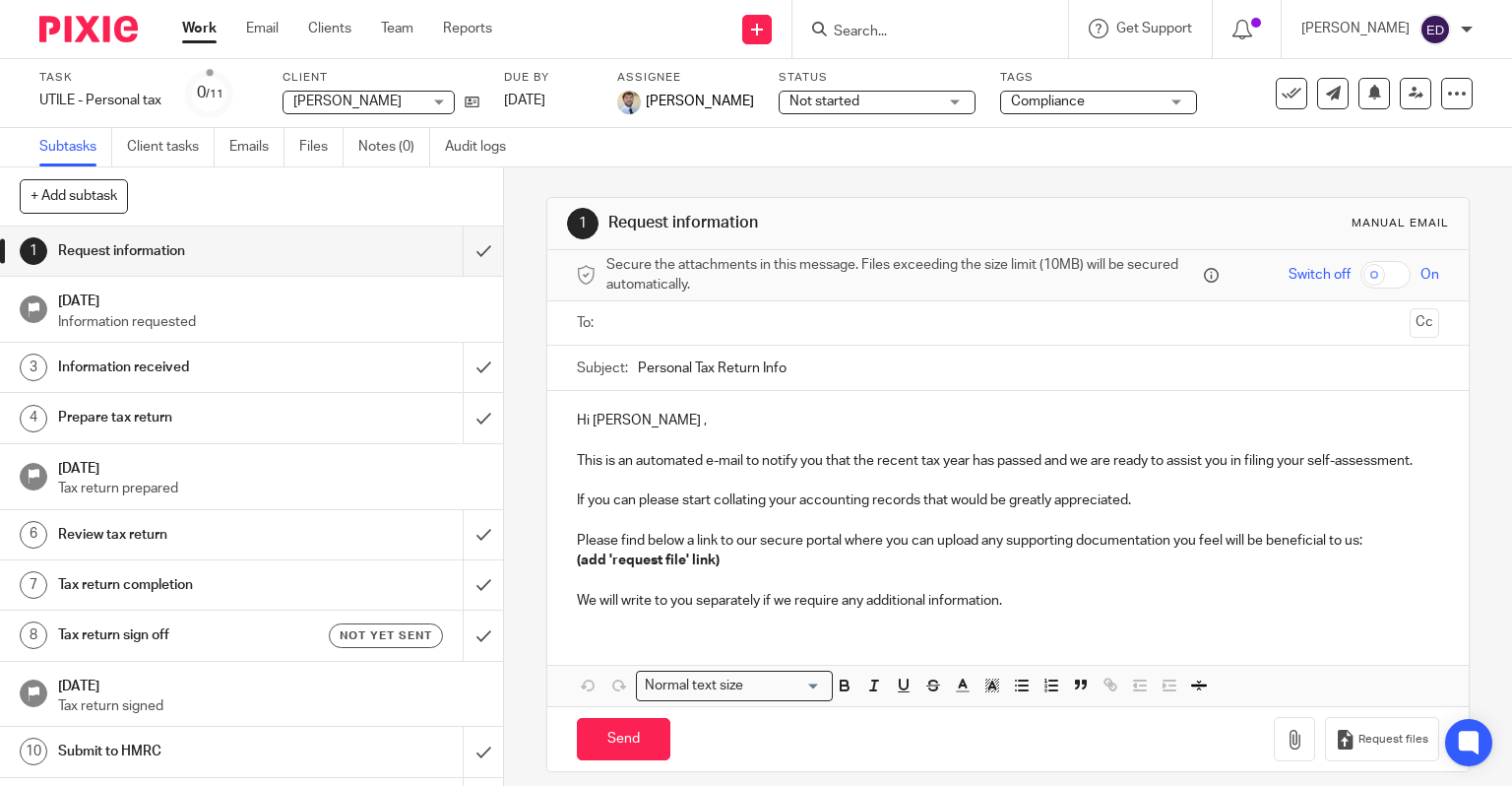 scroll, scrollTop: 0, scrollLeft: 0, axis: both 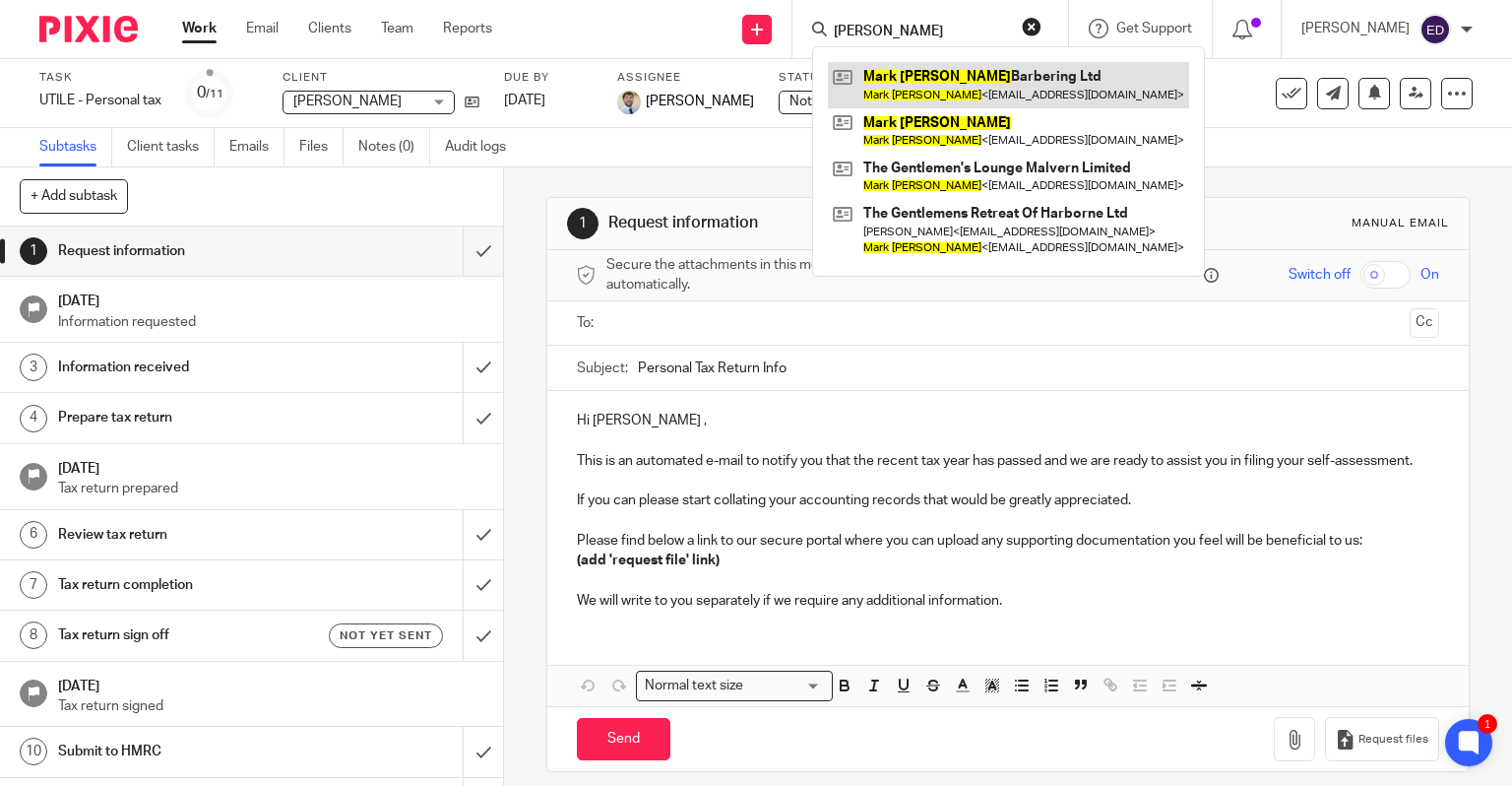 type on "mark hayes" 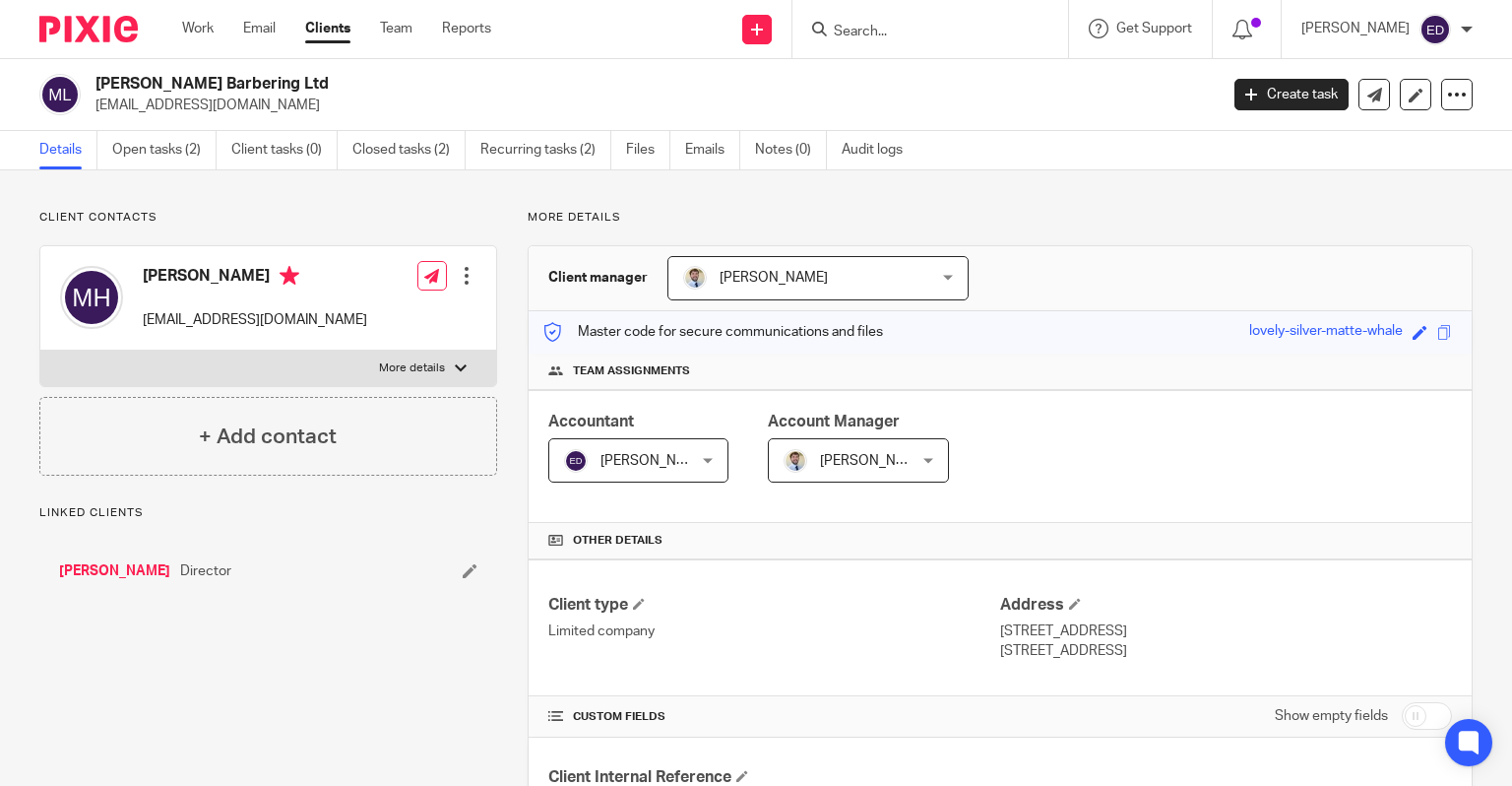 scroll, scrollTop: 0, scrollLeft: 0, axis: both 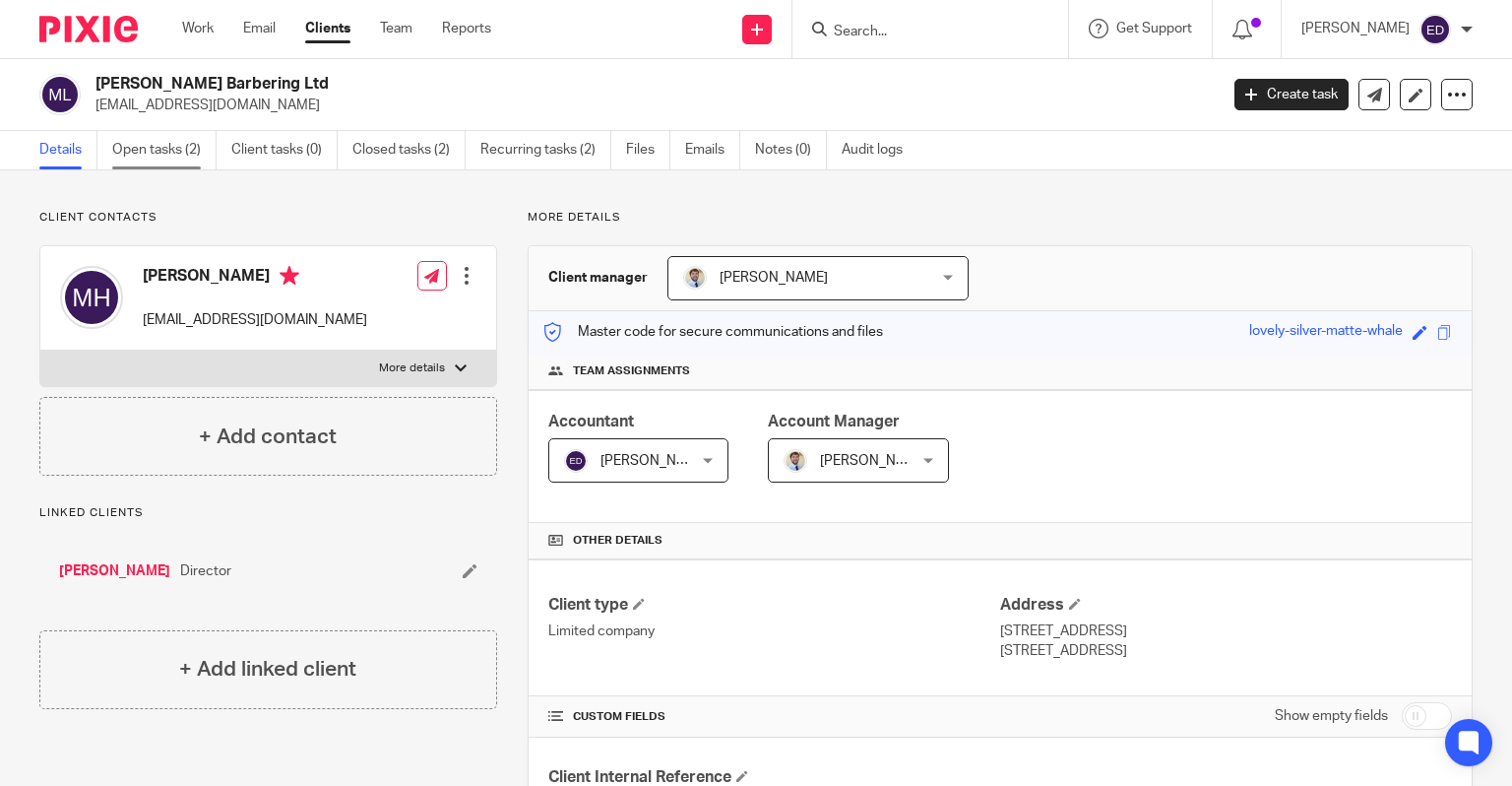 click on "Open tasks (2)" at bounding box center (164, 150) 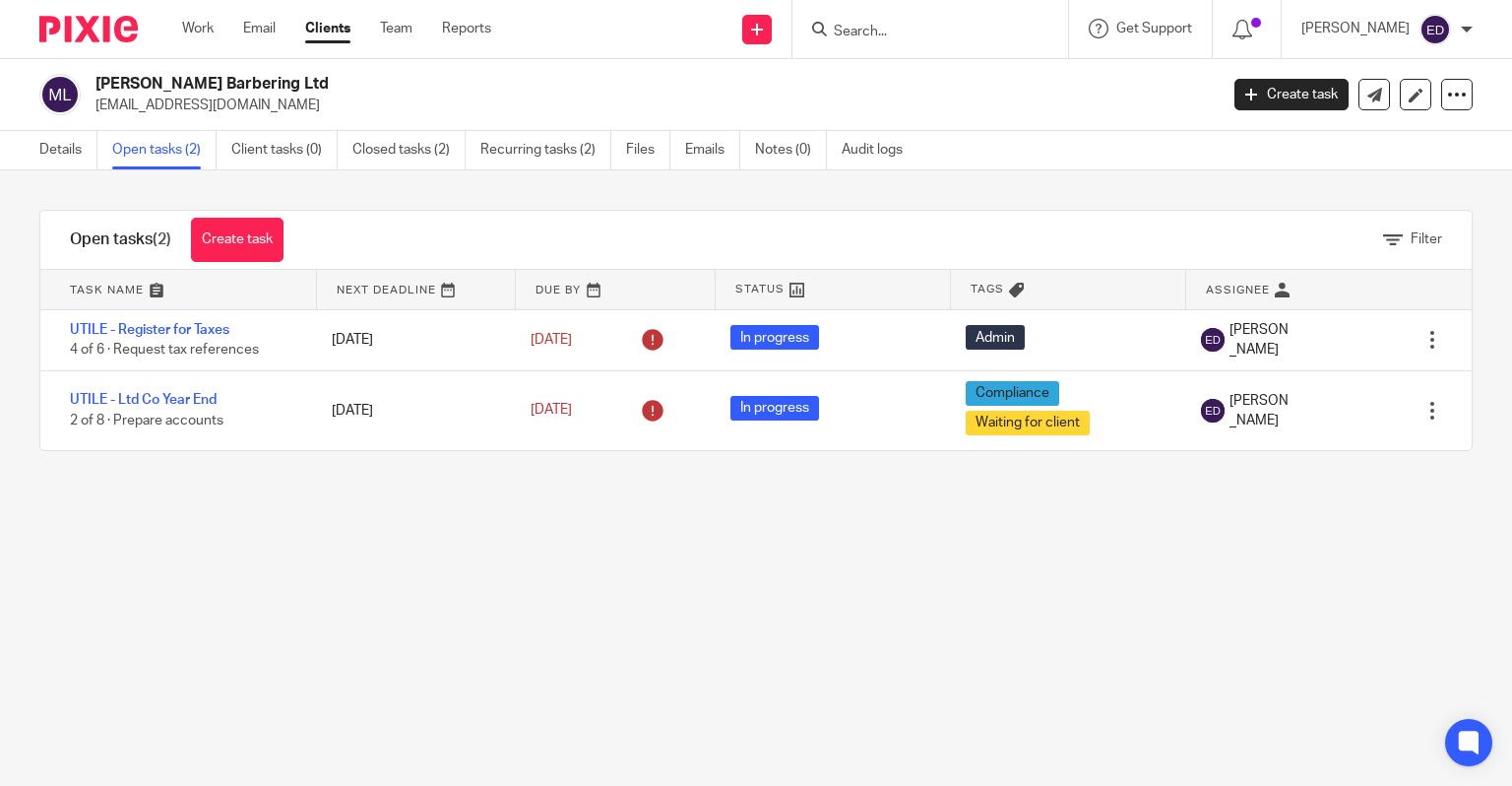 scroll, scrollTop: 0, scrollLeft: 0, axis: both 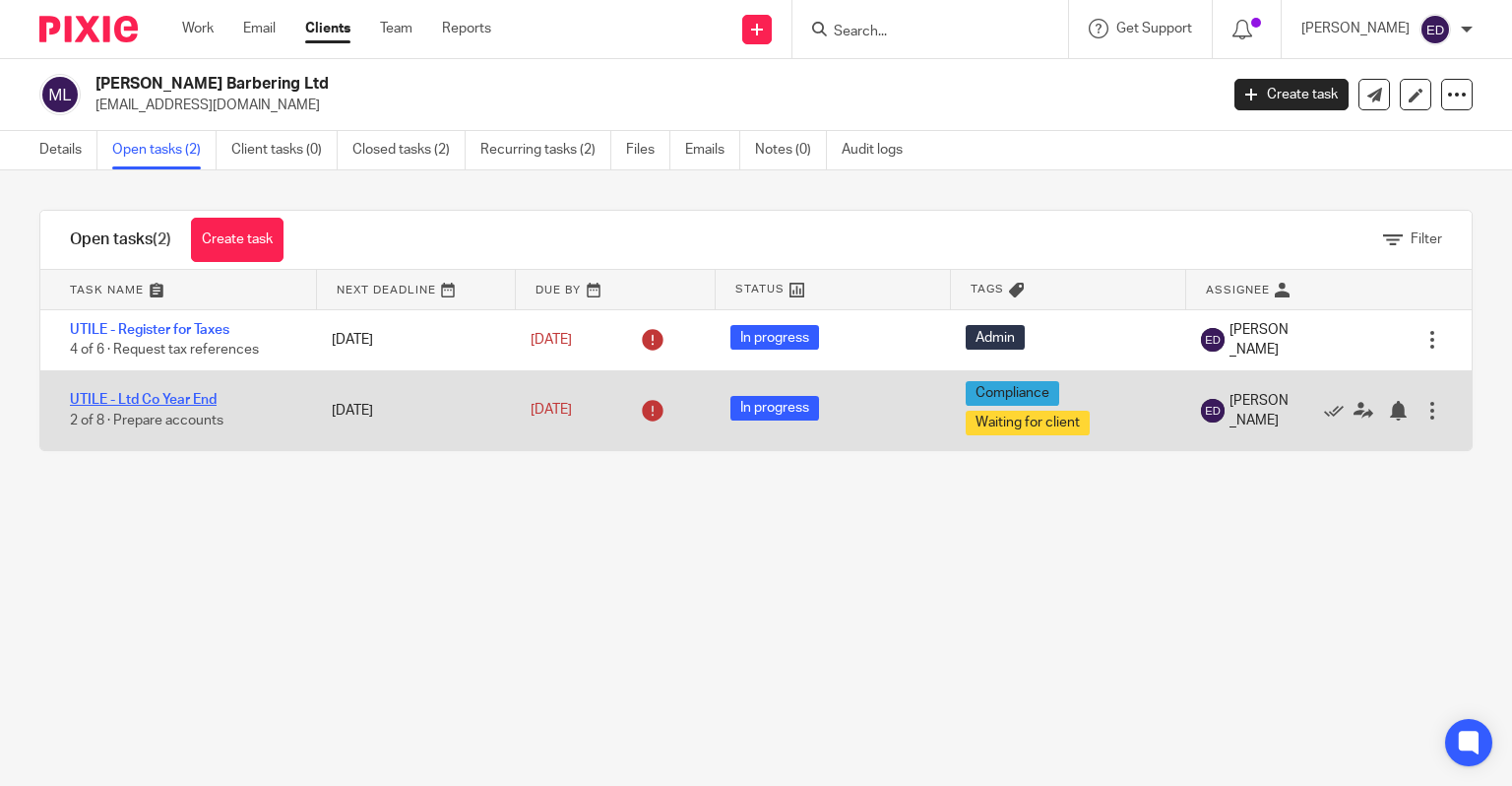 click on "UTILE - Ltd Co Year End" at bounding box center (143, 400) 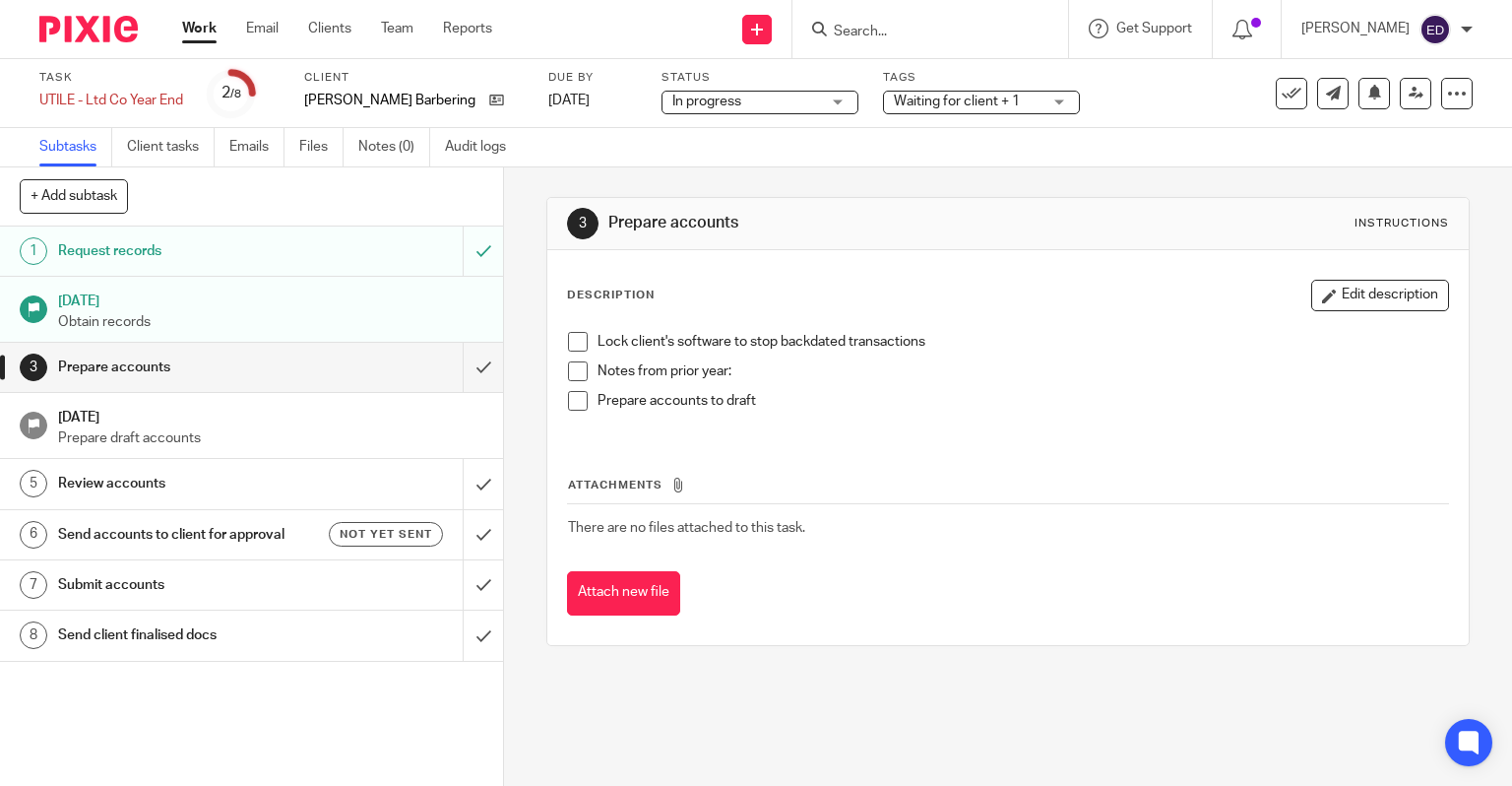 scroll, scrollTop: 0, scrollLeft: 0, axis: both 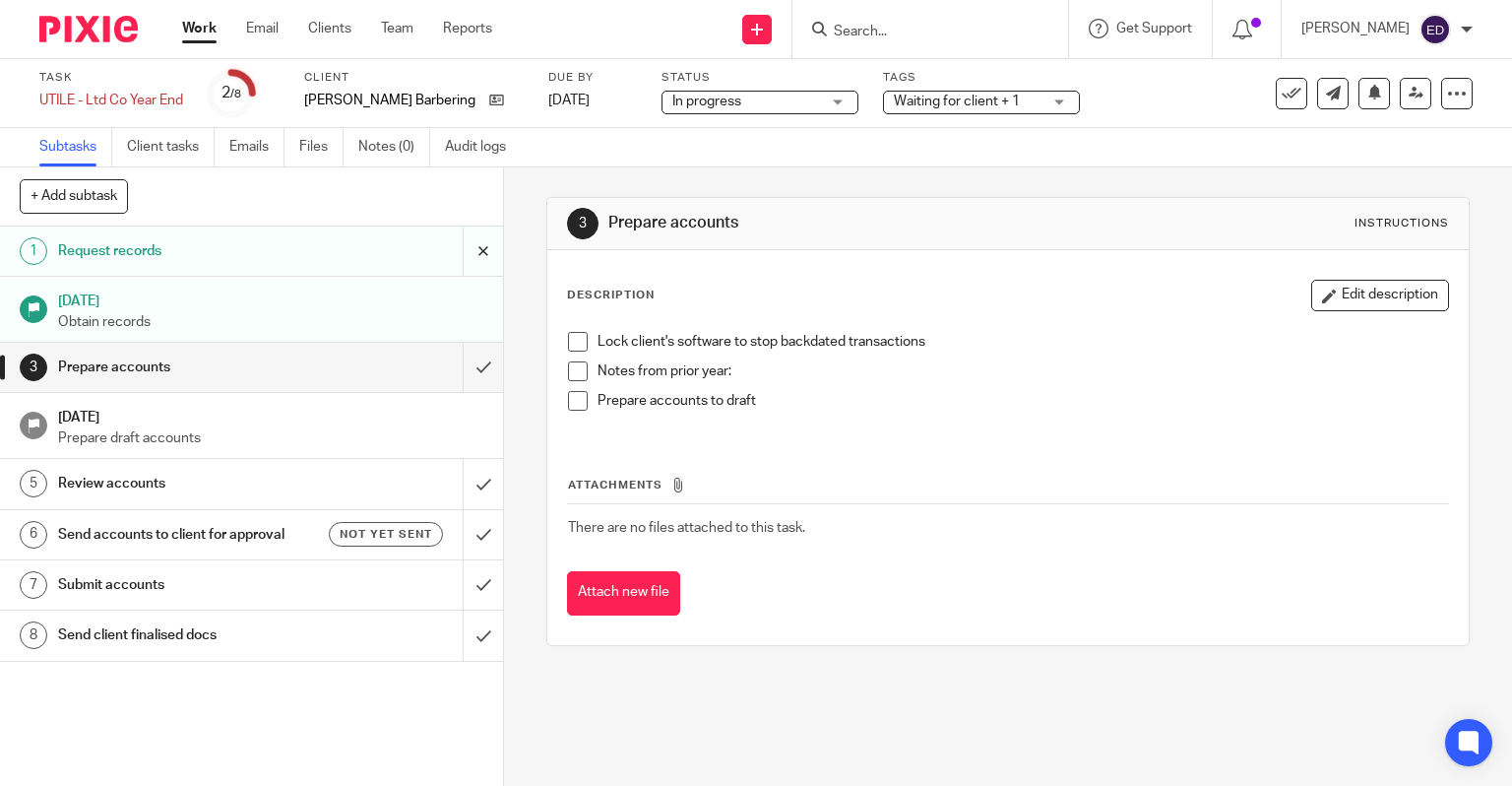 click at bounding box center [251, 251] 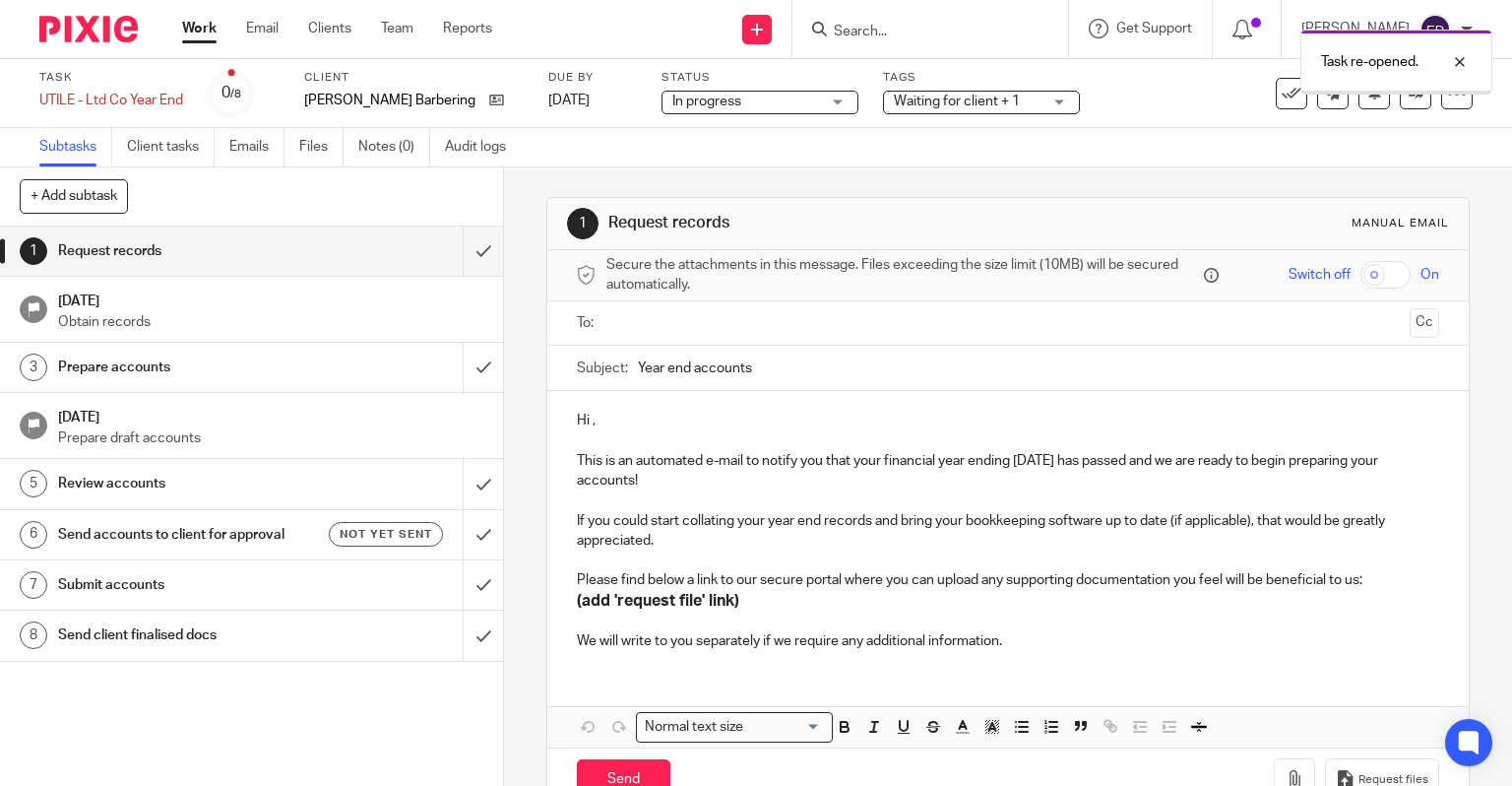 scroll, scrollTop: 0, scrollLeft: 0, axis: both 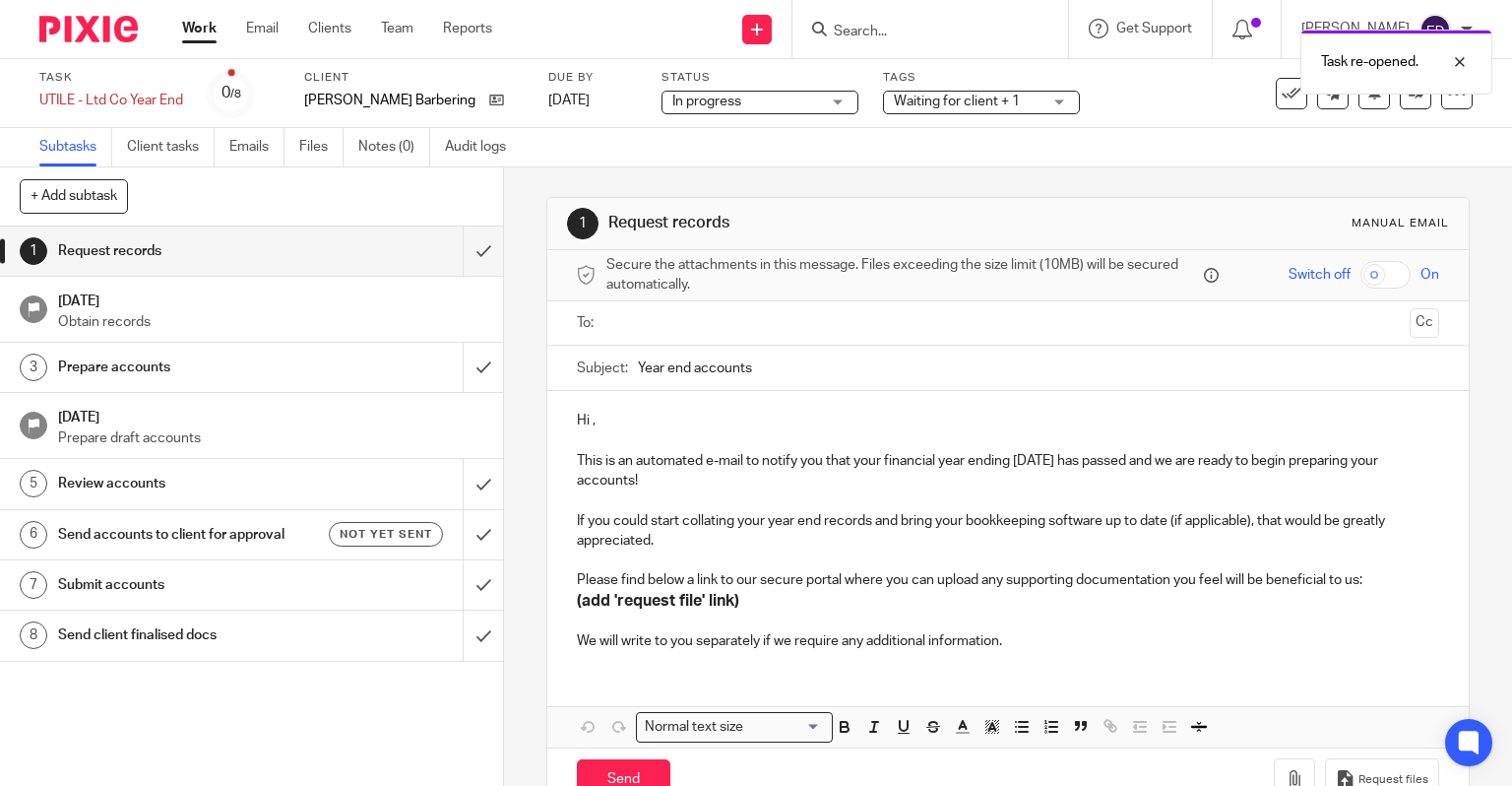 click at bounding box center [1007, 323] 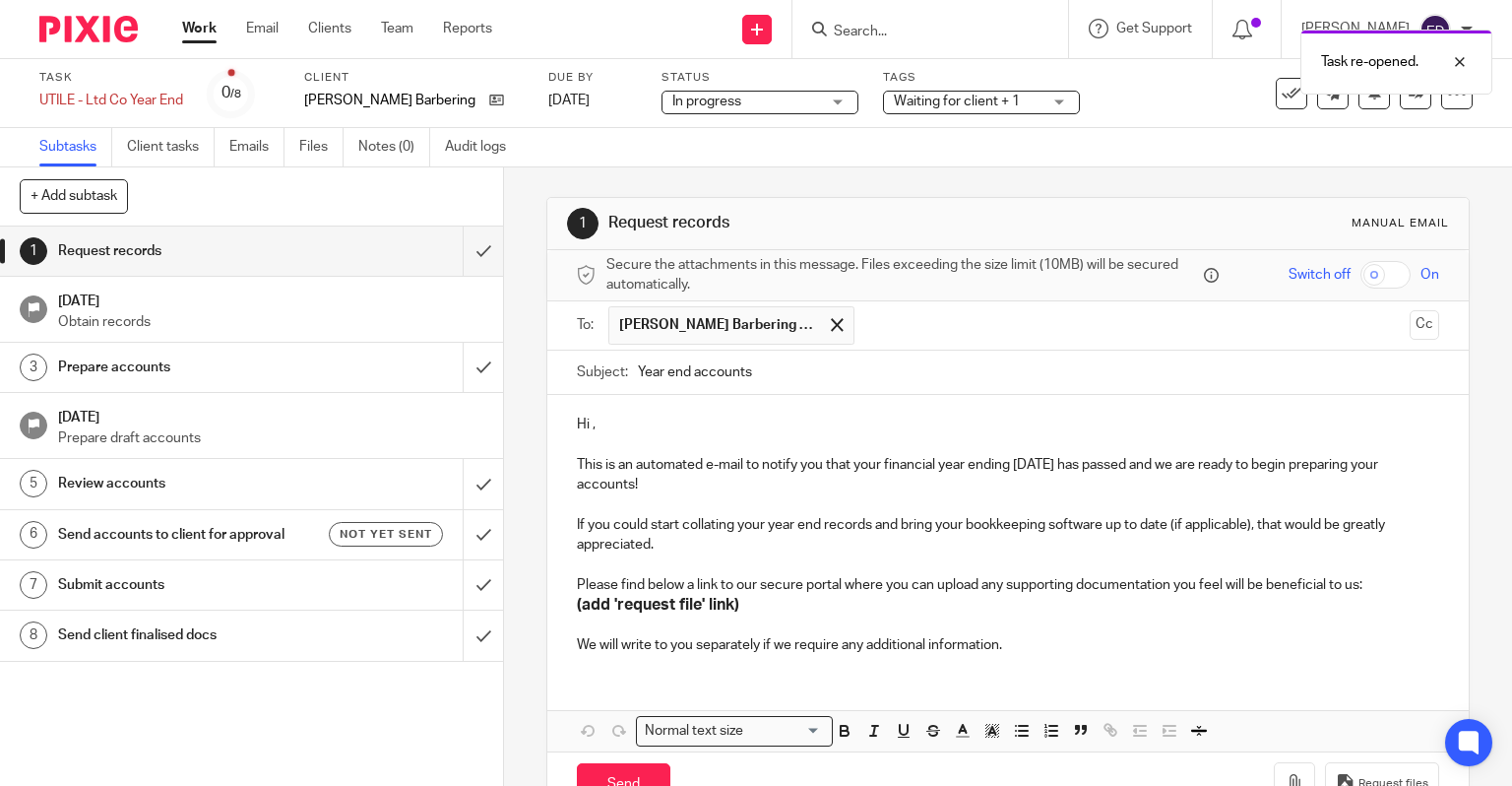 click on "Hi ," at bounding box center [1008, 425] 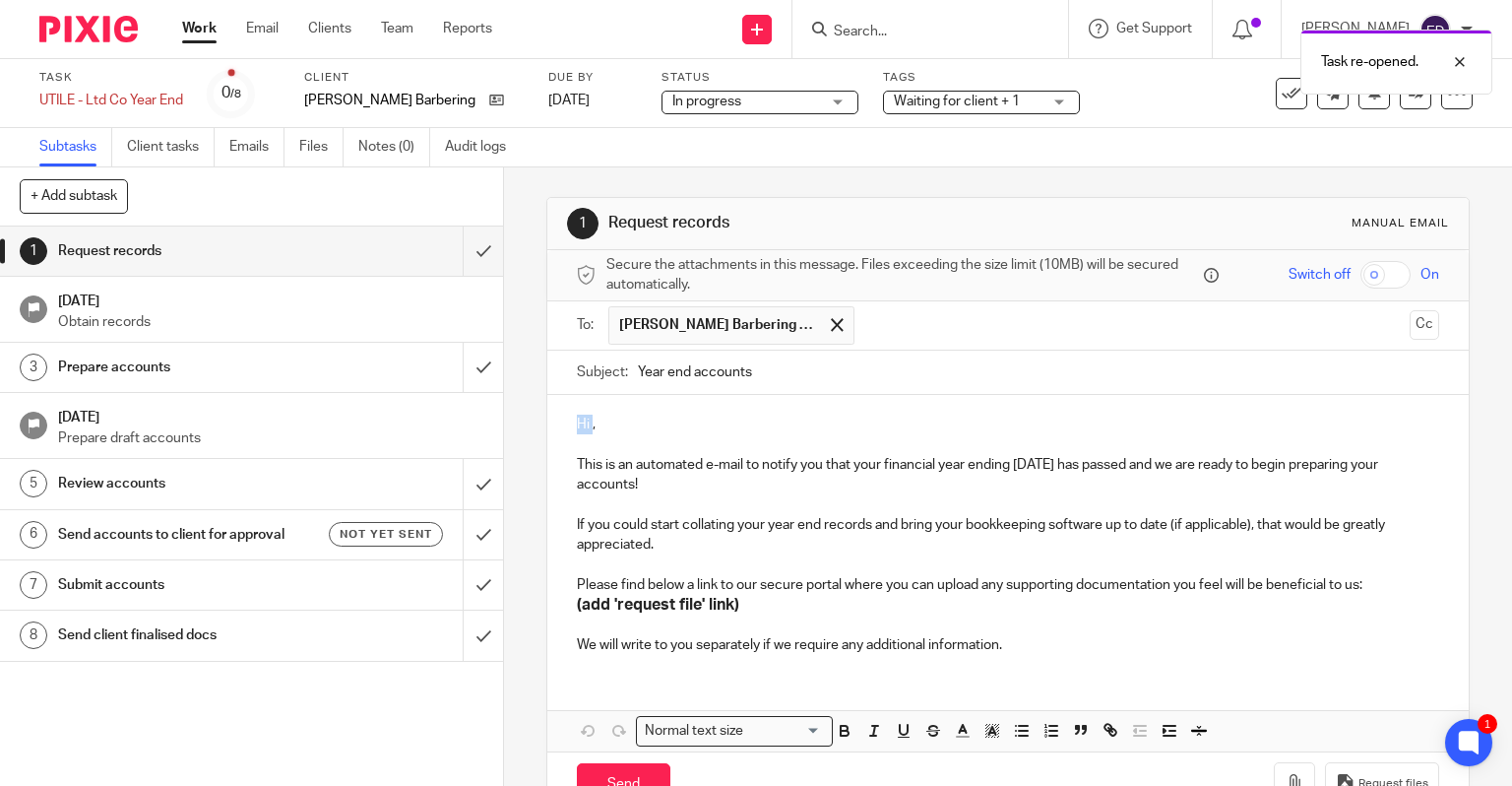 drag, startPoint x: 587, startPoint y: 424, endPoint x: 637, endPoint y: 395, distance: 57.80138 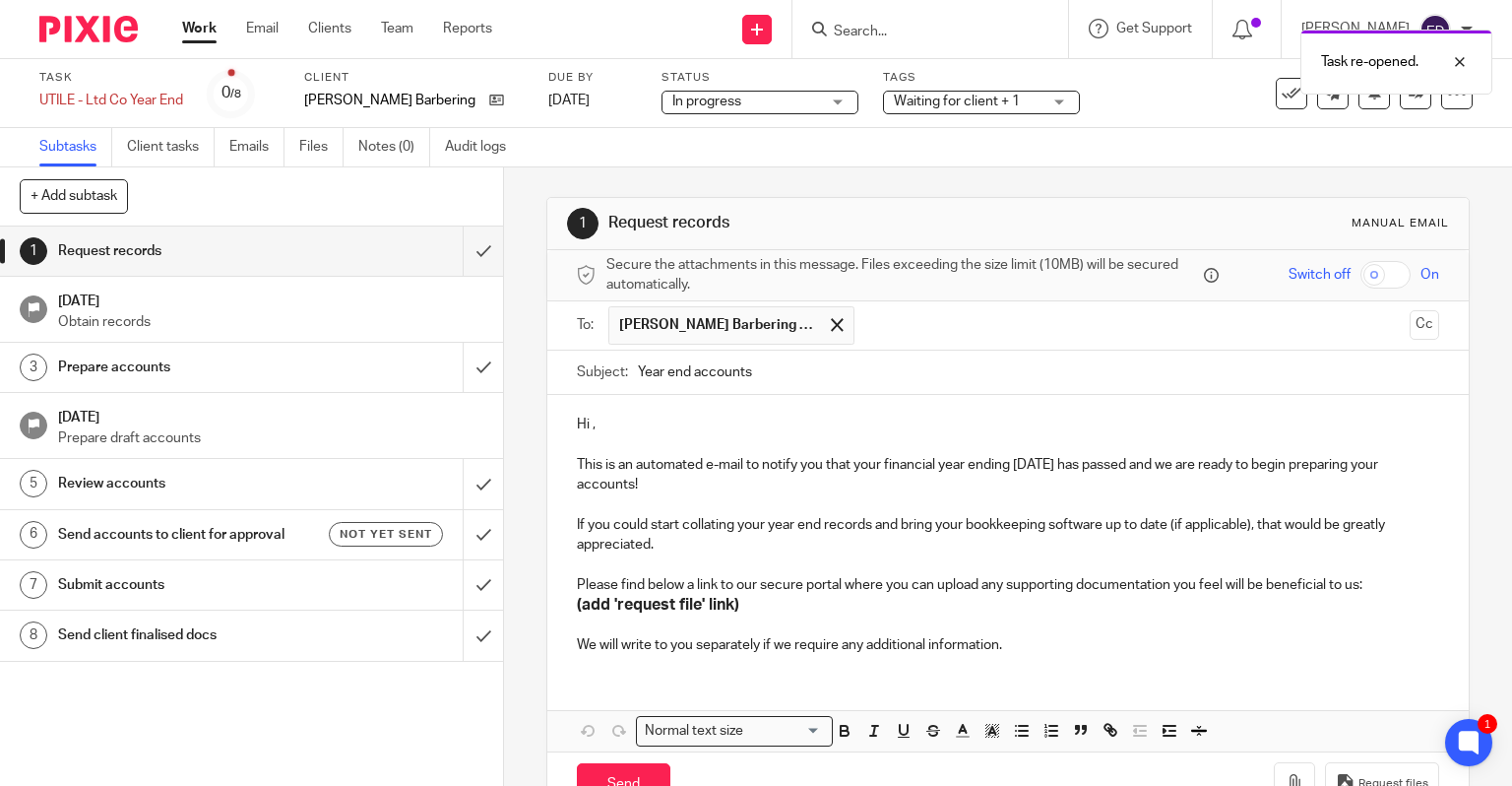click on "Year end accounts" at bounding box center (1039, 372) 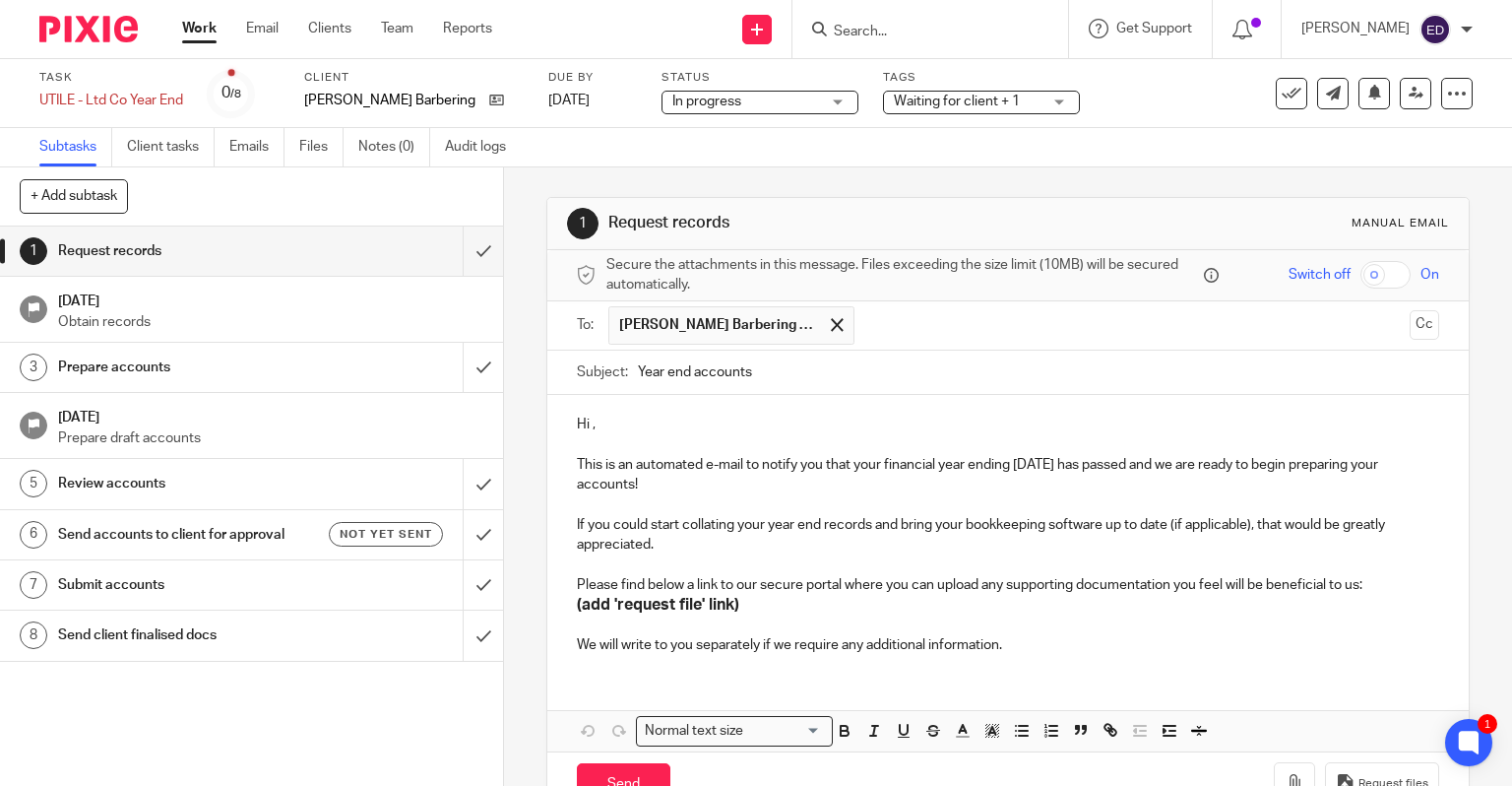 click on "Year end accounts" at bounding box center [1039, 372] 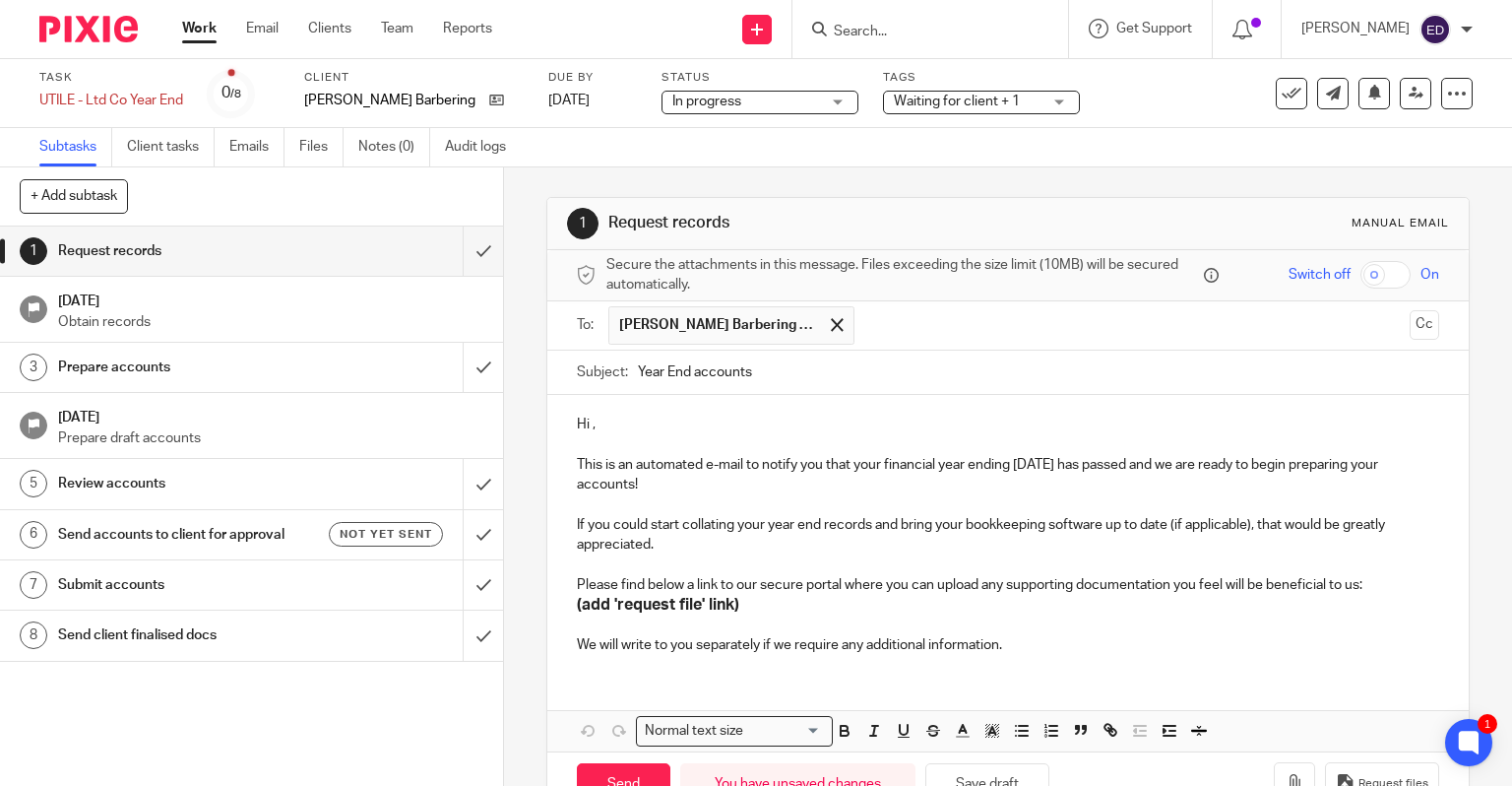 click on "Year End accounts" at bounding box center [1039, 372] 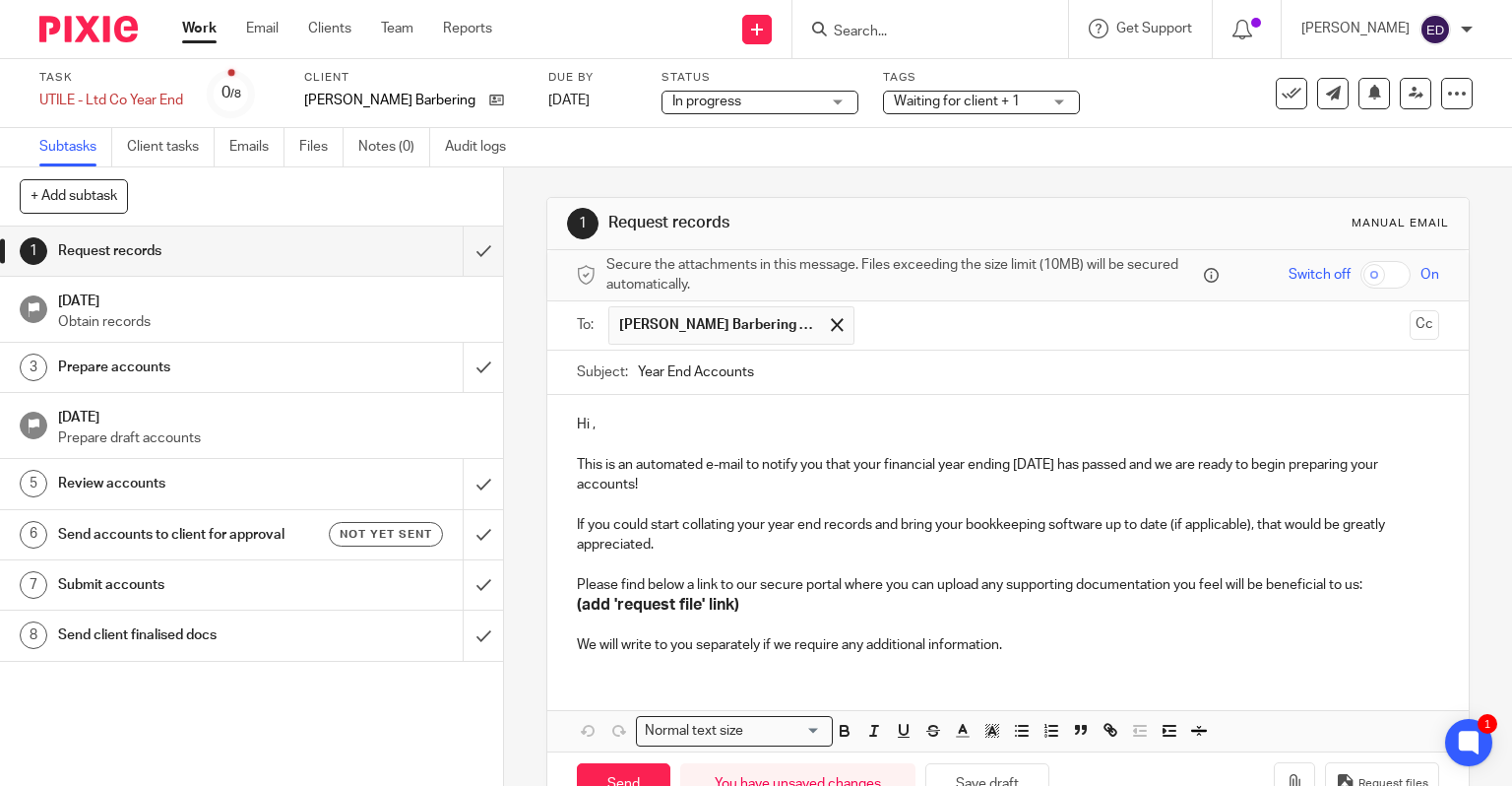 click on "Year End Accounts" at bounding box center [1039, 372] 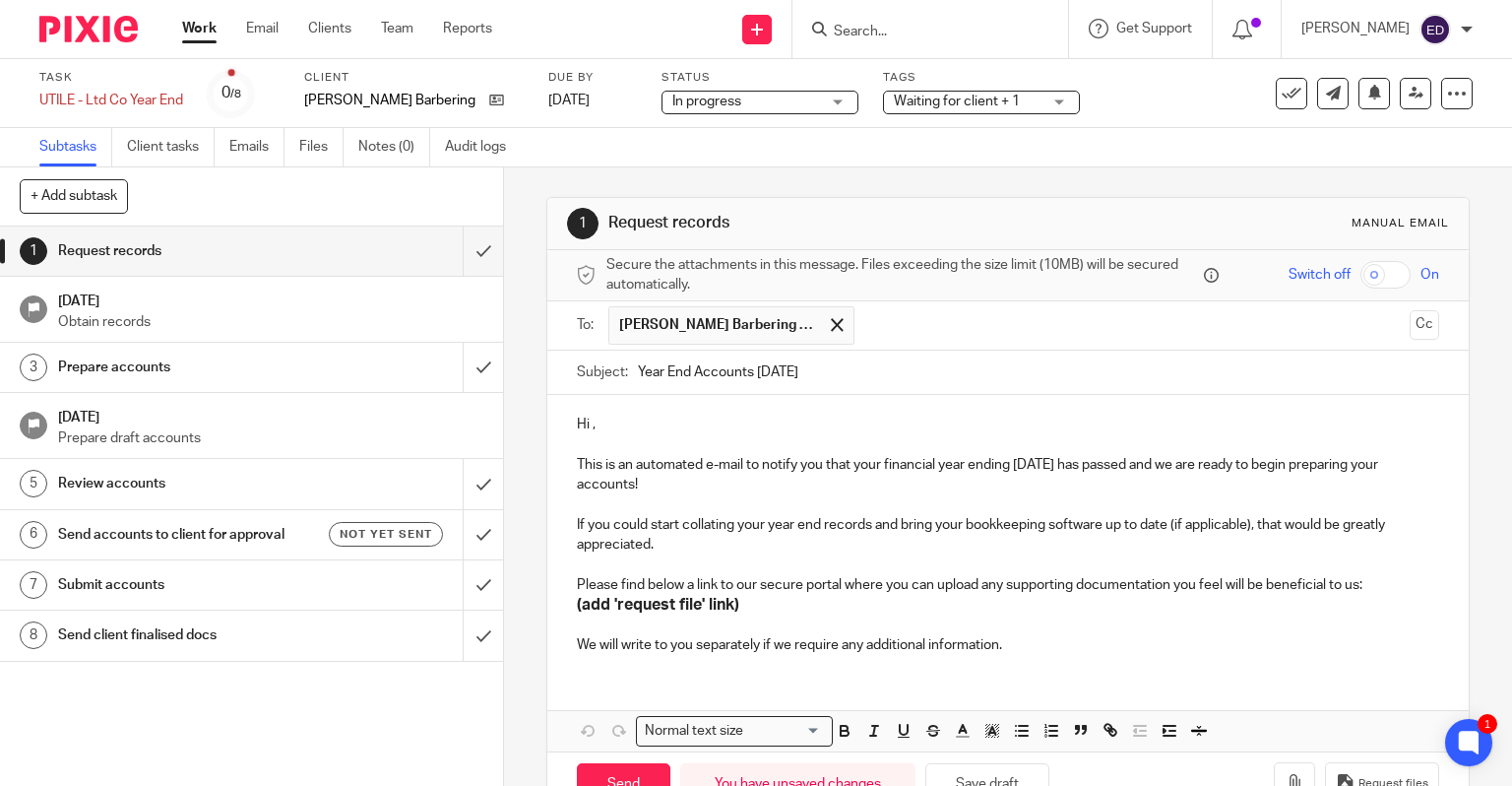 type on "Year End Accounts 28th February 2025" 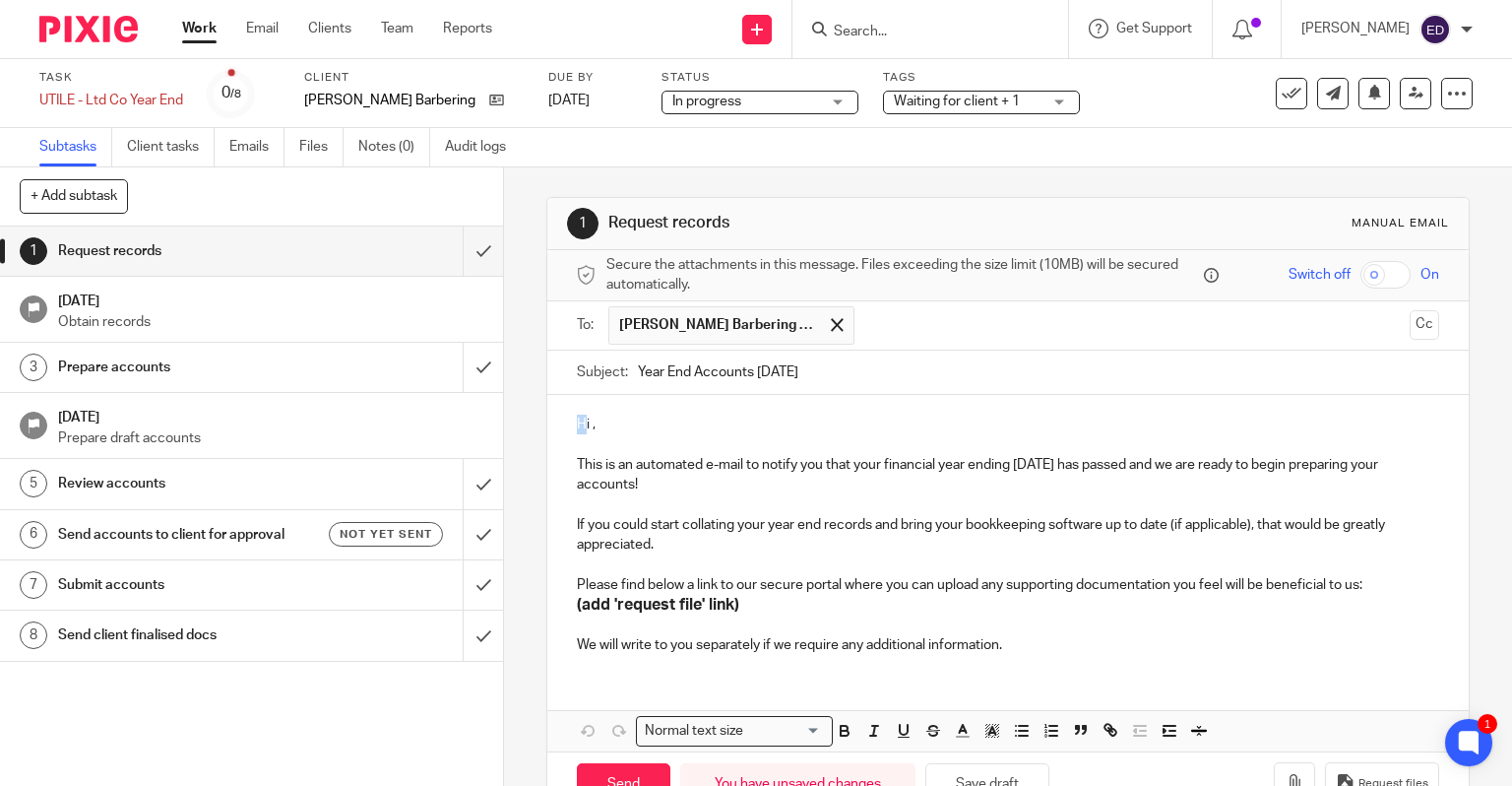 drag, startPoint x: 581, startPoint y: 419, endPoint x: 556, endPoint y: 422, distance: 25.179357 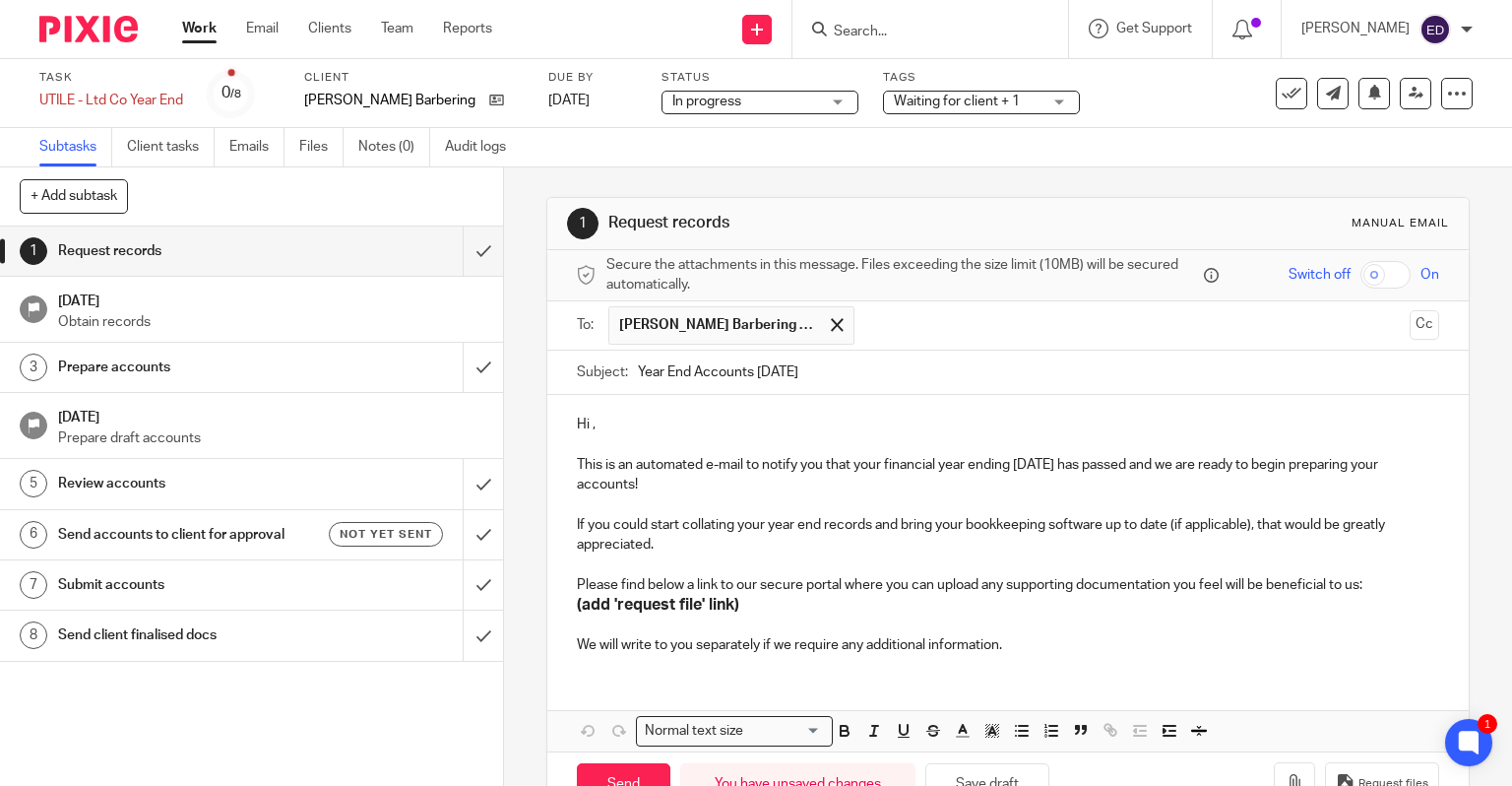 type 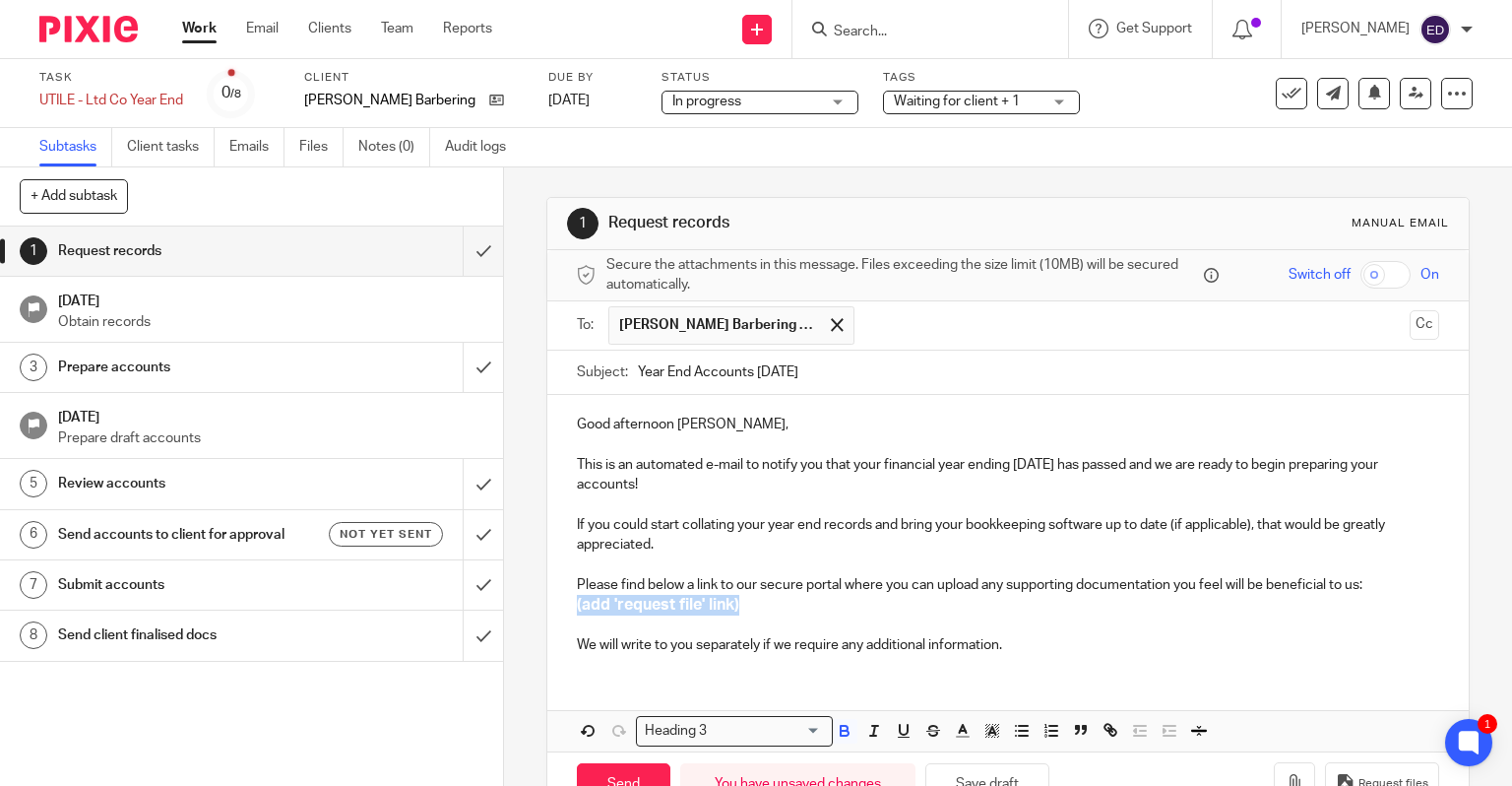 drag, startPoint x: 751, startPoint y: 613, endPoint x: 557, endPoint y: 604, distance: 194.20865 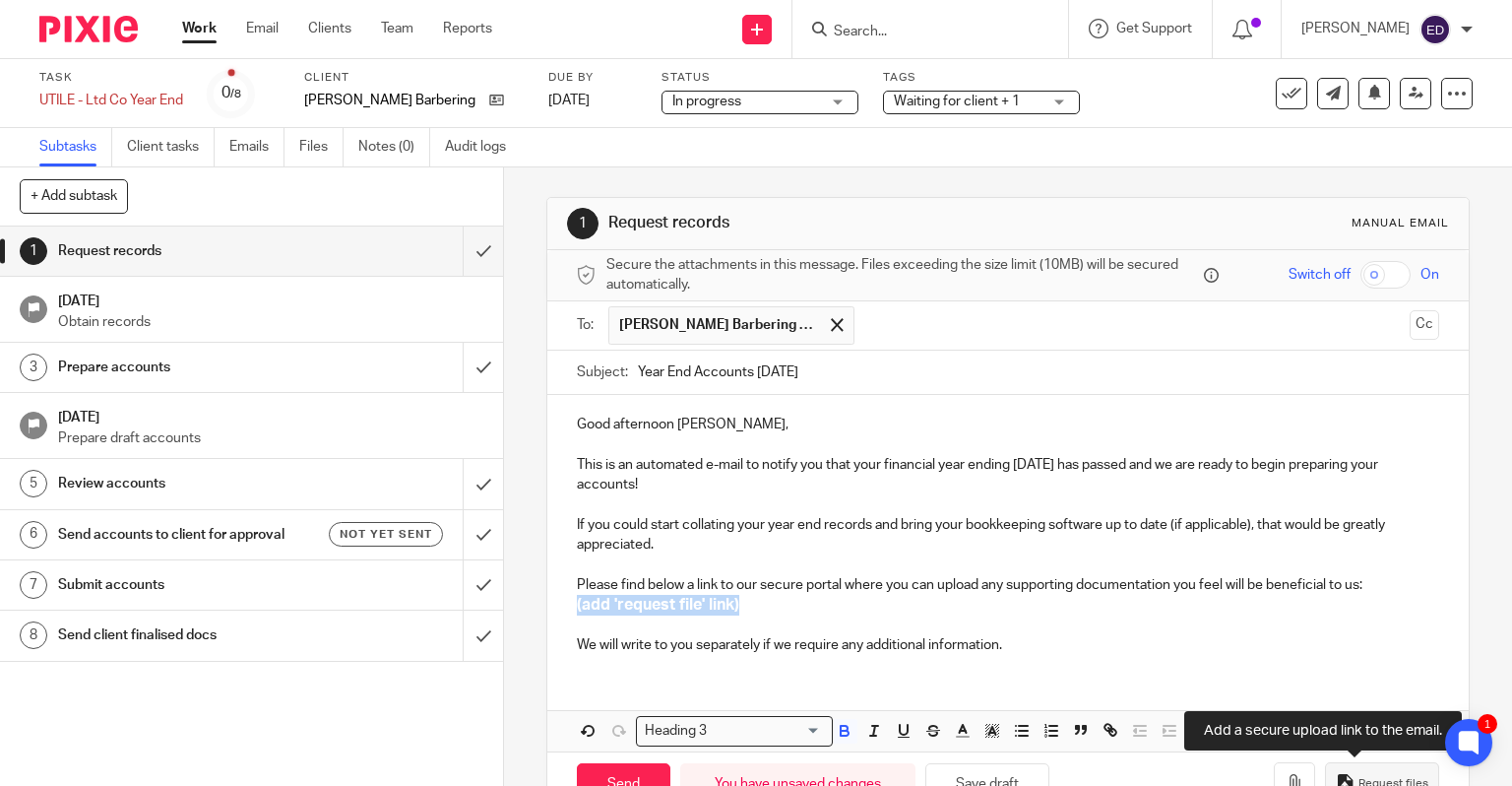 click on "Request files" at bounding box center [1393, 784] 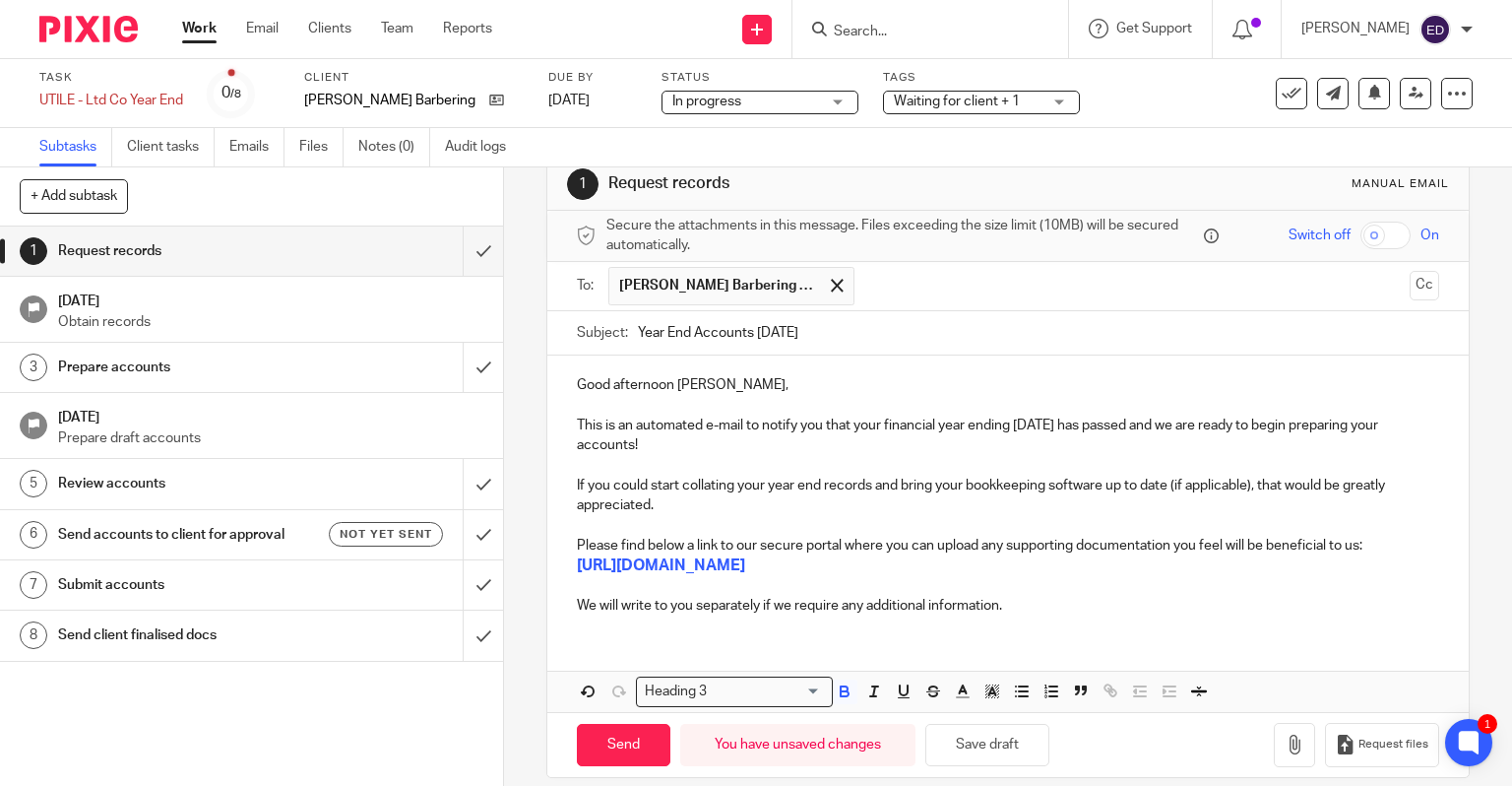 scroll, scrollTop: 57, scrollLeft: 0, axis: vertical 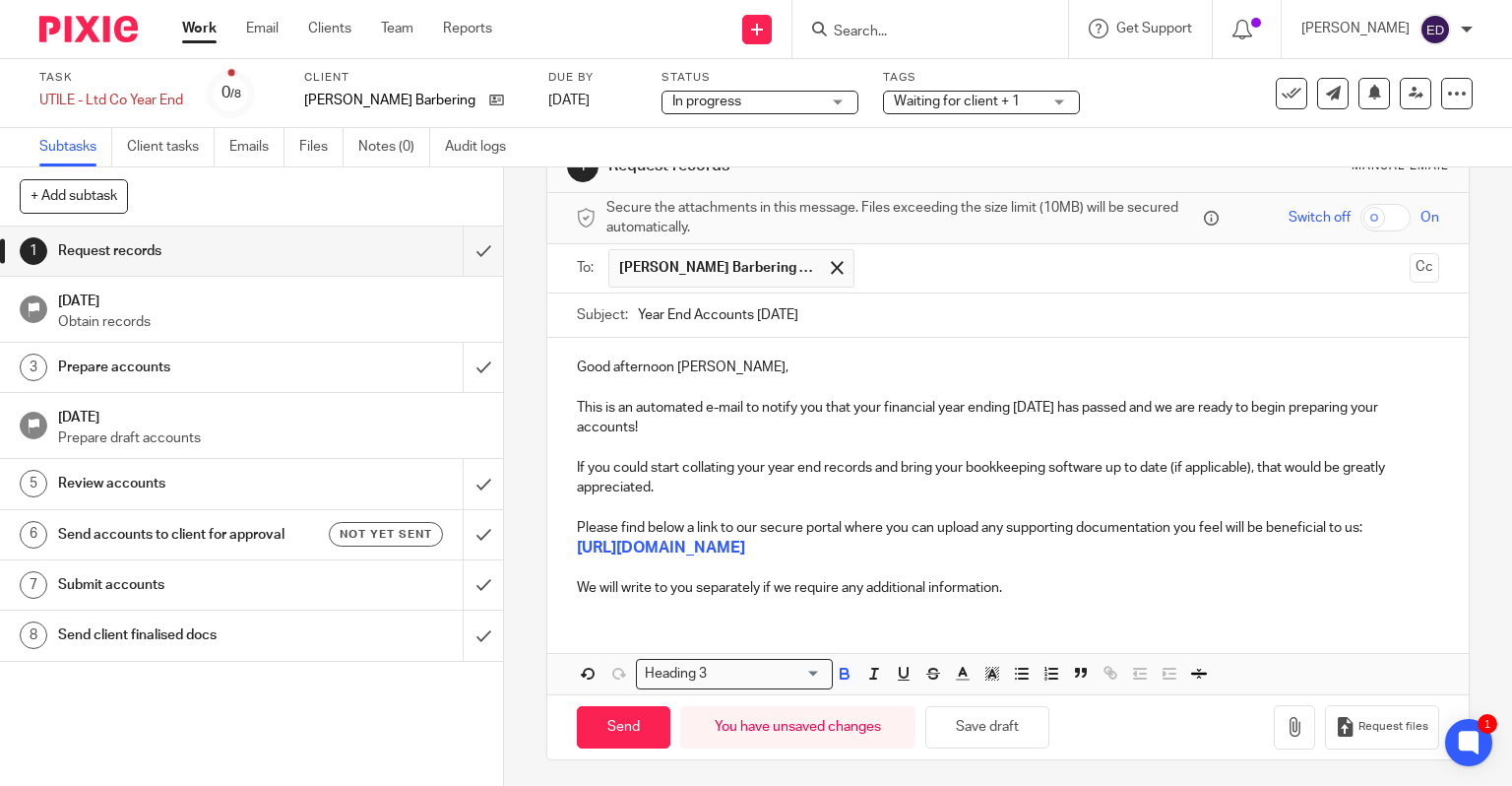 click on "We will write to you separately if we require any additional information." at bounding box center [1008, 588] 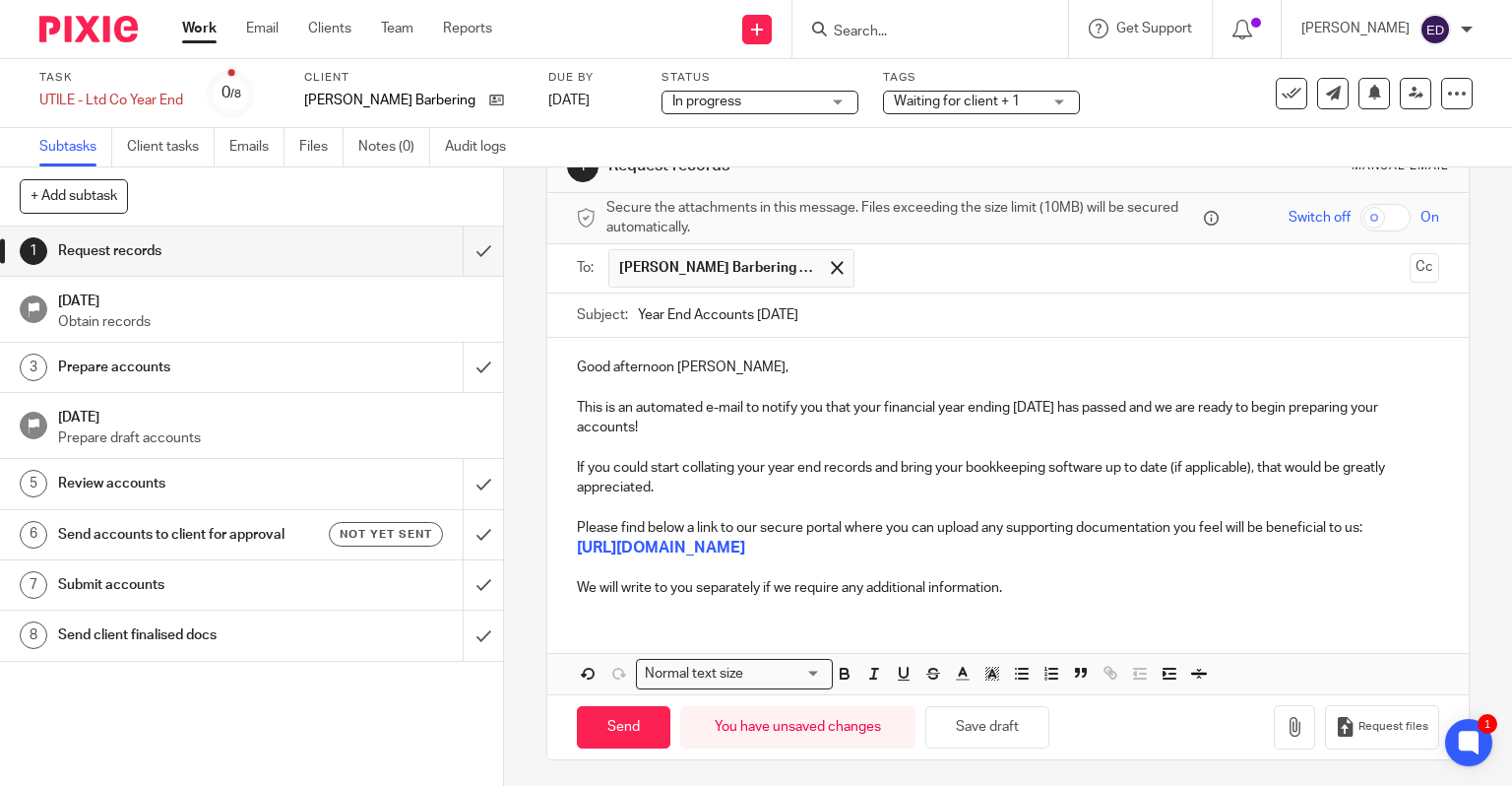 scroll, scrollTop: 0, scrollLeft: 0, axis: both 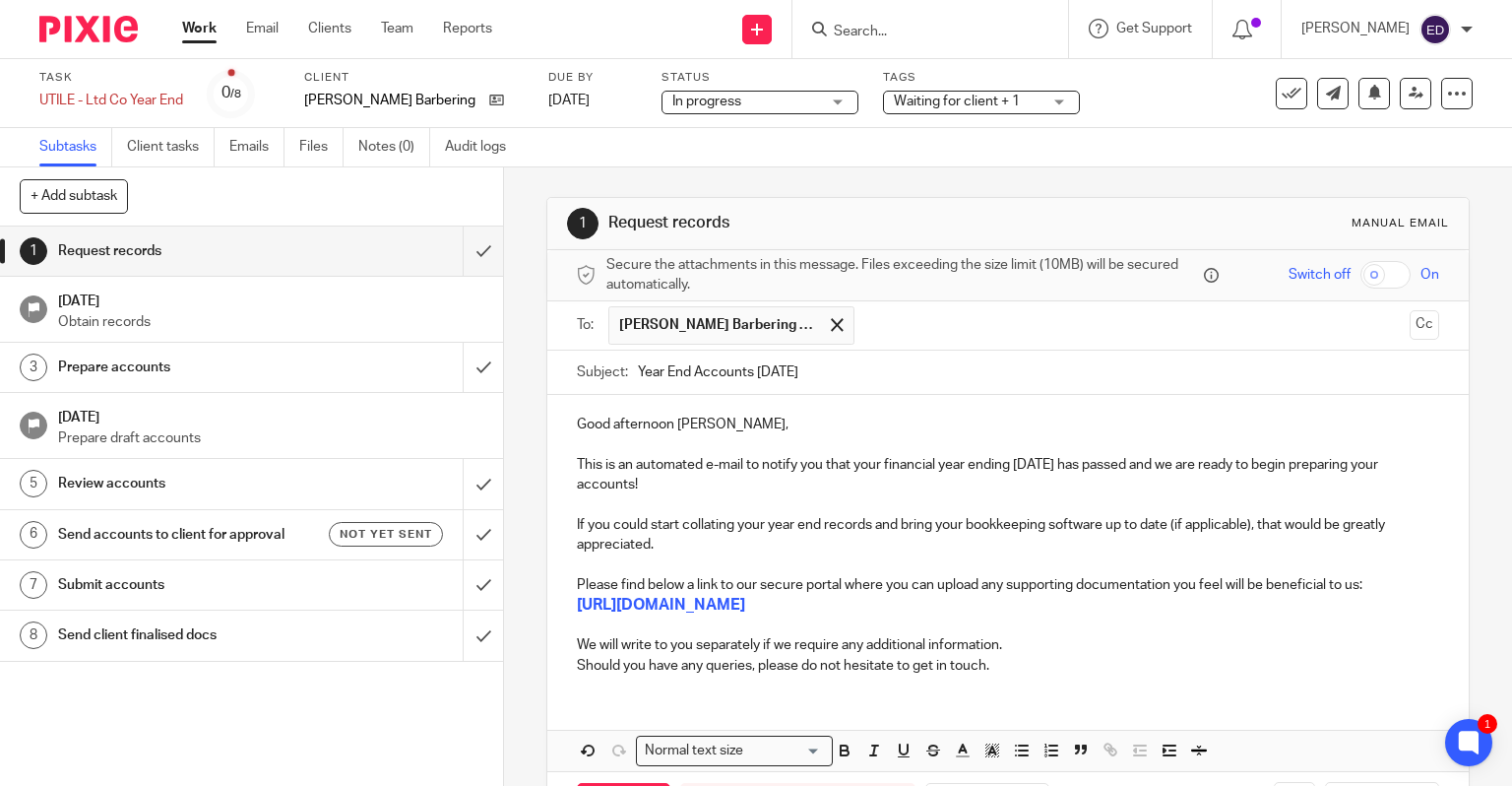 click on "We will write to you separately if we require any additional information. Should you have any queries, please do not hesitate to get in touch." at bounding box center [1008, 655] 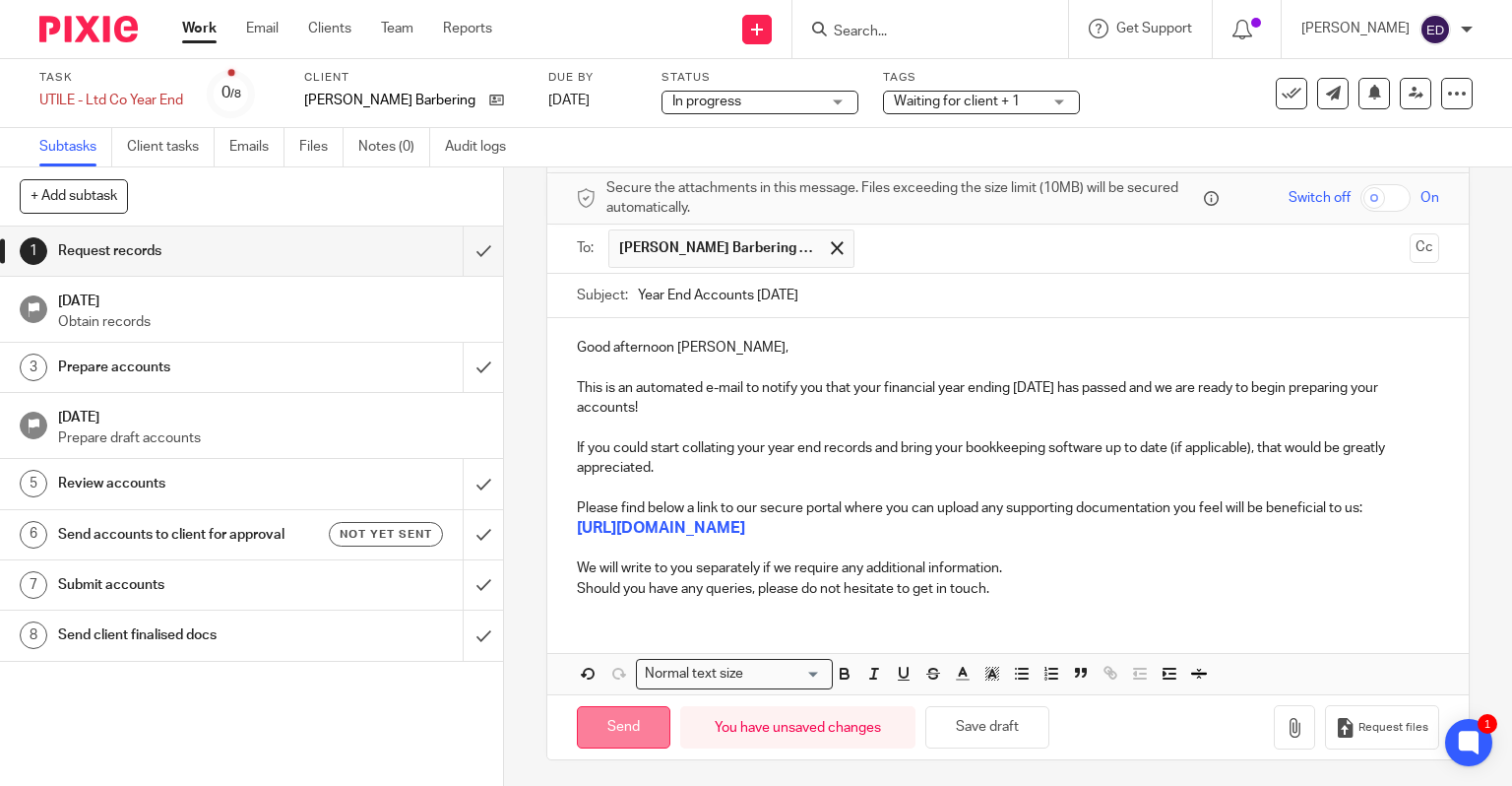 click on "Send" at bounding box center [623, 727] 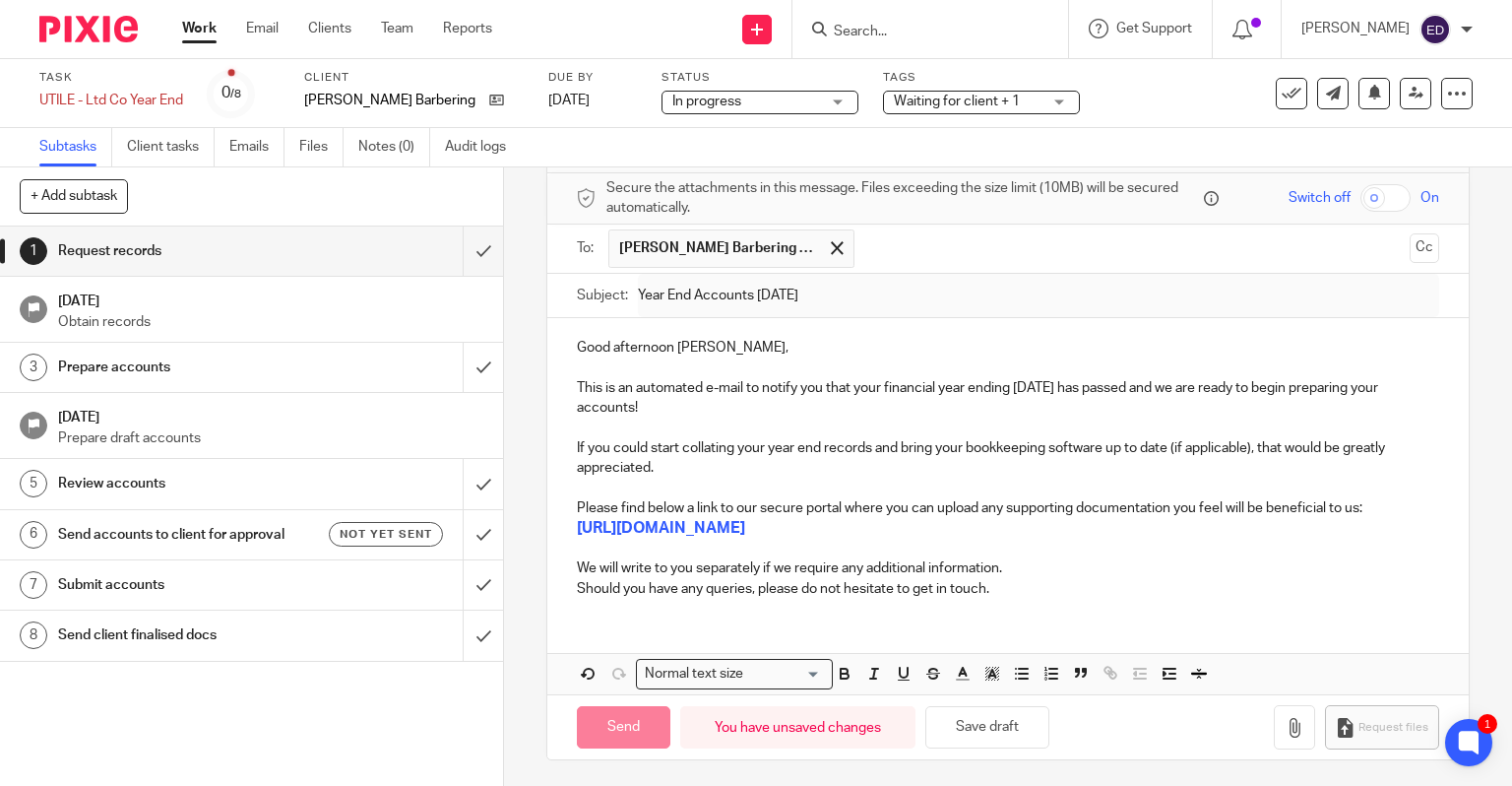 type on "Sent" 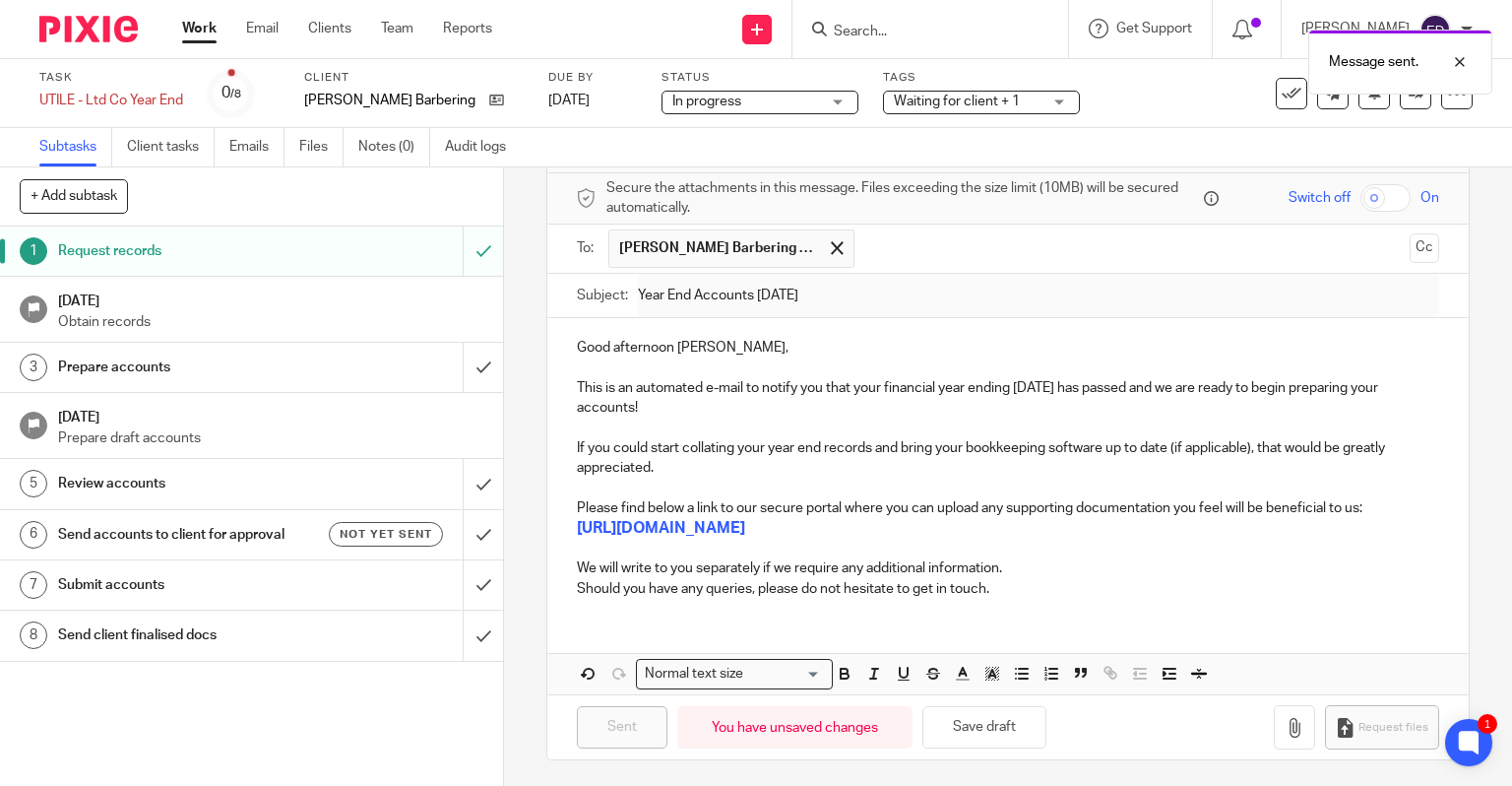 click on "Work" at bounding box center (199, 29) 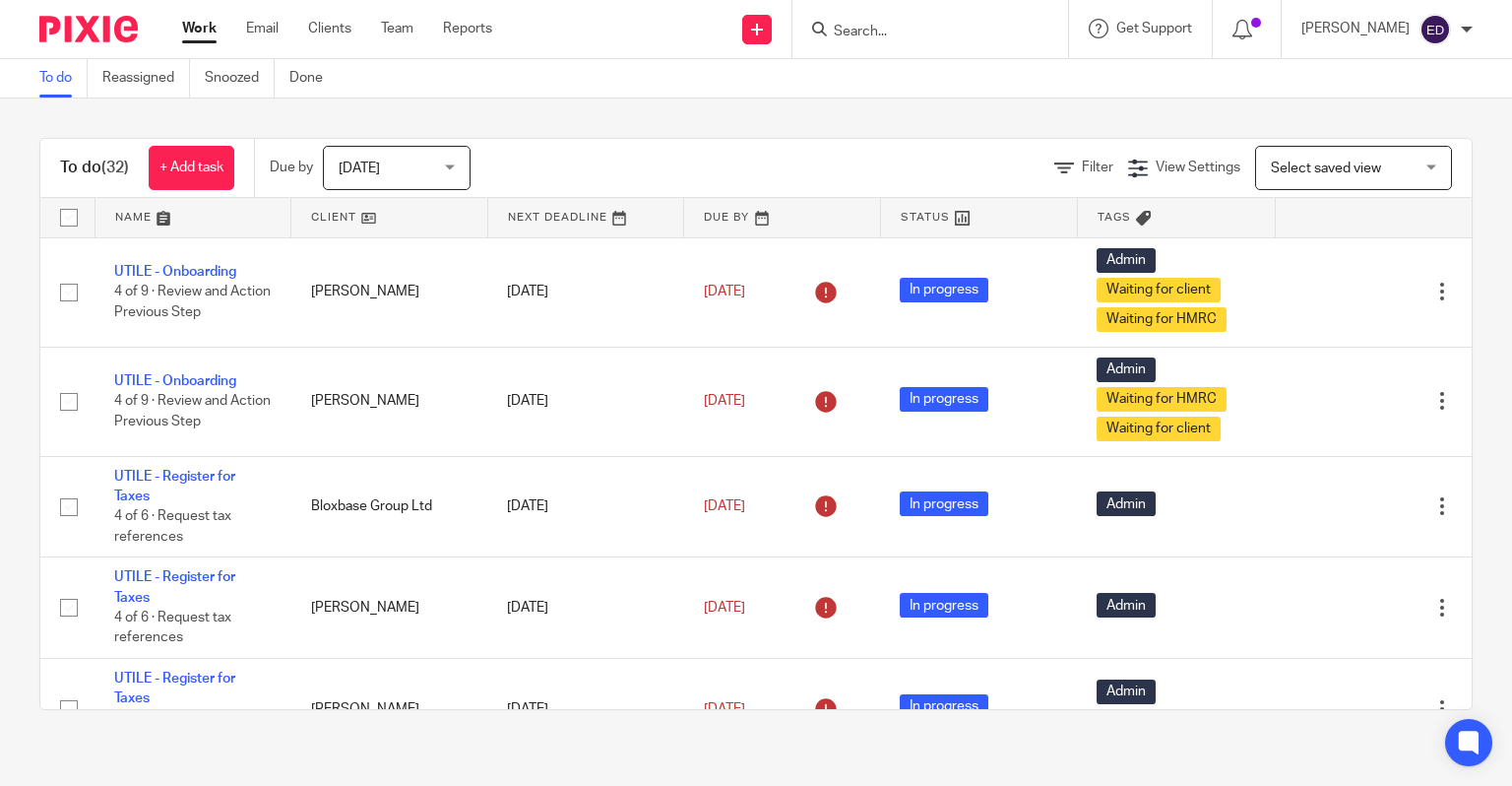 scroll, scrollTop: 0, scrollLeft: 0, axis: both 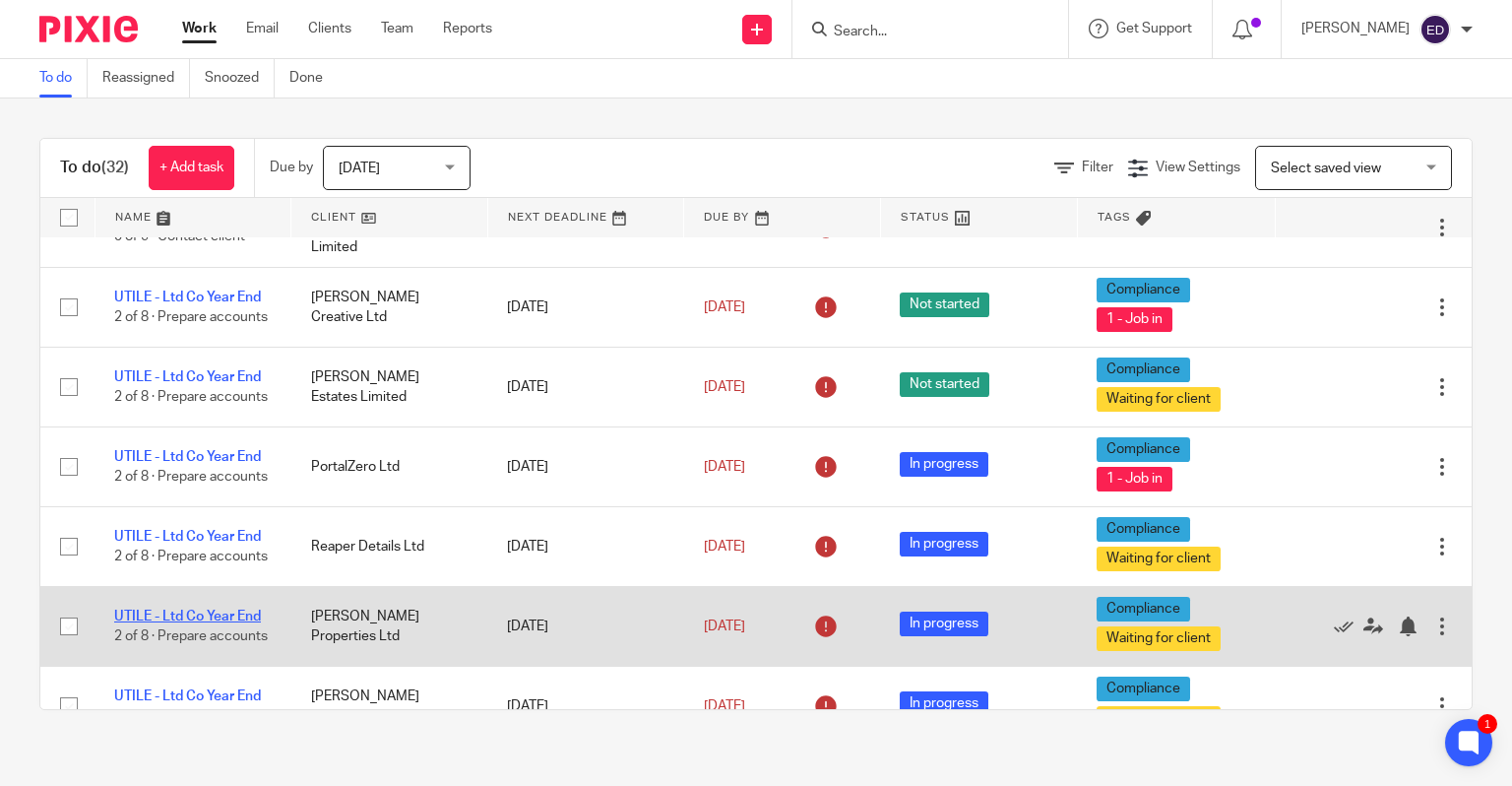 click on "UTILE - Ltd Co Year End" at bounding box center (187, 617) 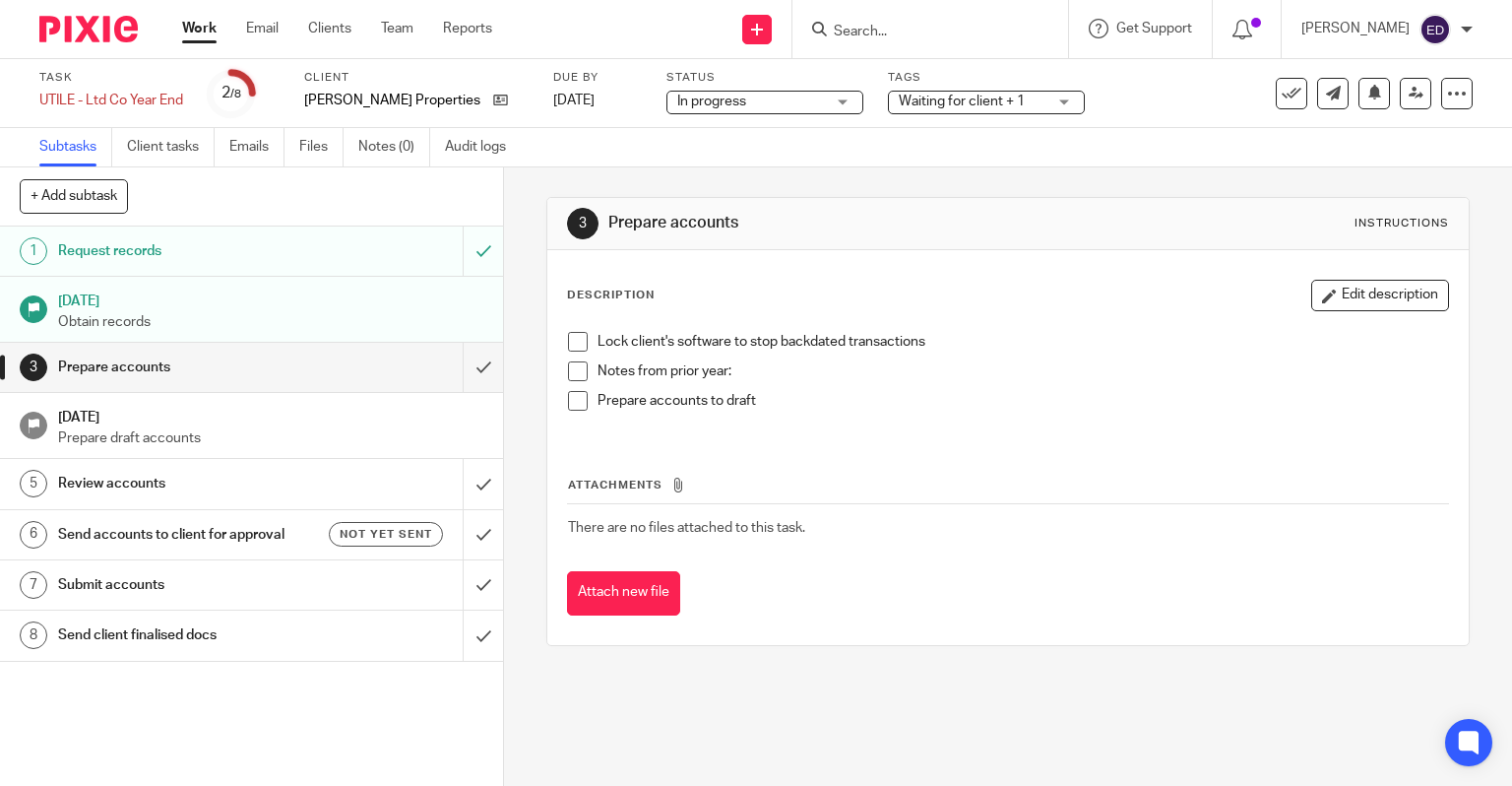 scroll, scrollTop: 0, scrollLeft: 0, axis: both 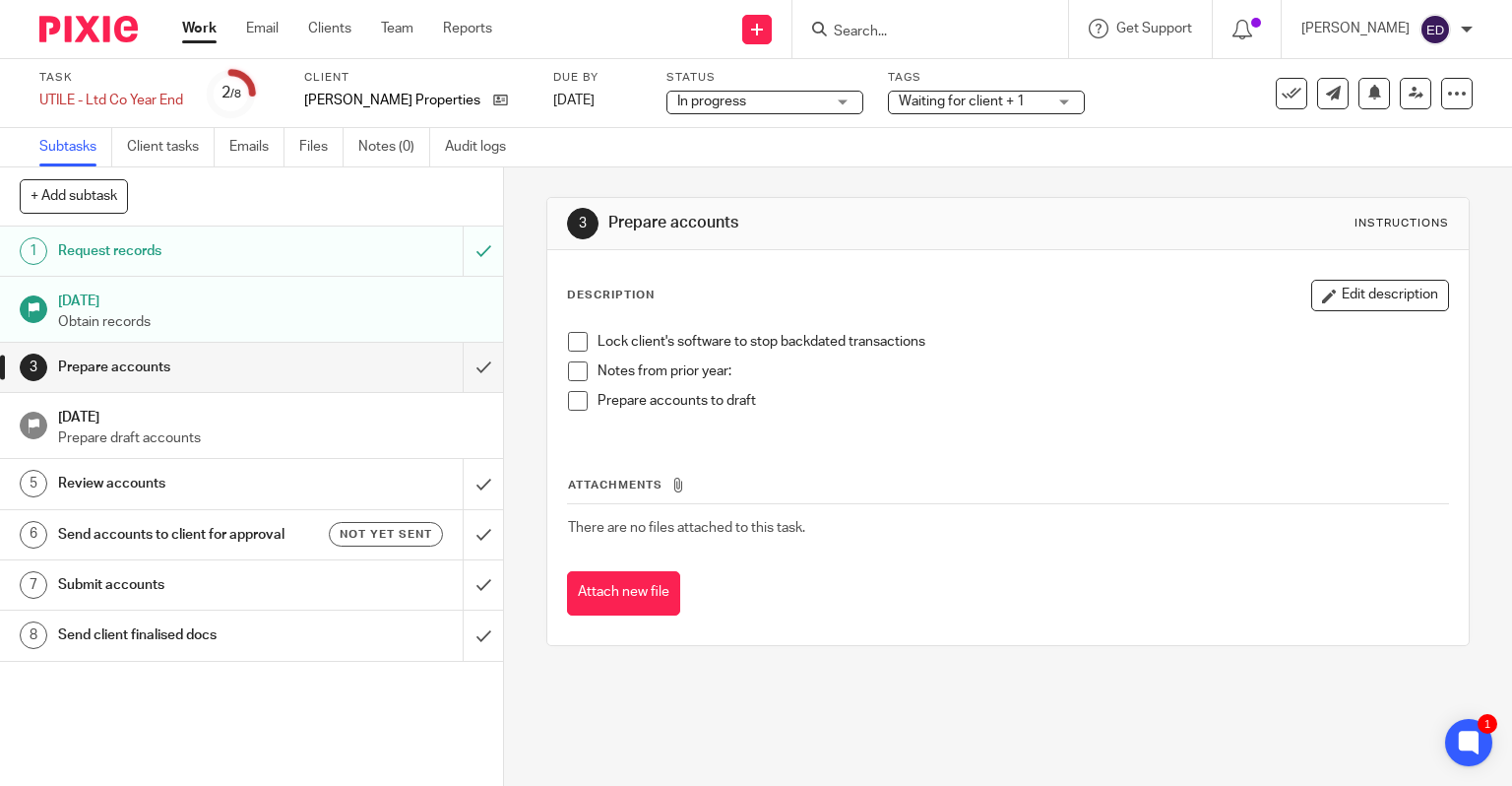 click at bounding box center (930, 29) 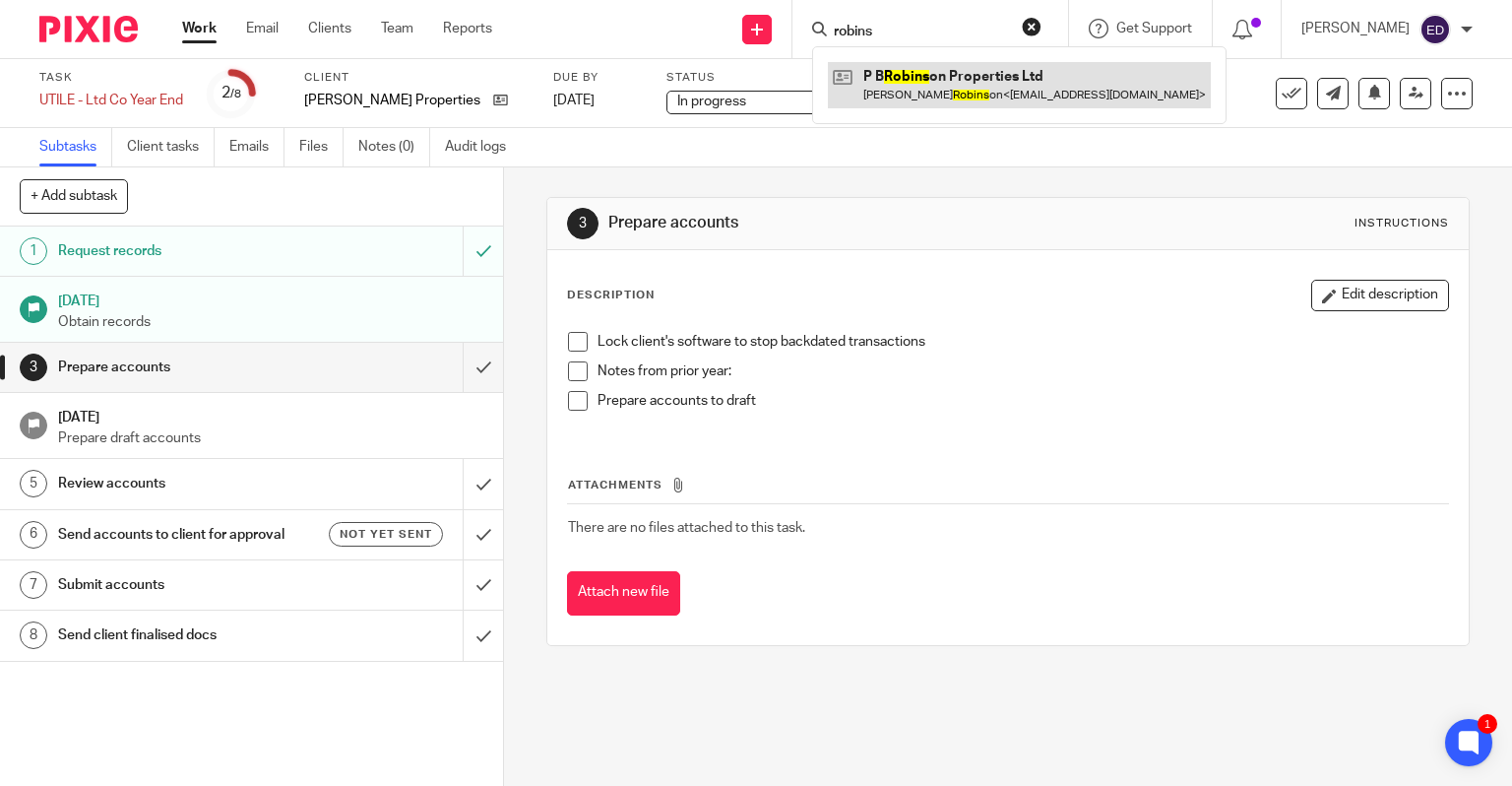 type on "robins" 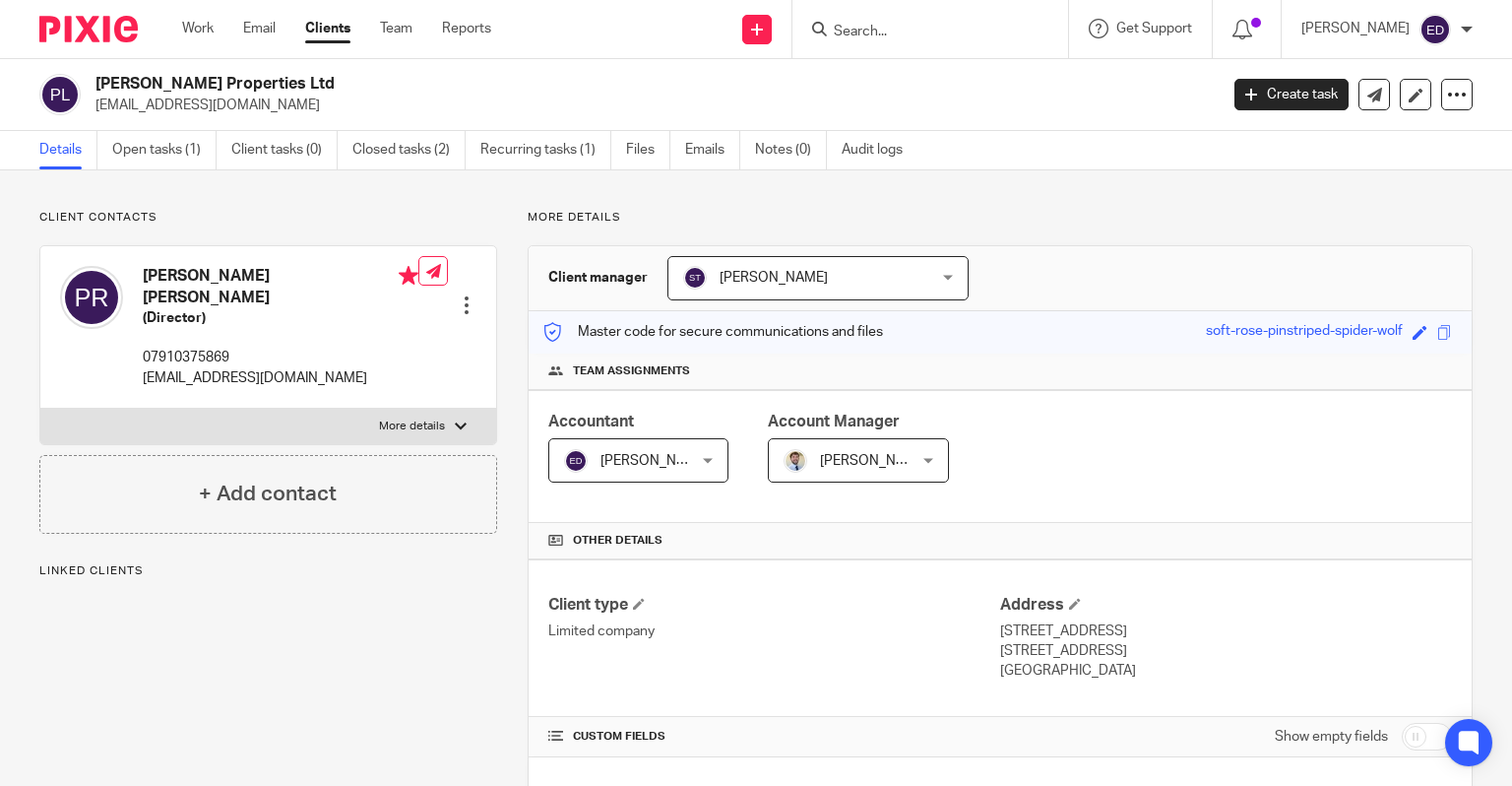 scroll, scrollTop: 0, scrollLeft: 0, axis: both 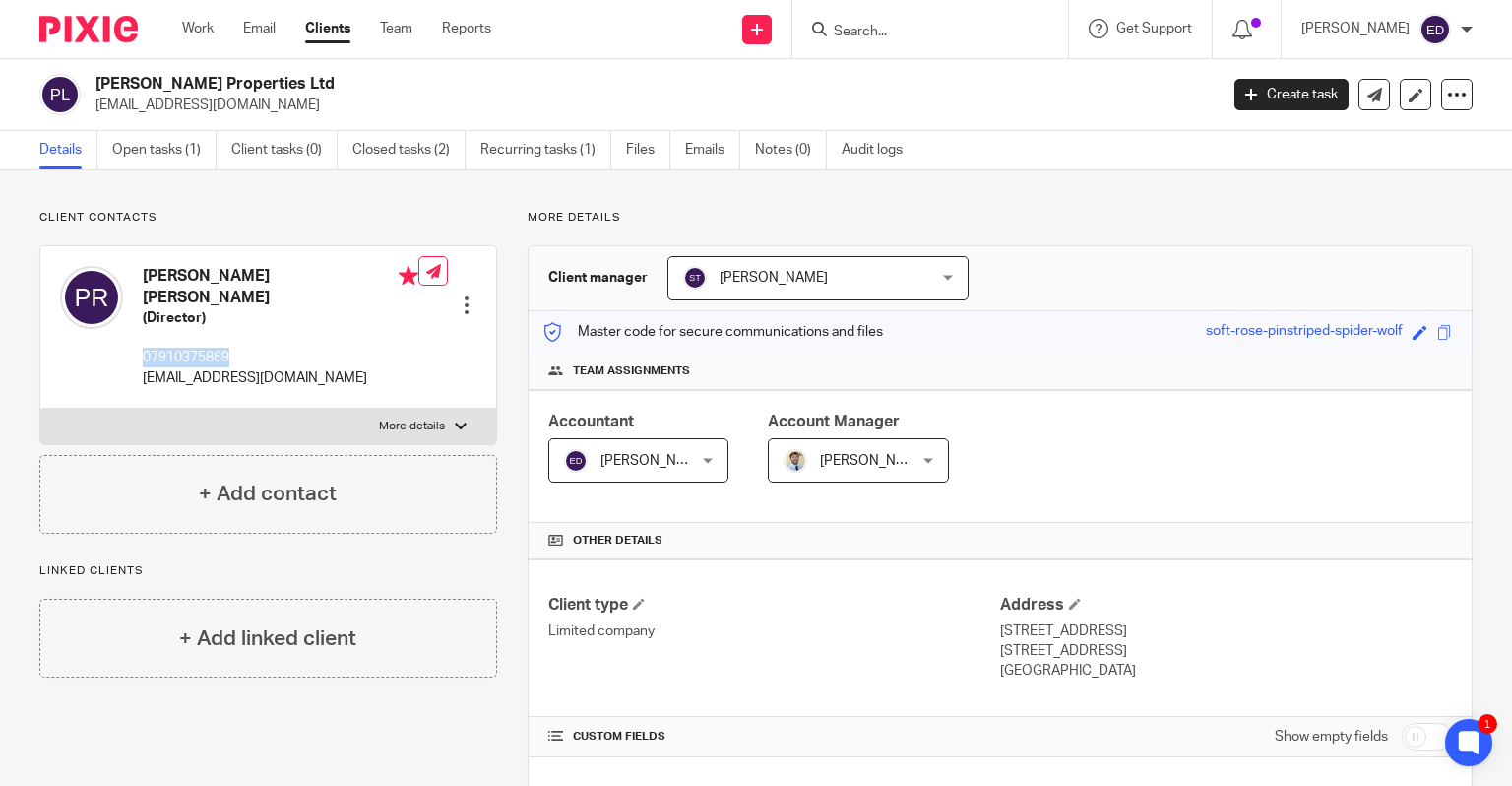 drag, startPoint x: 240, startPoint y: 341, endPoint x: 141, endPoint y: 349, distance: 99.32271 